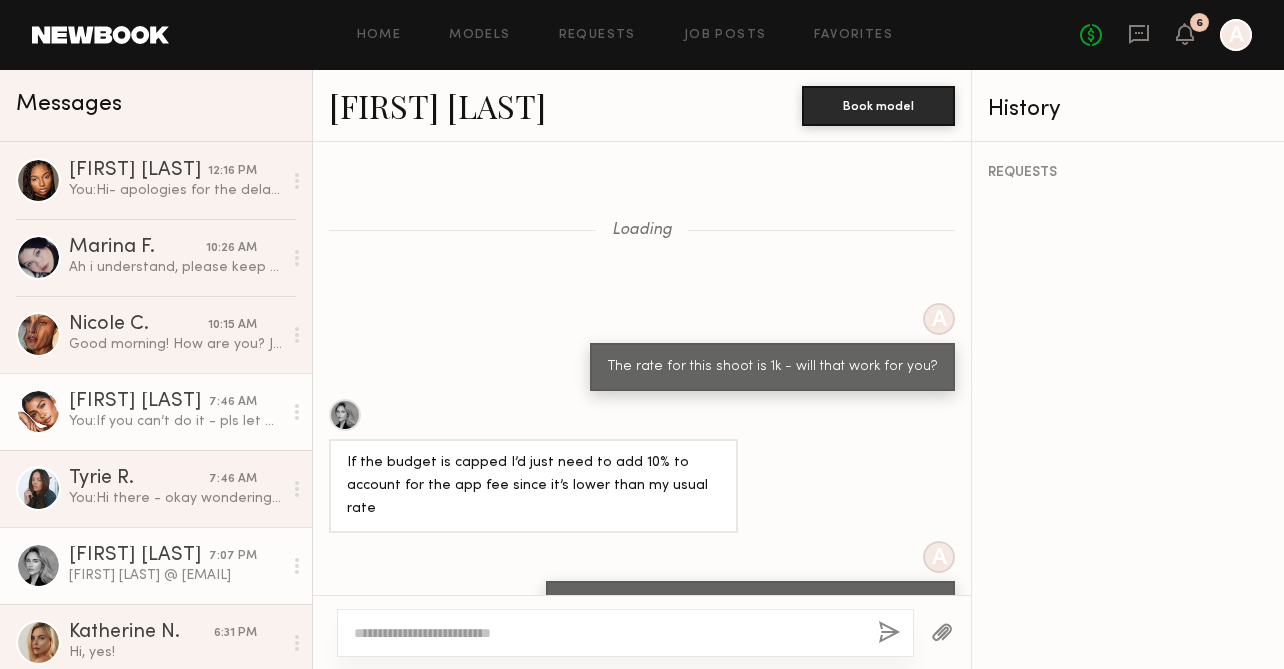 scroll, scrollTop: 0, scrollLeft: 0, axis: both 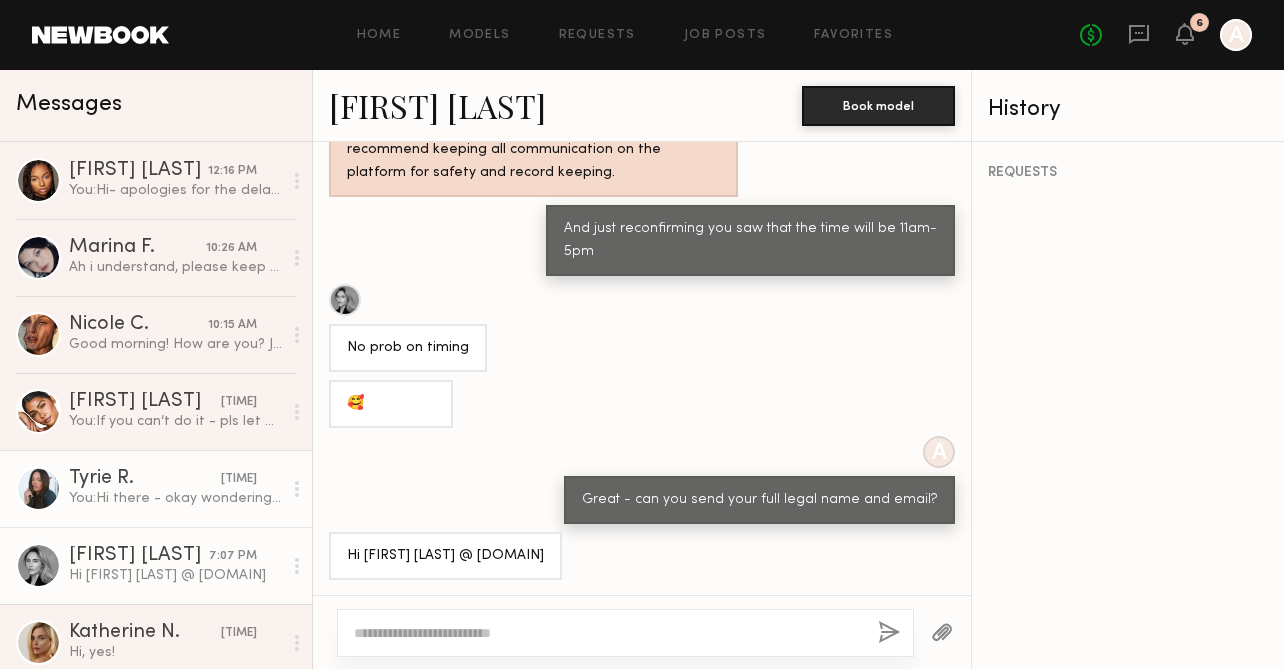 click on "Tyrie R." 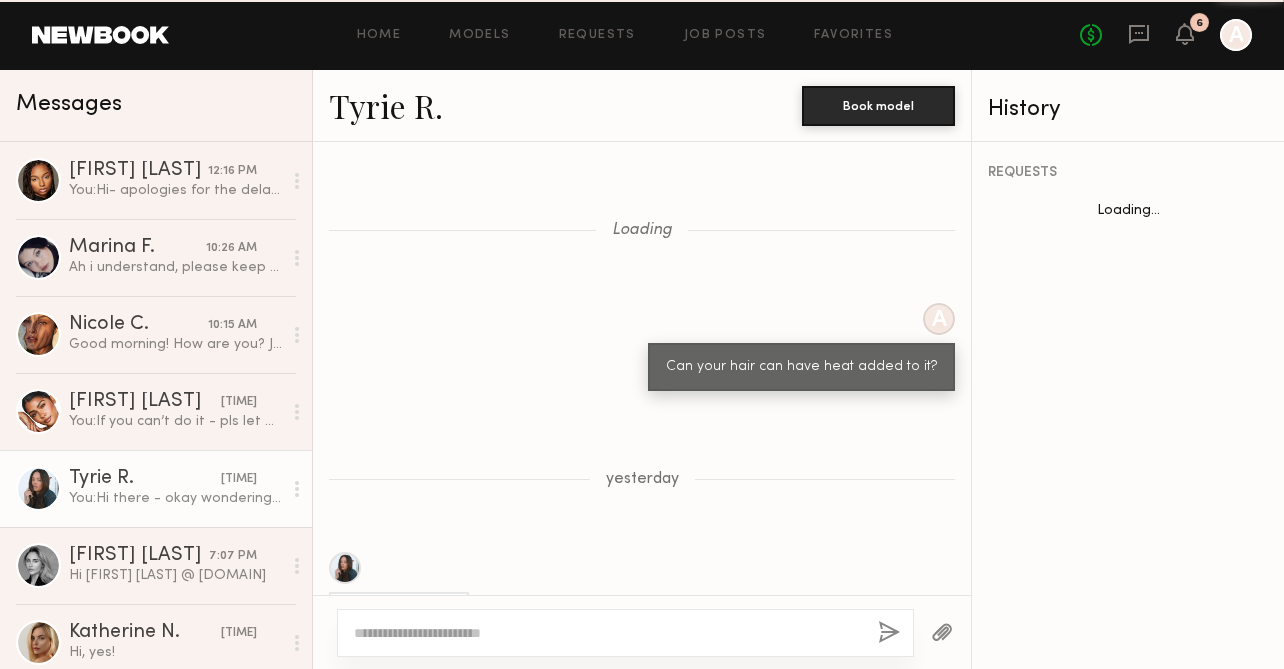 scroll, scrollTop: 1037, scrollLeft: 0, axis: vertical 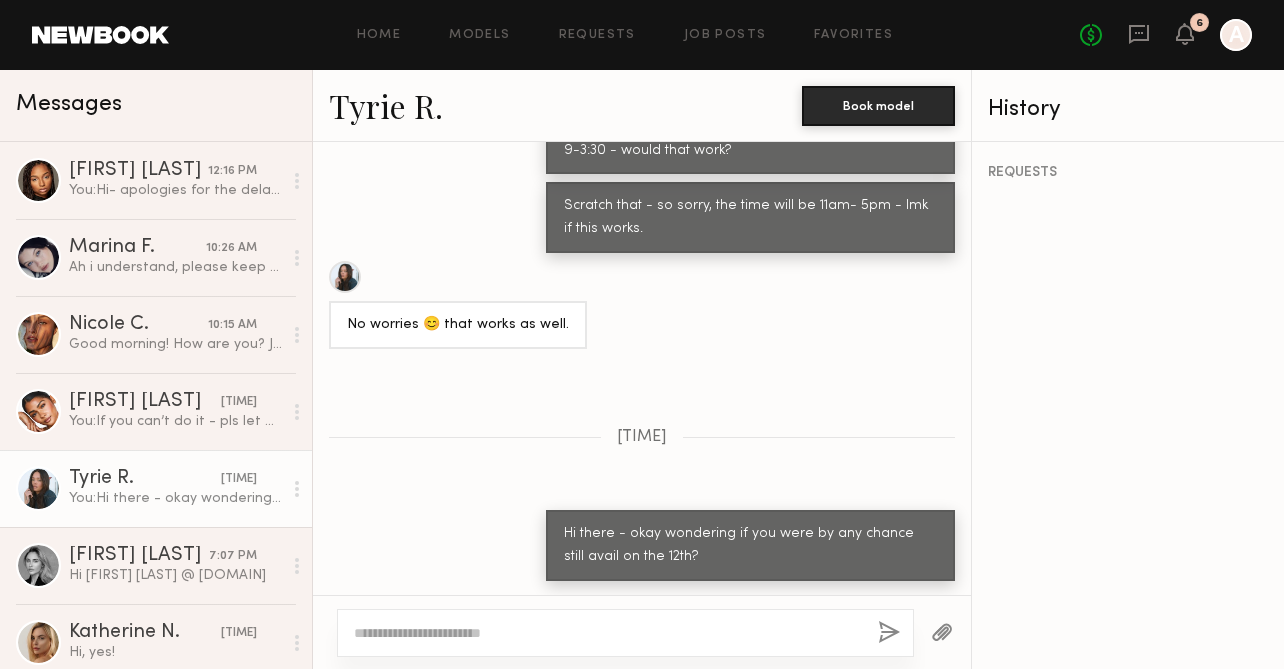 click on "Tyrie R." 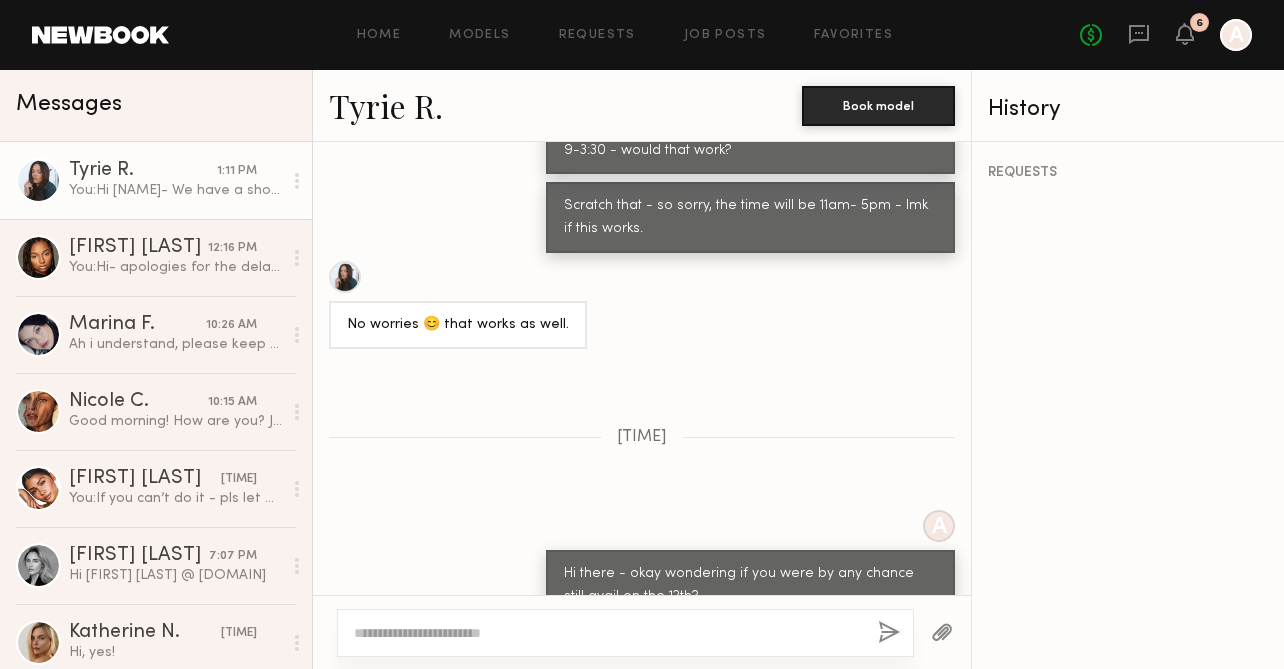 scroll, scrollTop: 1353, scrollLeft: 0, axis: vertical 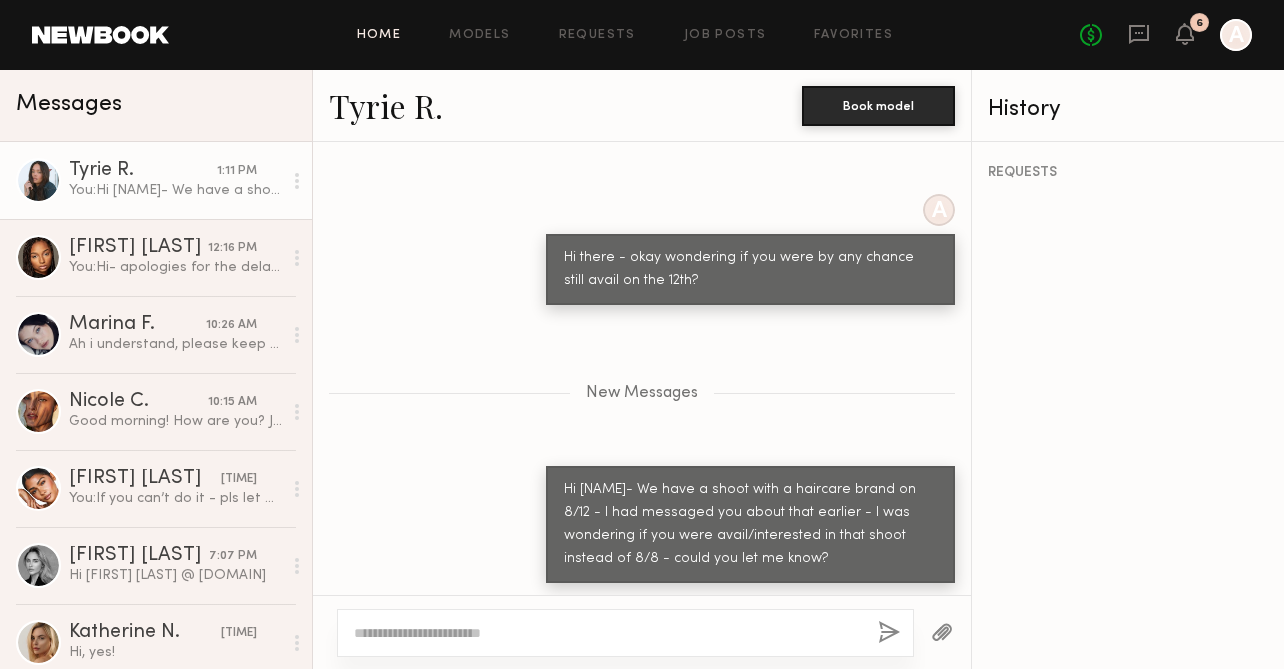 click on "Home" 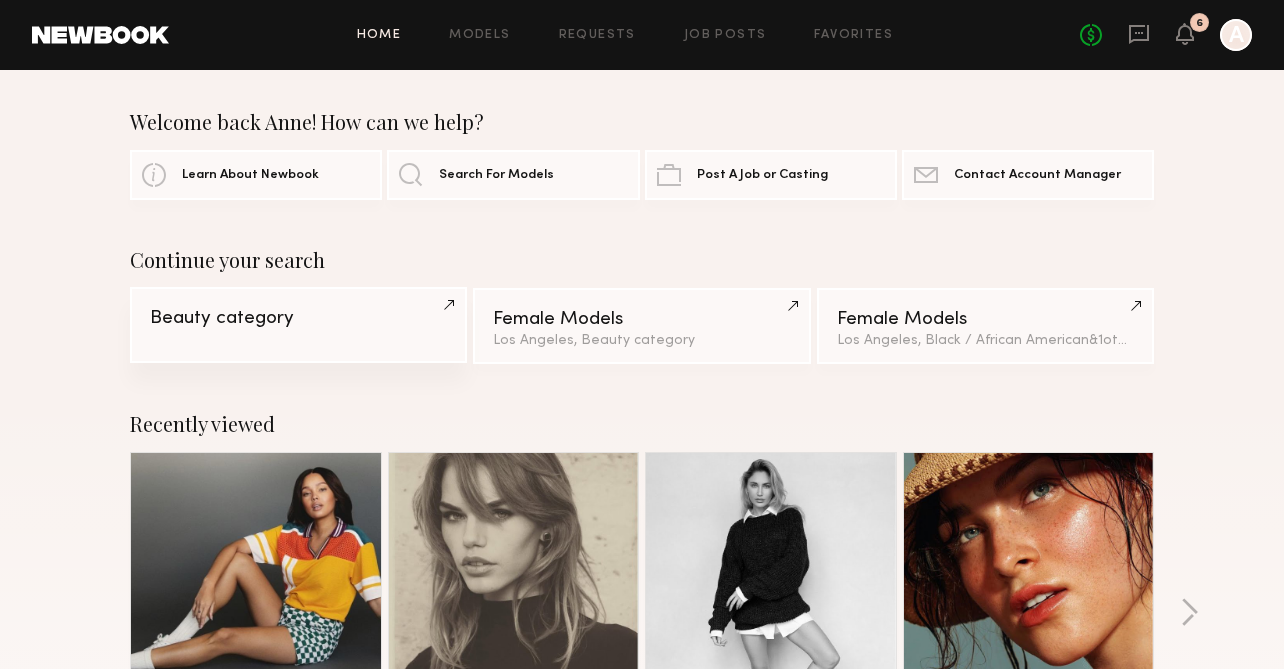 click on "Beauty category" 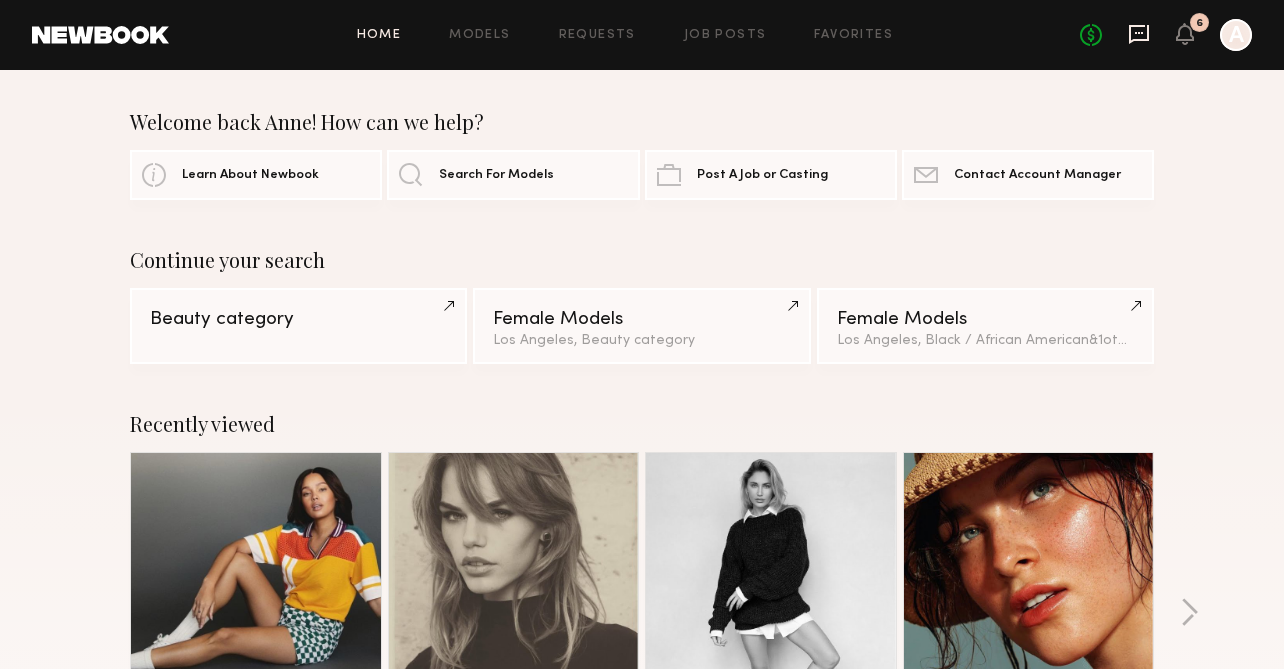 click 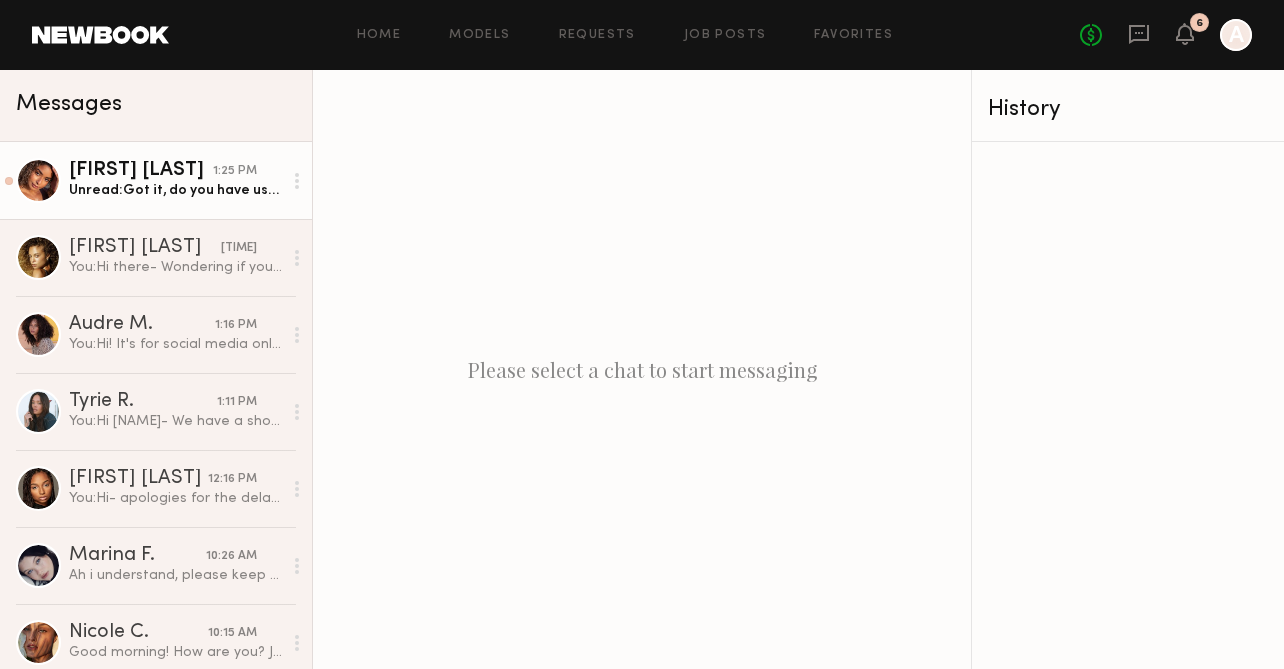click on "[FIRST] [LAST]" 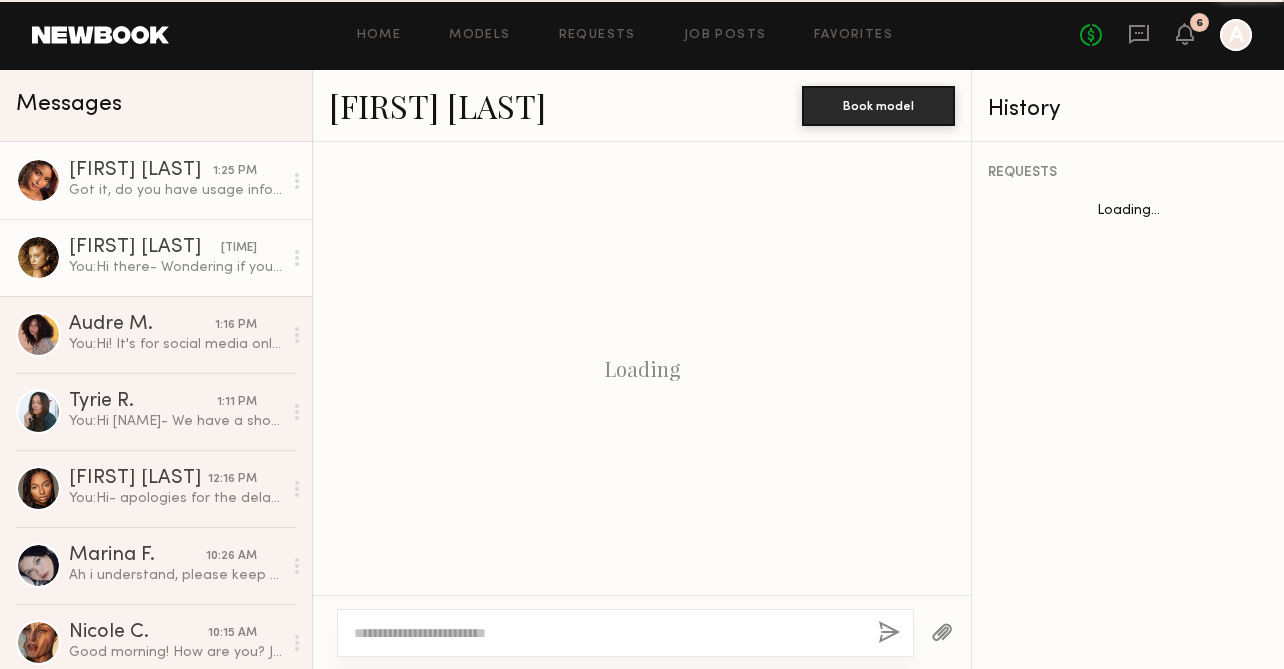 scroll, scrollTop: 1321, scrollLeft: 0, axis: vertical 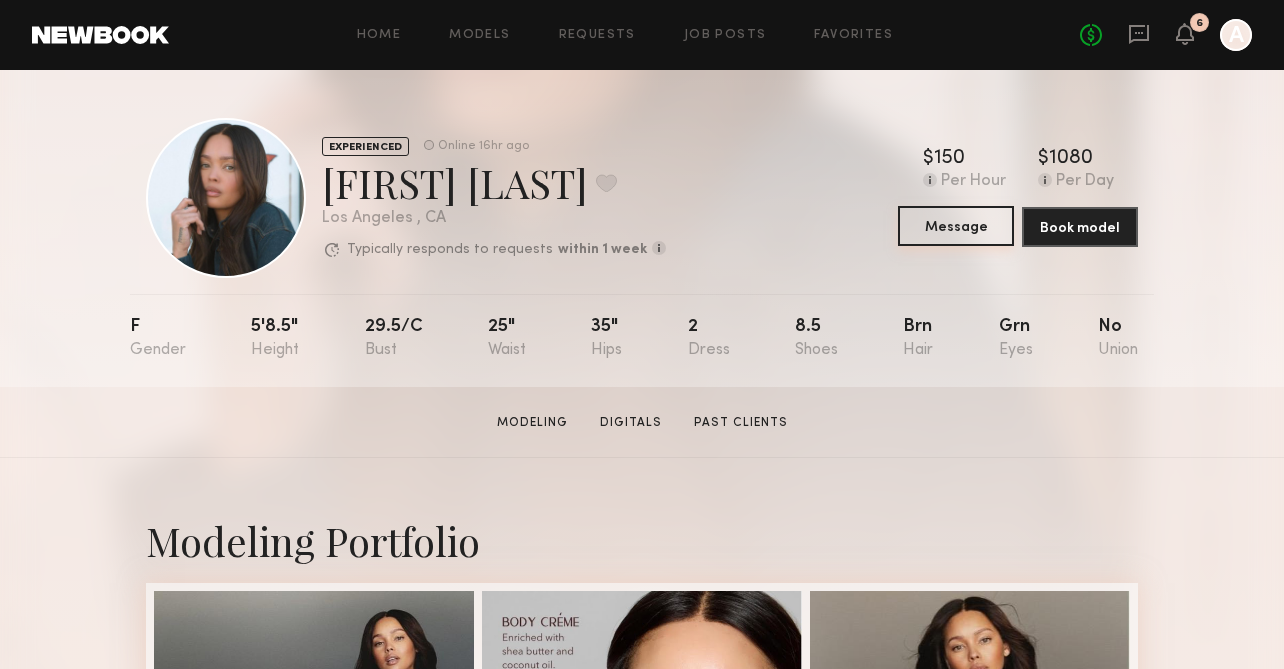 click on "Message" 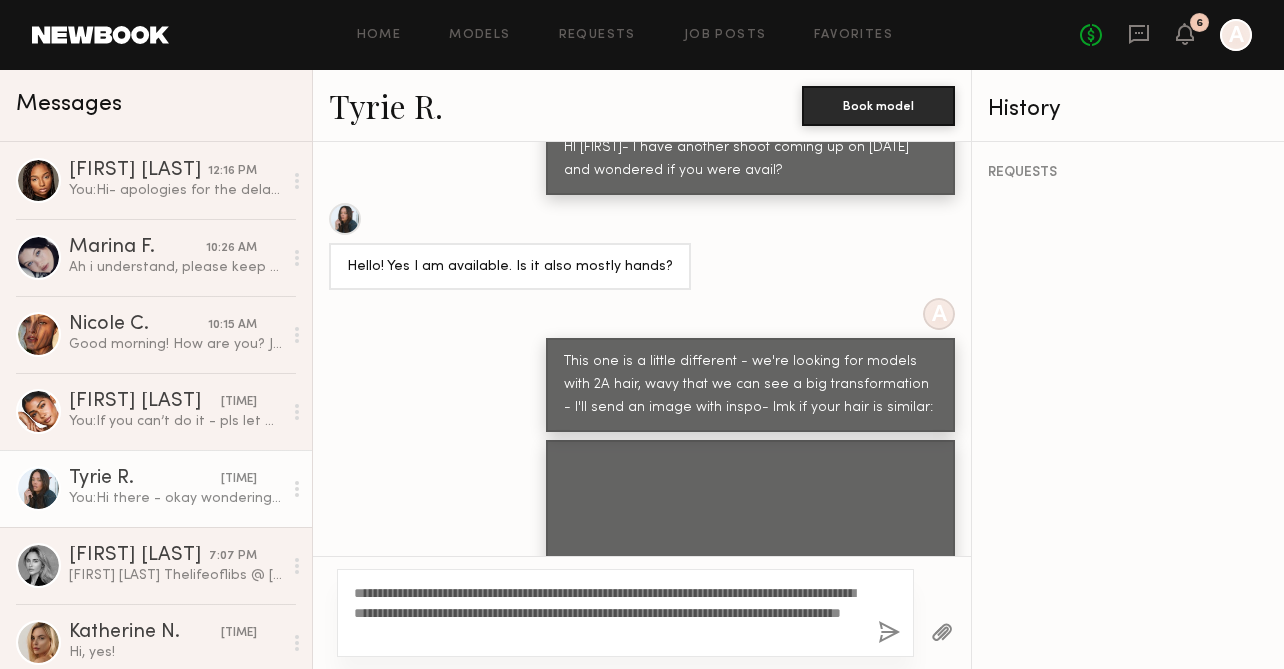 scroll, scrollTop: 1526, scrollLeft: 0, axis: vertical 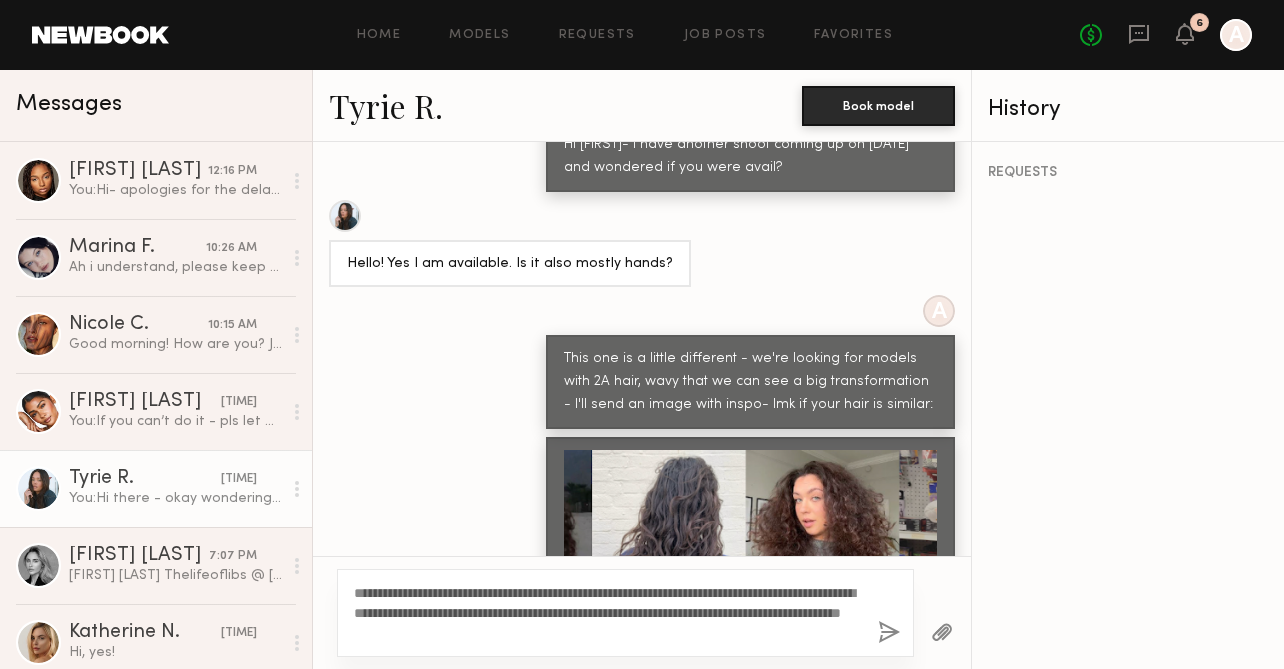 type on "**********" 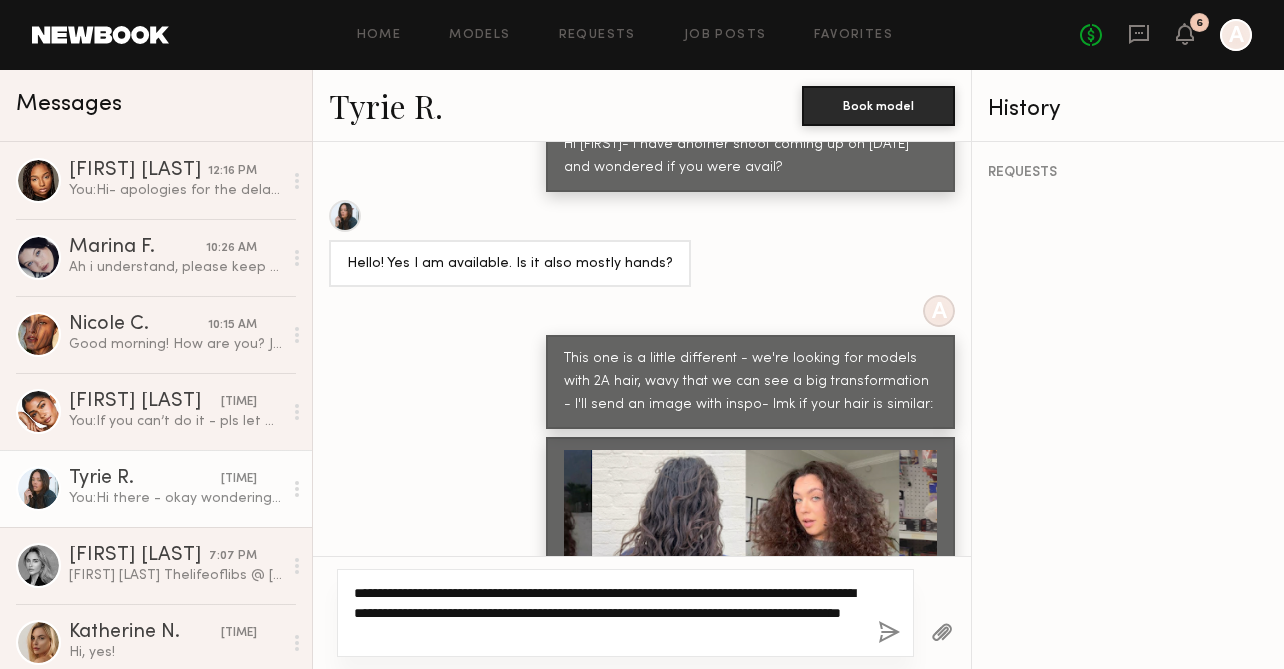 scroll, scrollTop: 3278, scrollLeft: 0, axis: vertical 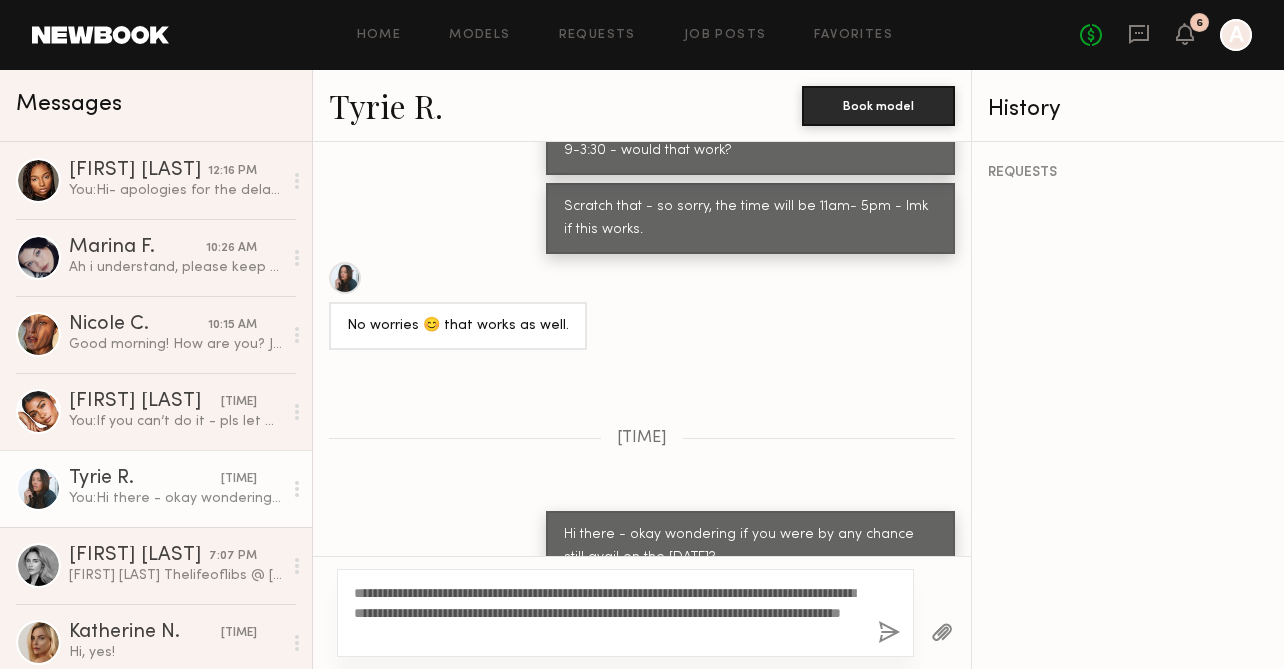 click 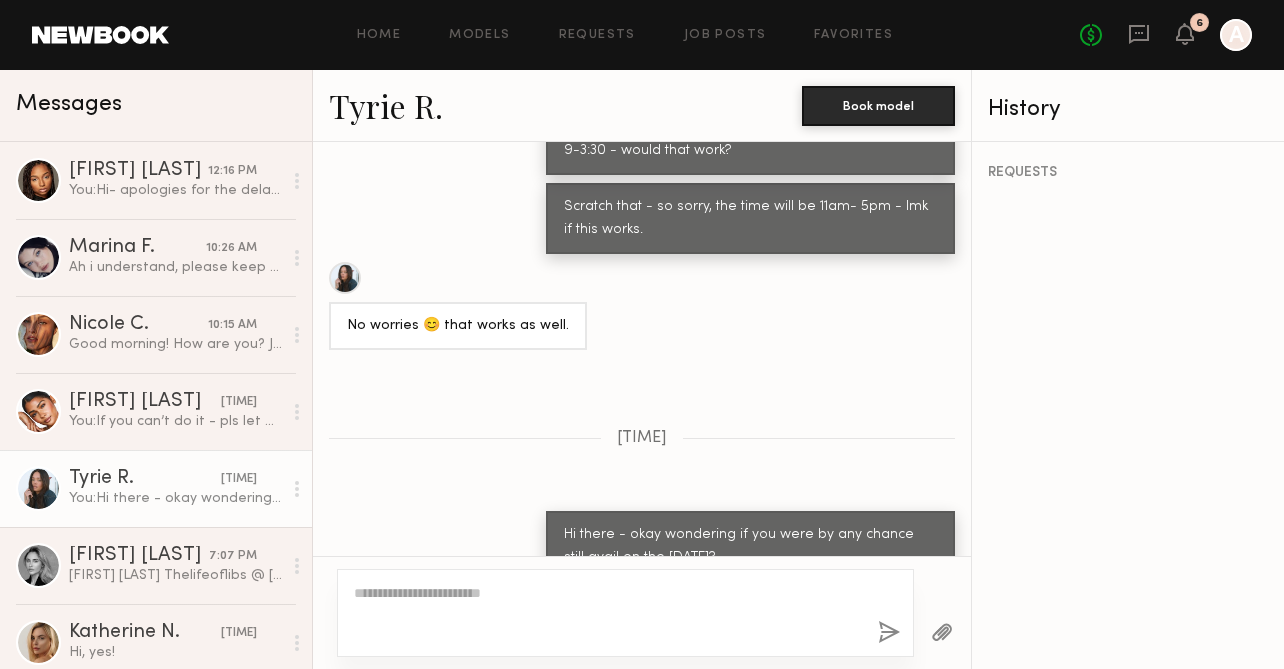 scroll, scrollTop: 3557, scrollLeft: 0, axis: vertical 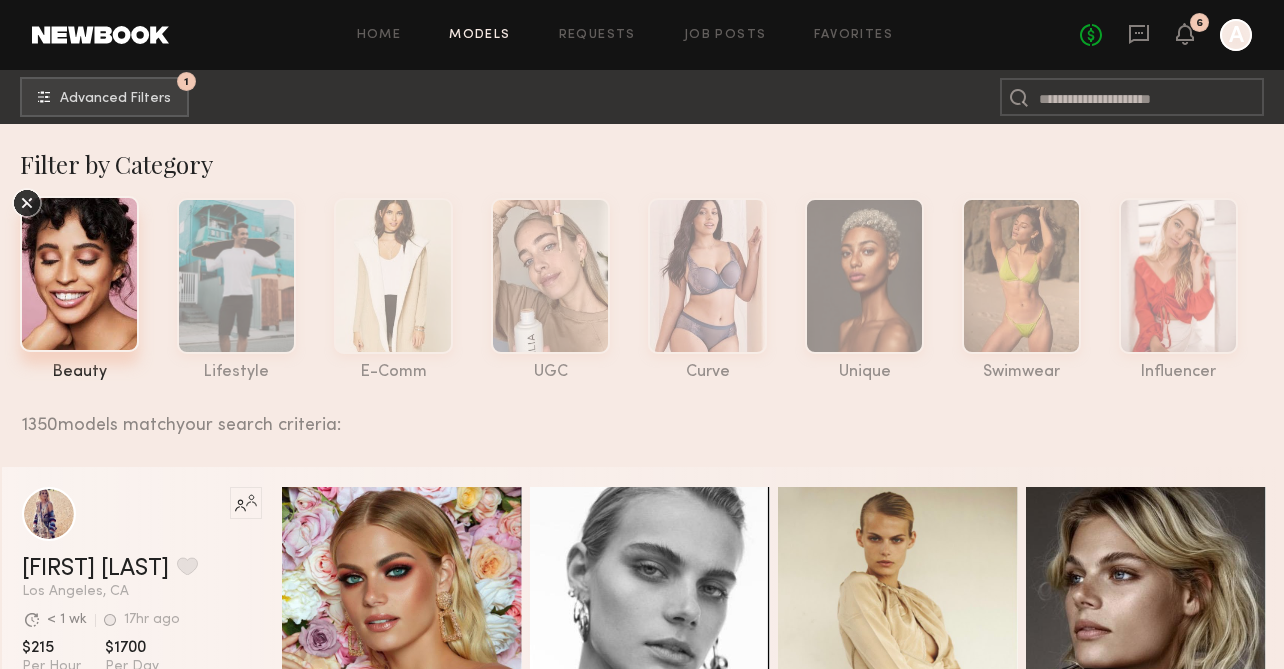 click 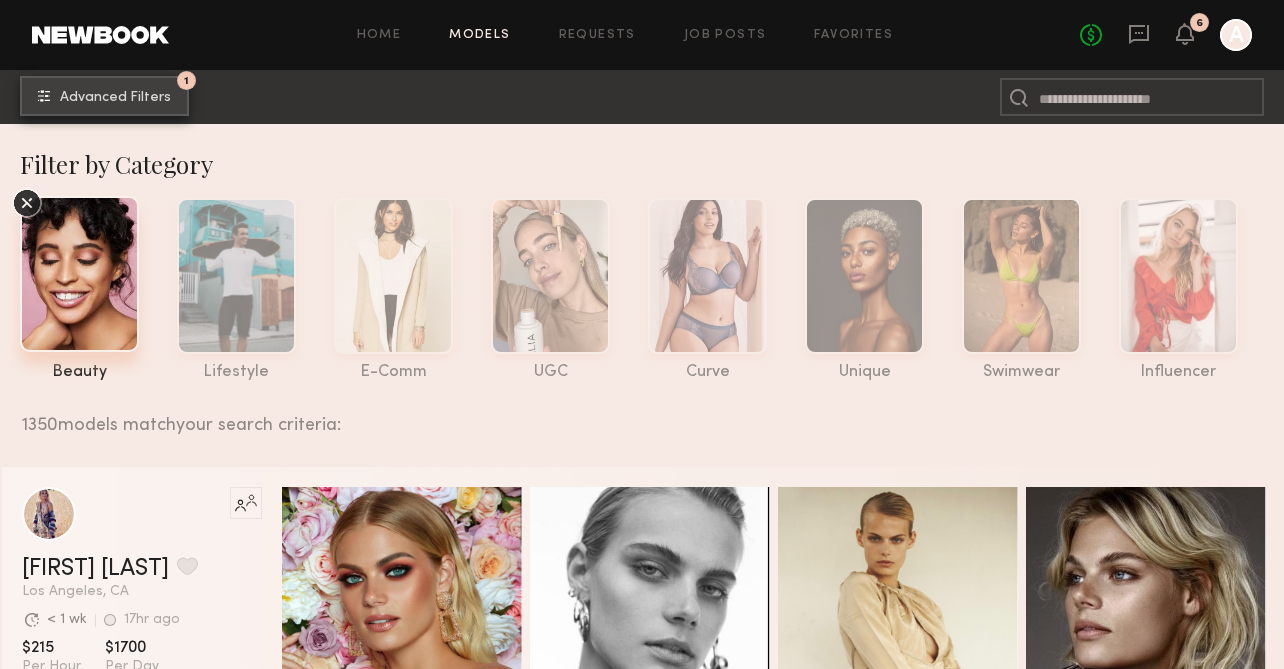 click on "Advanced Filters" 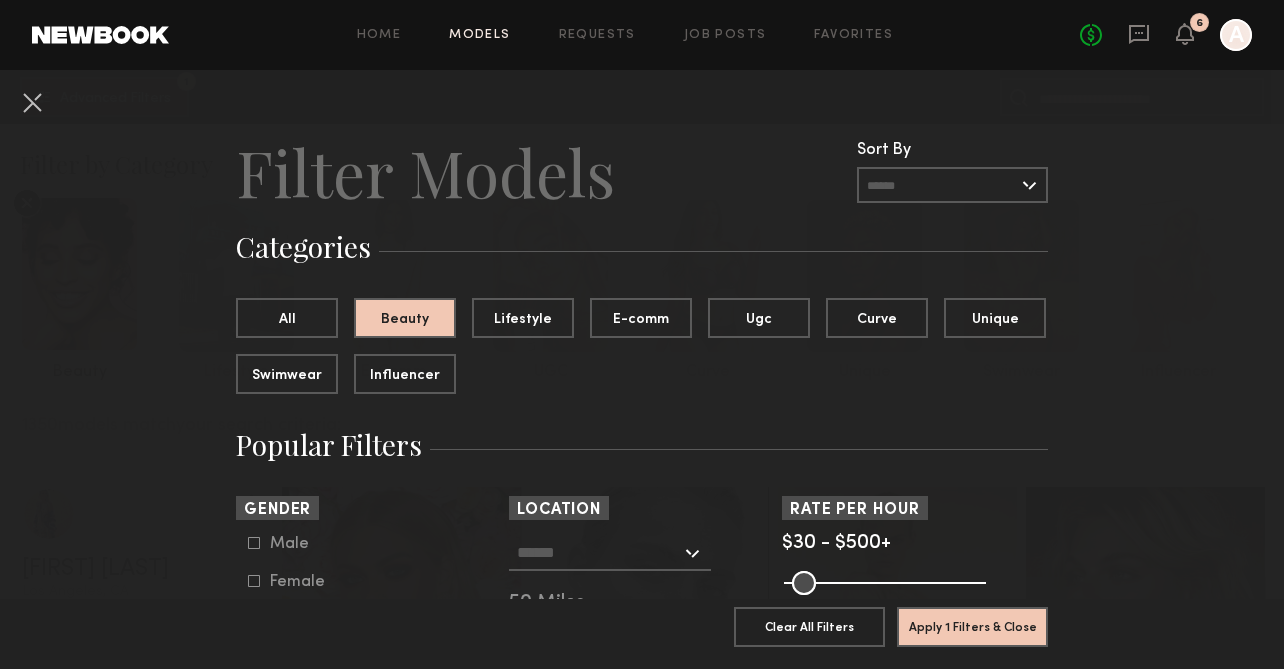 scroll, scrollTop: 75, scrollLeft: 0, axis: vertical 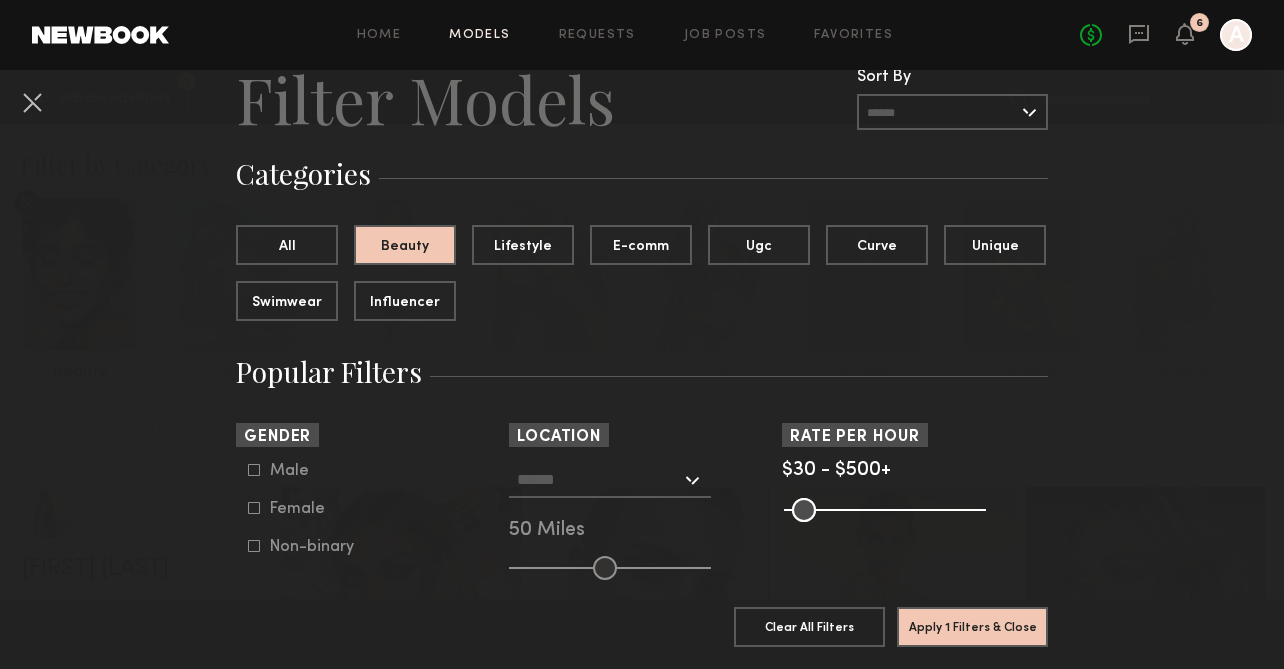 click 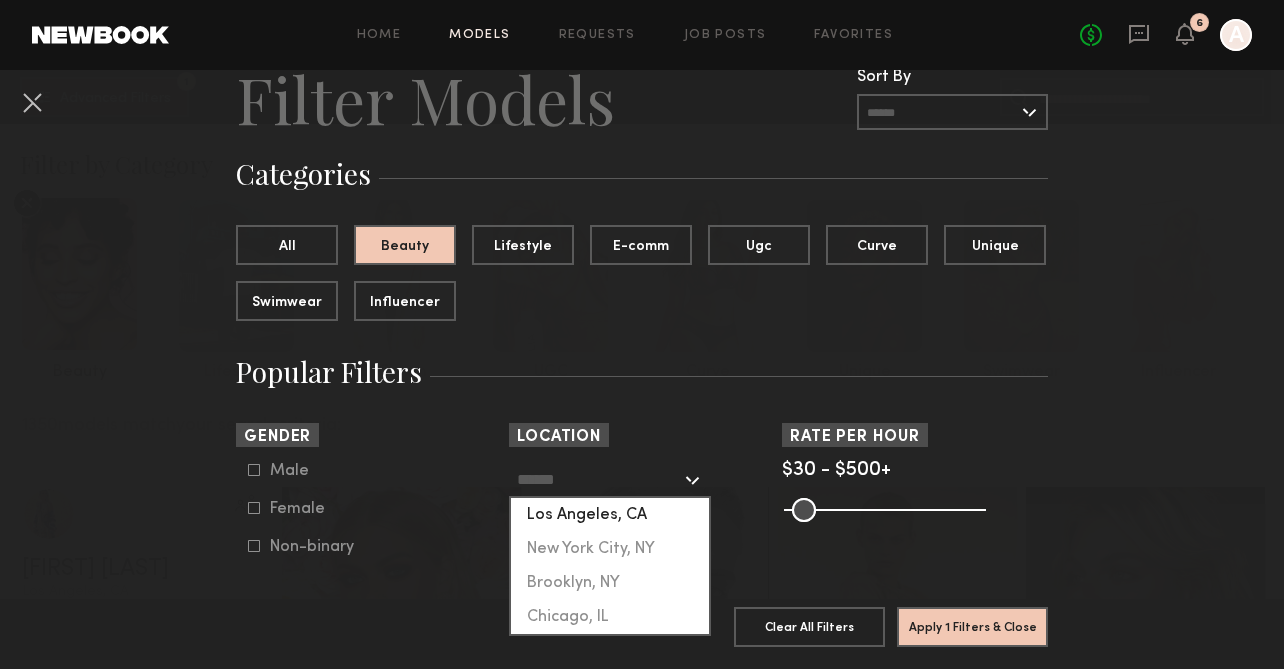 click on "Los Angeles, CA" 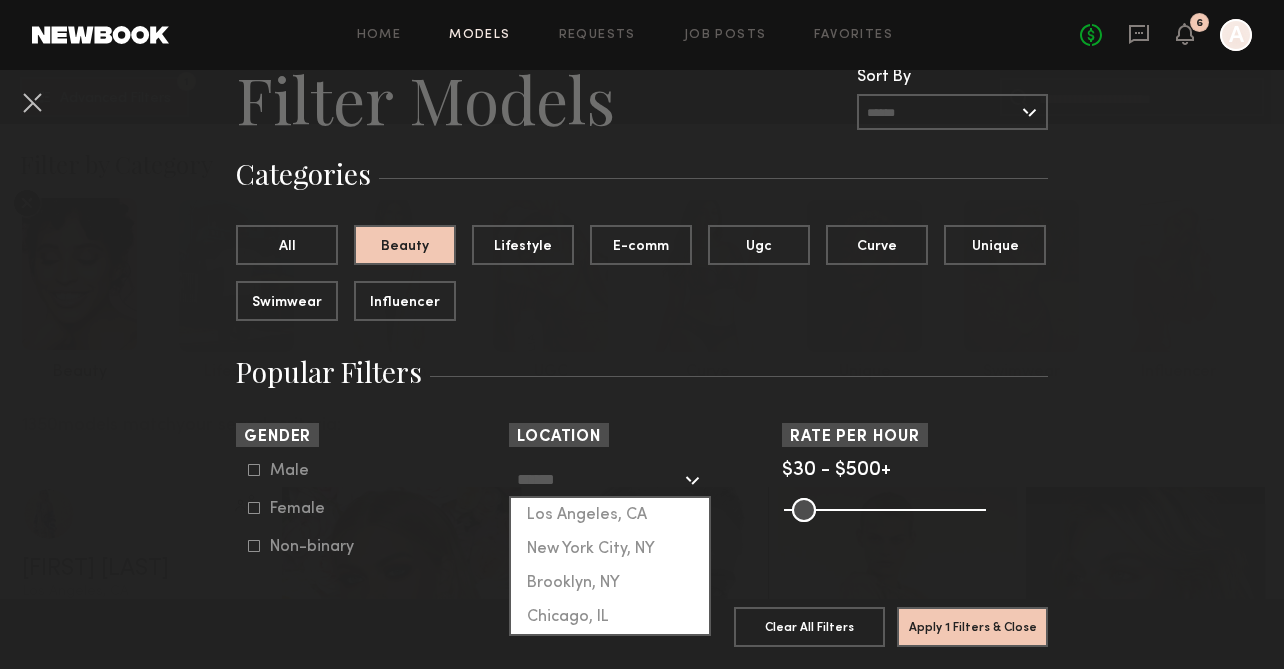 type on "**********" 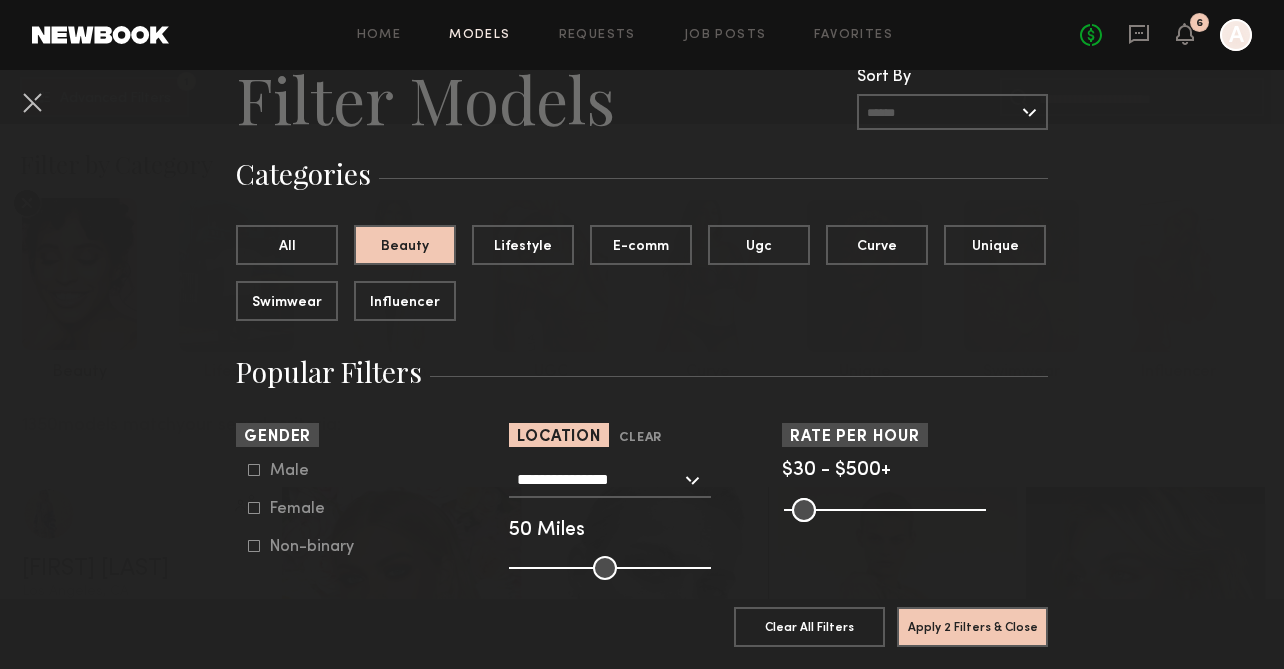 click 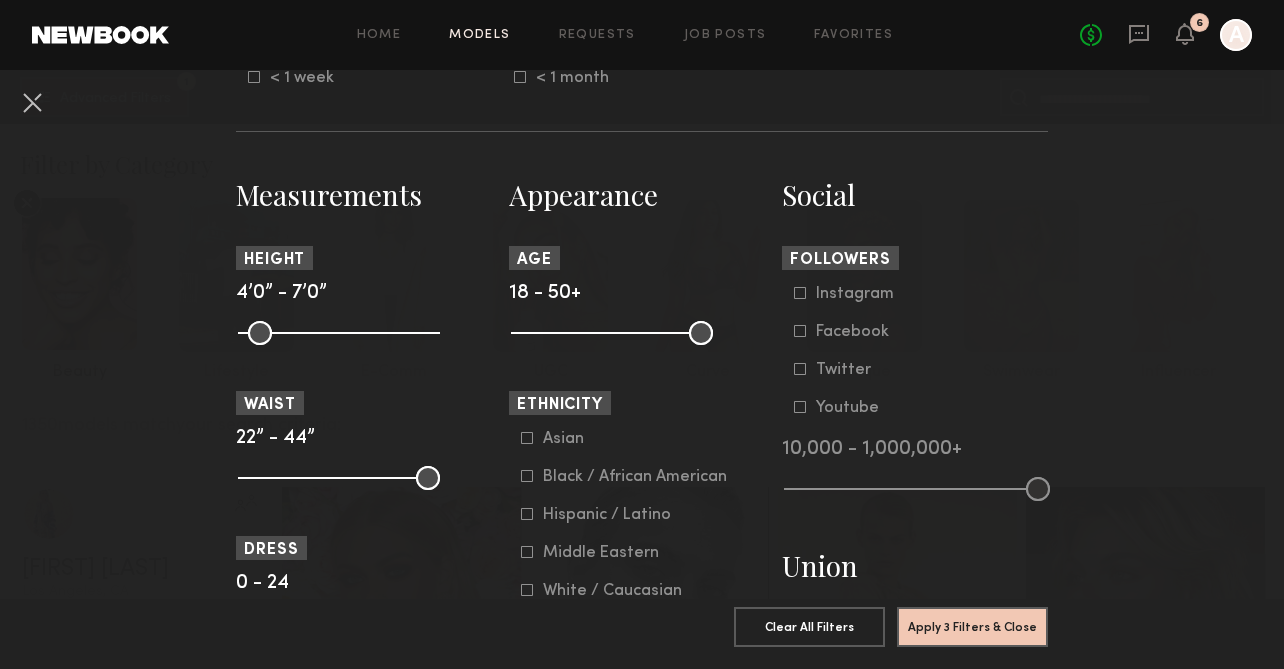 scroll, scrollTop: 824, scrollLeft: 0, axis: vertical 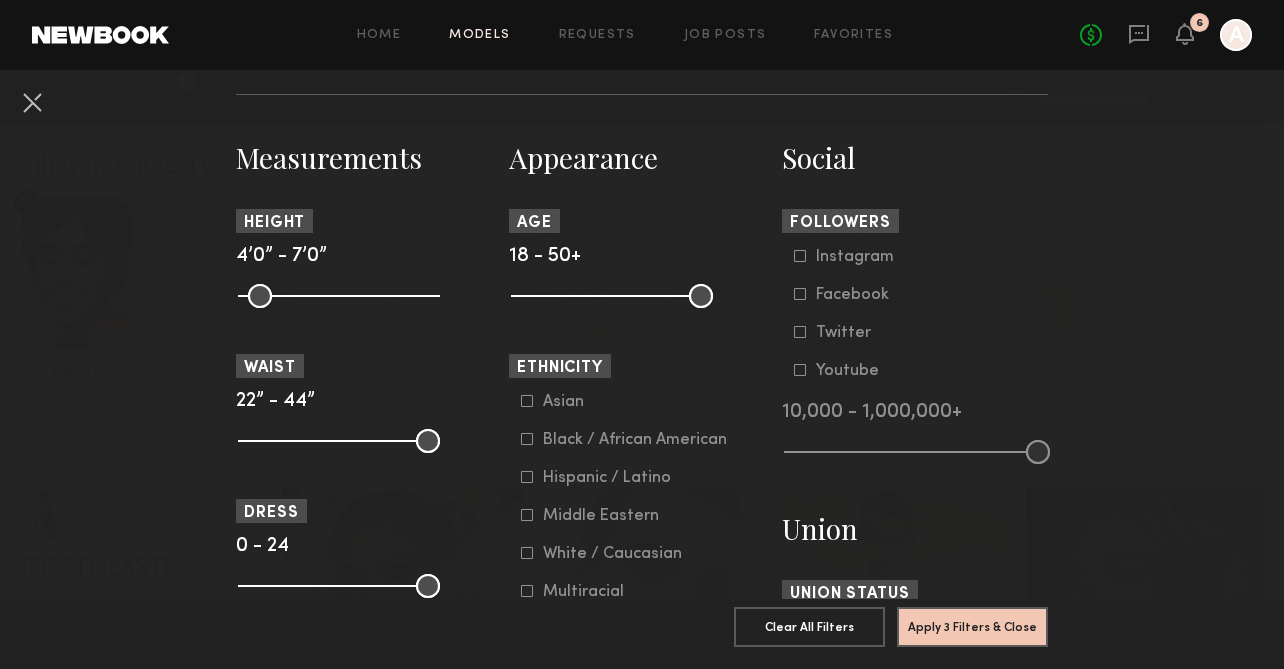 click 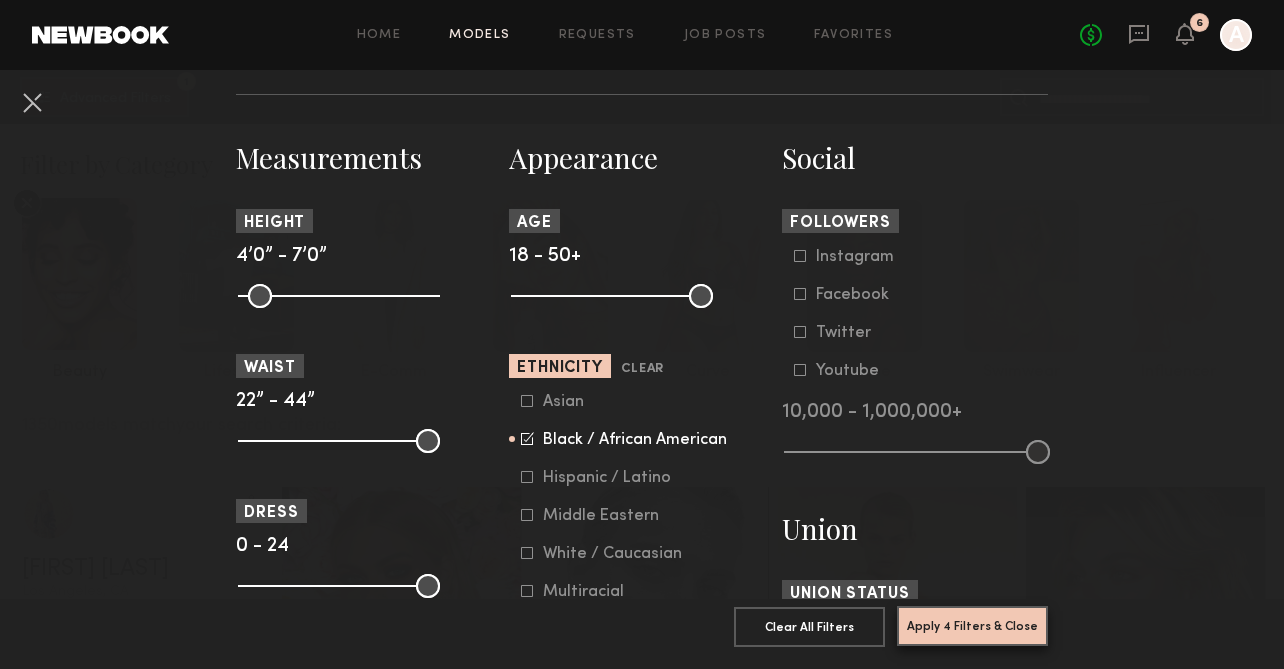drag, startPoint x: 982, startPoint y: 625, endPoint x: 977, endPoint y: 601, distance: 24.5153 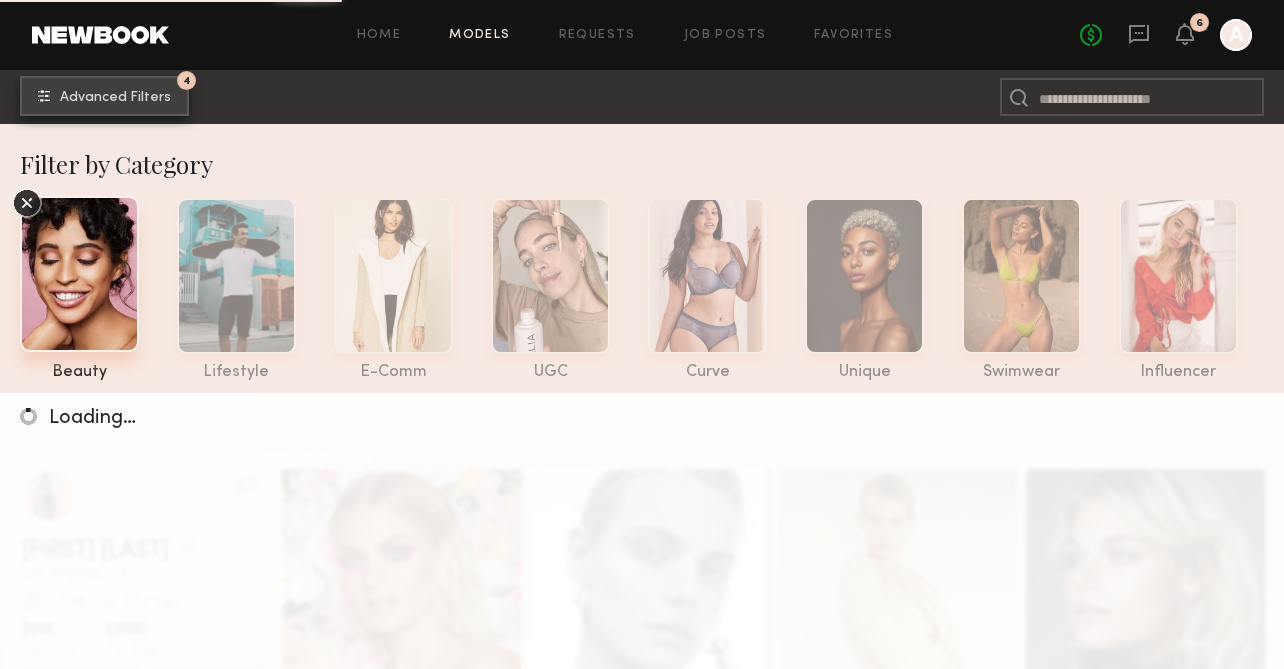 click on "4 Advanced Filters" 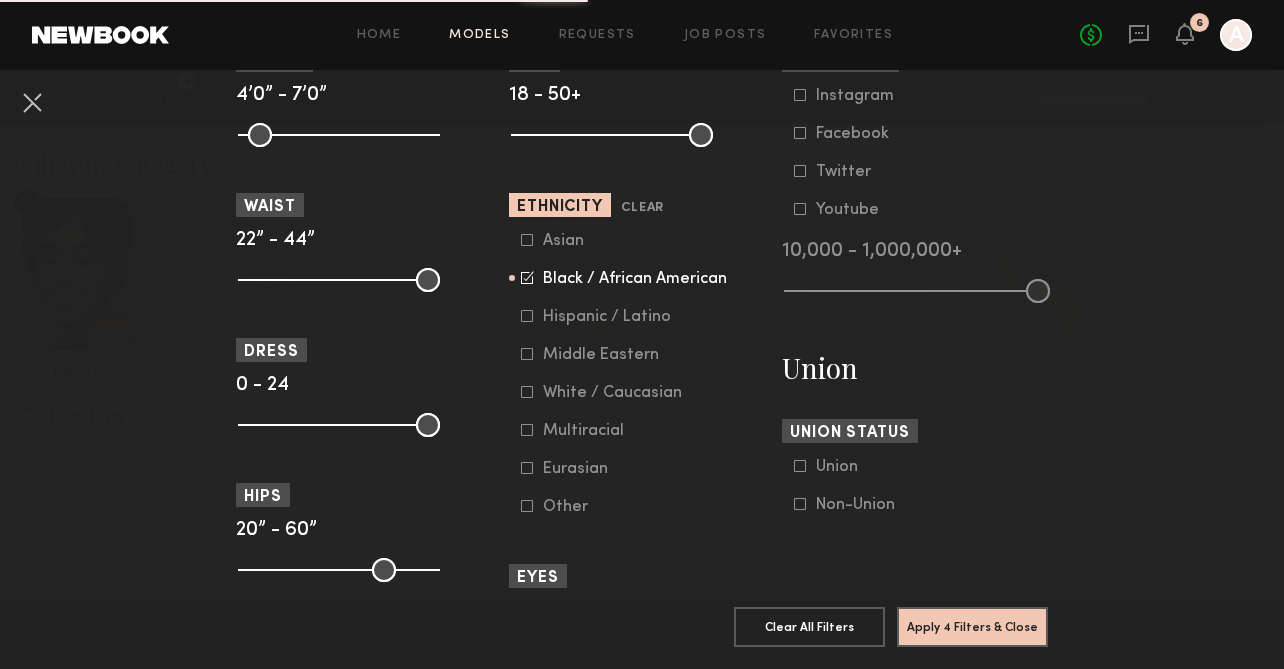 scroll, scrollTop: 987, scrollLeft: 0, axis: vertical 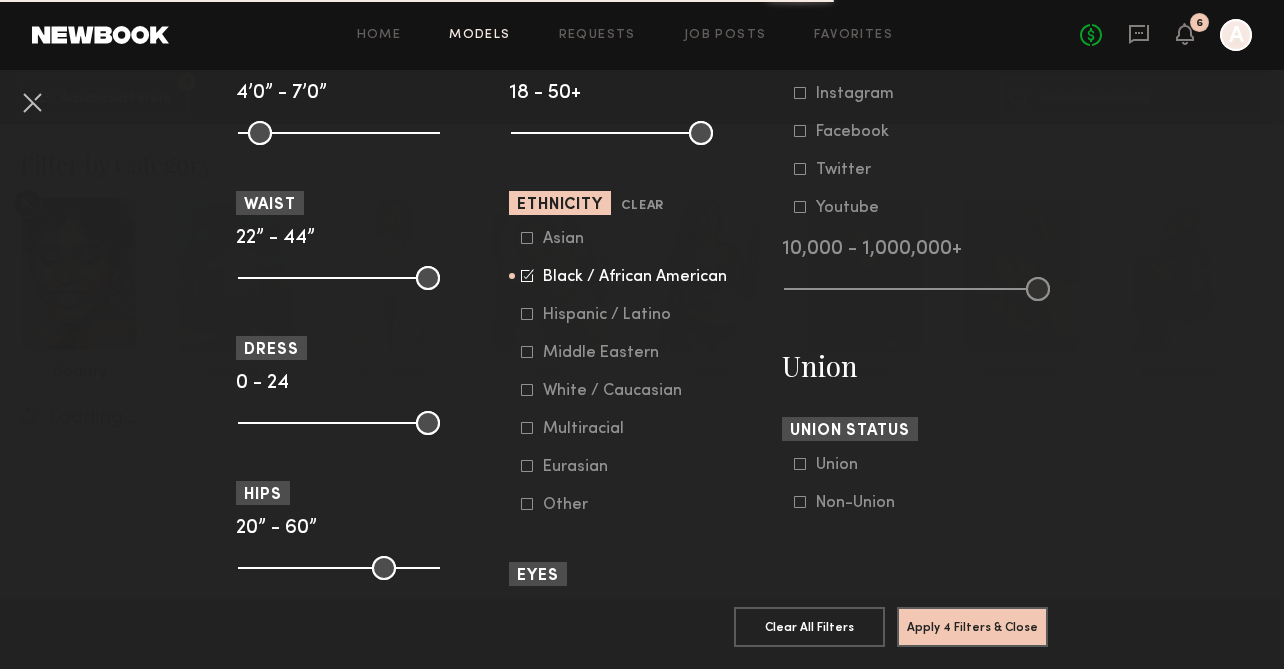 click 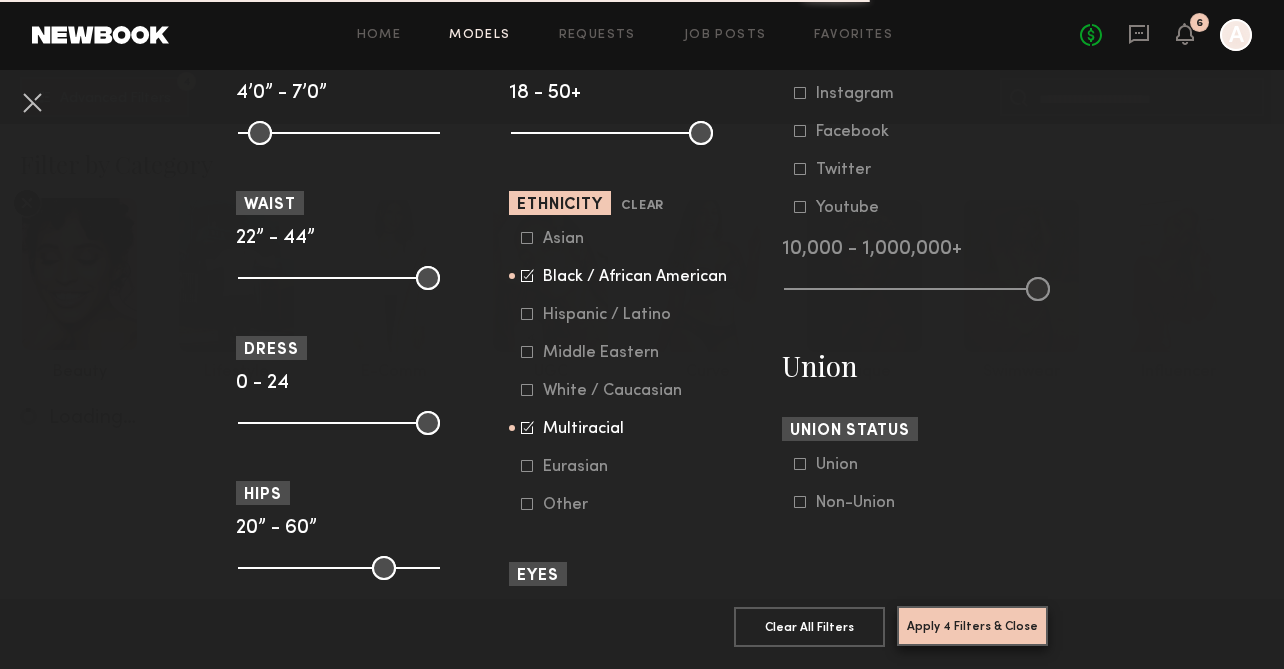 click on "Apply 4 Filters & Close" 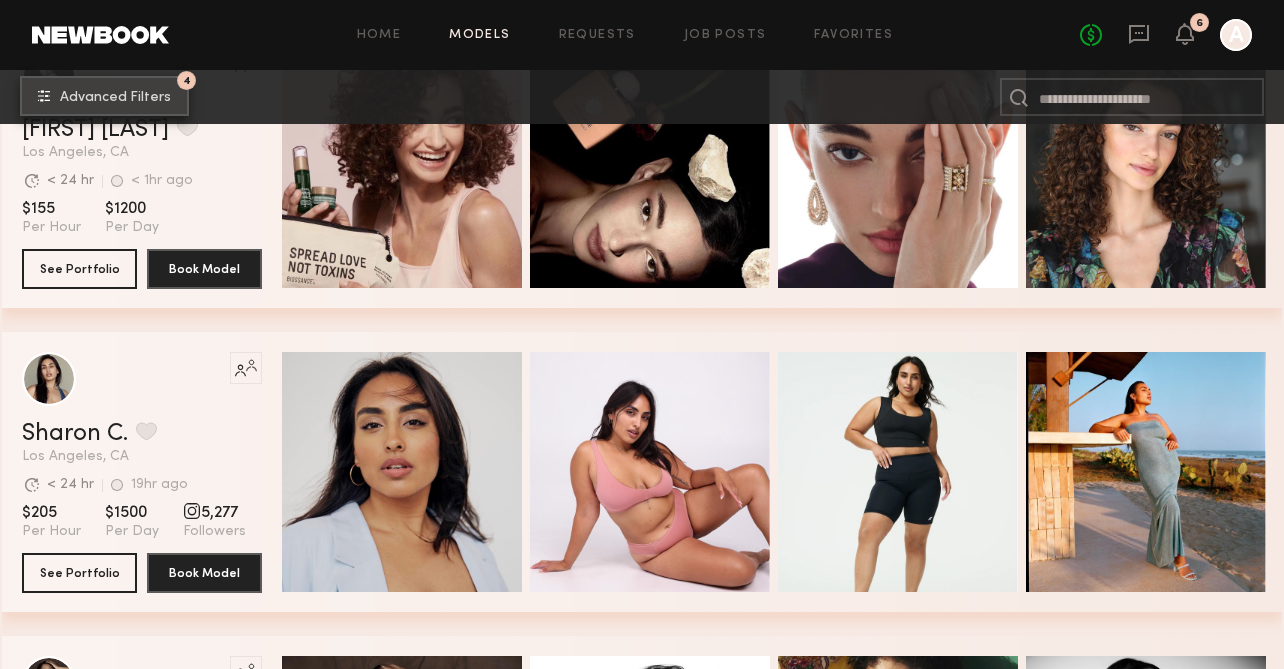 scroll, scrollTop: 3178, scrollLeft: 0, axis: vertical 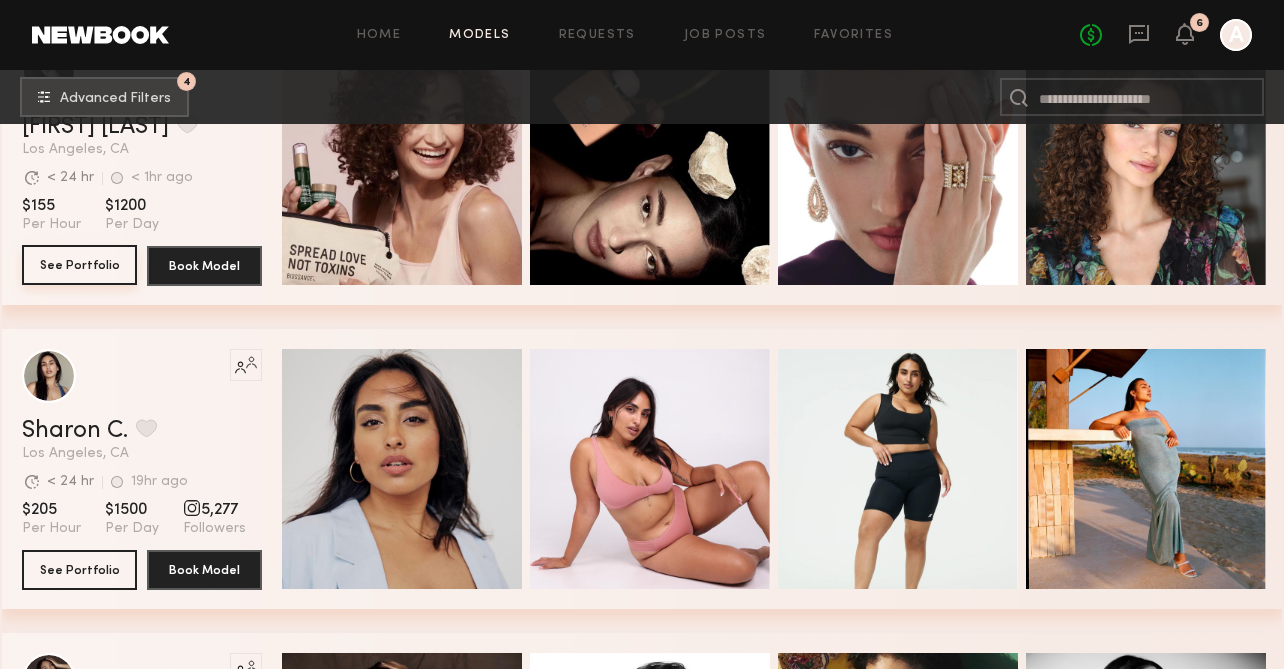 click on "See Portfolio" 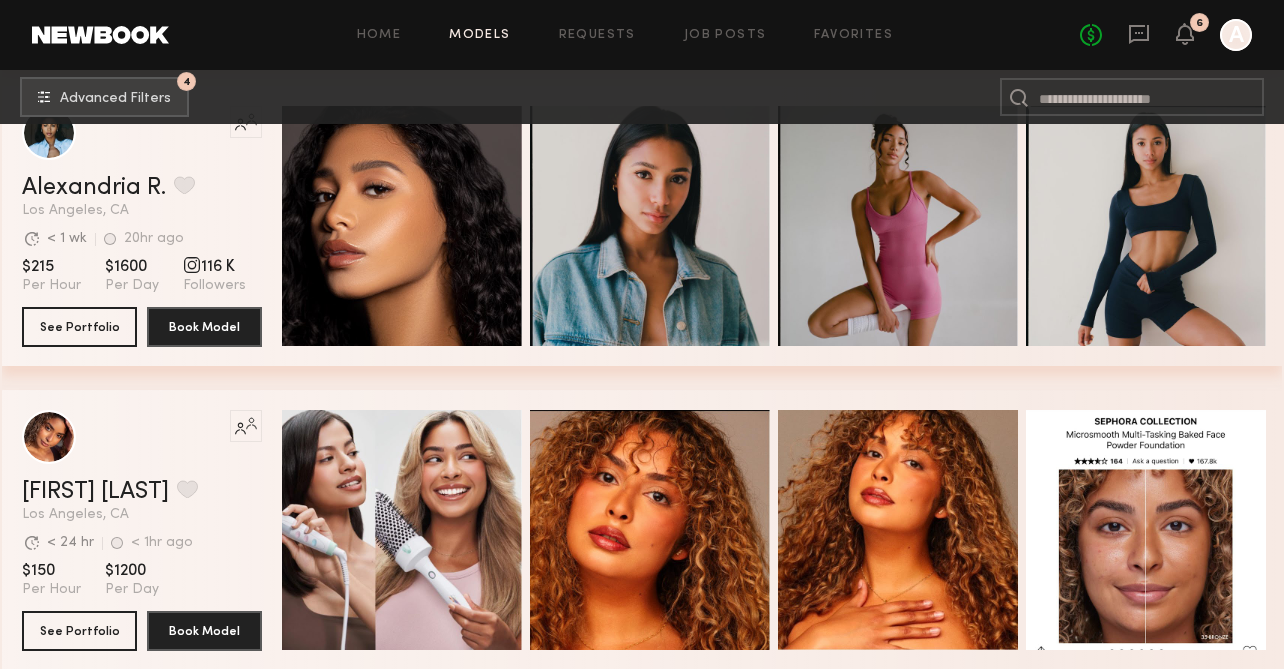 scroll, scrollTop: 5909, scrollLeft: 0, axis: vertical 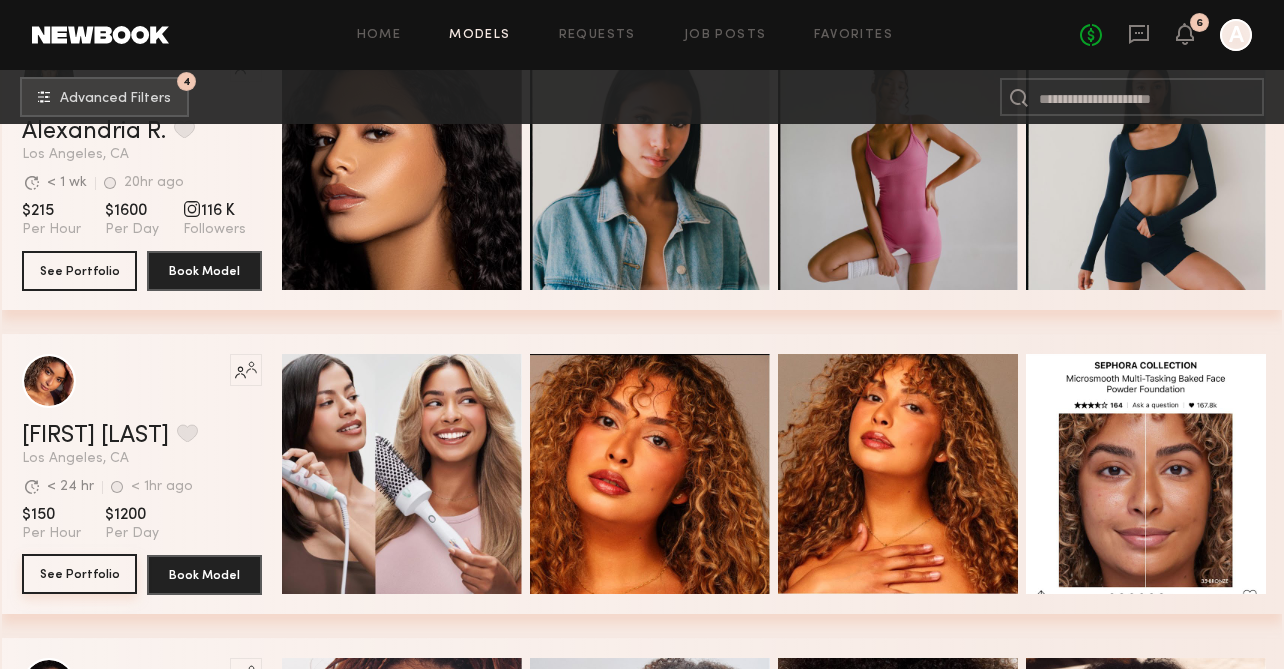 click on "See Portfolio" 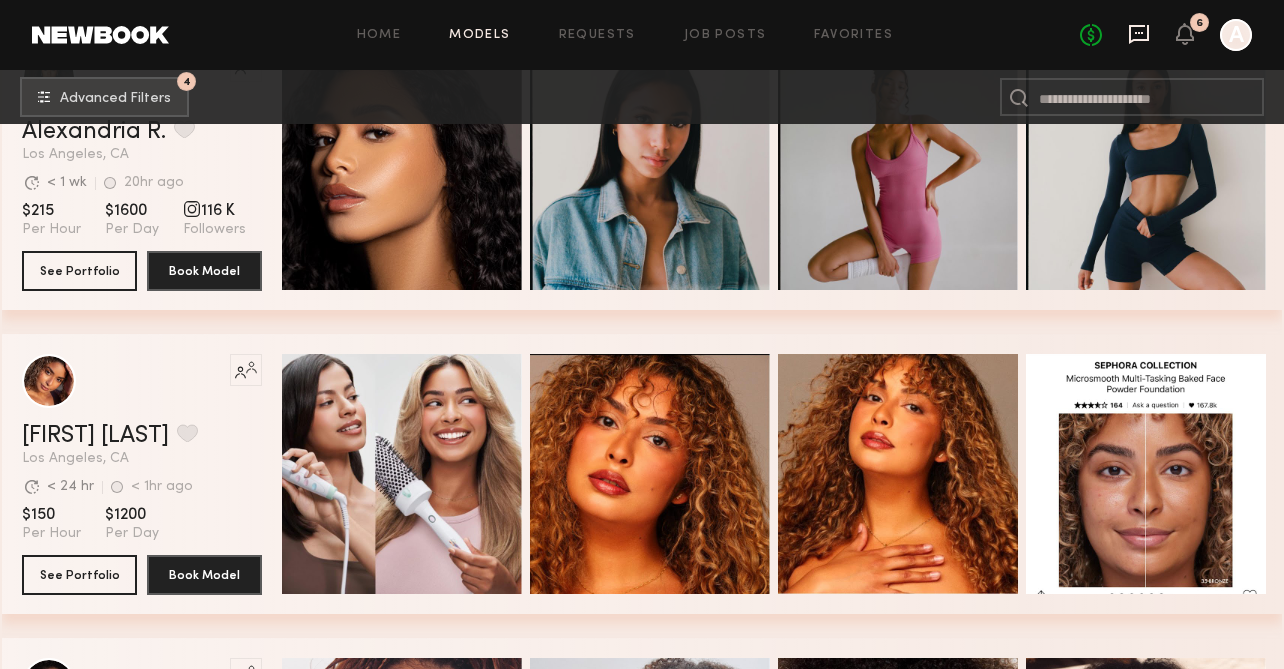 click 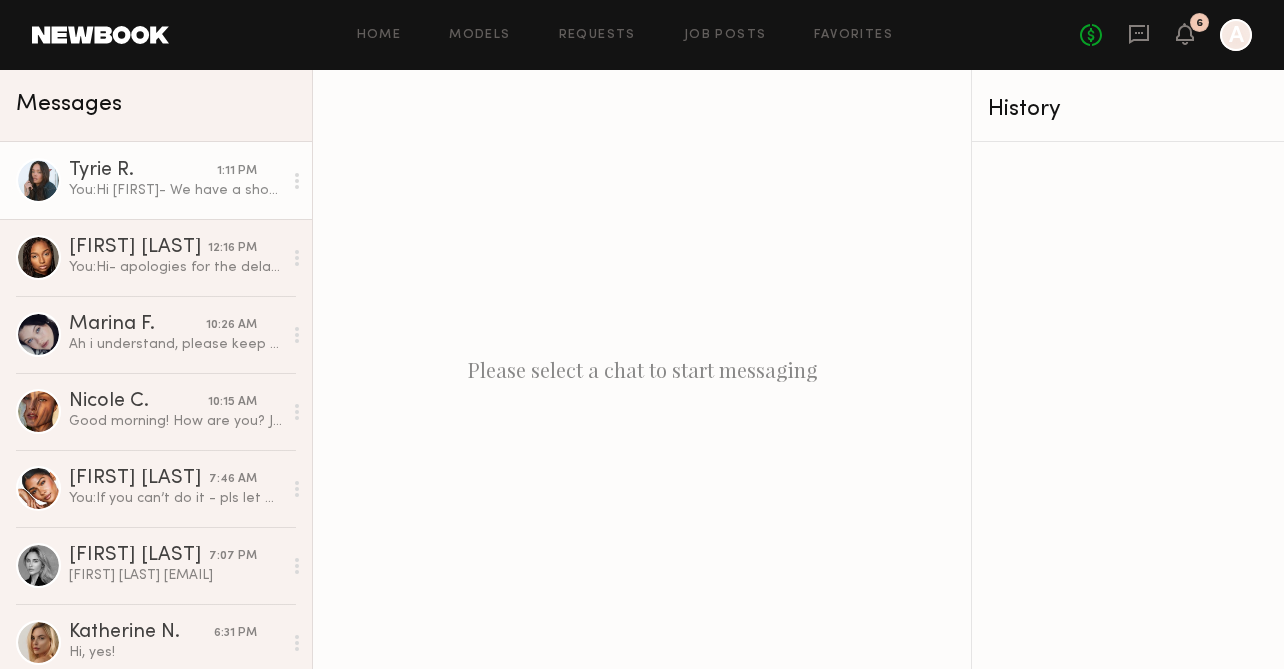 click on "You:  Hi Tyrie- We have a shoot with a haircare brand on 8/12 - I had messaged you about that earlier - I was wondering if you were avail/interested in that shoot instead of 8/8 - could you let me know?" 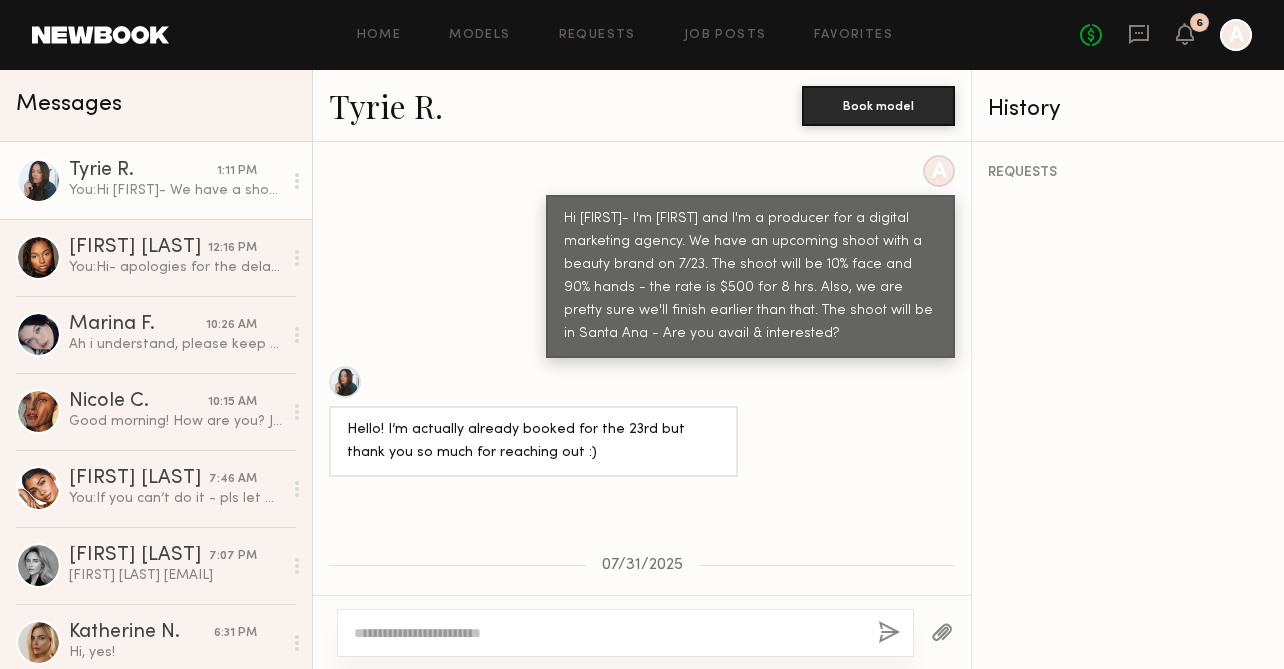 scroll, scrollTop: 855, scrollLeft: 0, axis: vertical 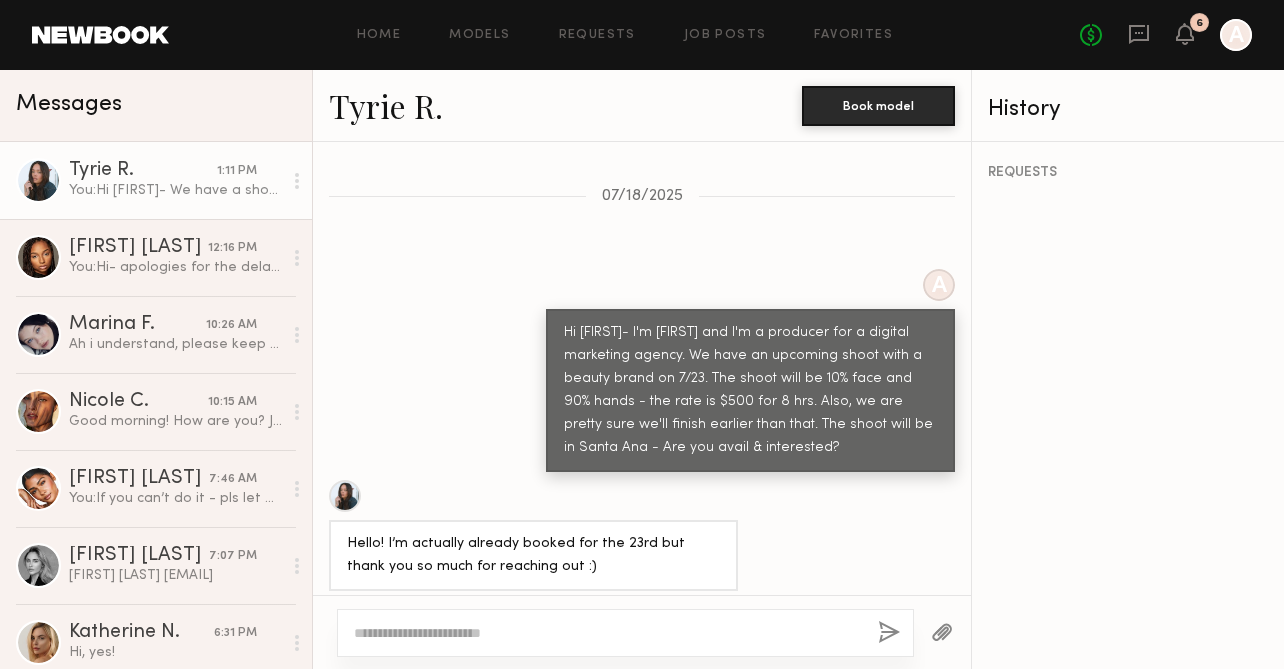 drag, startPoint x: 771, startPoint y: 412, endPoint x: 751, endPoint y: 407, distance: 20.615528 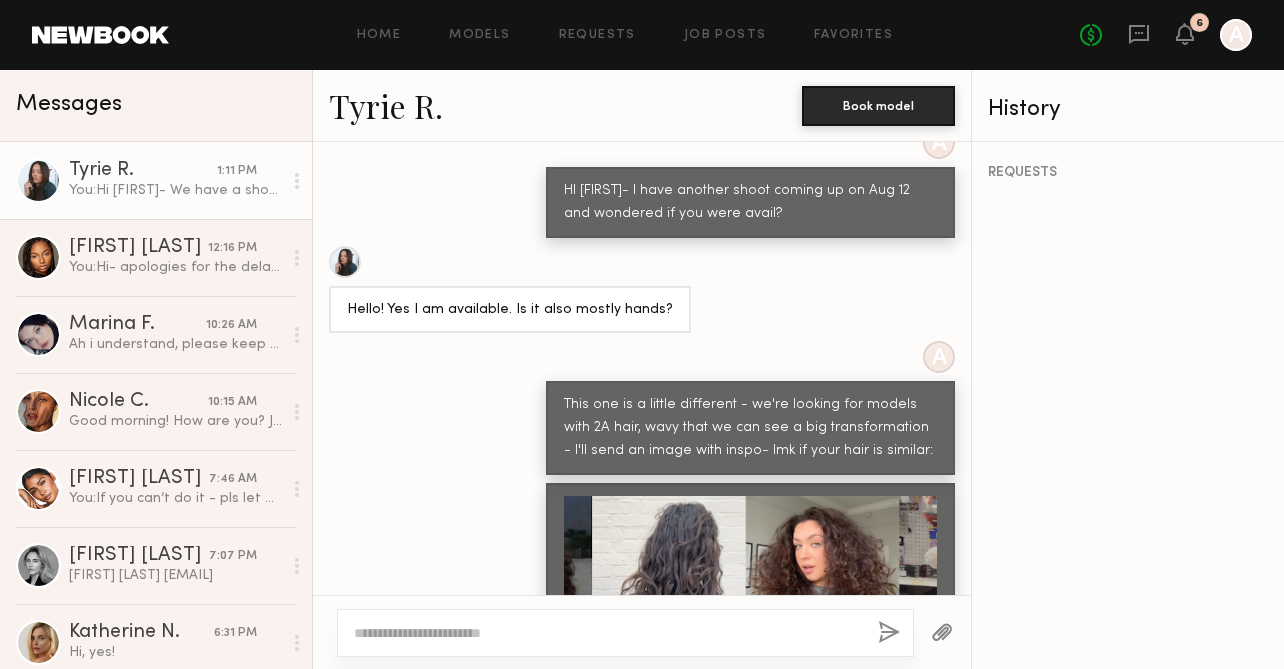 scroll, scrollTop: 1519, scrollLeft: 0, axis: vertical 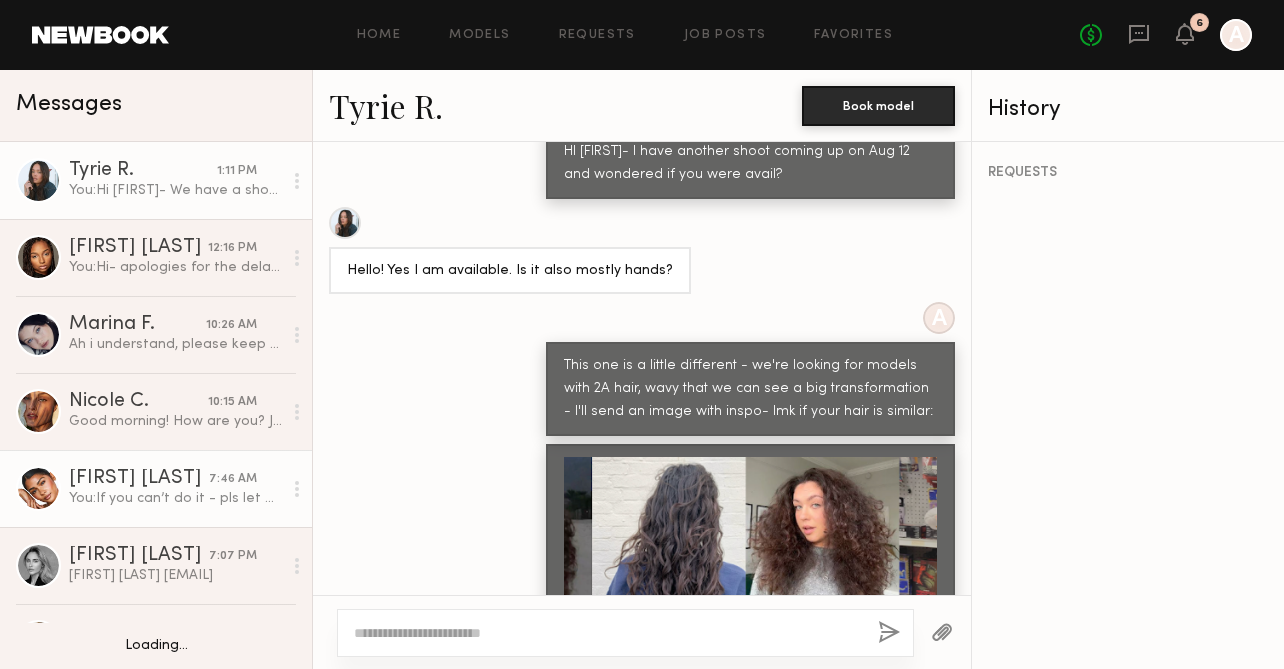 click on "Makaela H." 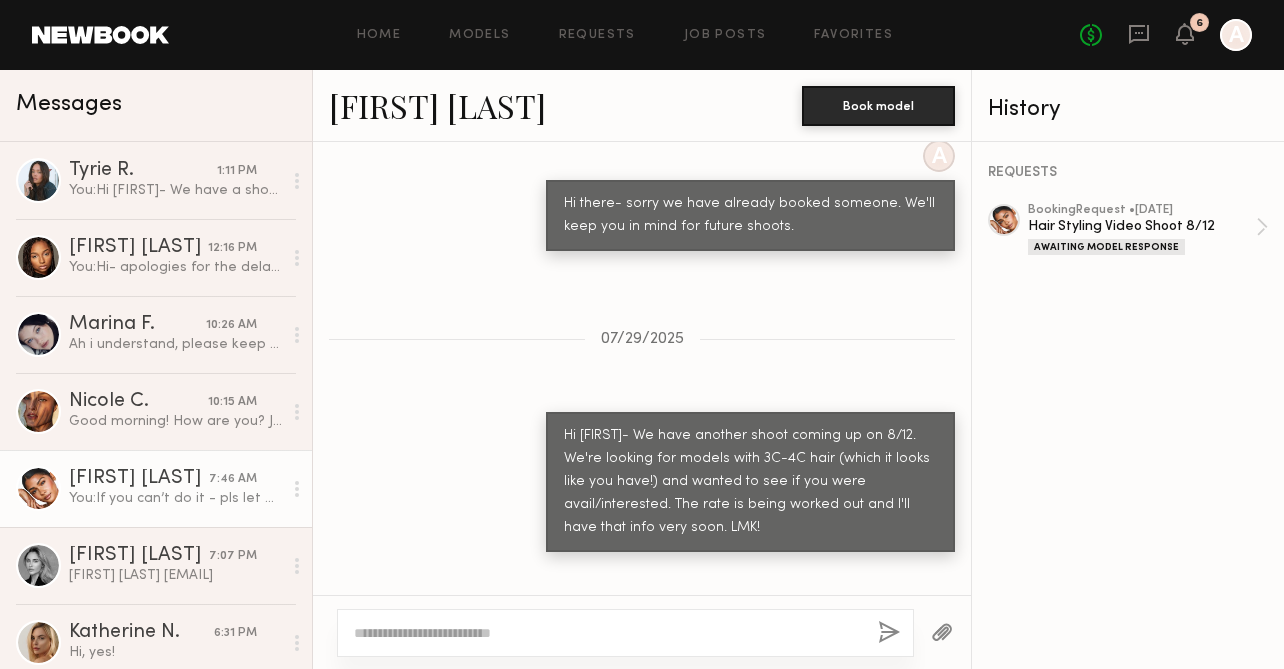 scroll, scrollTop: 1746, scrollLeft: 0, axis: vertical 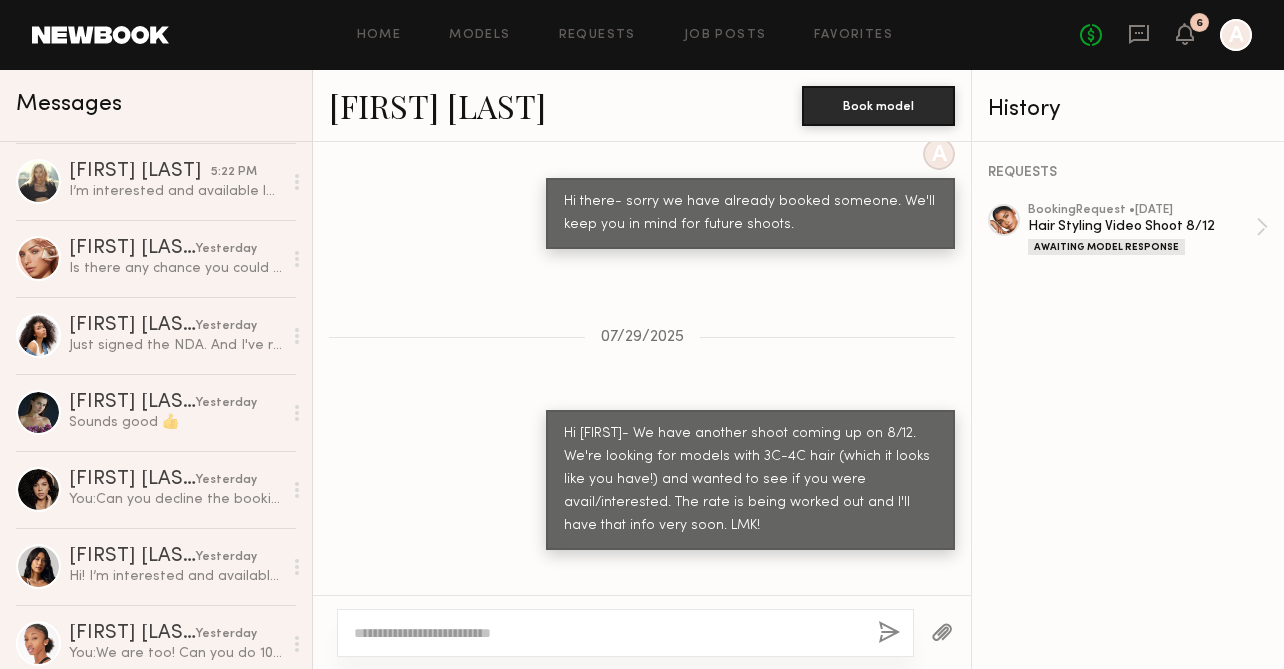 click on "Tracy D. yesterday You:  Can you decline the booking request please? Thanks!" 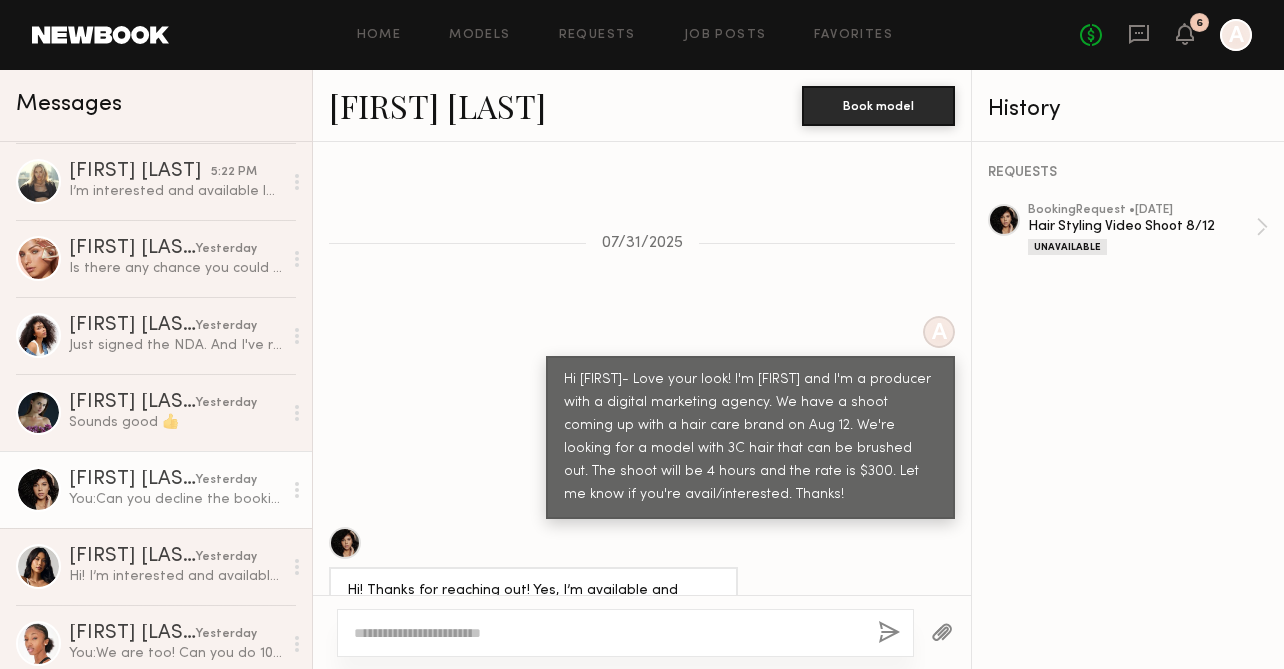 scroll, scrollTop: 956, scrollLeft: 0, axis: vertical 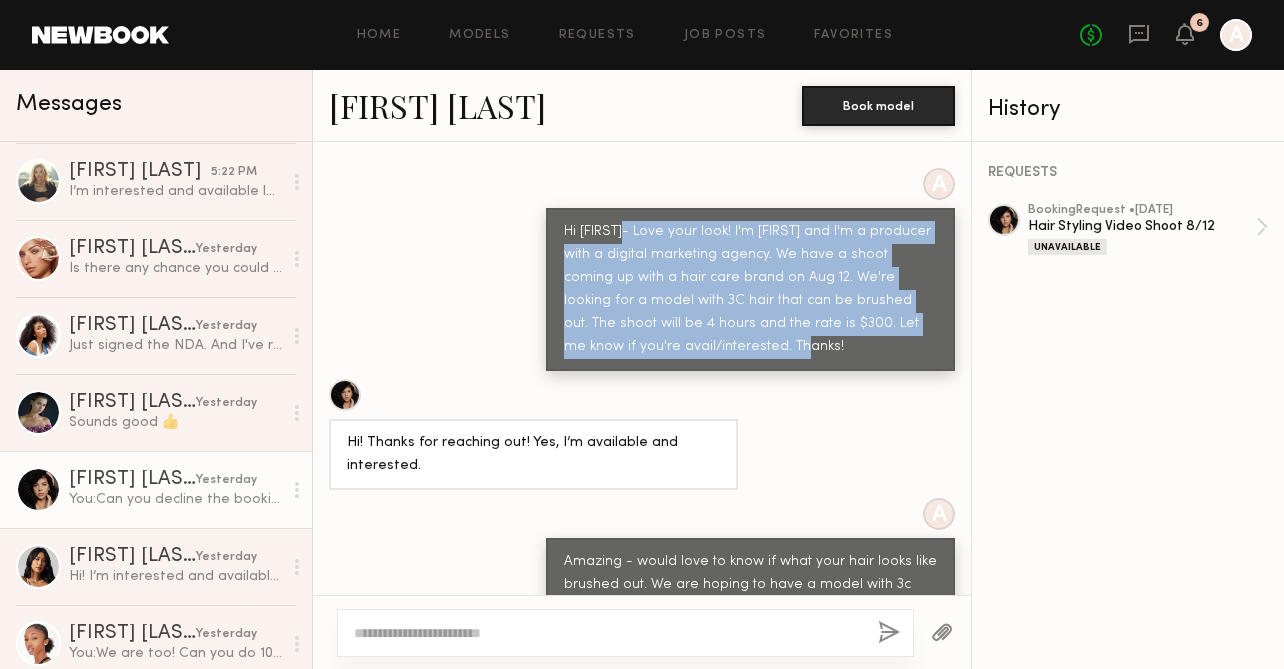 drag, startPoint x: 721, startPoint y: 310, endPoint x: 625, endPoint y: 198, distance: 147.51271 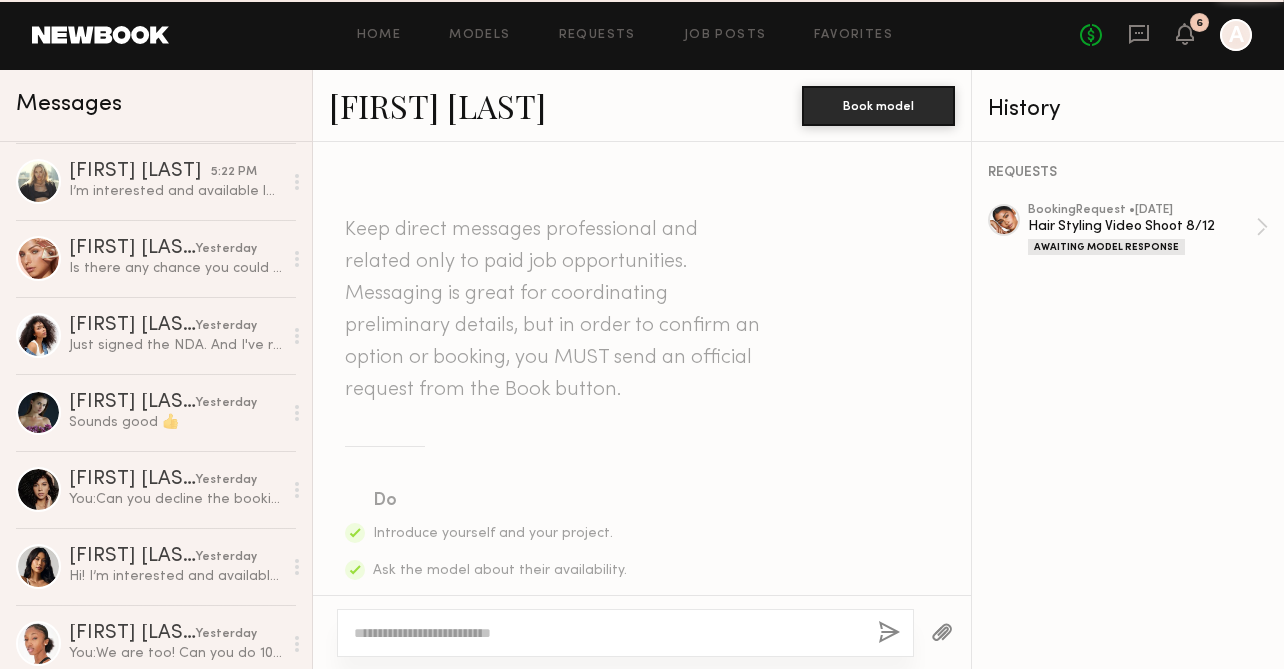 scroll, scrollTop: 5446, scrollLeft: 0, axis: vertical 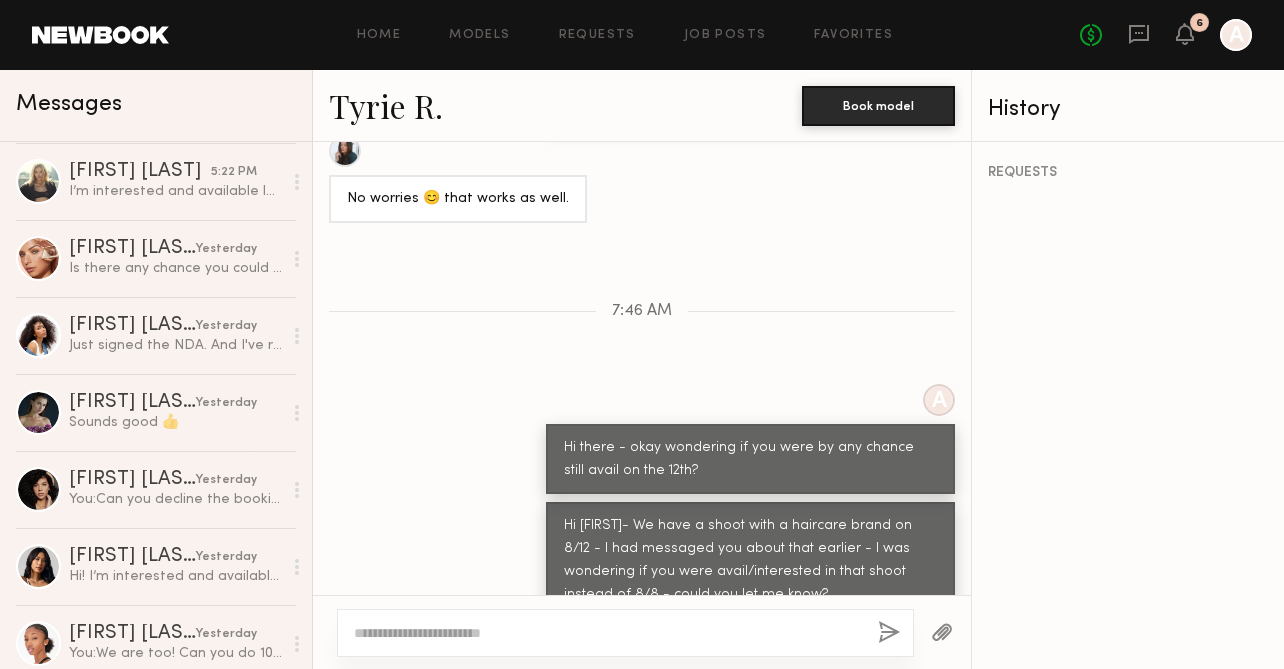 click on "Home Models Requests Job Posts Favorites Sign Out No fees up to $5,000 6 A" 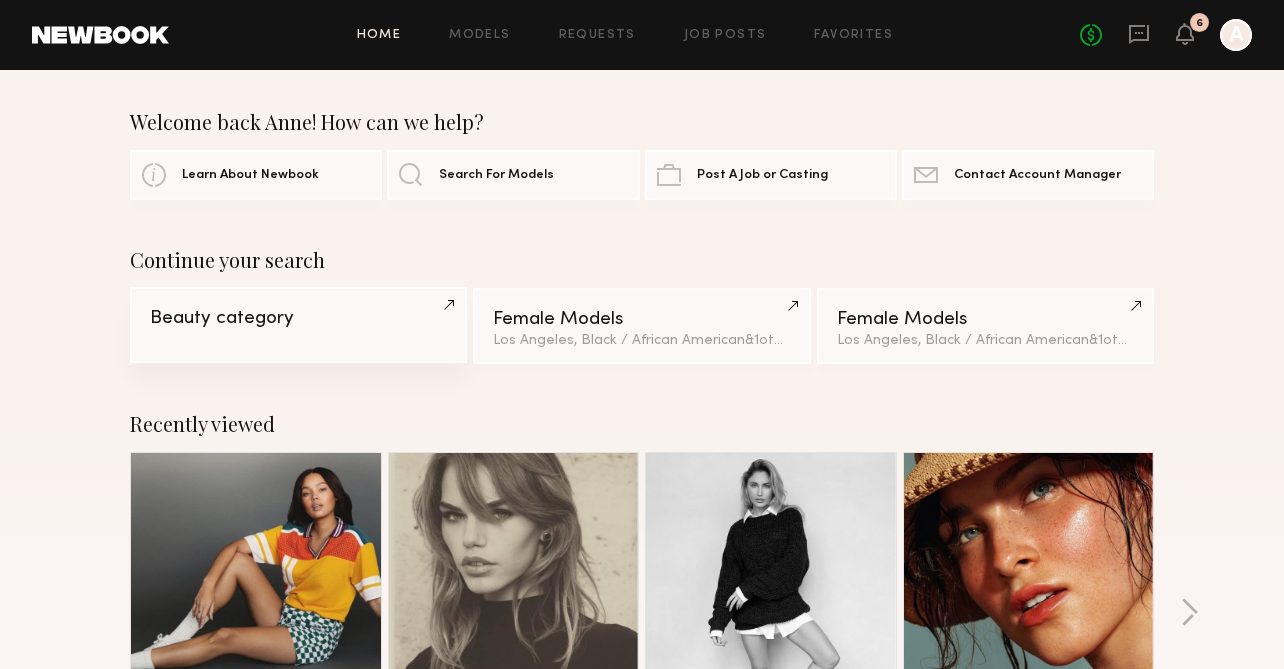 click on "Beauty category" 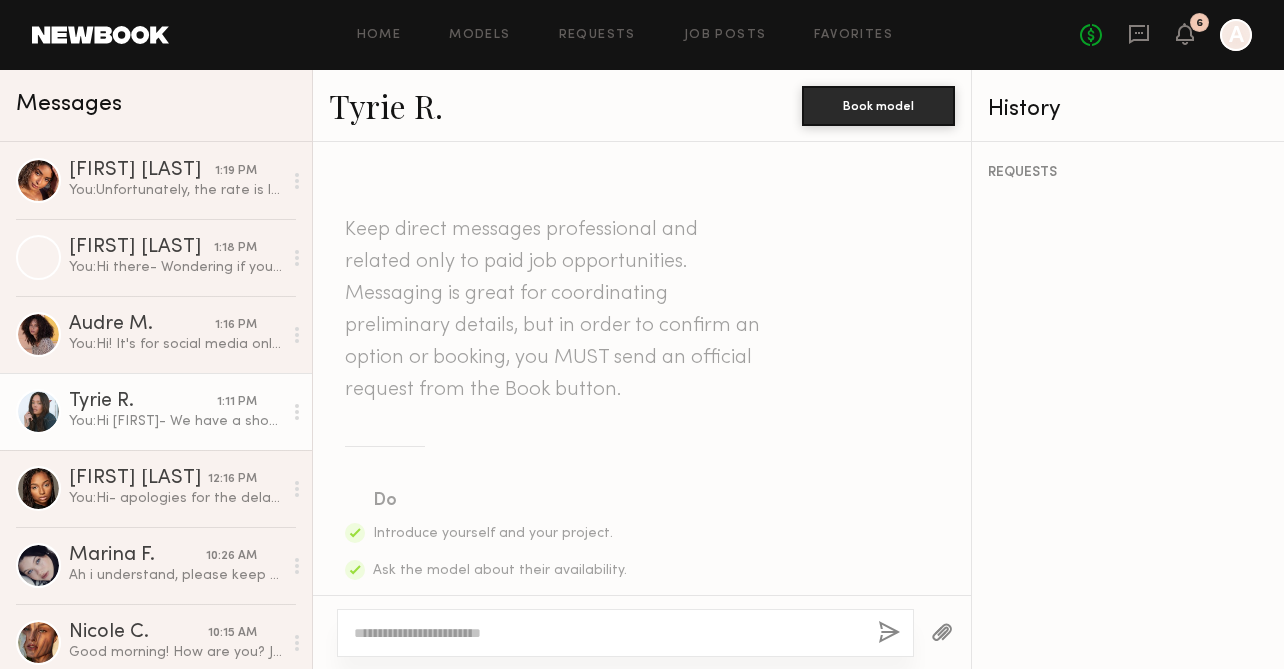 scroll, scrollTop: 3405, scrollLeft: 0, axis: vertical 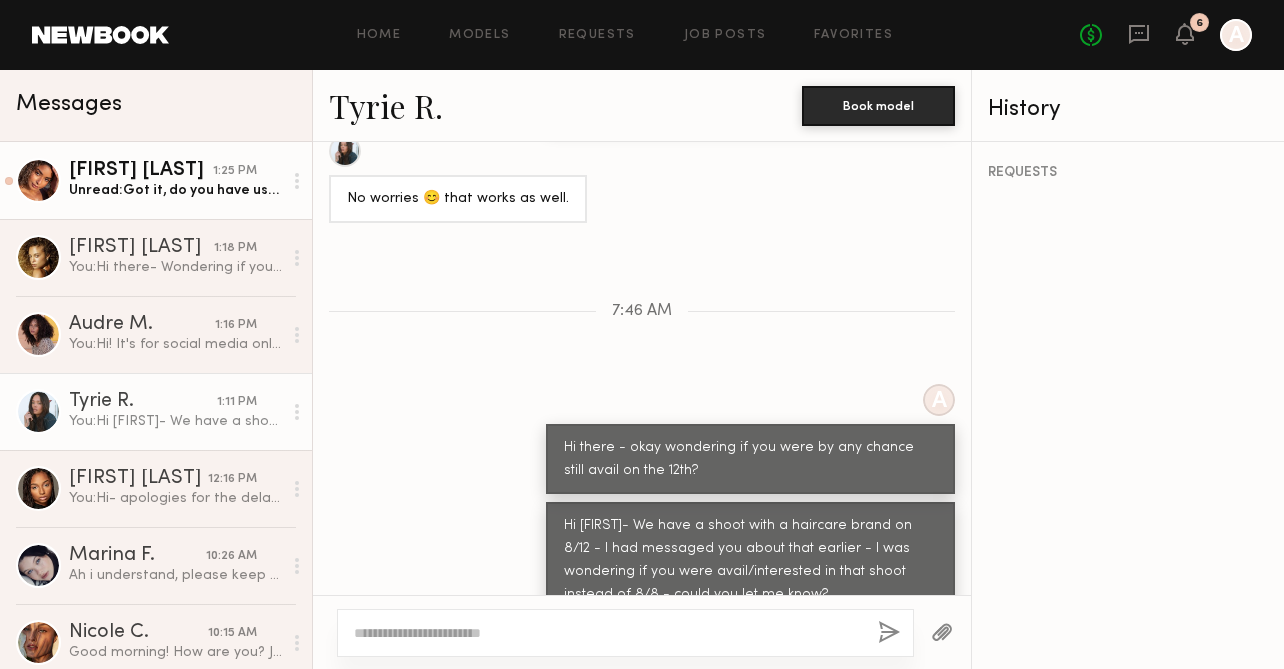 click on "Ayanna G. 1:25 PM Unread:  Got it, do you have usage info by chance?" 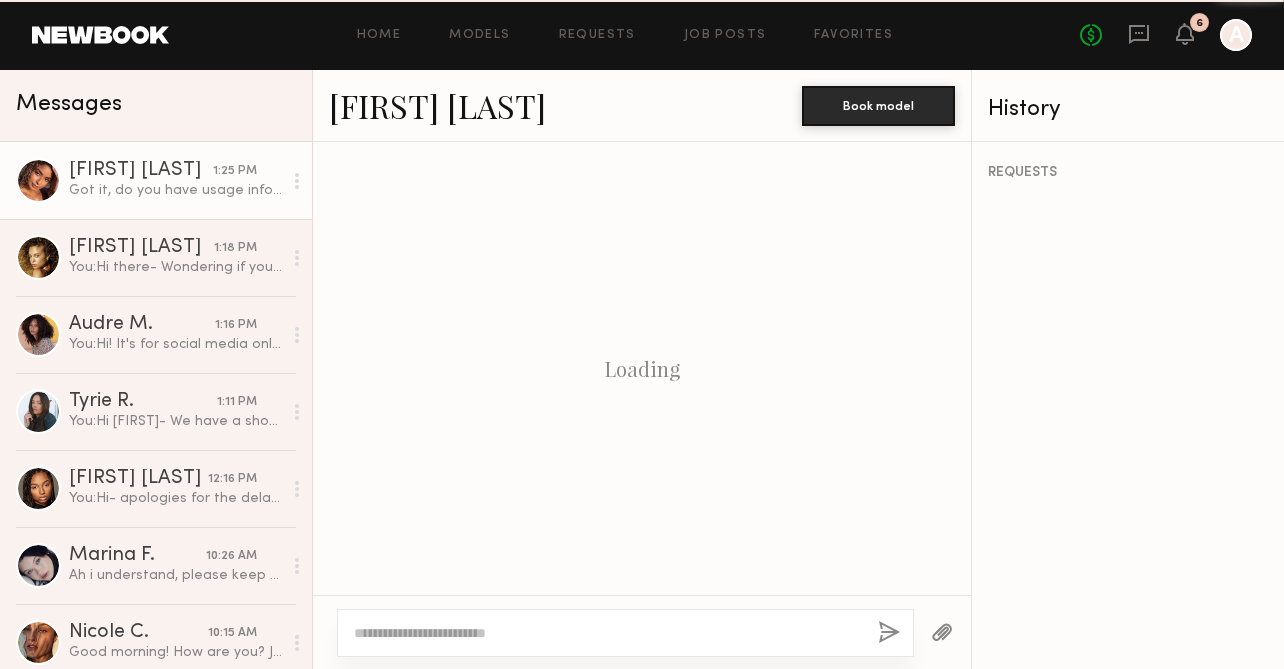 scroll, scrollTop: 1321, scrollLeft: 0, axis: vertical 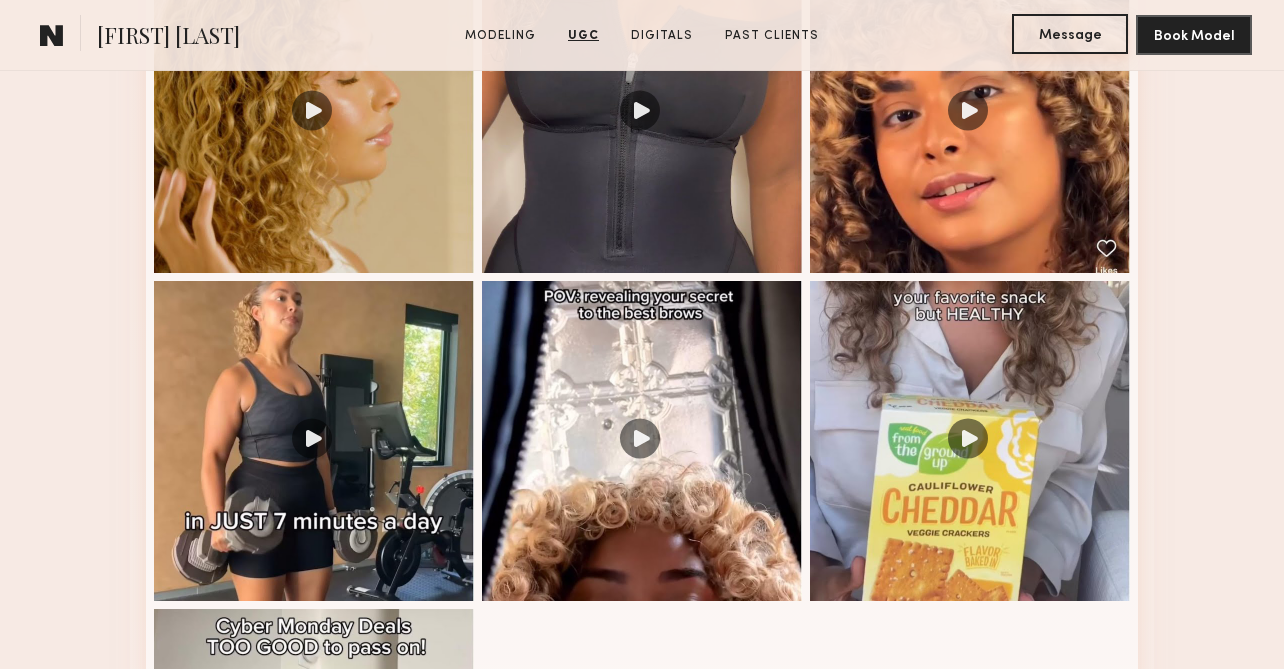 click on "Message" 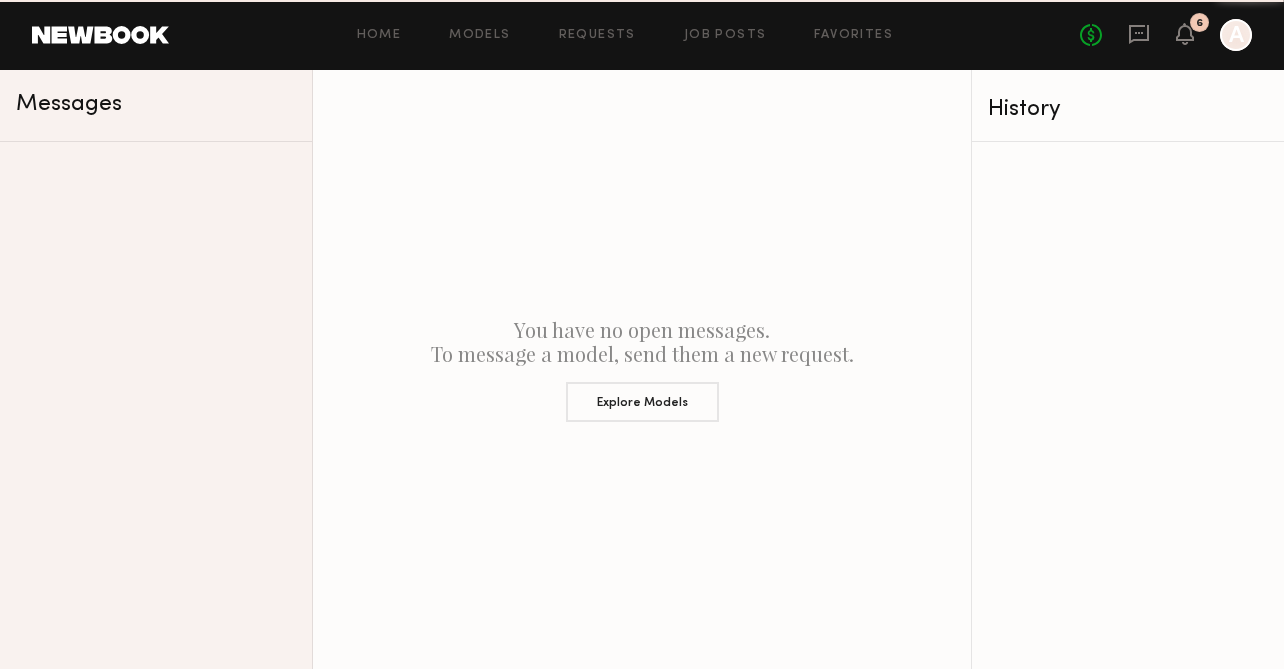 scroll, scrollTop: 0, scrollLeft: 0, axis: both 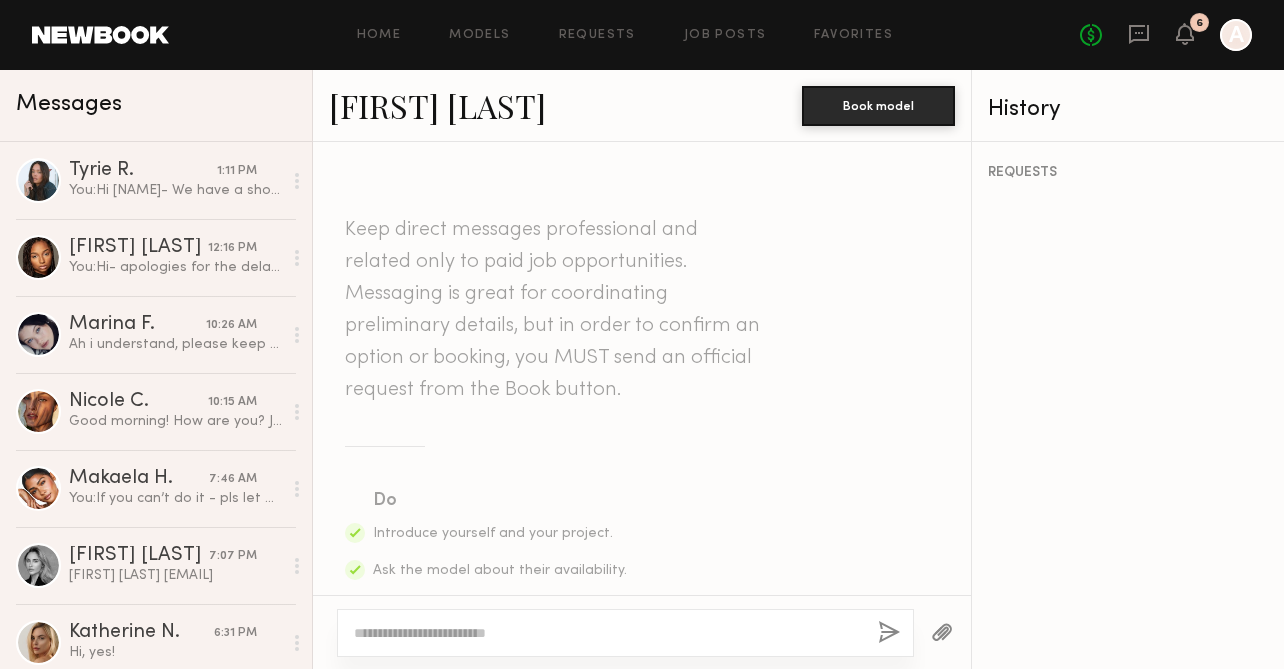 click 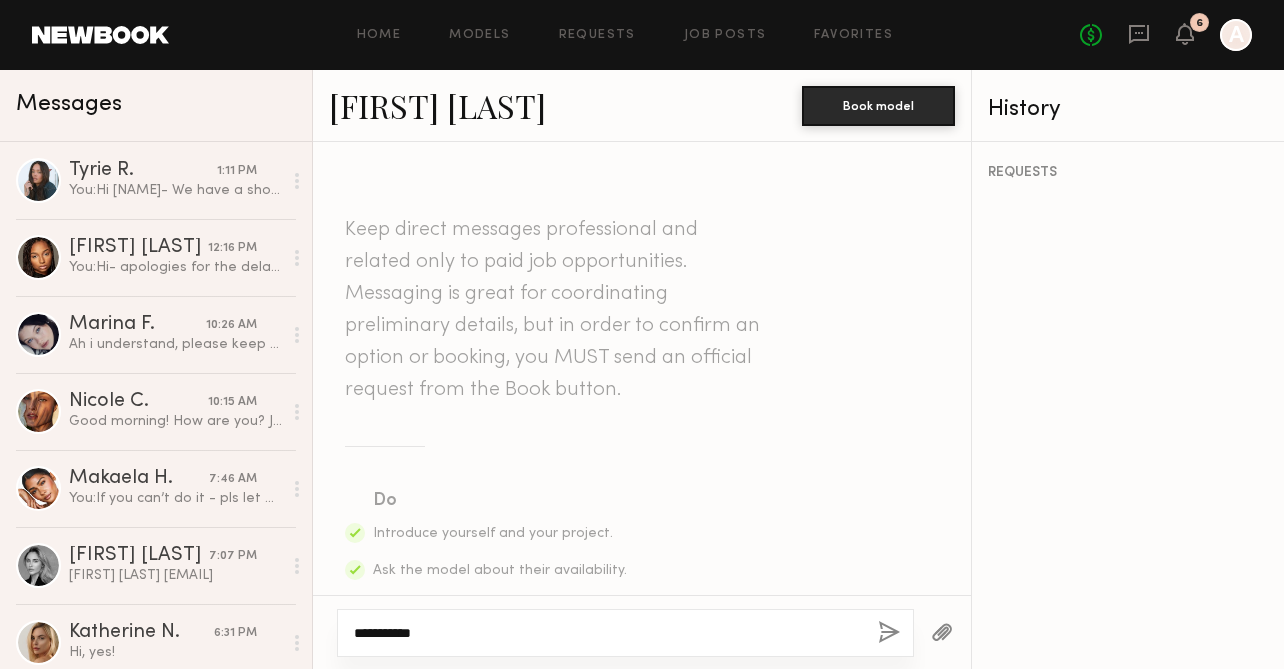 paste on "**********" 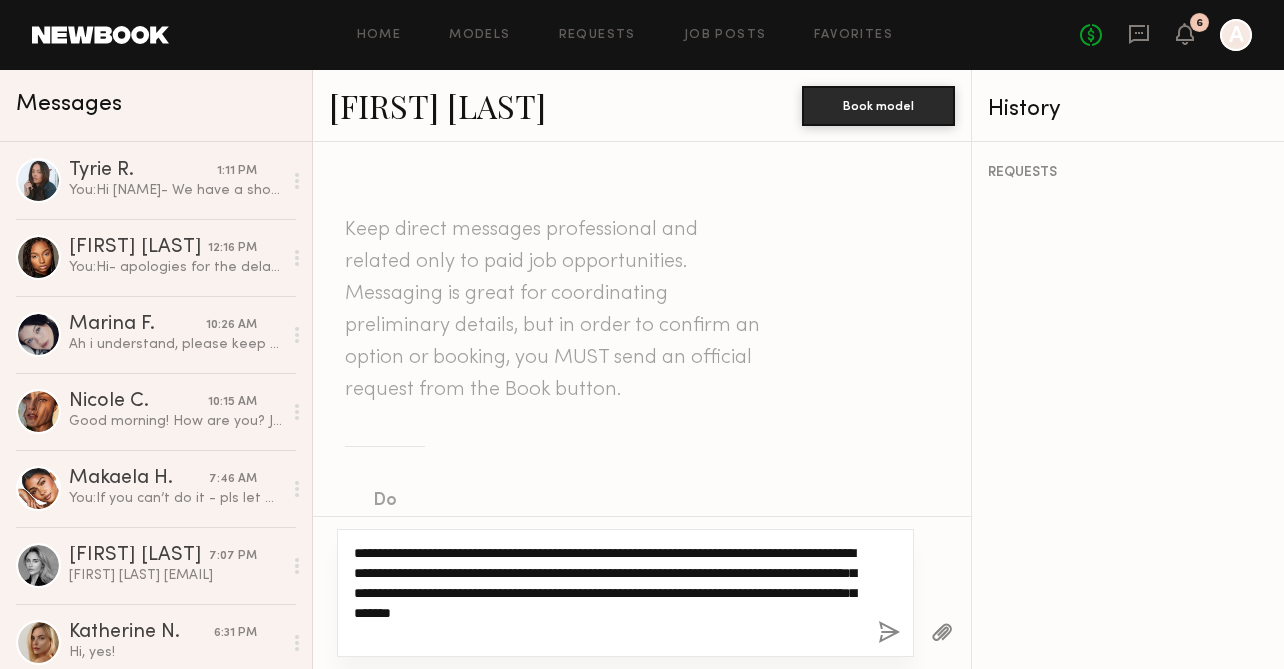 type on "**********" 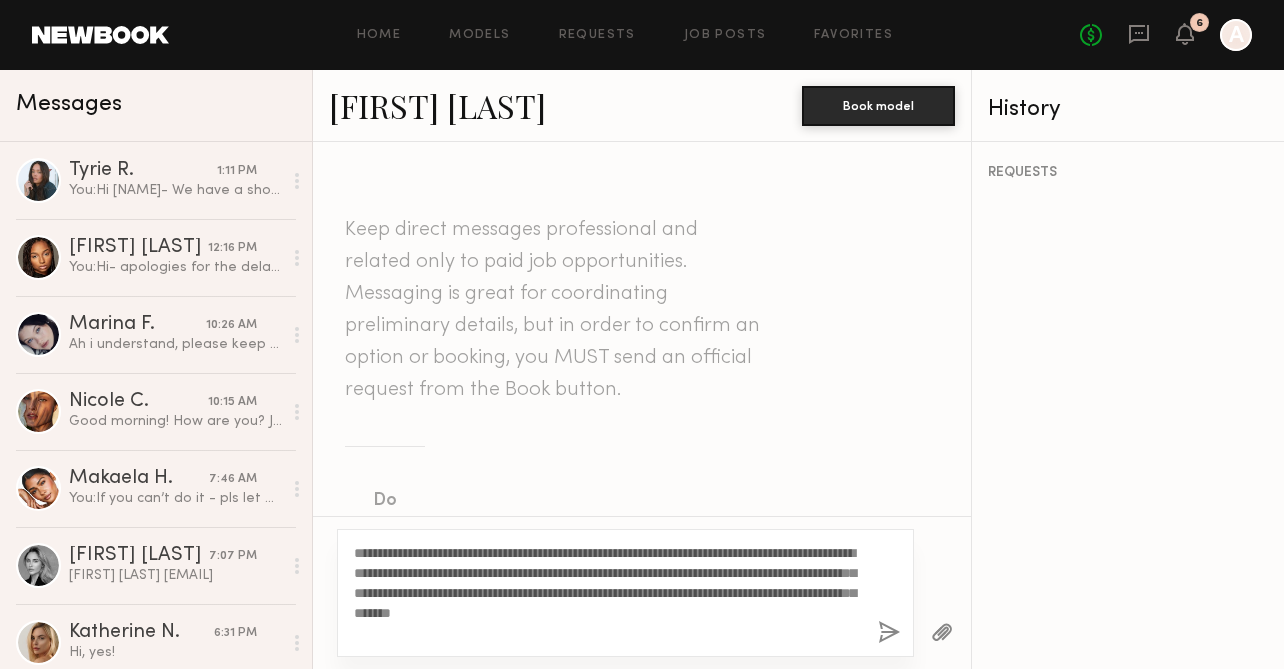 click 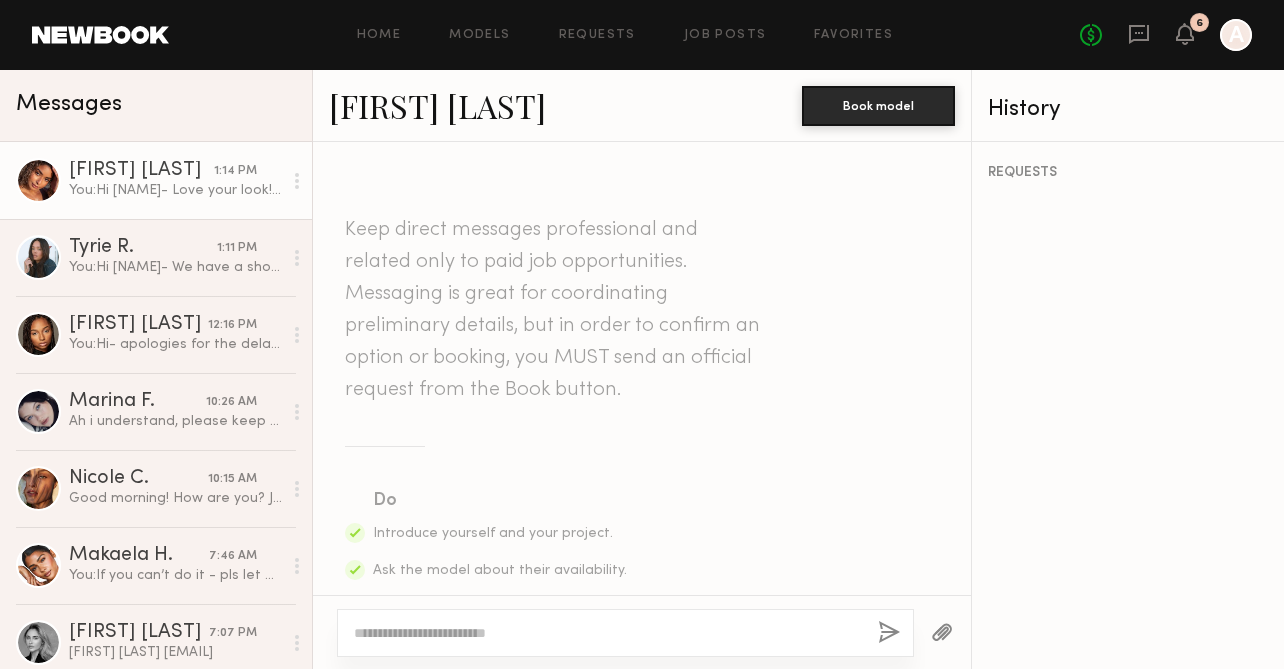 scroll, scrollTop: 710, scrollLeft: 0, axis: vertical 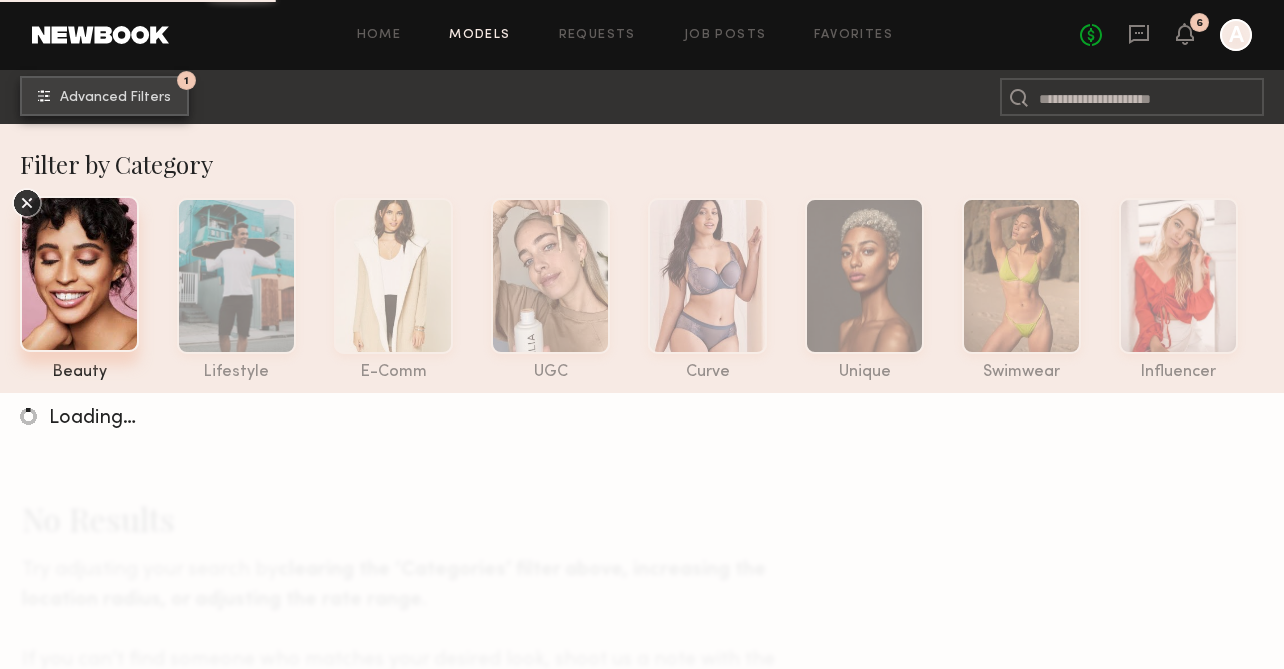 click on "Advanced Filters" 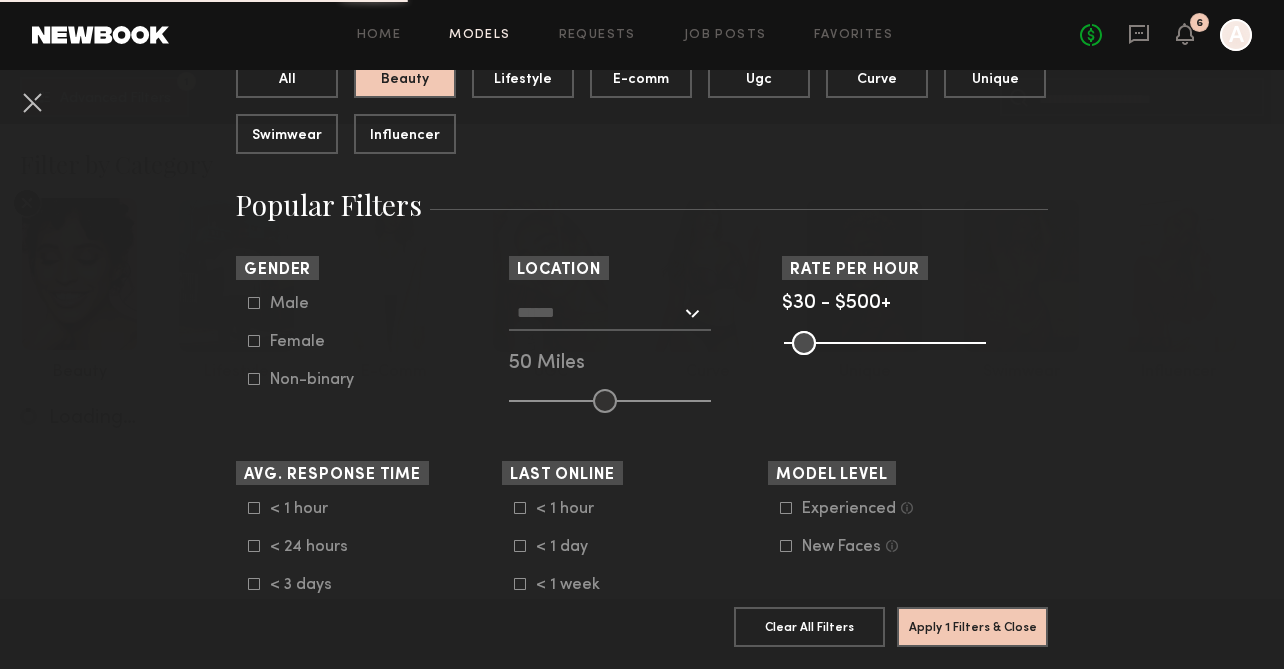 scroll, scrollTop: 243, scrollLeft: 0, axis: vertical 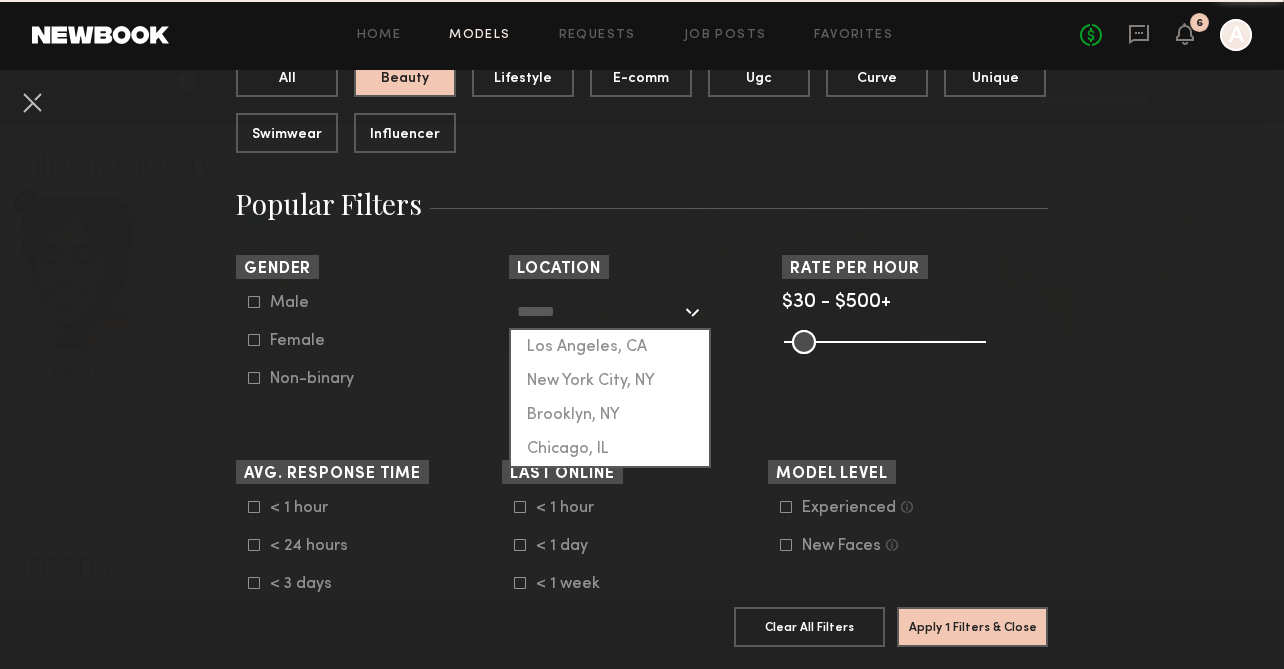 click 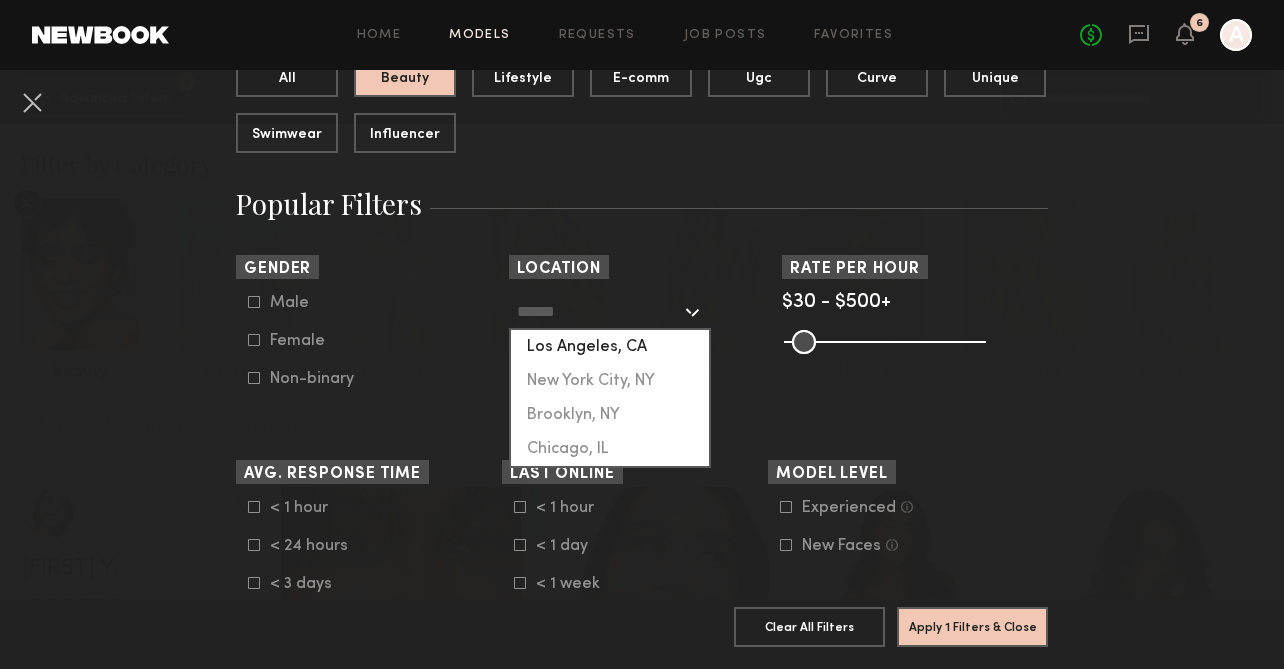 click on "Los Angeles, CA" 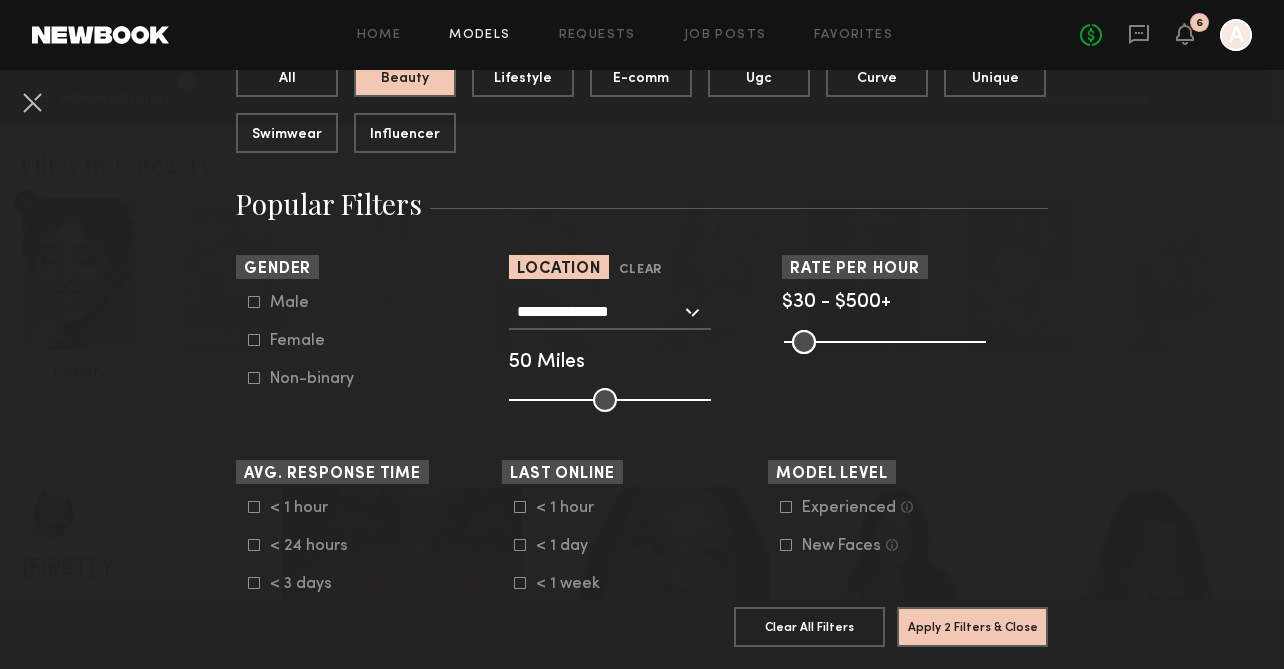 click 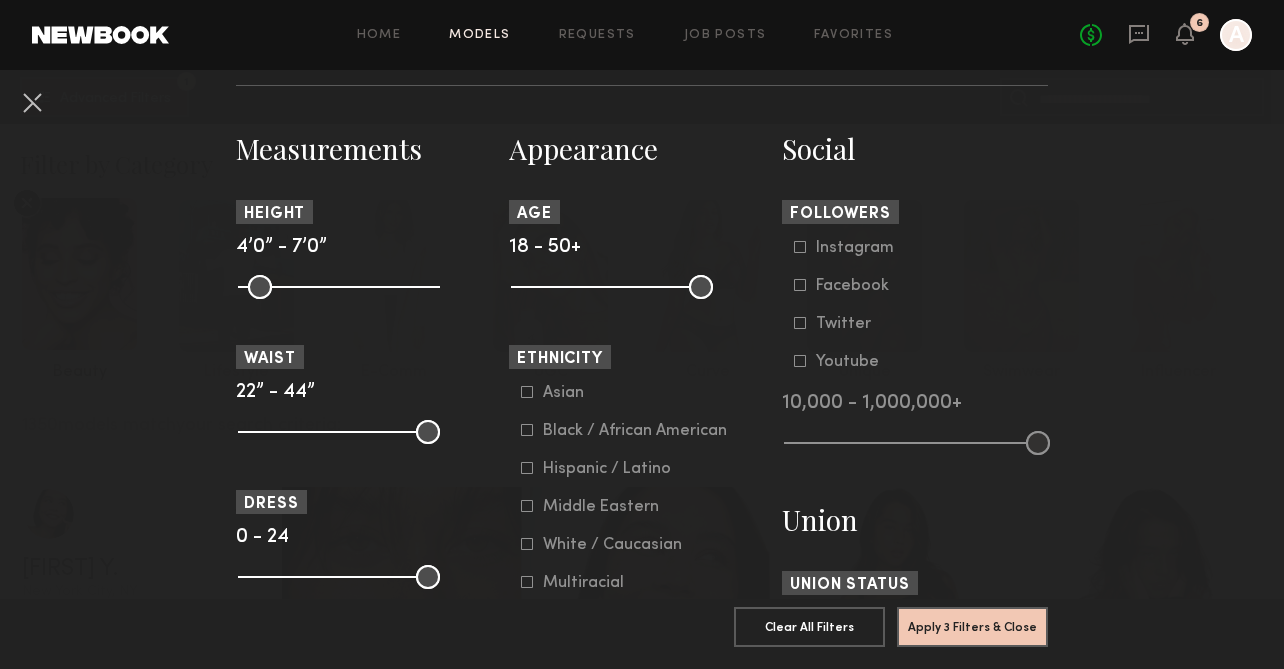 scroll, scrollTop: 859, scrollLeft: 0, axis: vertical 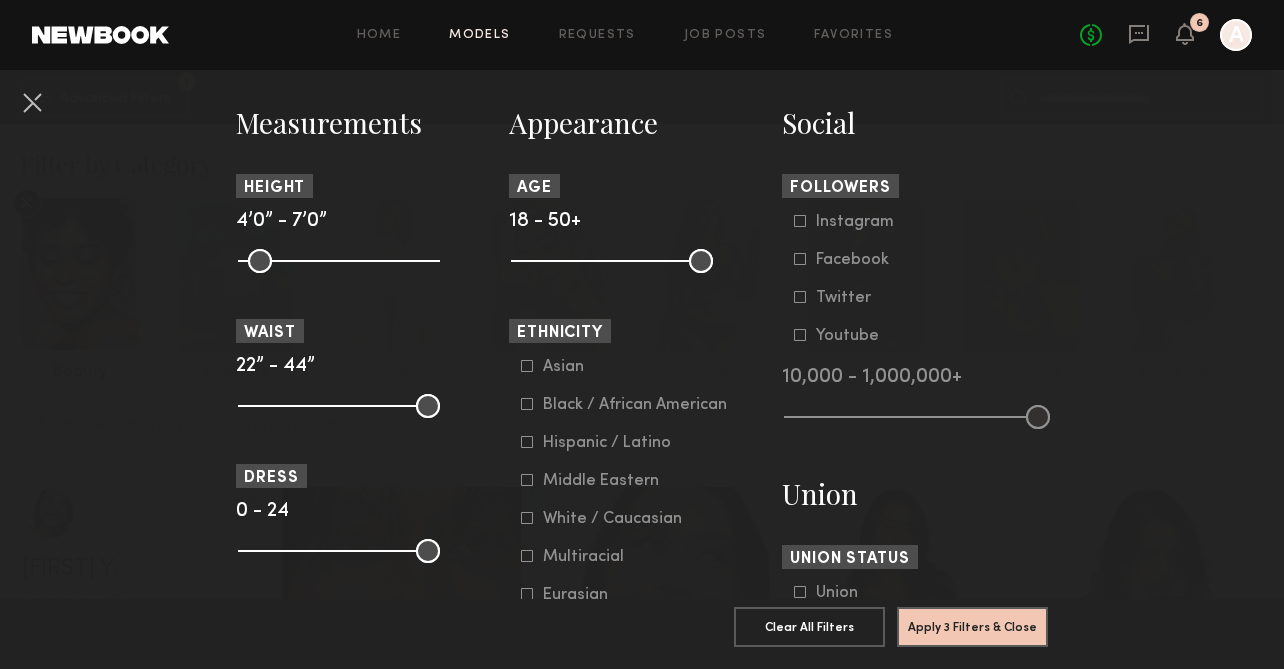 click 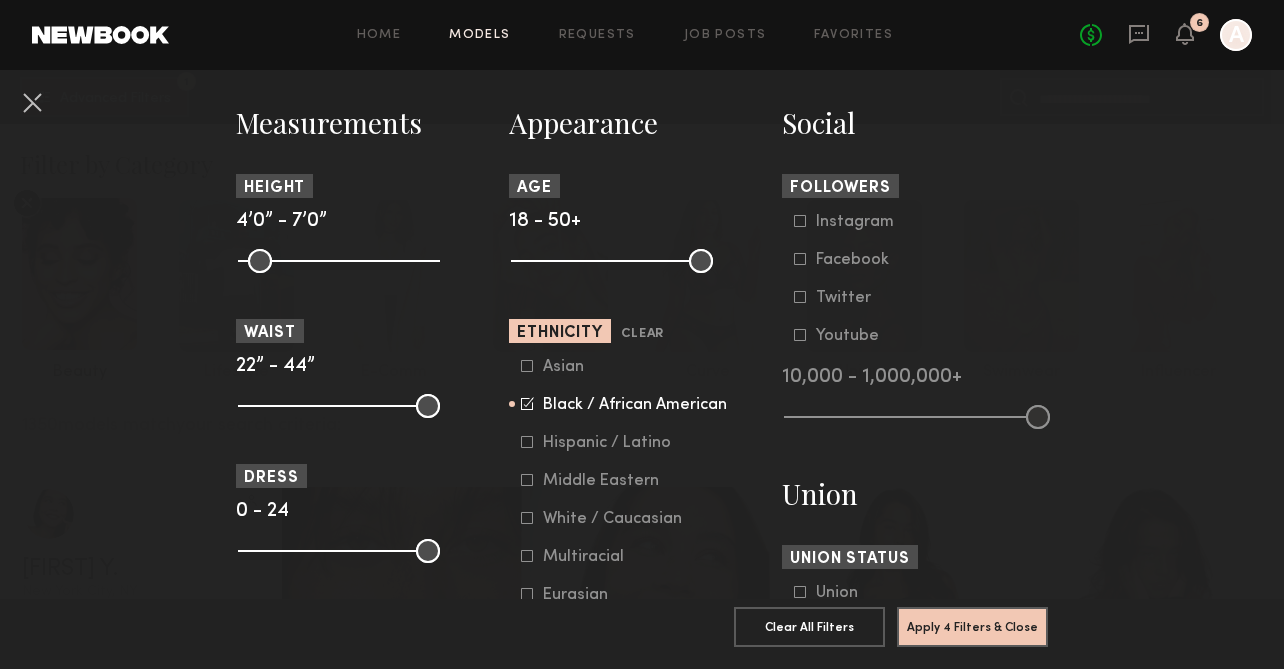 scroll, scrollTop: 894, scrollLeft: 0, axis: vertical 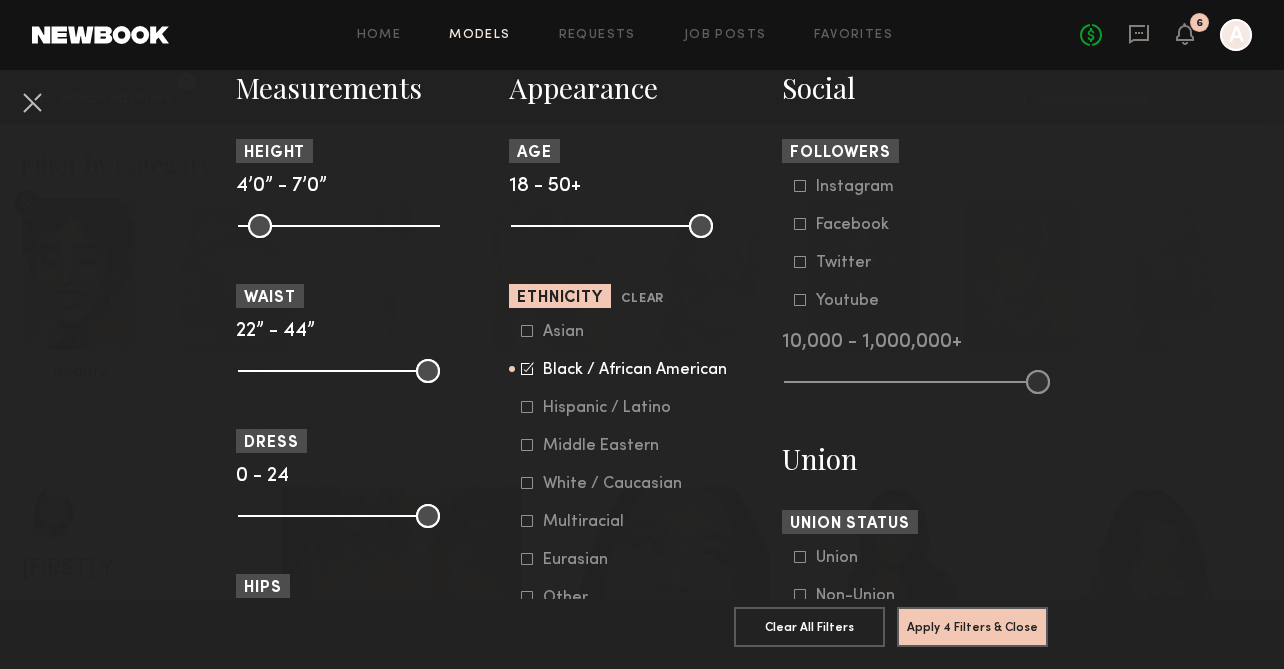 click 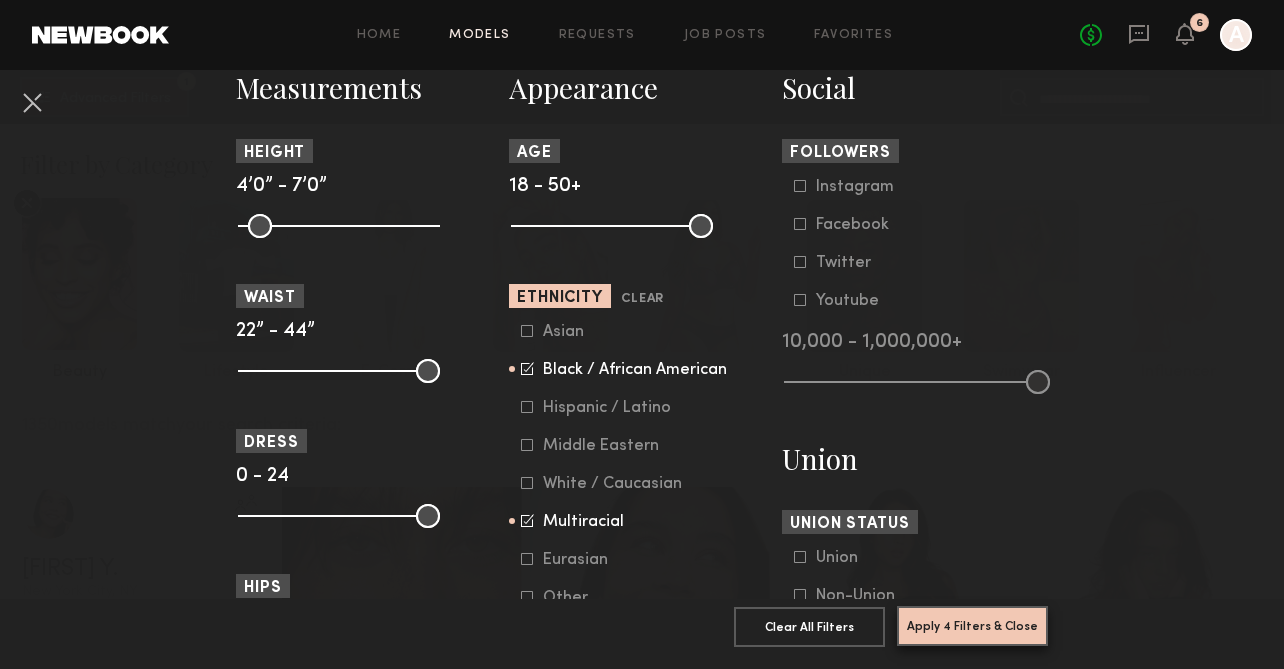 click on "Apply 4 Filters & Close" 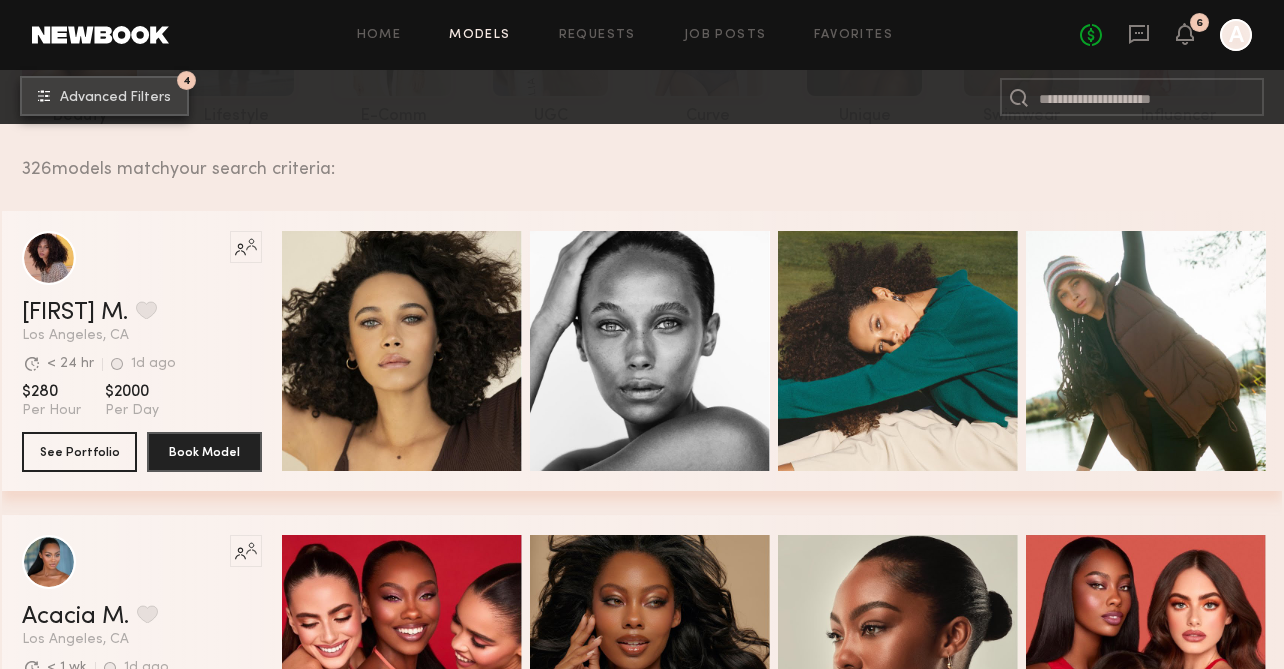 scroll, scrollTop: 259, scrollLeft: 0, axis: vertical 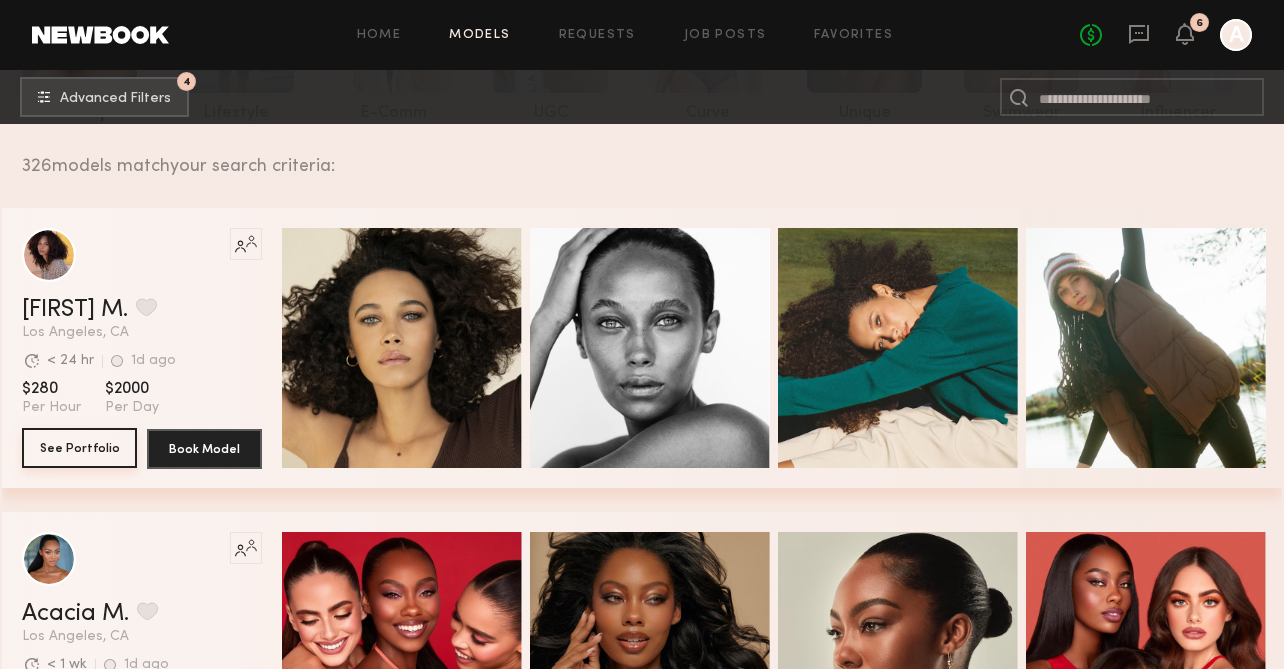 click on "See Portfolio" 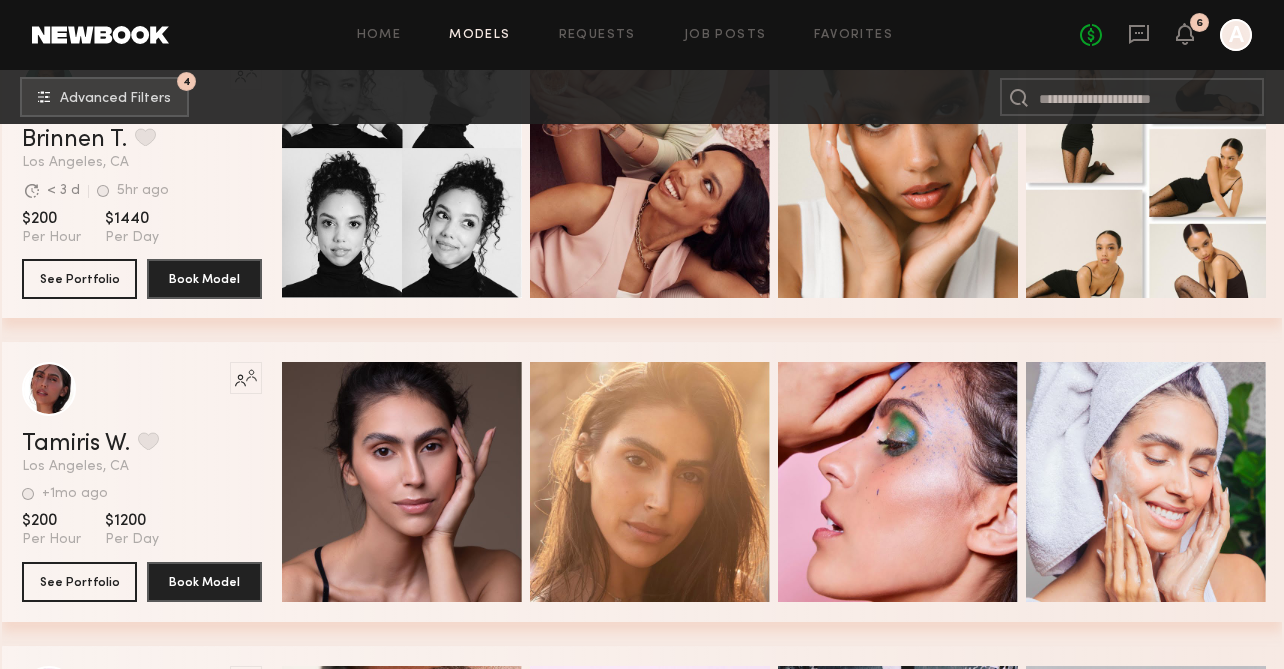 scroll, scrollTop: 1185, scrollLeft: 0, axis: vertical 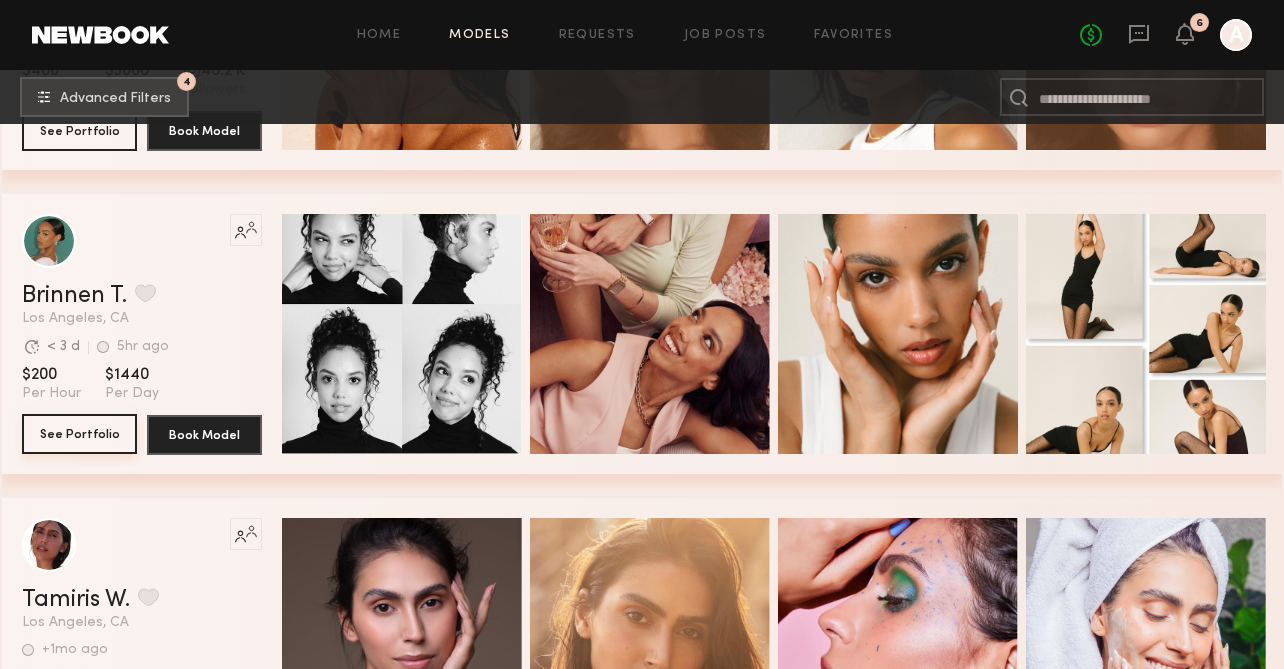 click on "See Portfolio" 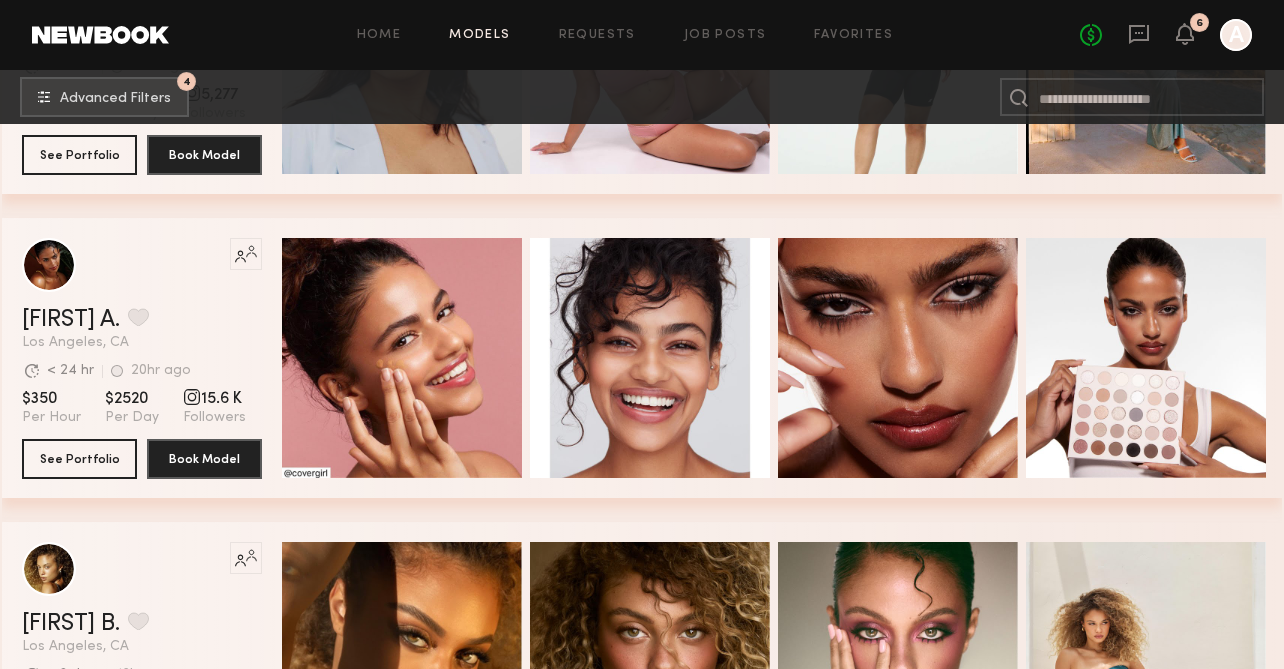 scroll, scrollTop: 4509, scrollLeft: 0, axis: vertical 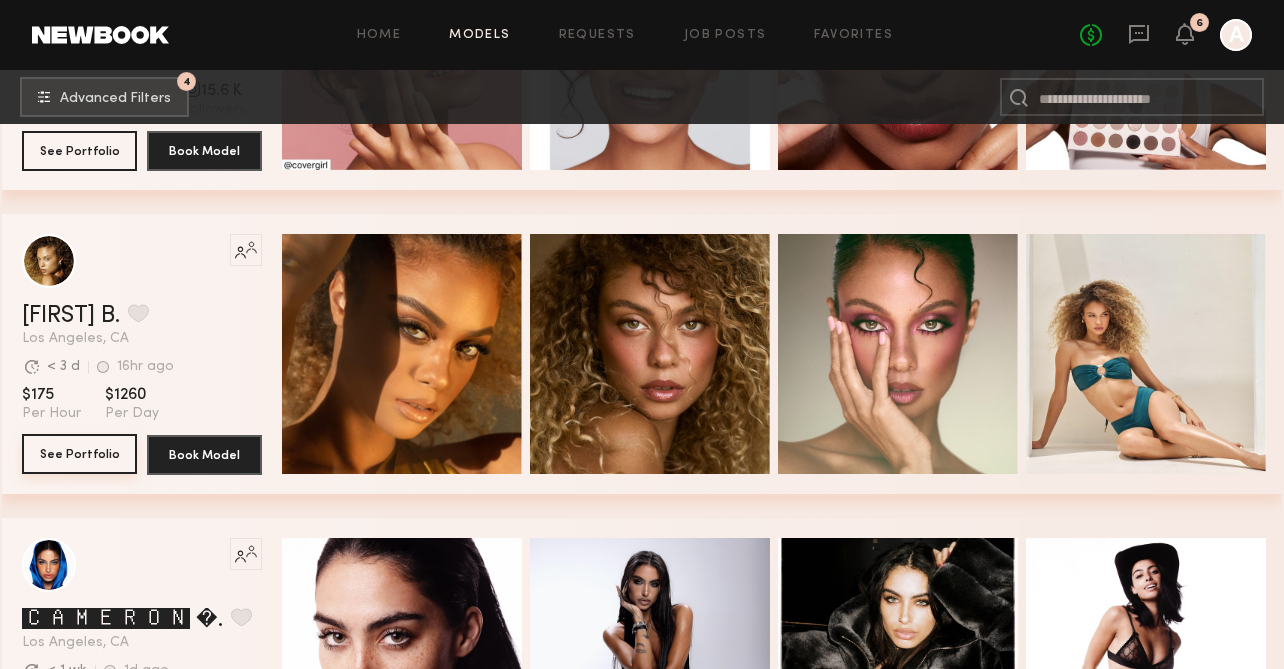 click on "See Portfolio" 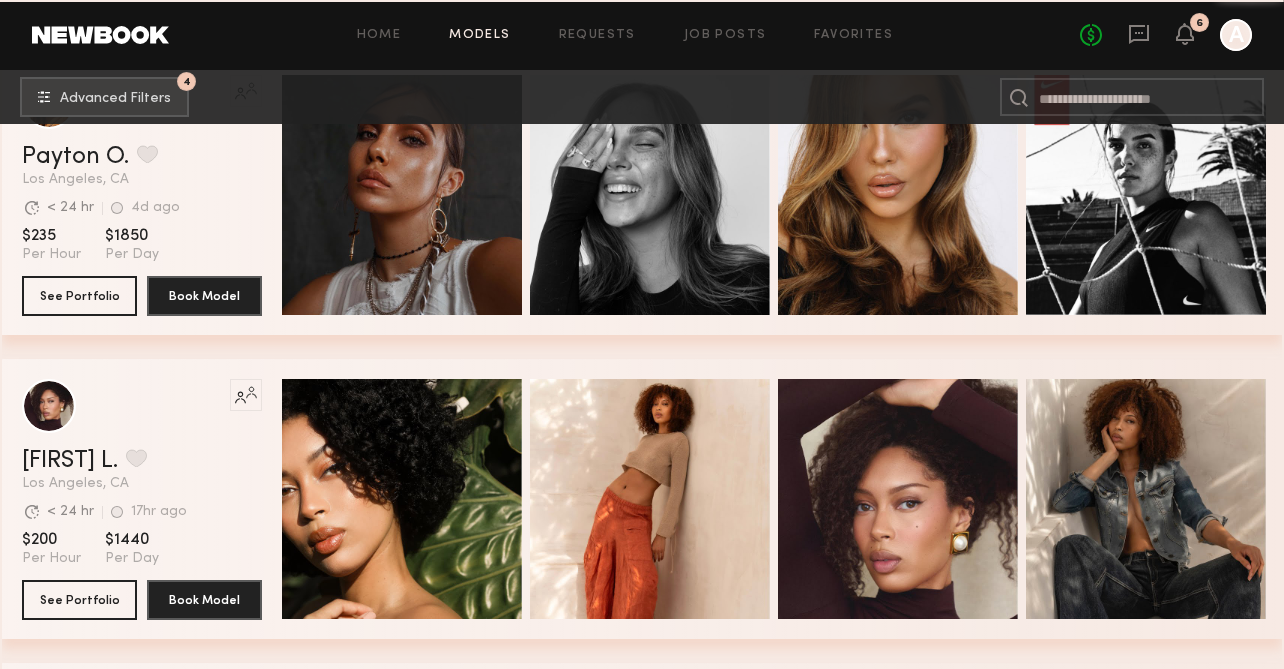 scroll, scrollTop: 10443, scrollLeft: 0, axis: vertical 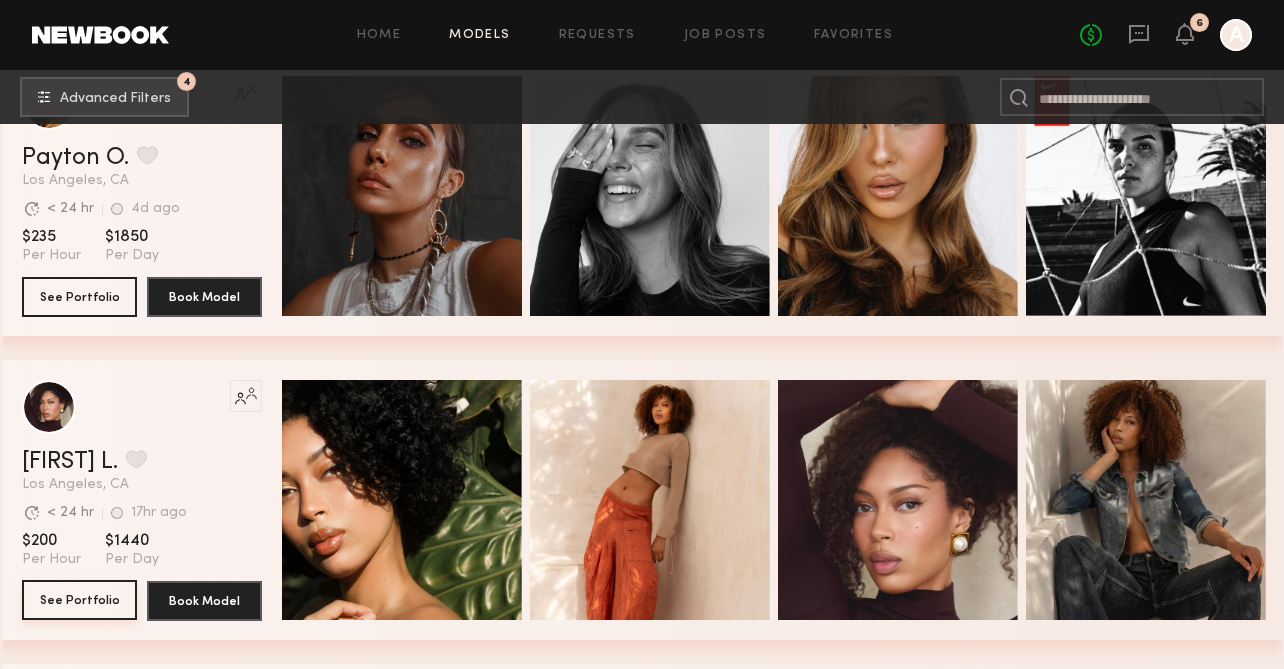 click on "See Portfolio" 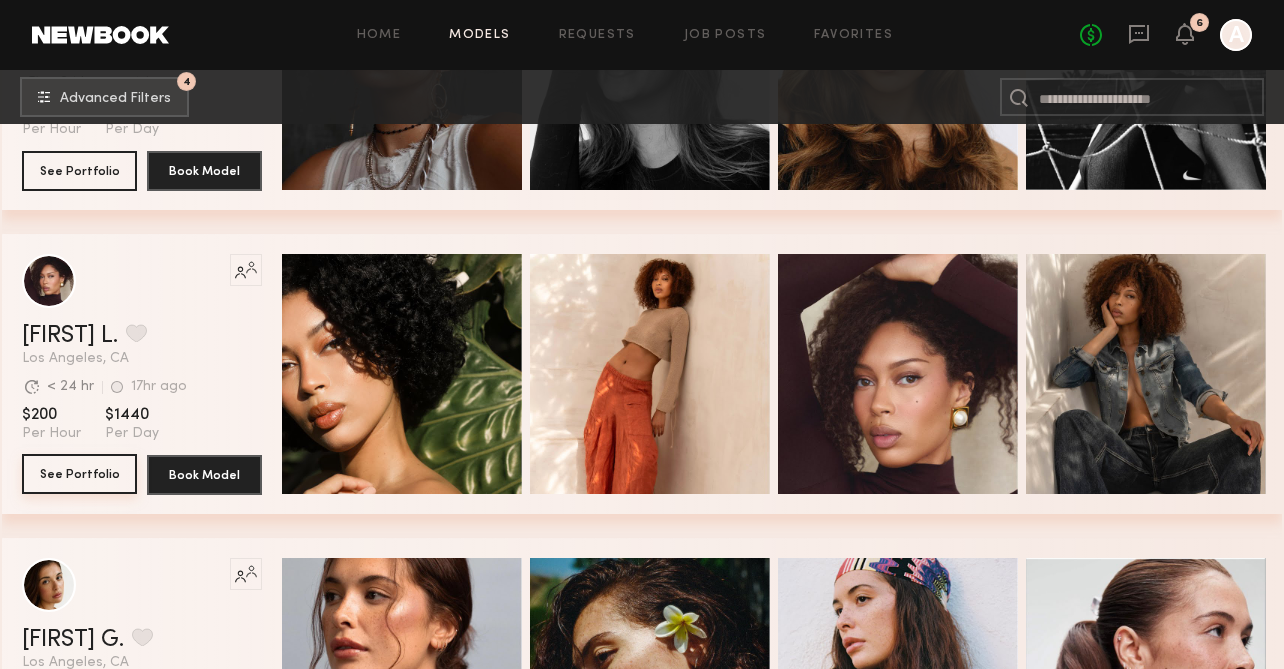 scroll, scrollTop: 10590, scrollLeft: 0, axis: vertical 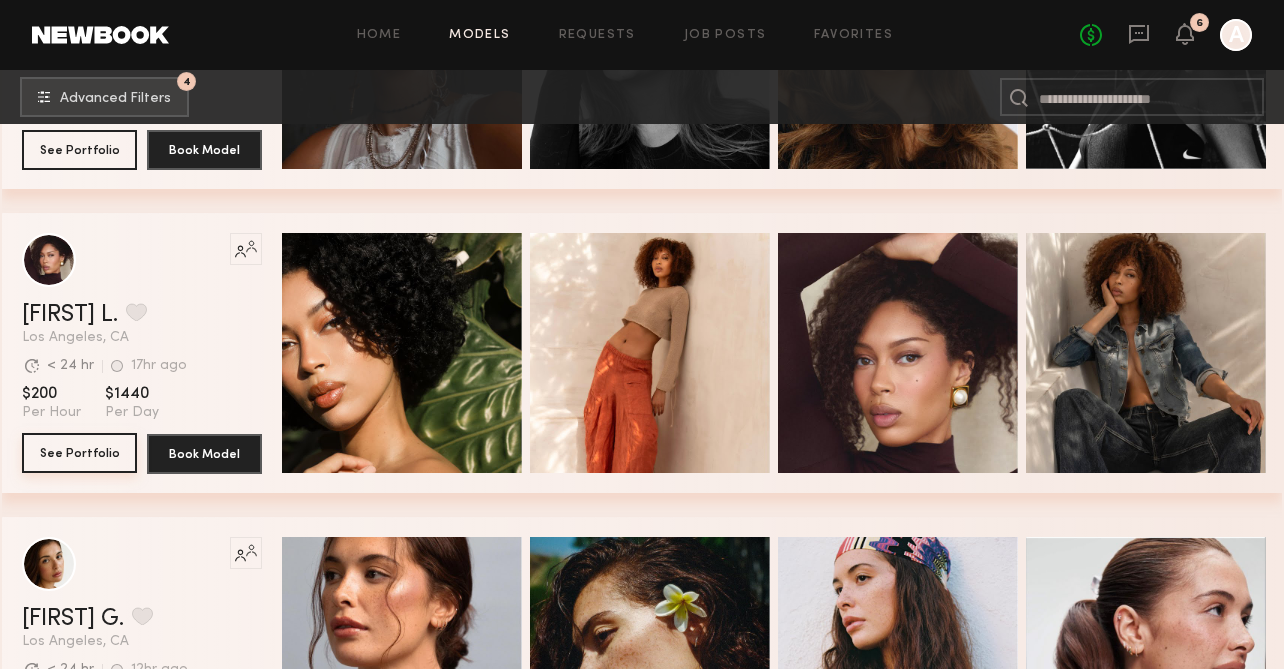 click on "See Portfolio" 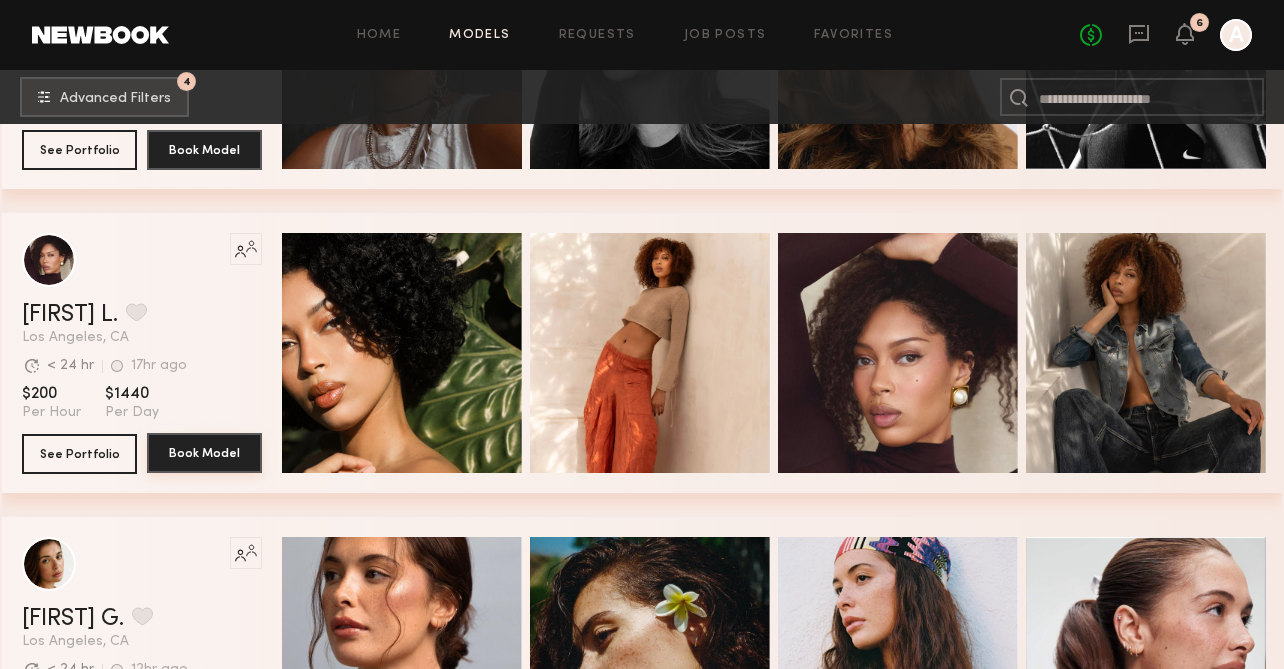 click on "Book Model" 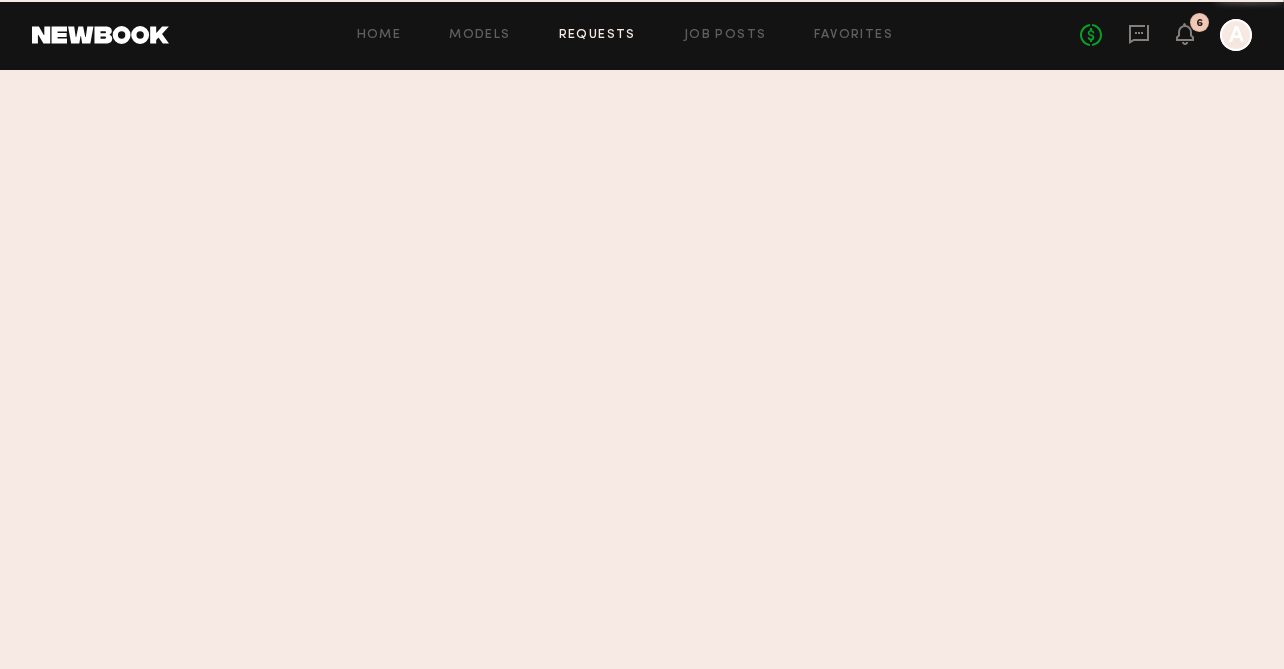 scroll, scrollTop: 0, scrollLeft: 0, axis: both 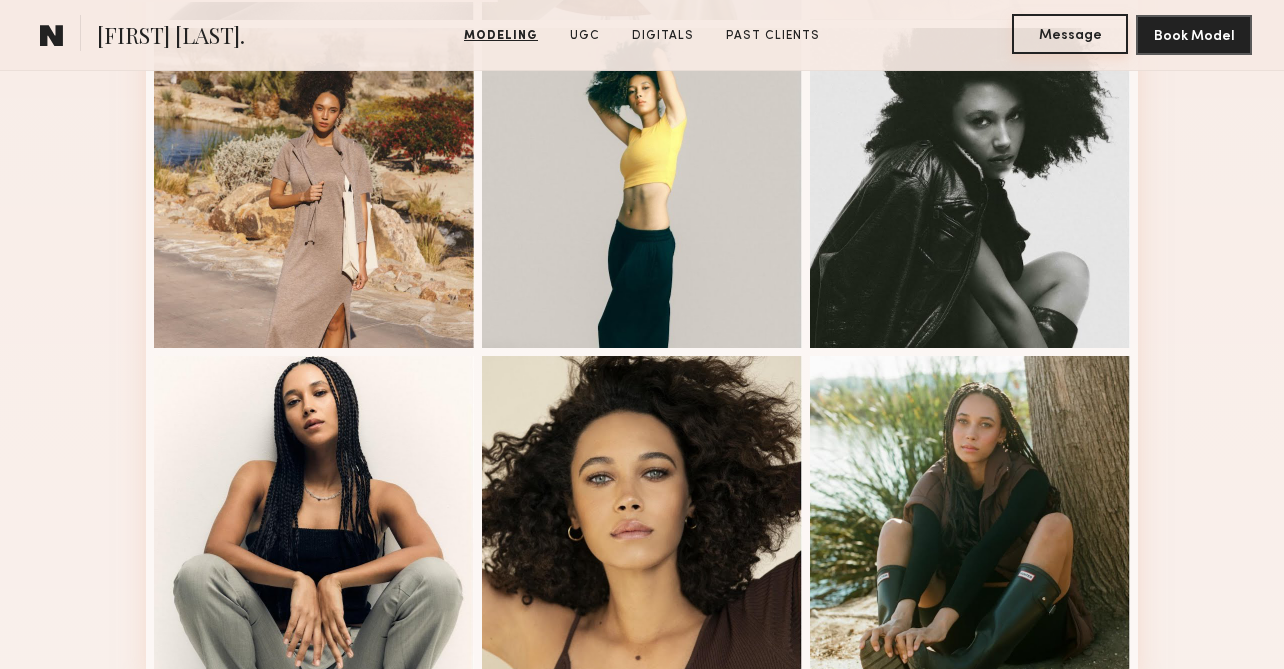 click on "Message" 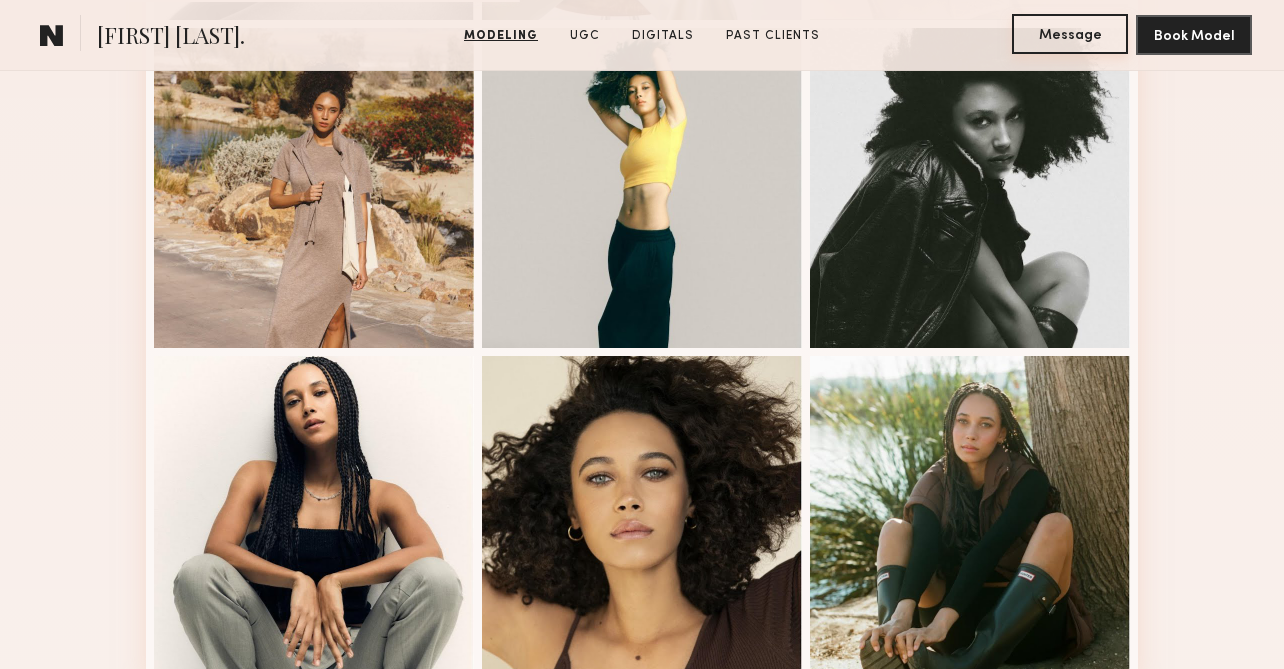 scroll, scrollTop: 0, scrollLeft: 0, axis: both 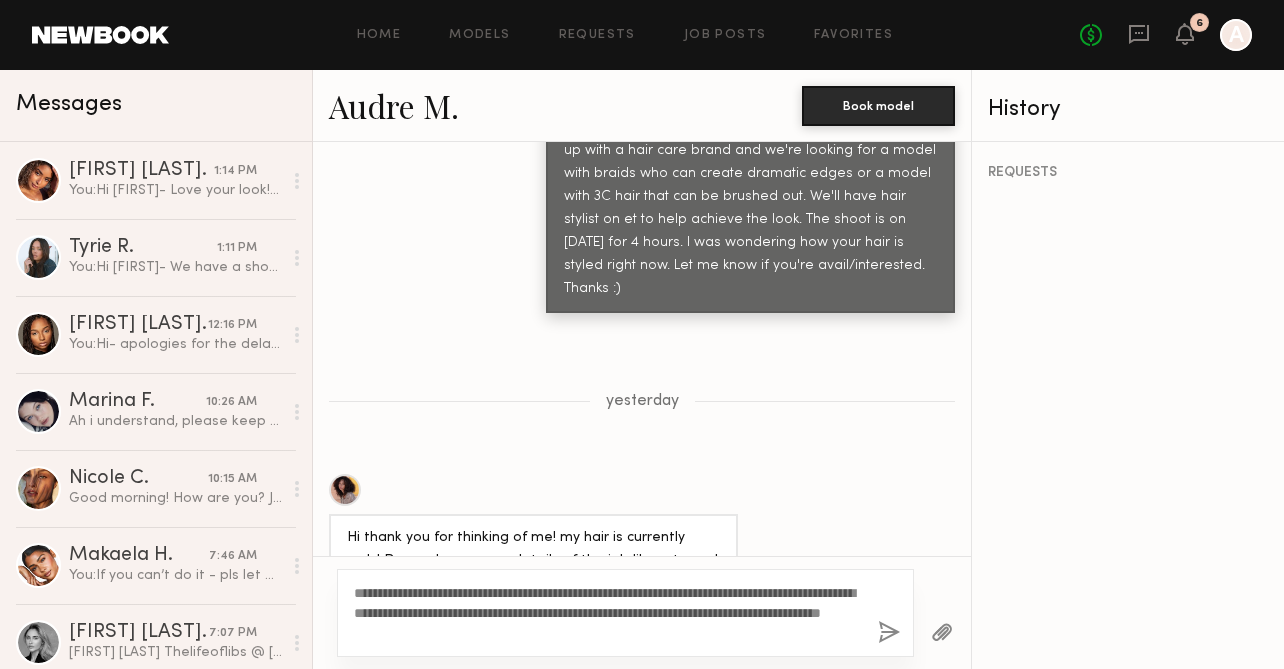 click on "**********" 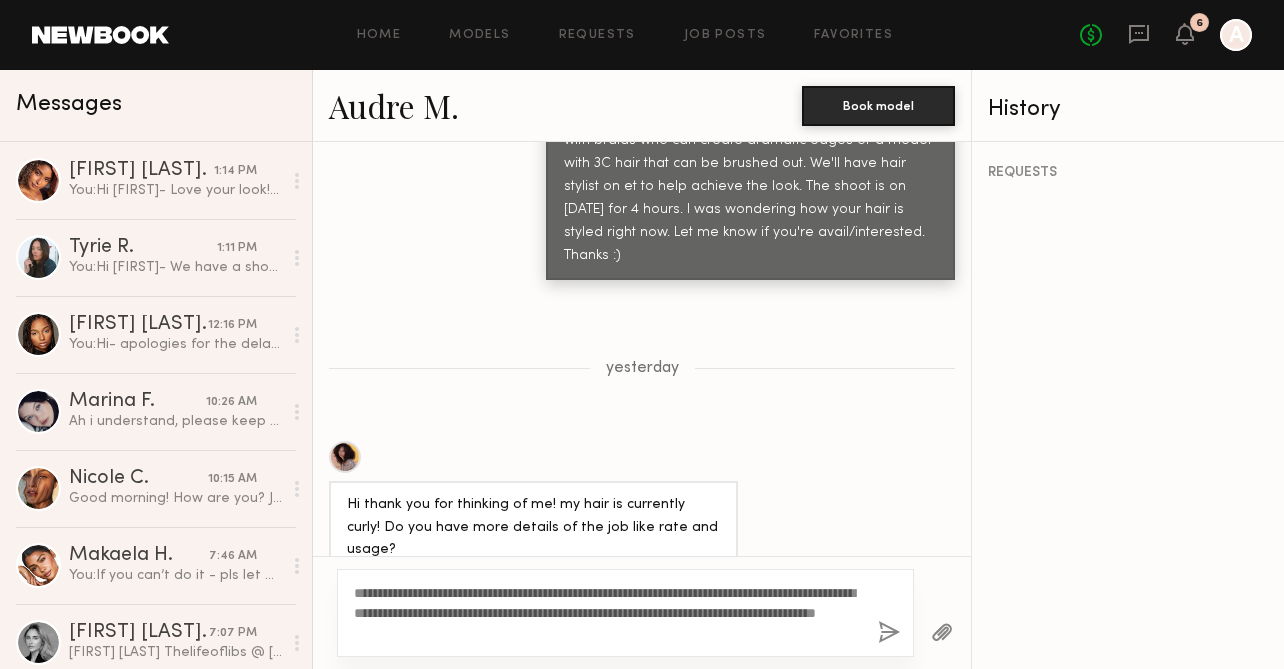 scroll, scrollTop: 1121, scrollLeft: 0, axis: vertical 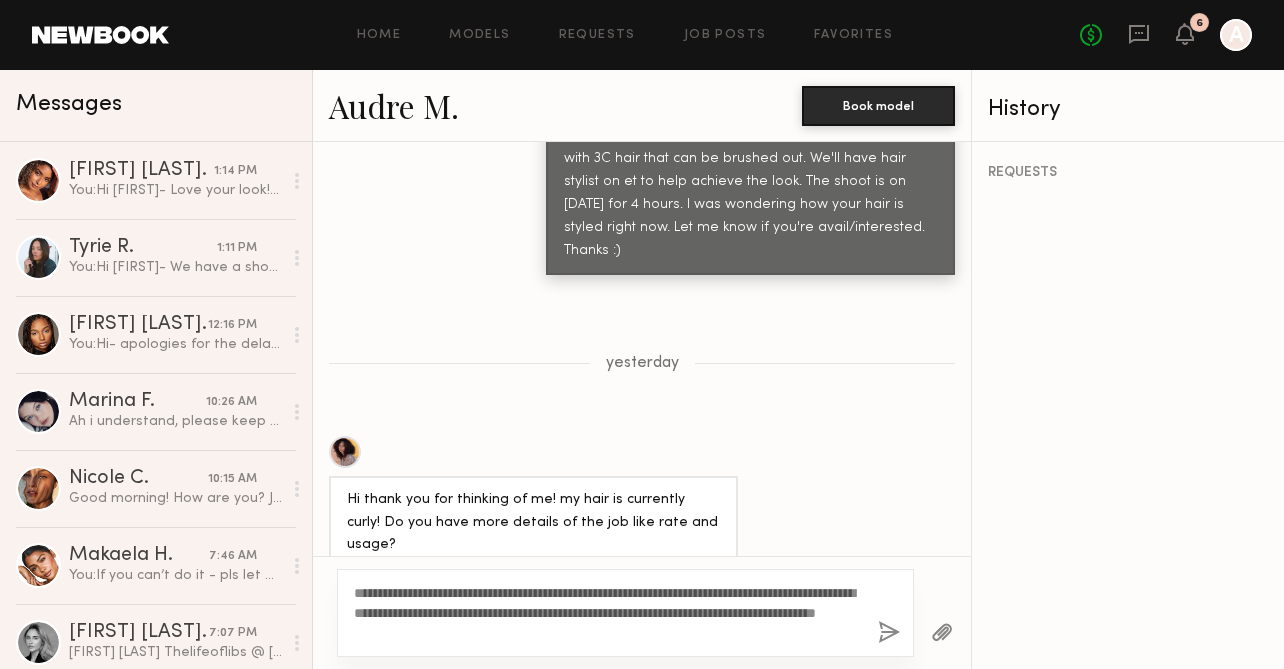 drag, startPoint x: 499, startPoint y: 591, endPoint x: 373, endPoint y: 597, distance: 126.14278 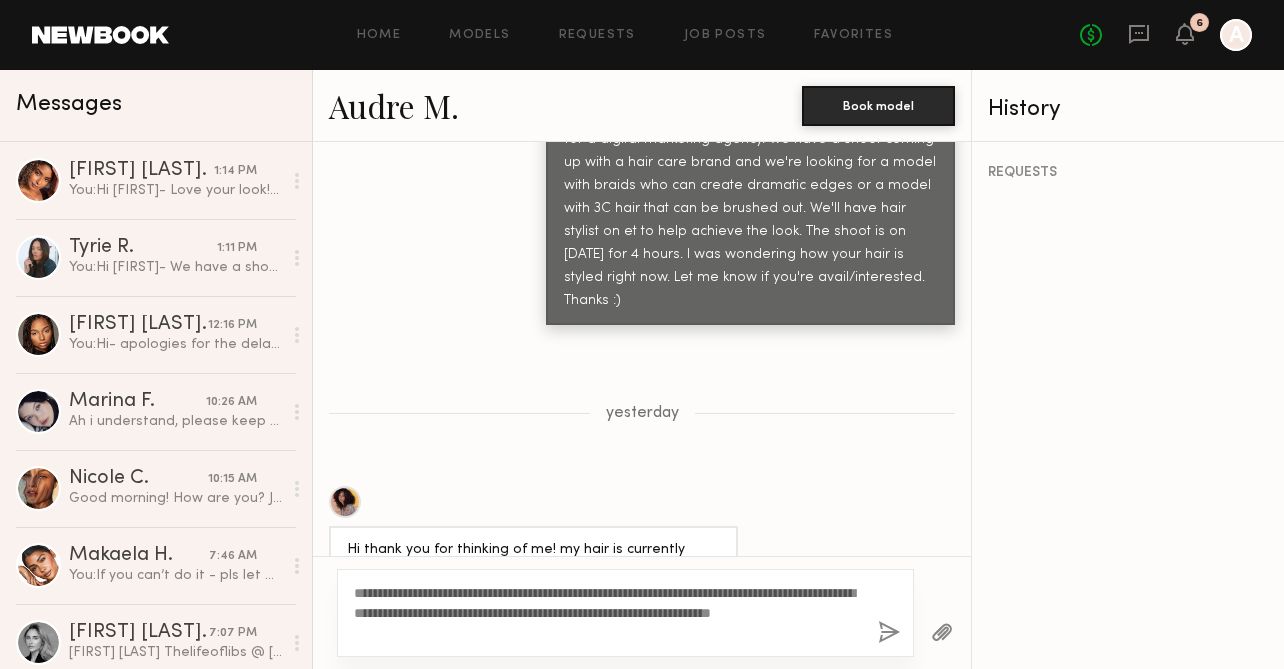scroll, scrollTop: 1121, scrollLeft: 0, axis: vertical 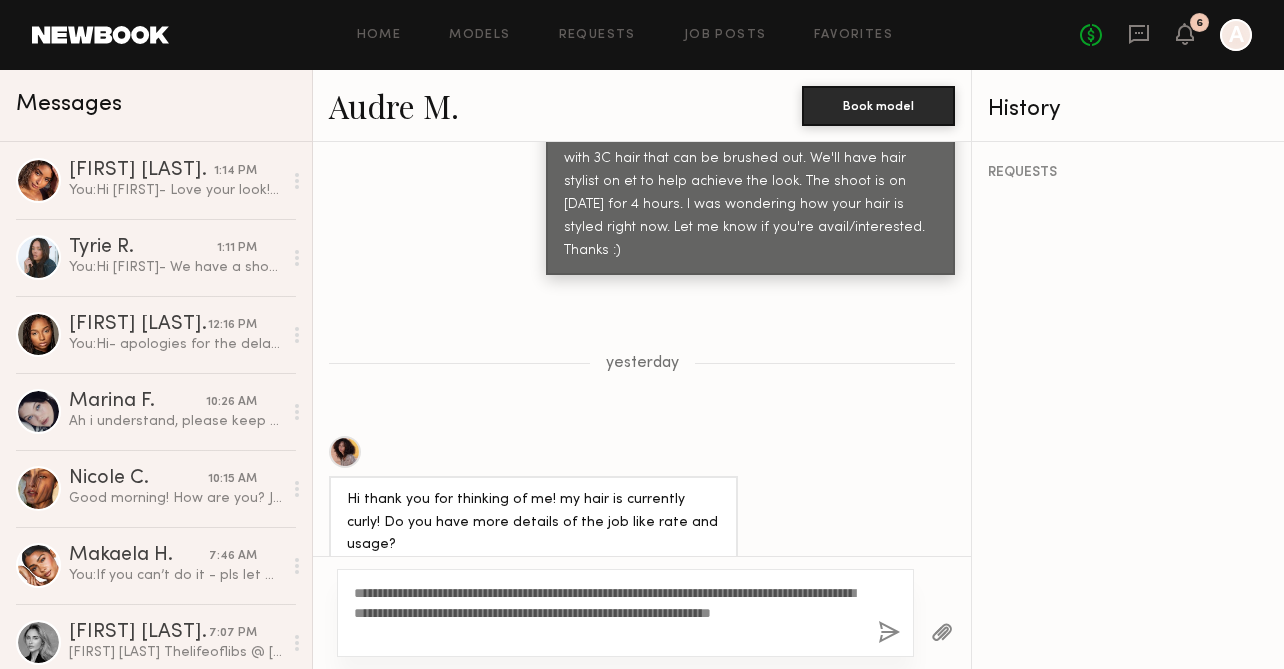 type on "**********" 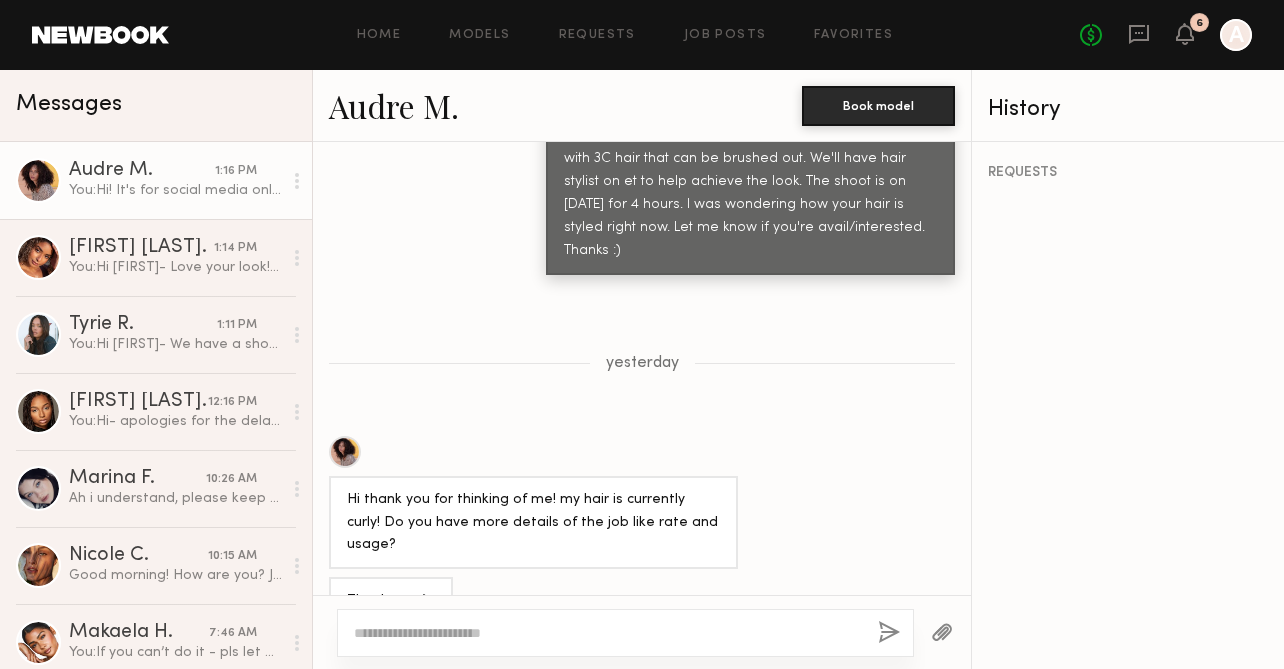 scroll, scrollTop: 1489, scrollLeft: 0, axis: vertical 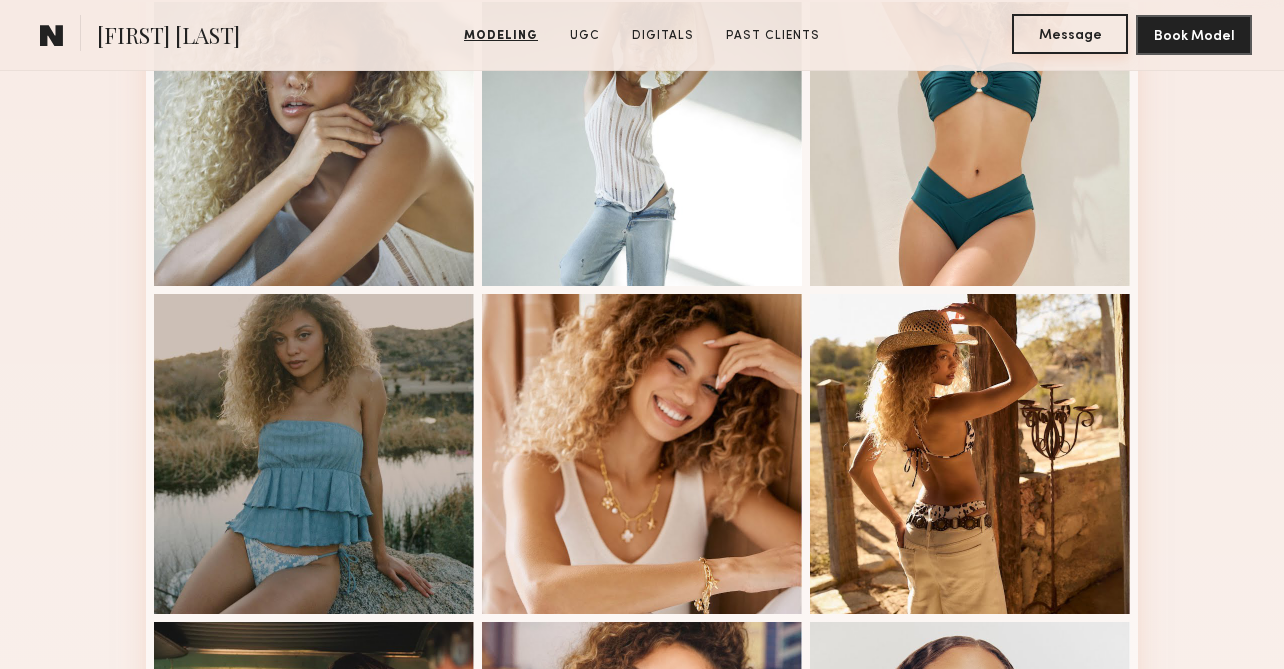 click on "Message" 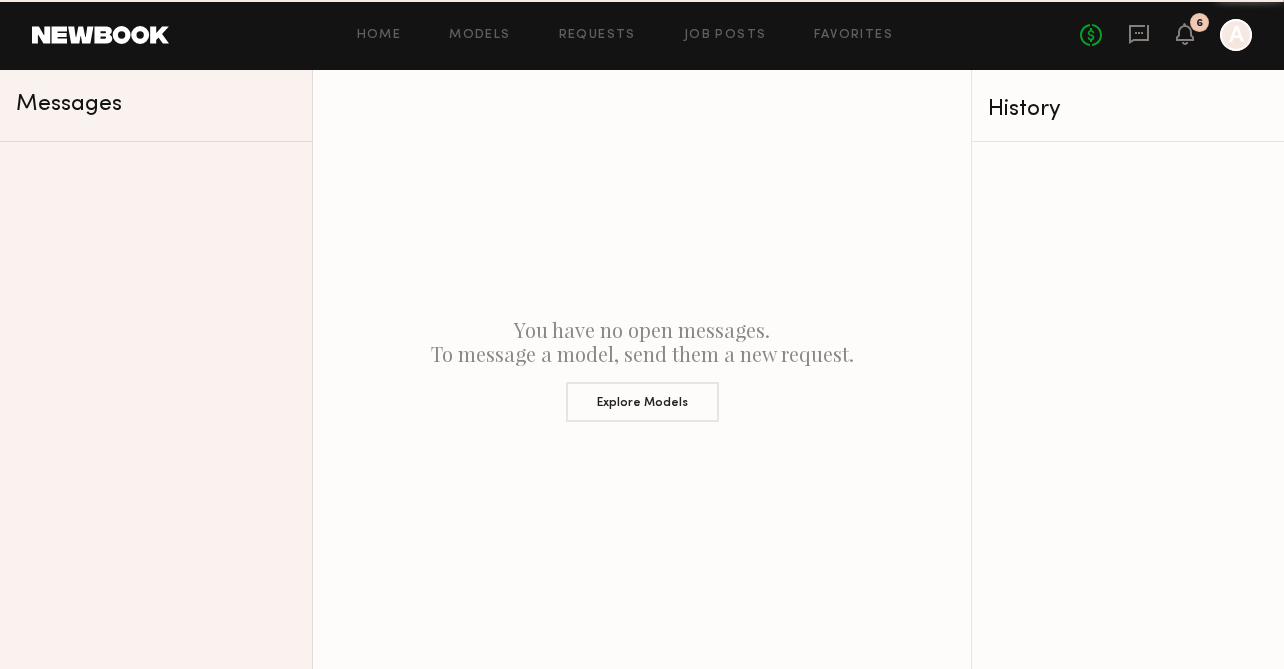 scroll, scrollTop: 0, scrollLeft: 0, axis: both 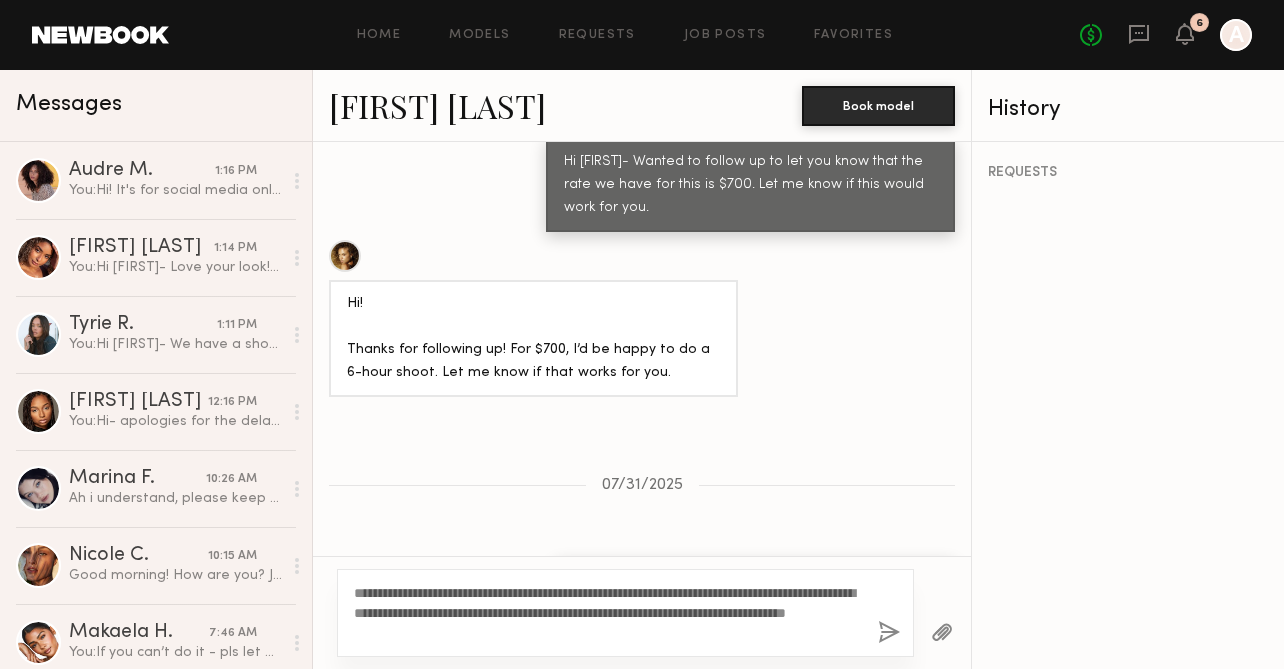 type on "**********" 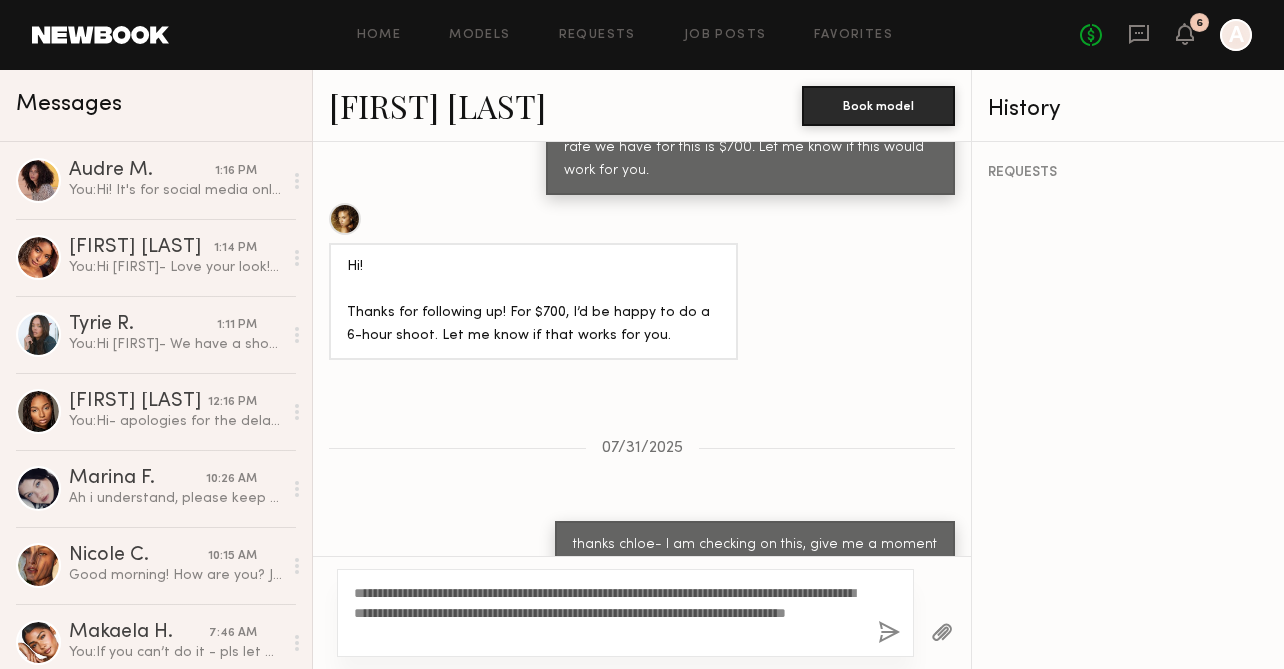 click 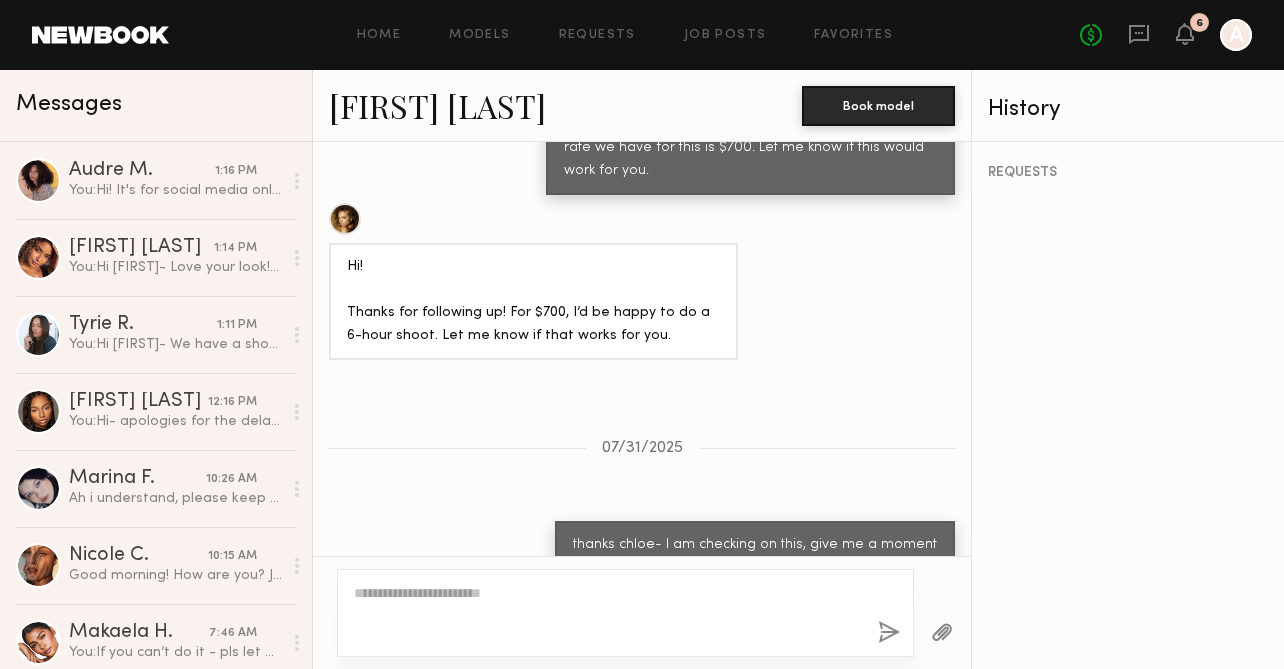 scroll, scrollTop: 2135, scrollLeft: 0, axis: vertical 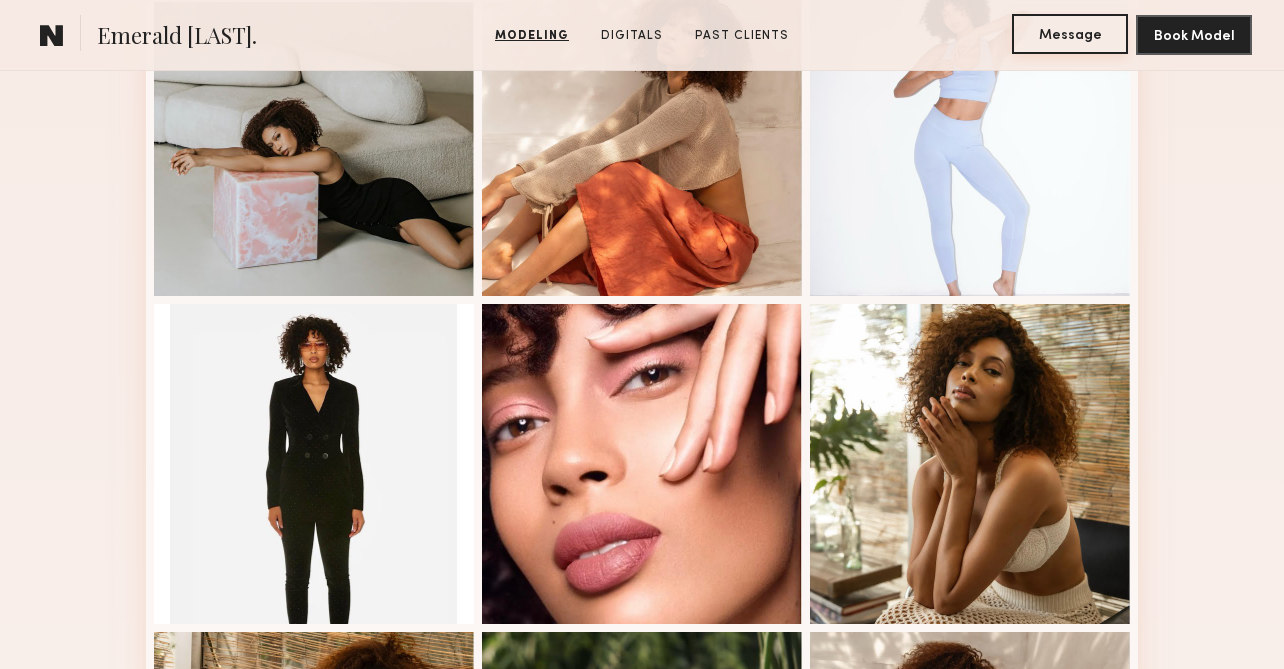 click on "Message" 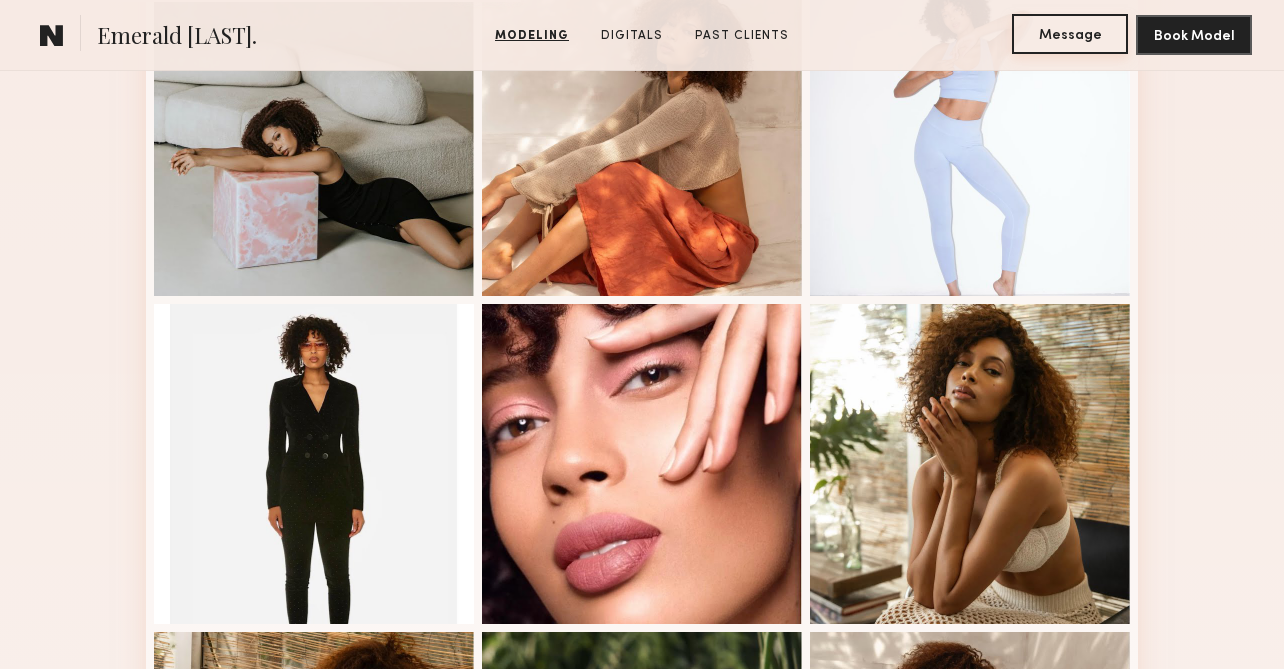 scroll, scrollTop: 0, scrollLeft: 0, axis: both 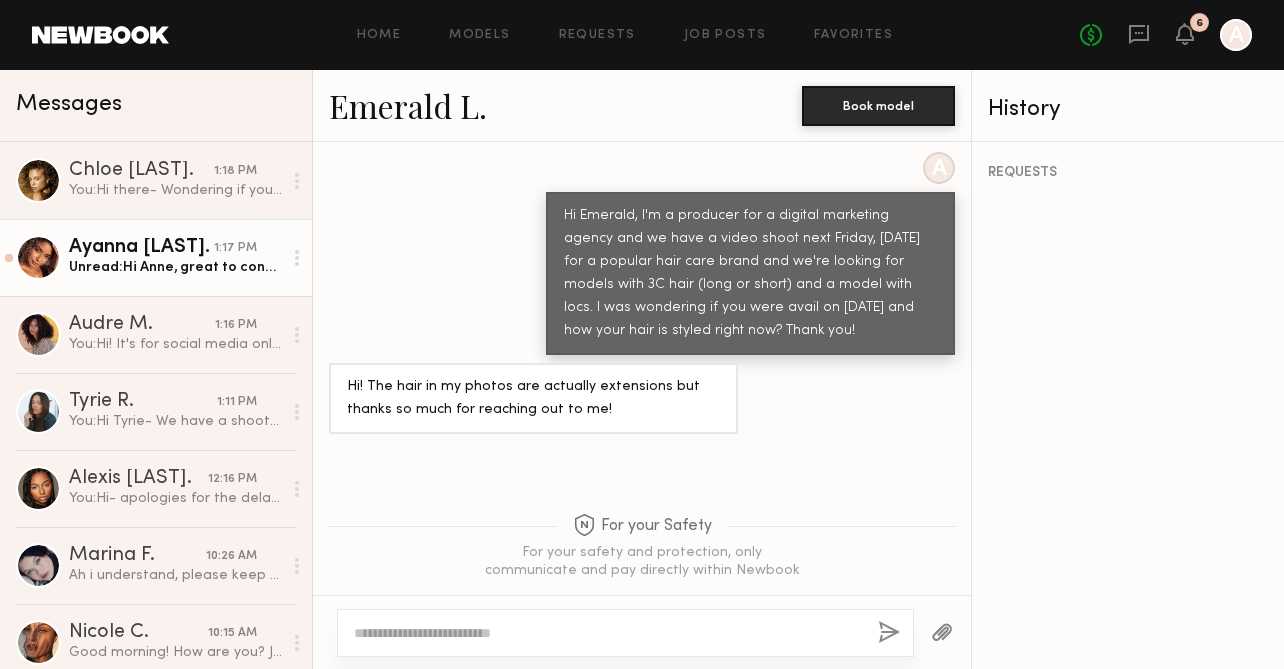 click on "Unread:  Hi Anne, great to connect with you! I think I’m a great fit for this one and currently avail on 8/12.
Is there any flexibility on rate? My current hourly is $150/hr so would love to get closer to that if possible." 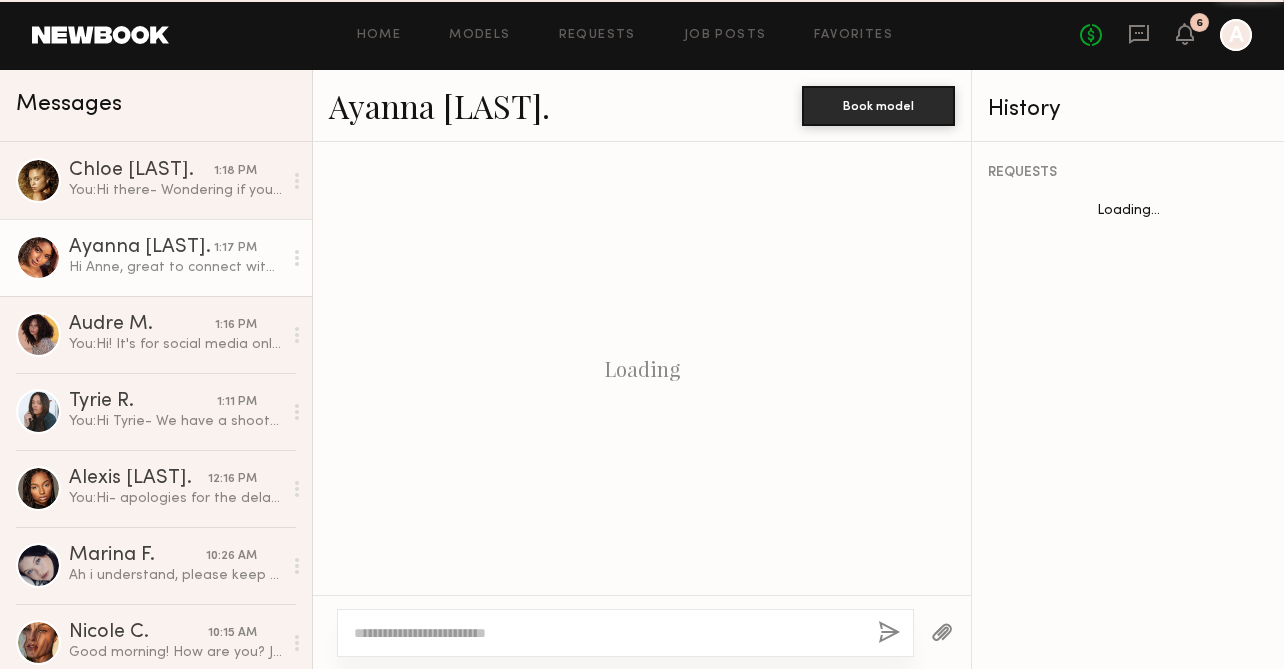 scroll, scrollTop: 858, scrollLeft: 0, axis: vertical 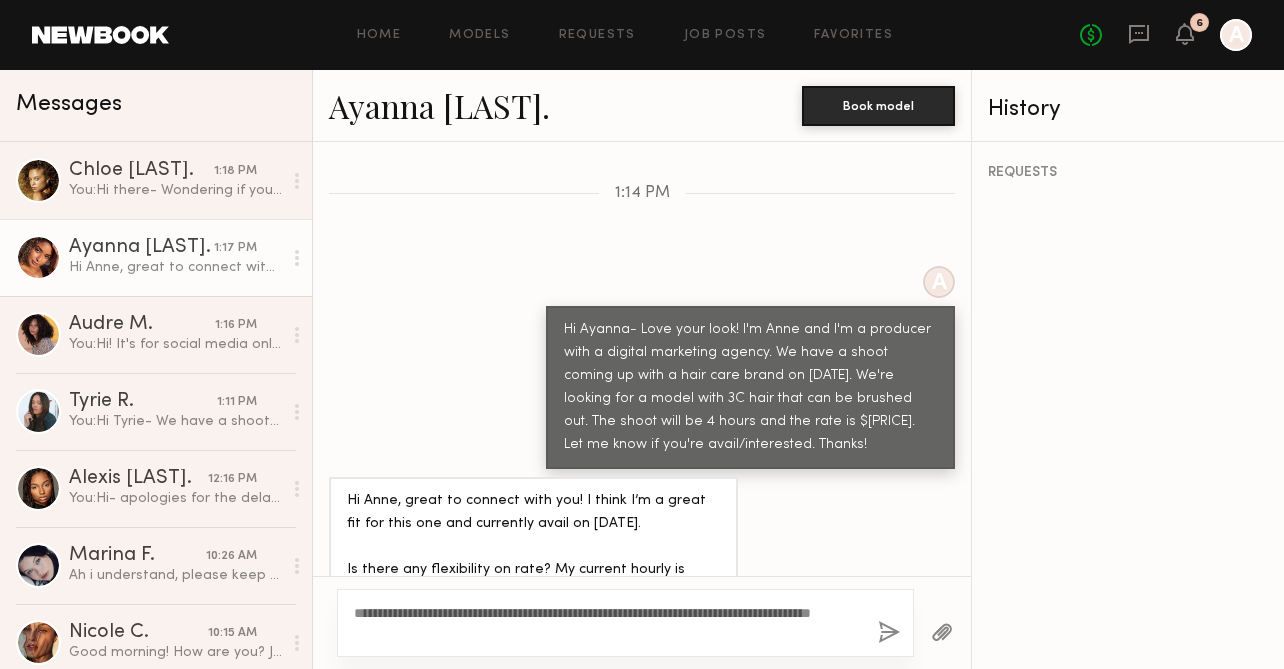 type on "**********" 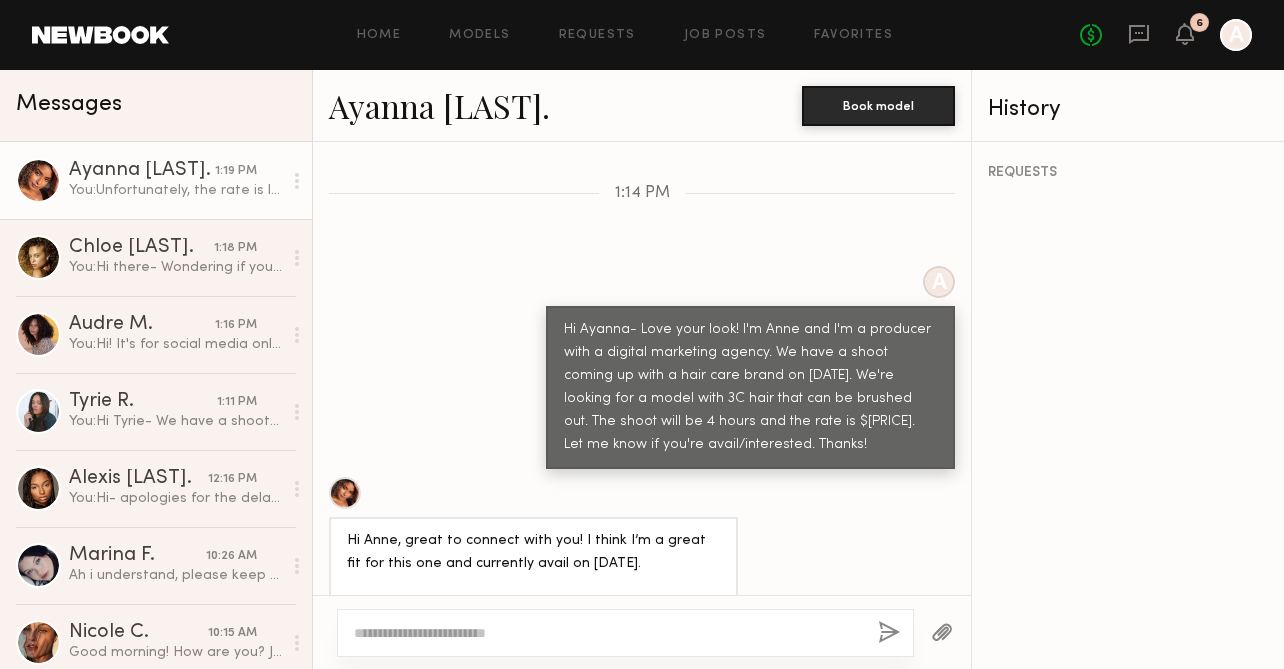 scroll, scrollTop: 1129, scrollLeft: 0, axis: vertical 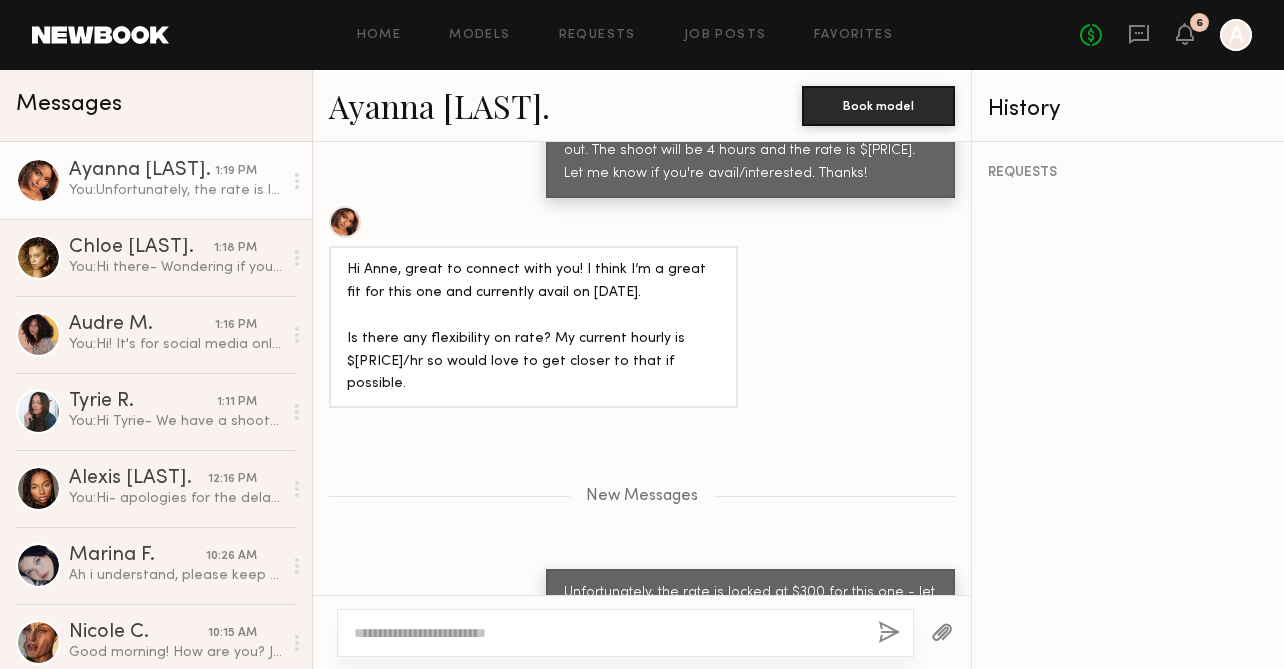 click on "Ayanna G." 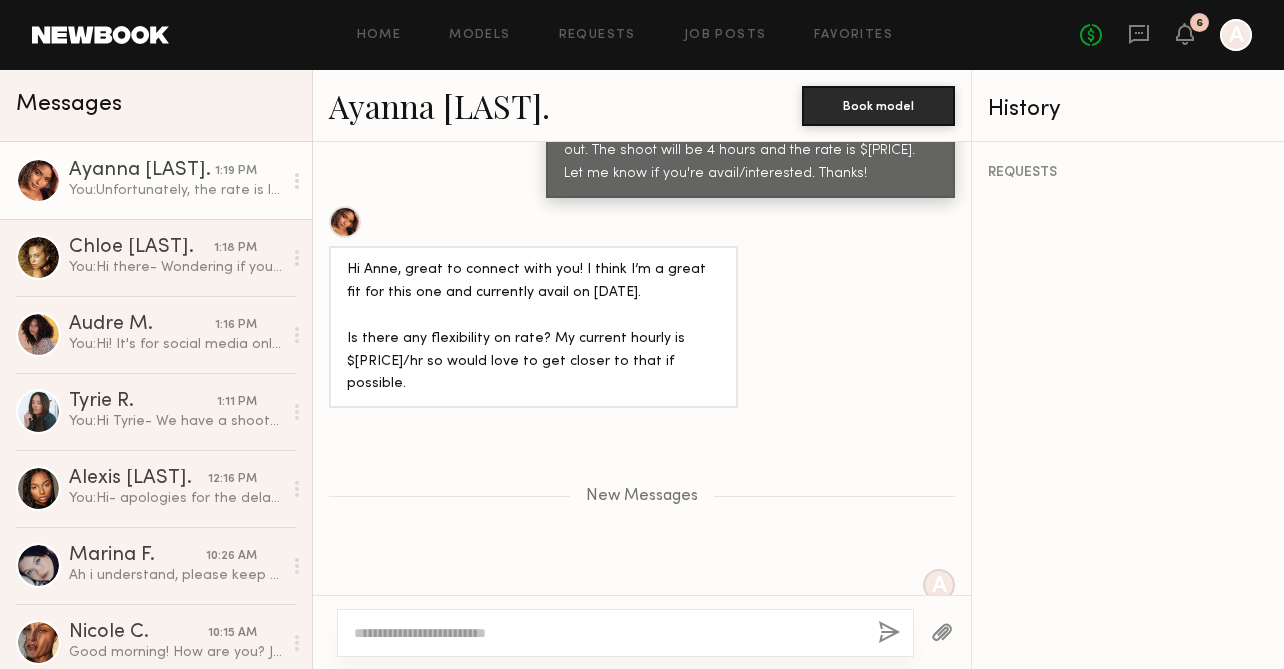 scroll, scrollTop: 1147, scrollLeft: 0, axis: vertical 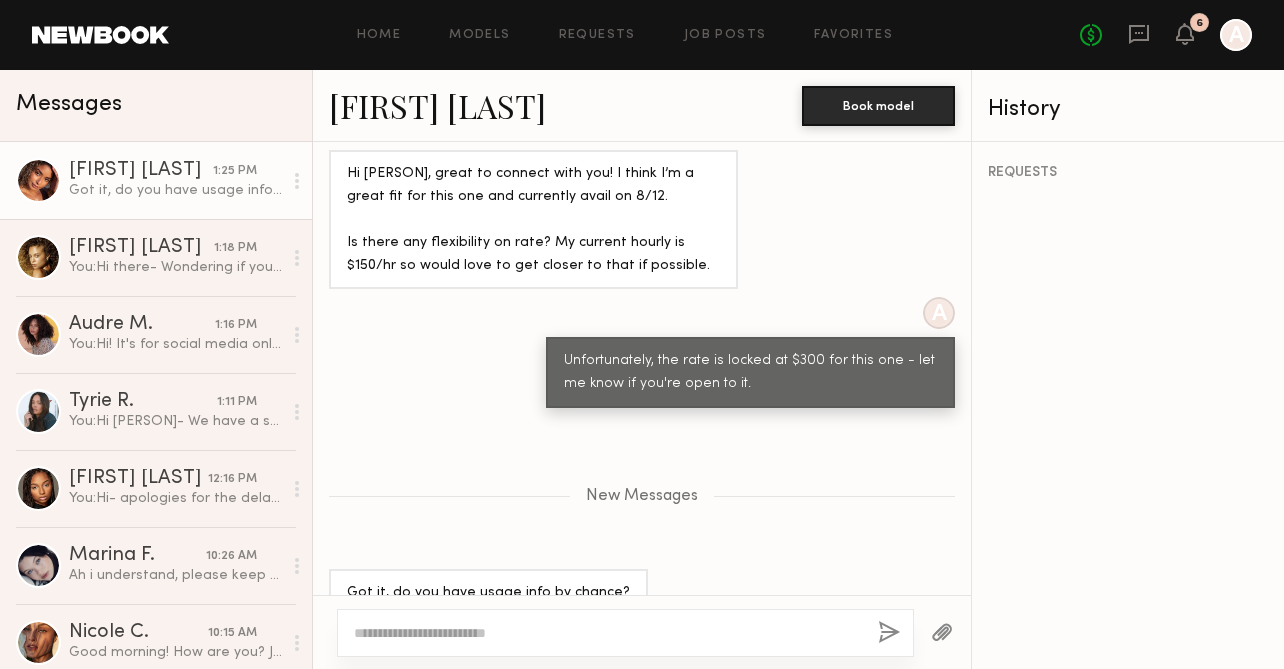 click 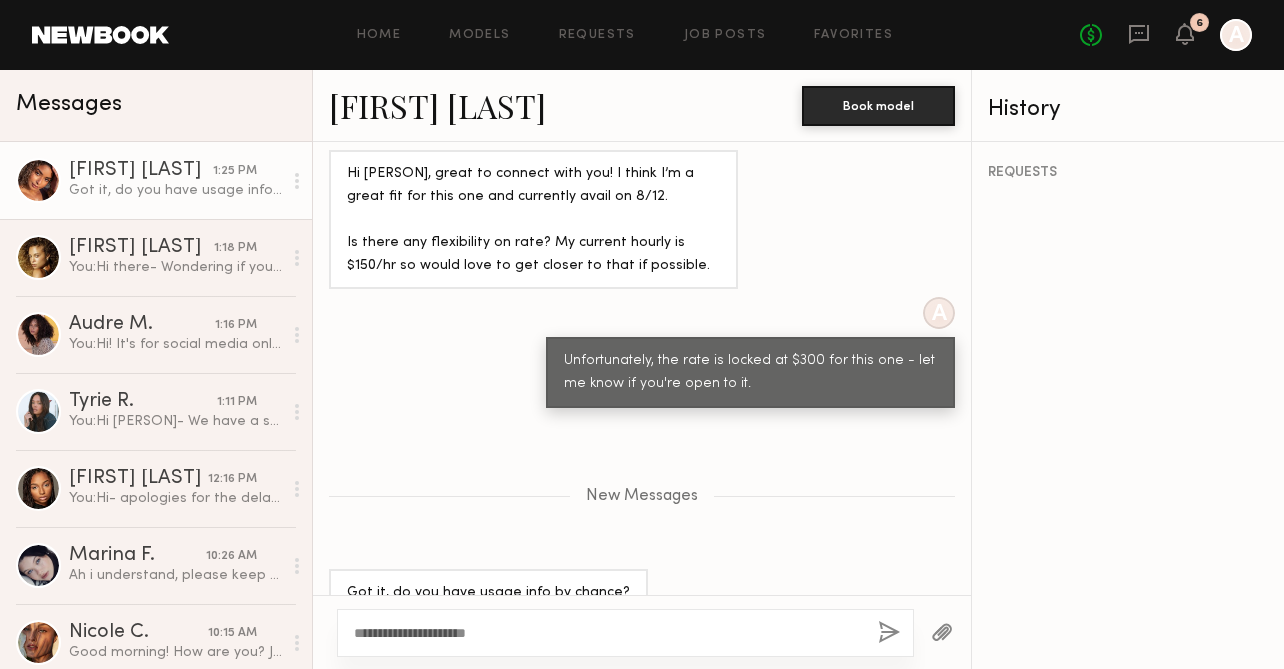 type on "**********" 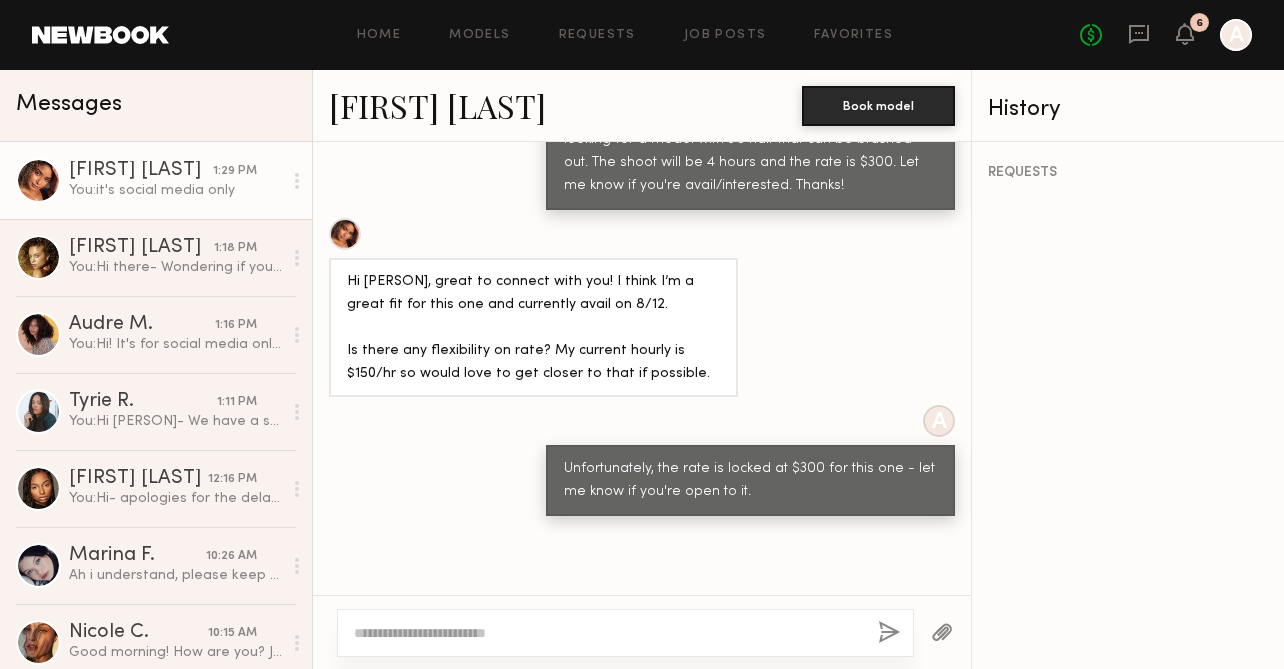 scroll, scrollTop: 1321, scrollLeft: 0, axis: vertical 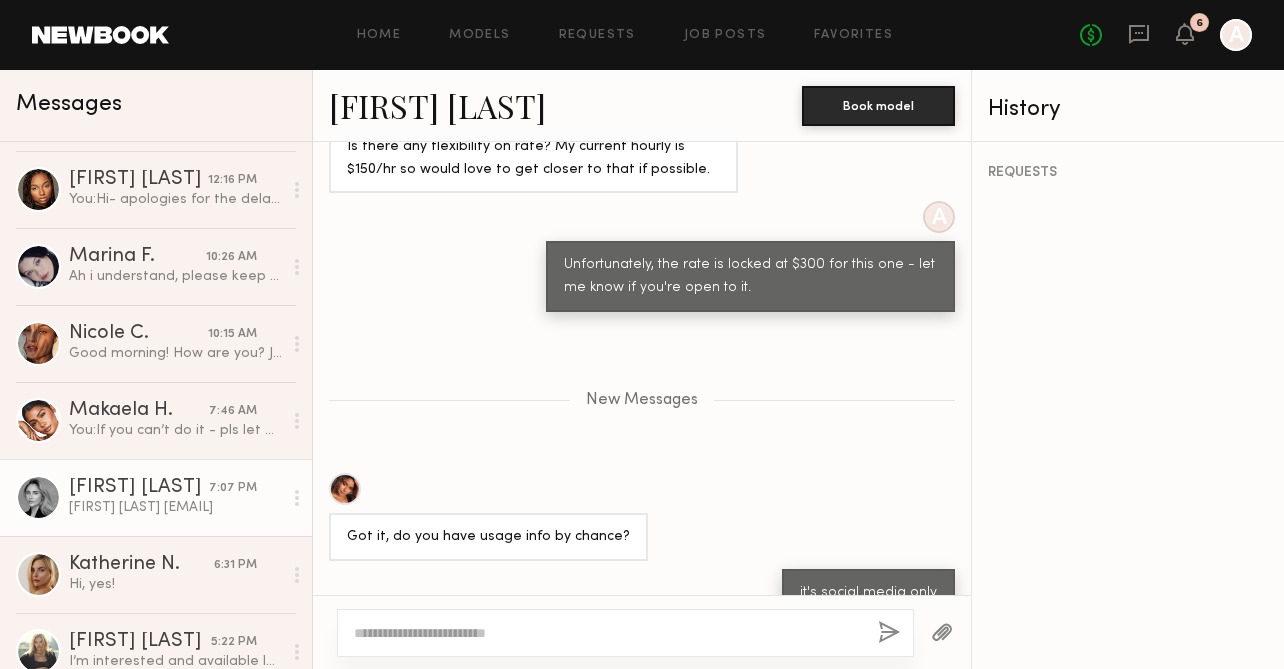 click on "[FIRST] [LAST] [TIME] [FIRST] [LAST]
[EMAIL]" 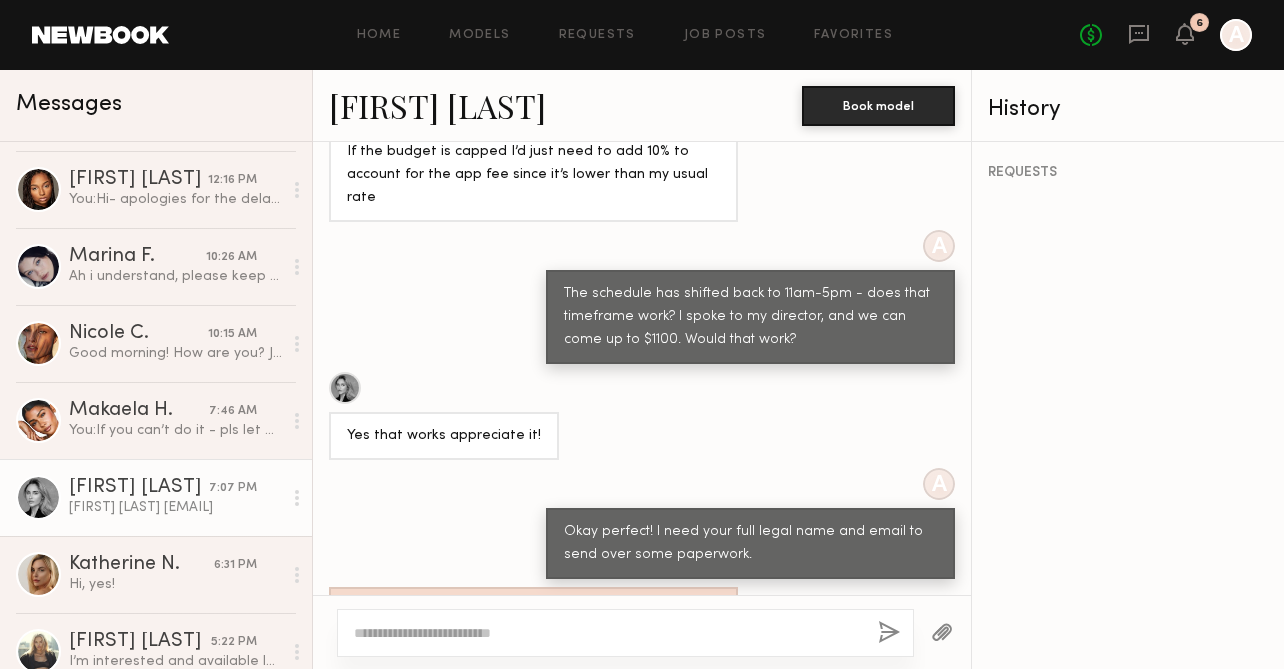 scroll, scrollTop: 311, scrollLeft: 0, axis: vertical 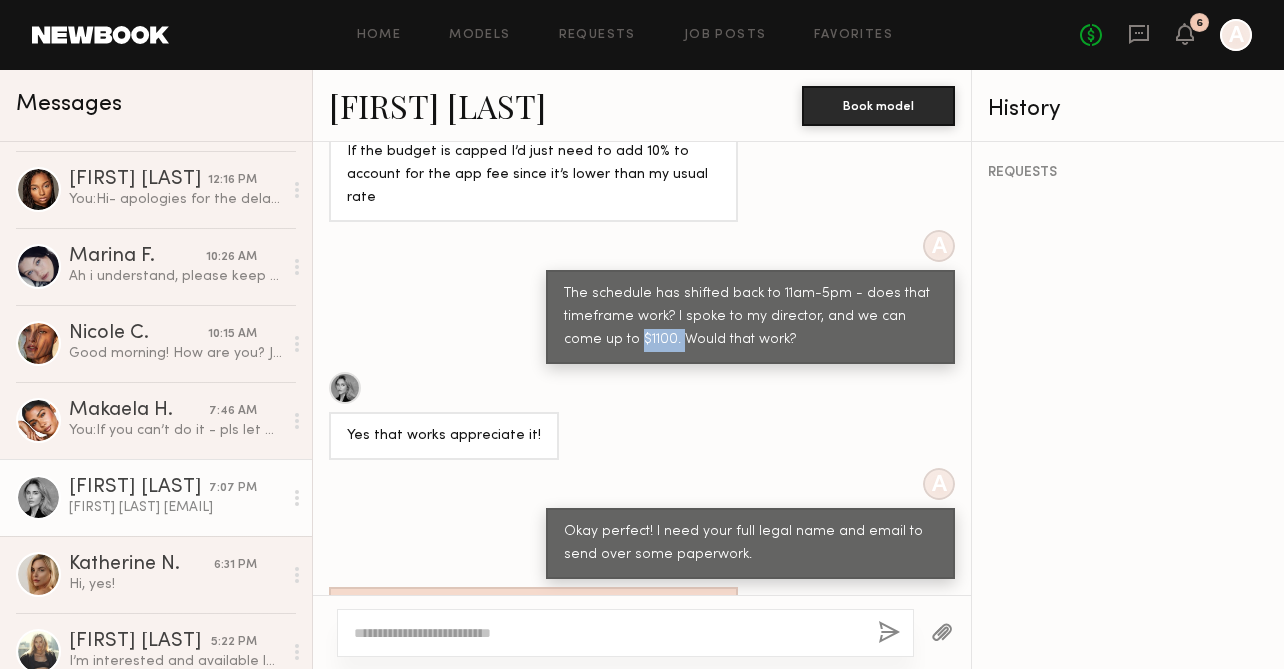 drag, startPoint x: 640, startPoint y: 320, endPoint x: 603, endPoint y: 318, distance: 37.054016 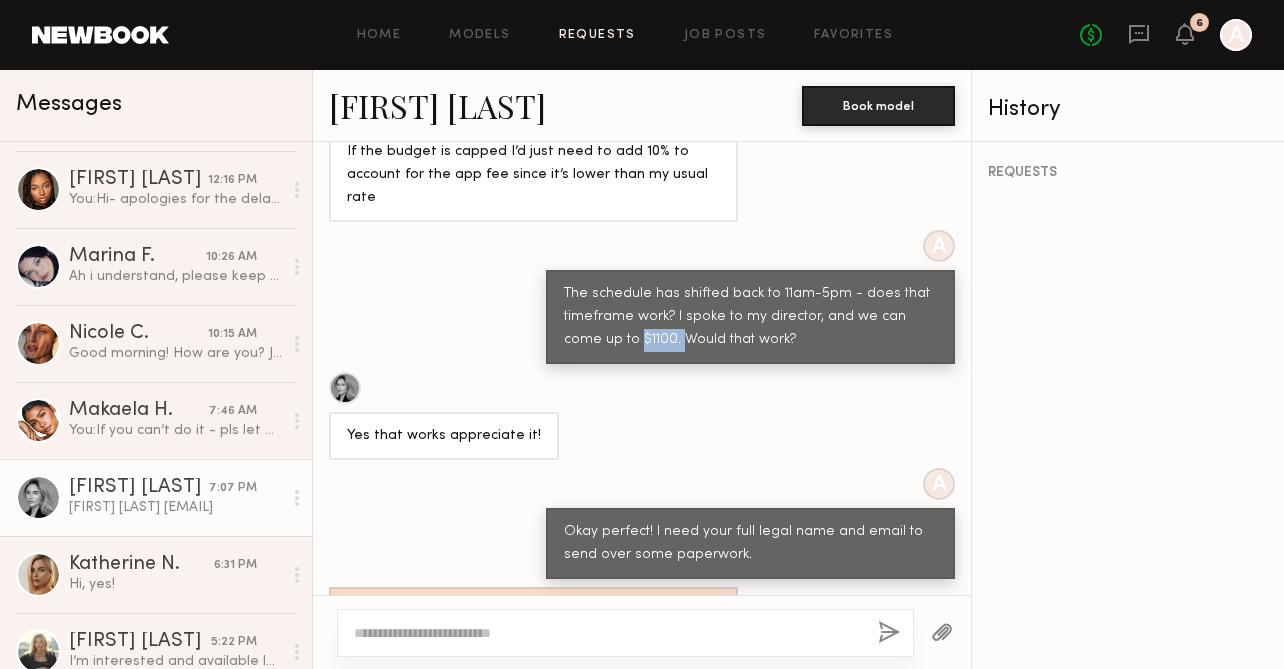 click on "Requests" 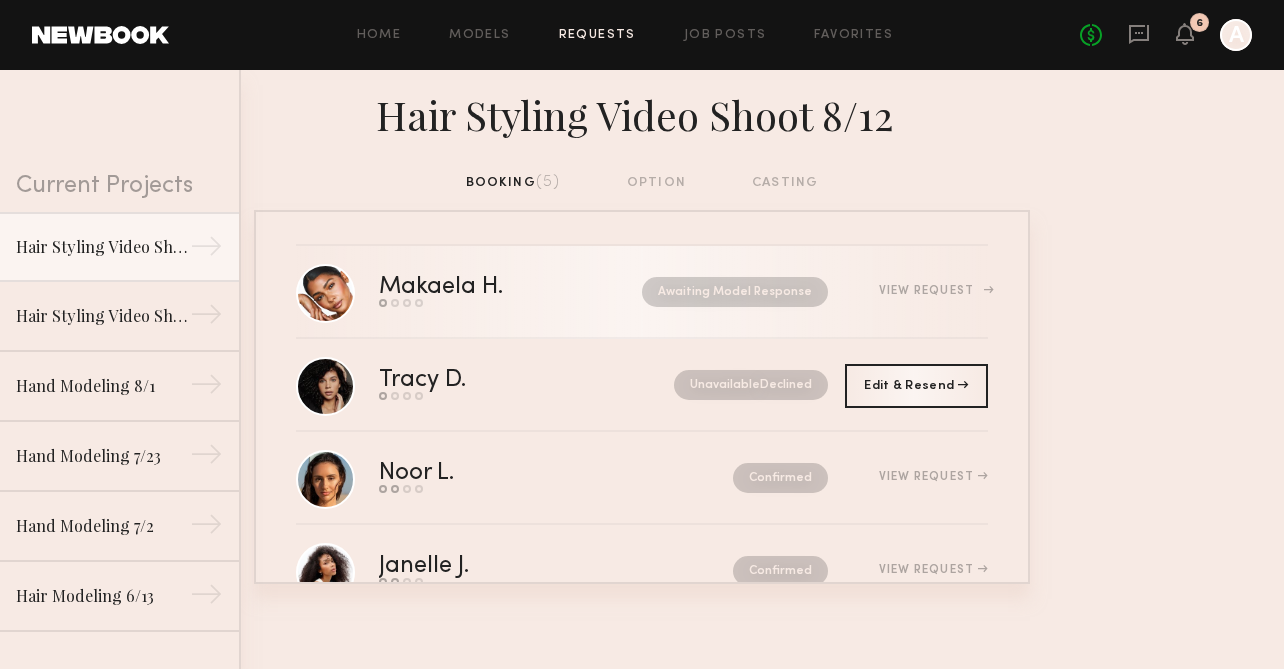 click on "View Request" 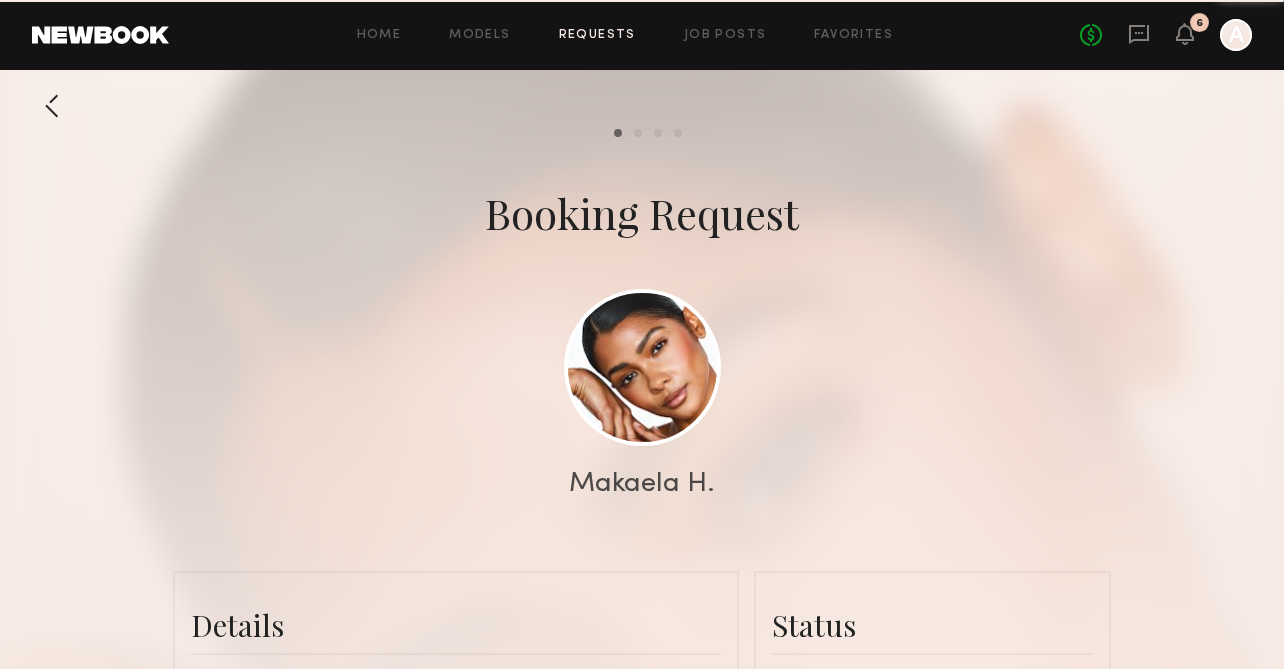 scroll, scrollTop: 147, scrollLeft: 0, axis: vertical 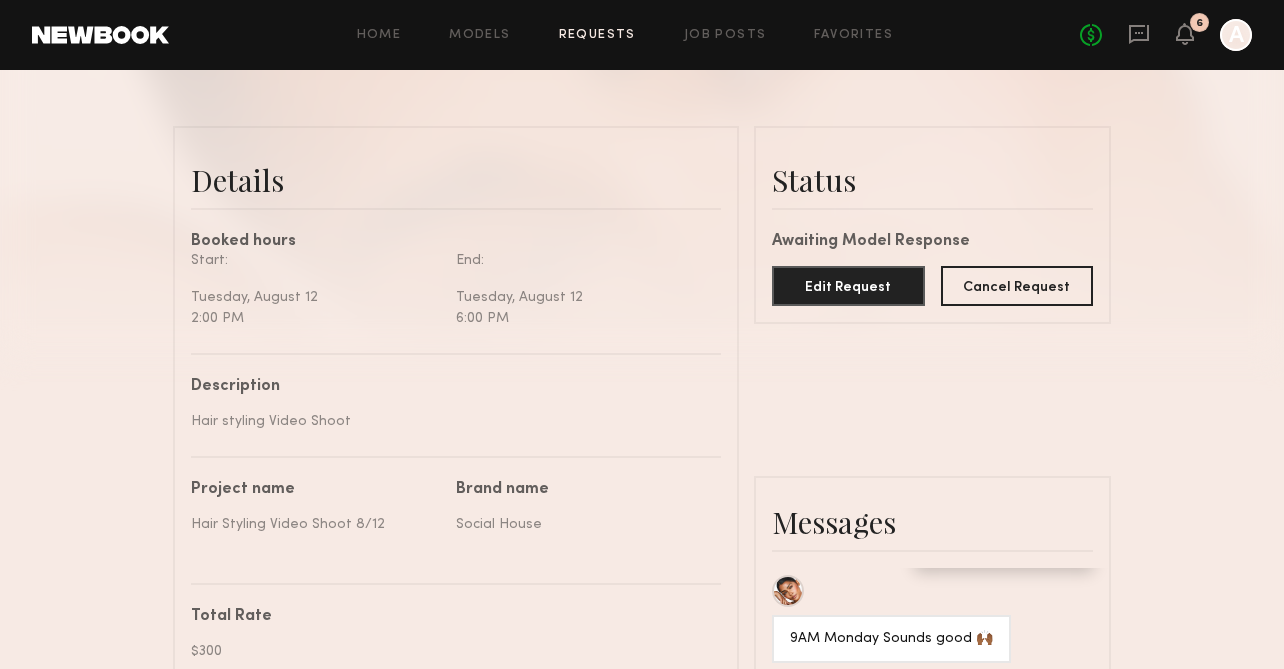 drag, startPoint x: 347, startPoint y: 423, endPoint x: 138, endPoint y: 404, distance: 209.86186 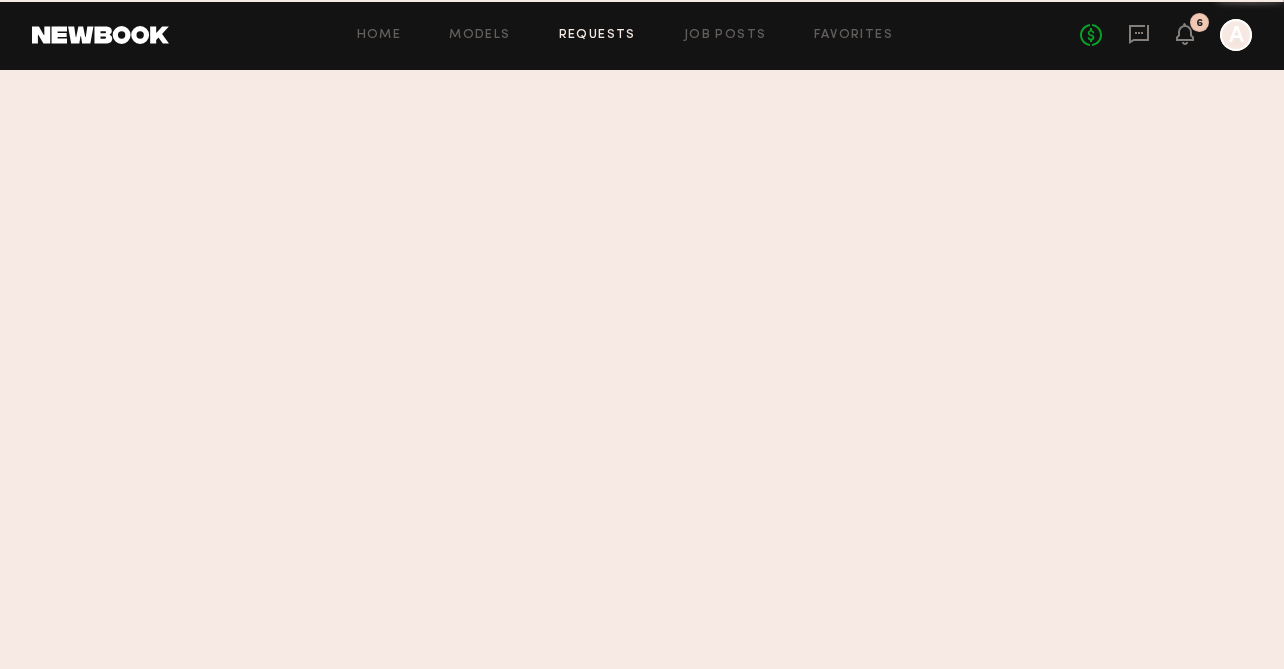 scroll, scrollTop: 0, scrollLeft: 0, axis: both 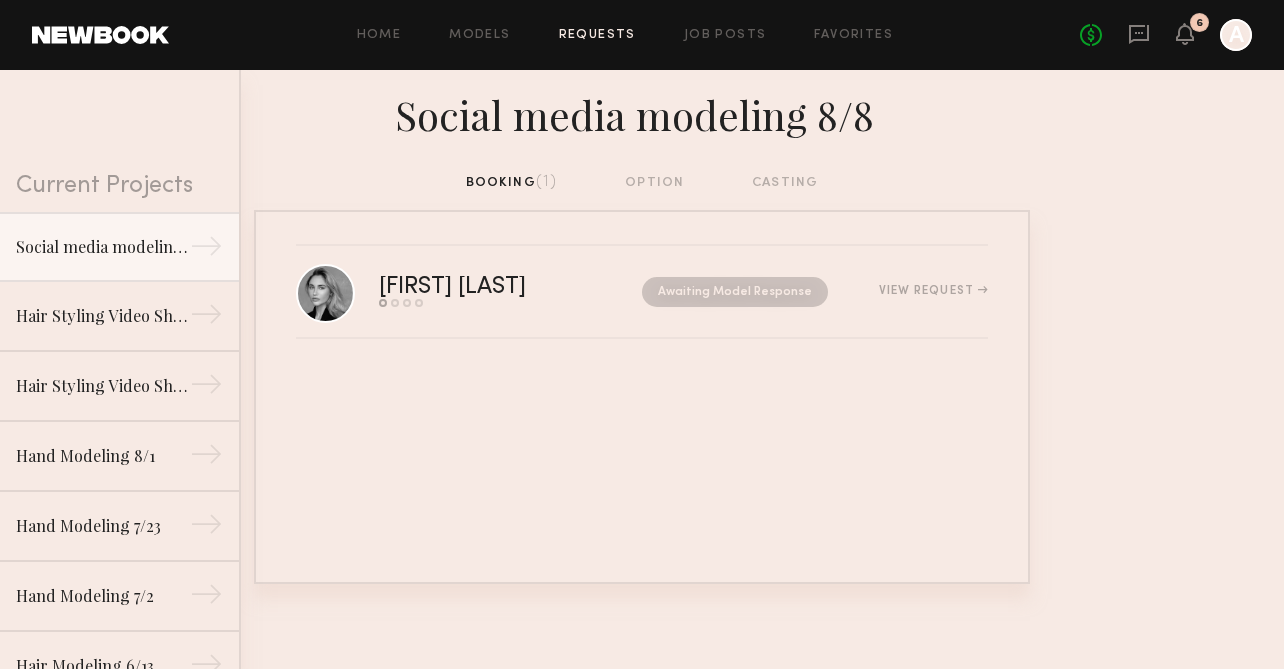 click on "booking  (1)  option   casting" 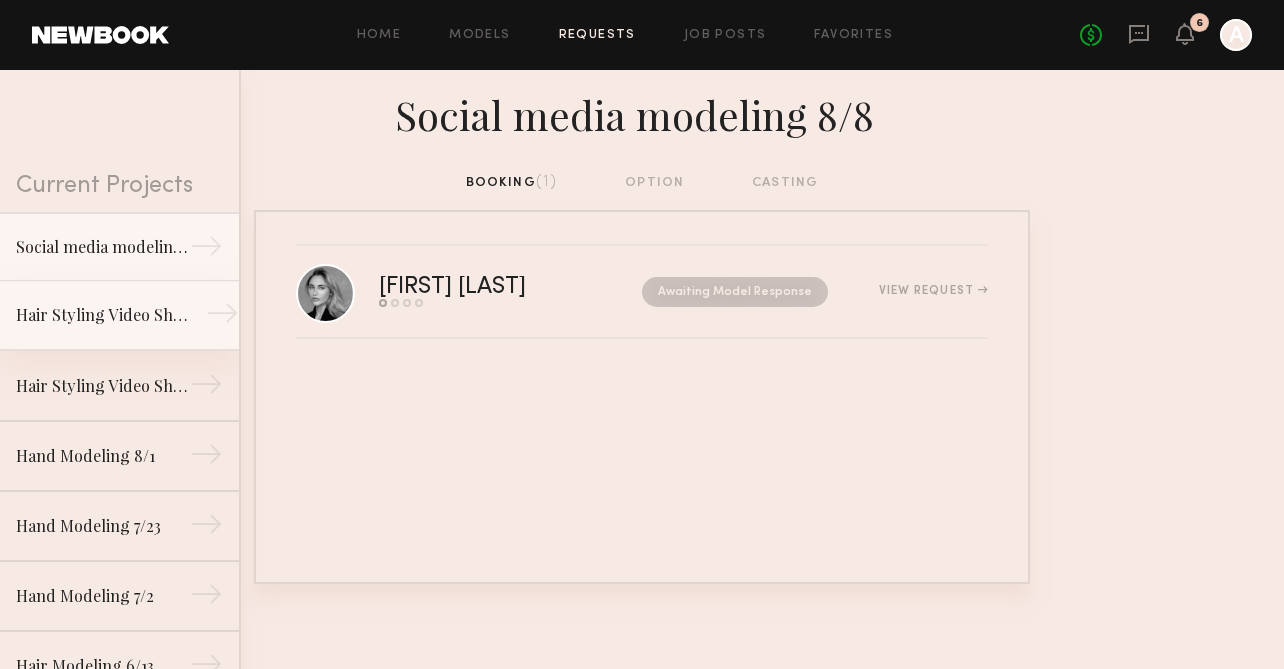 click on "Hair Styling Video Shoot 8/12" 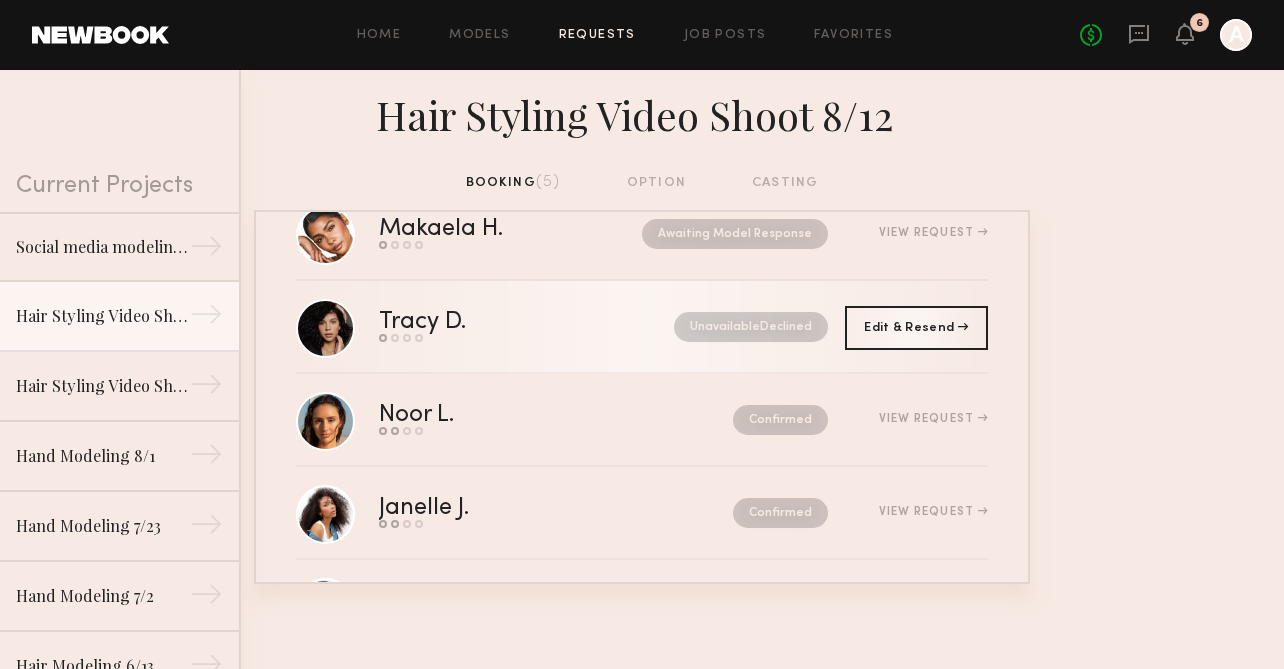 scroll, scrollTop: 38, scrollLeft: 0, axis: vertical 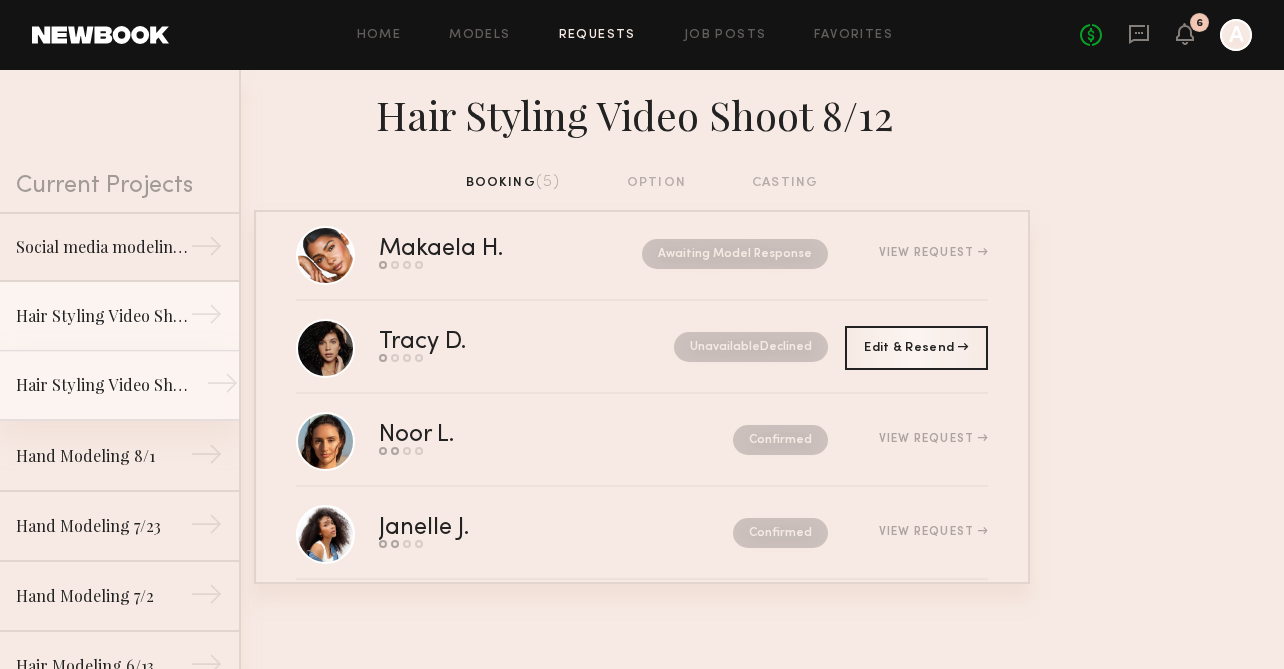 click on "Hair Styling Video Shoot 8/6 →" 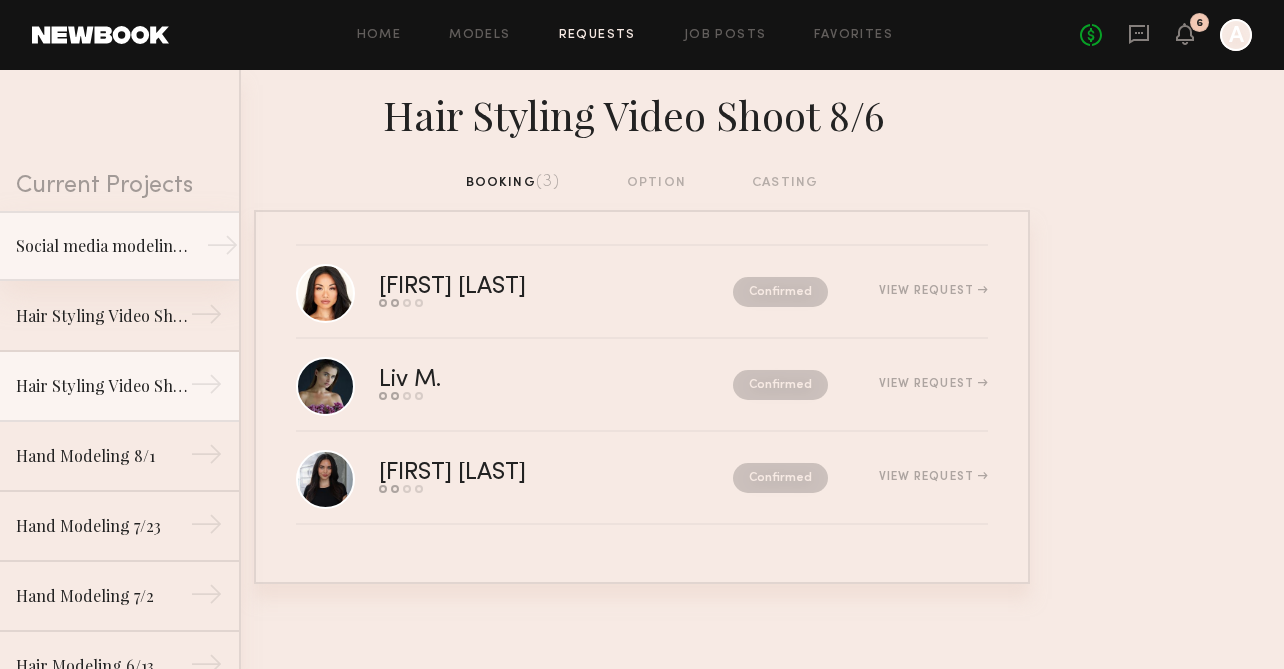 click on "Social media modeling 8/8 →" 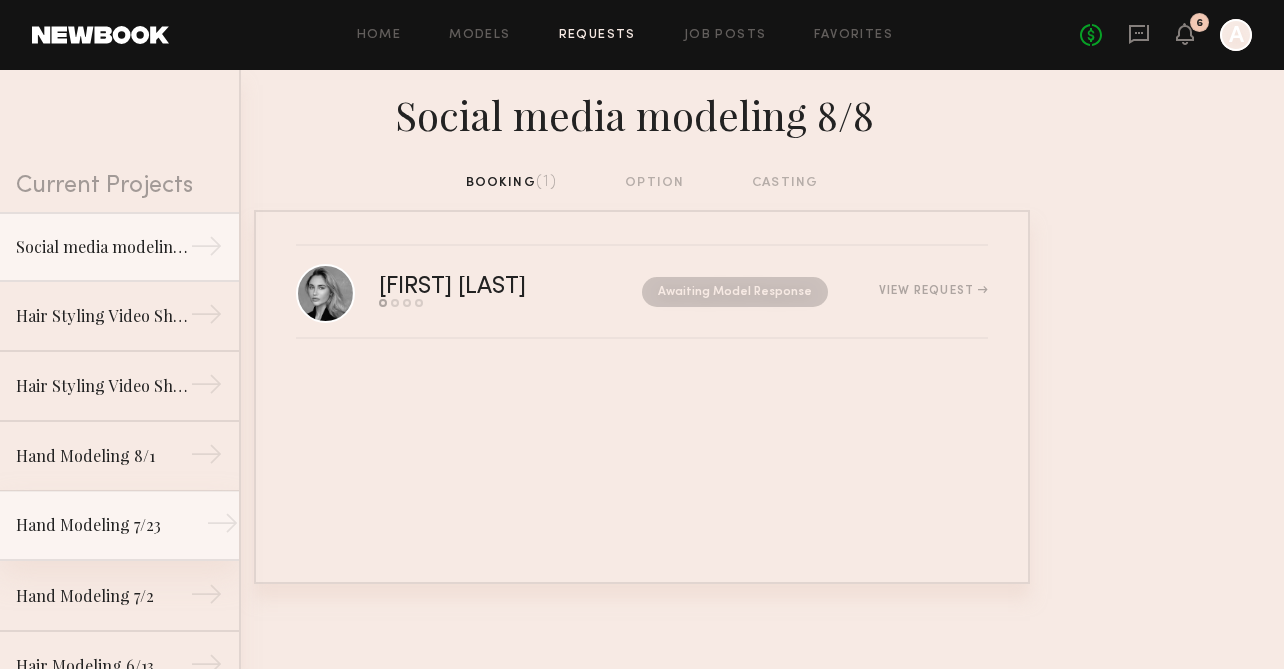 click on "Hand Modeling 7/23" 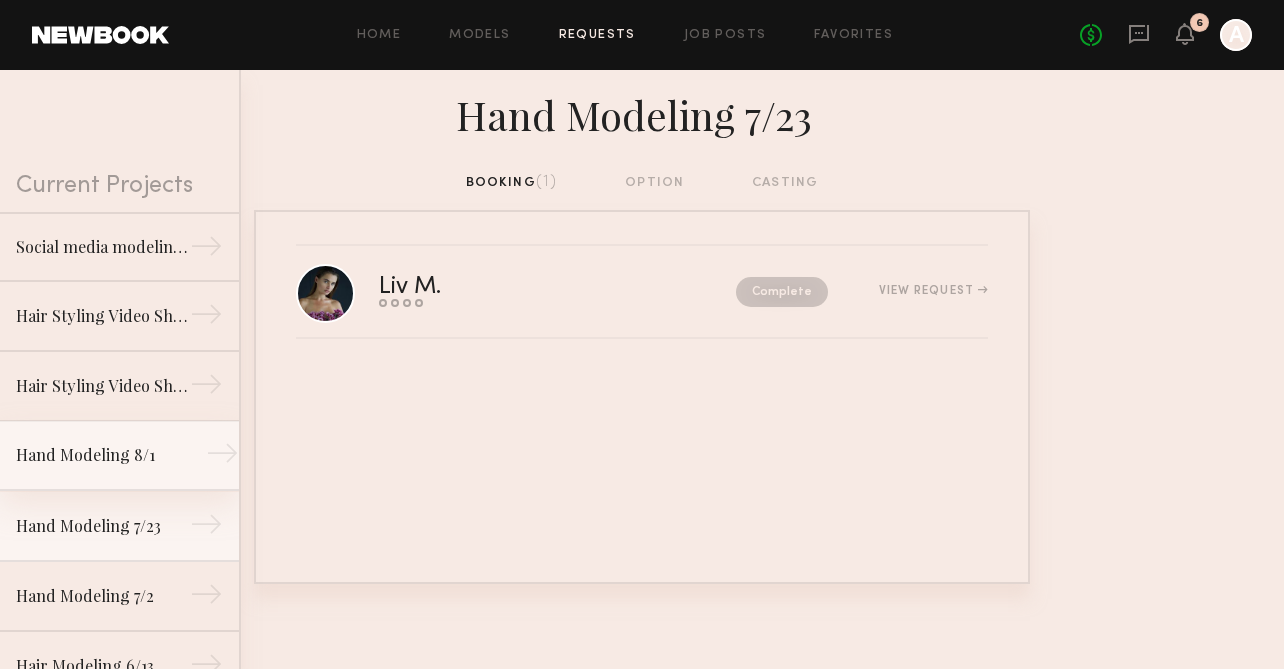 click on "Hand Modeling 8/1" 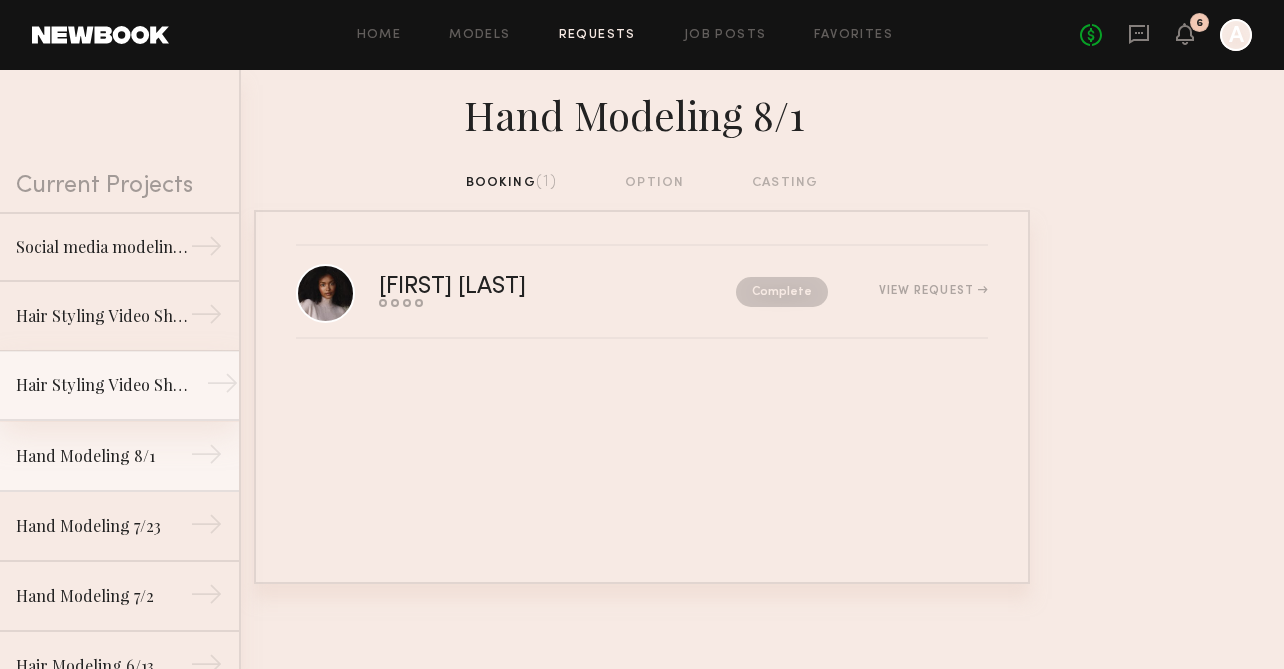 click on "Hair Styling Video Shoot 8/6 →" 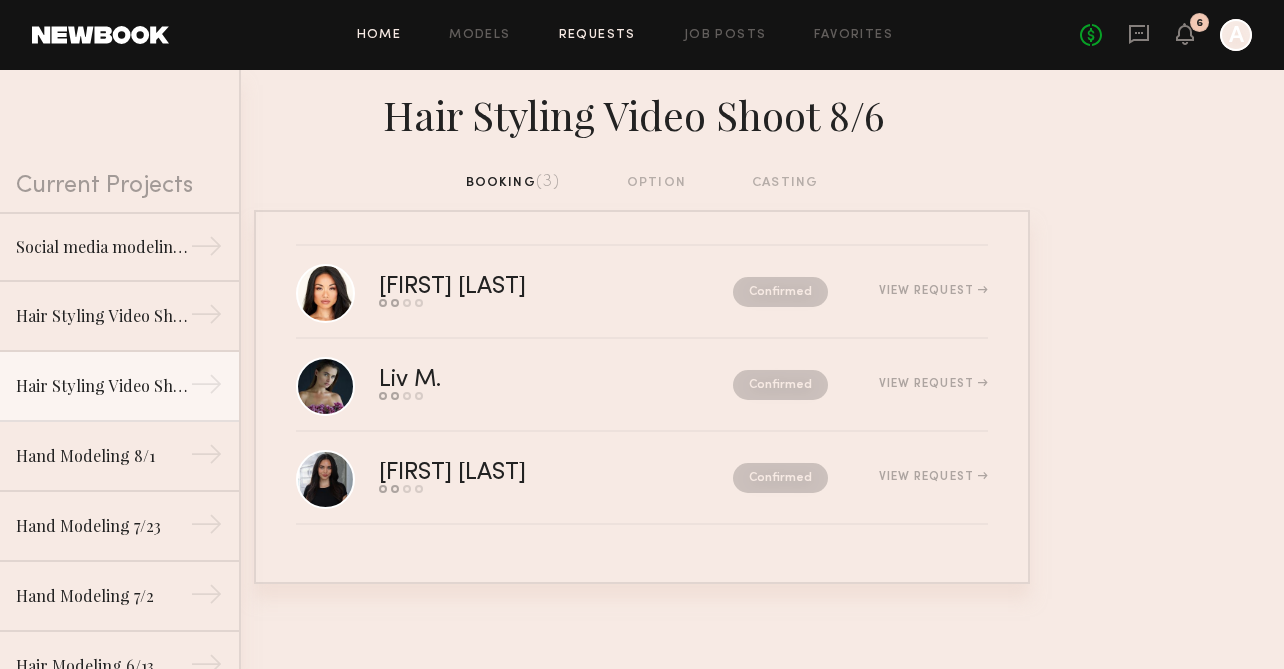 click on "Home" 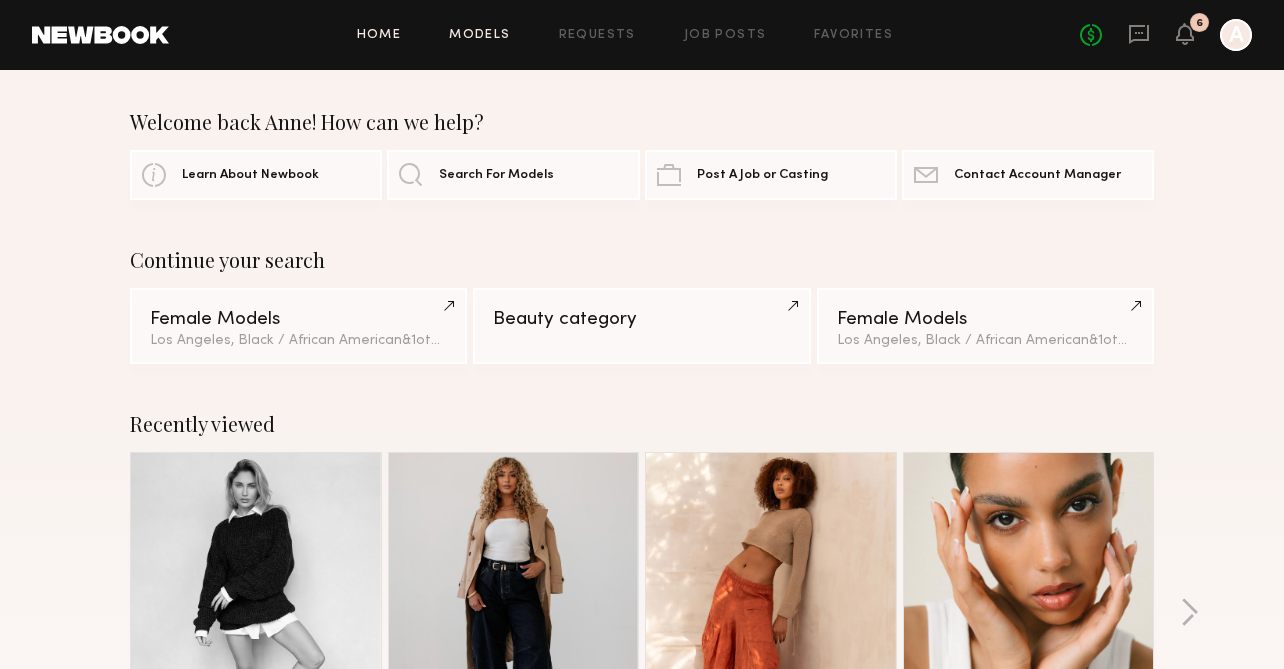 click on "Models" 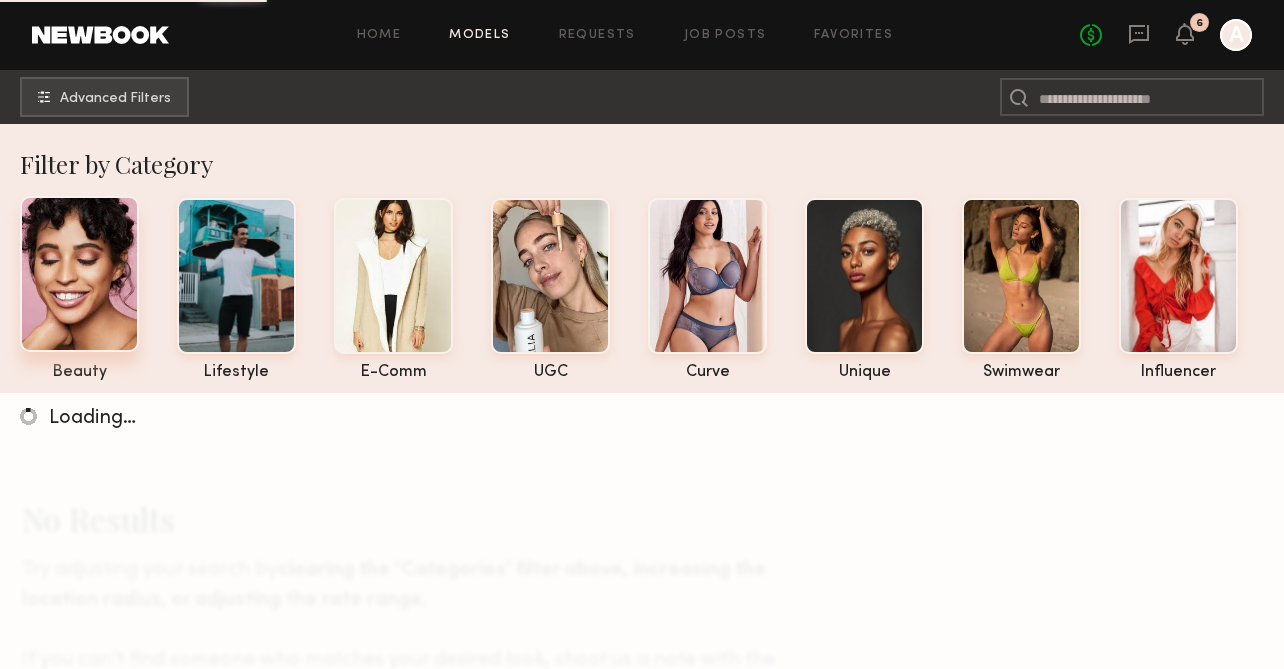 click 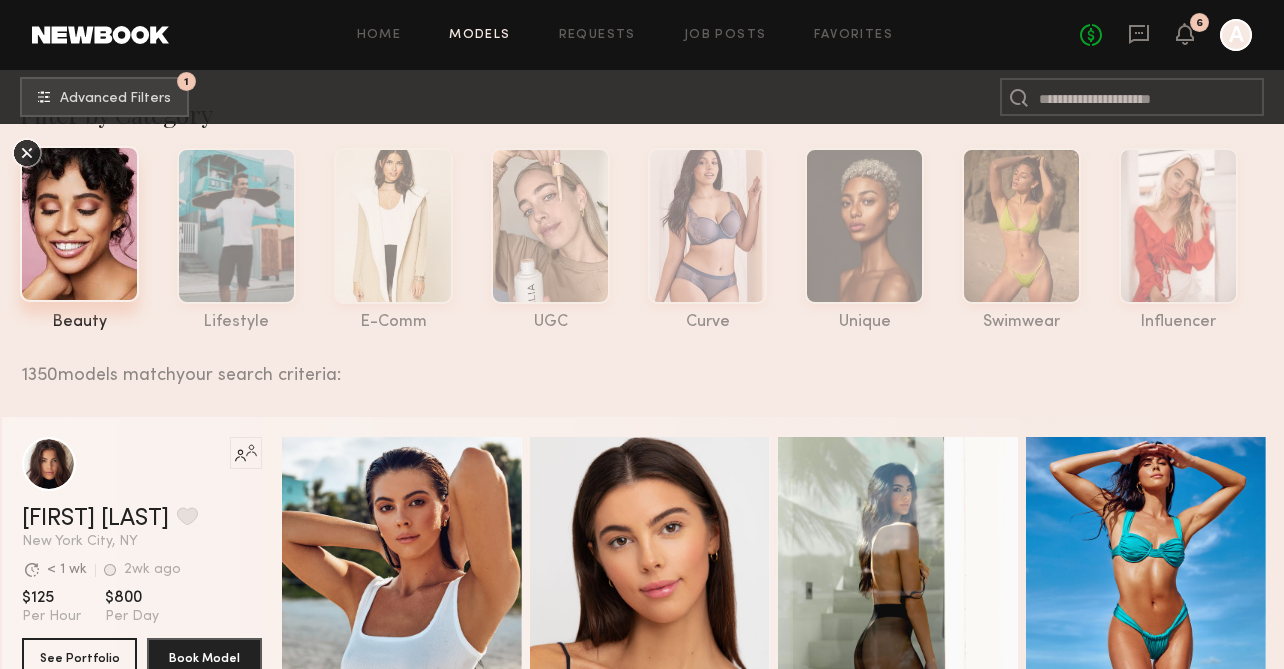 scroll, scrollTop: 0, scrollLeft: 0, axis: both 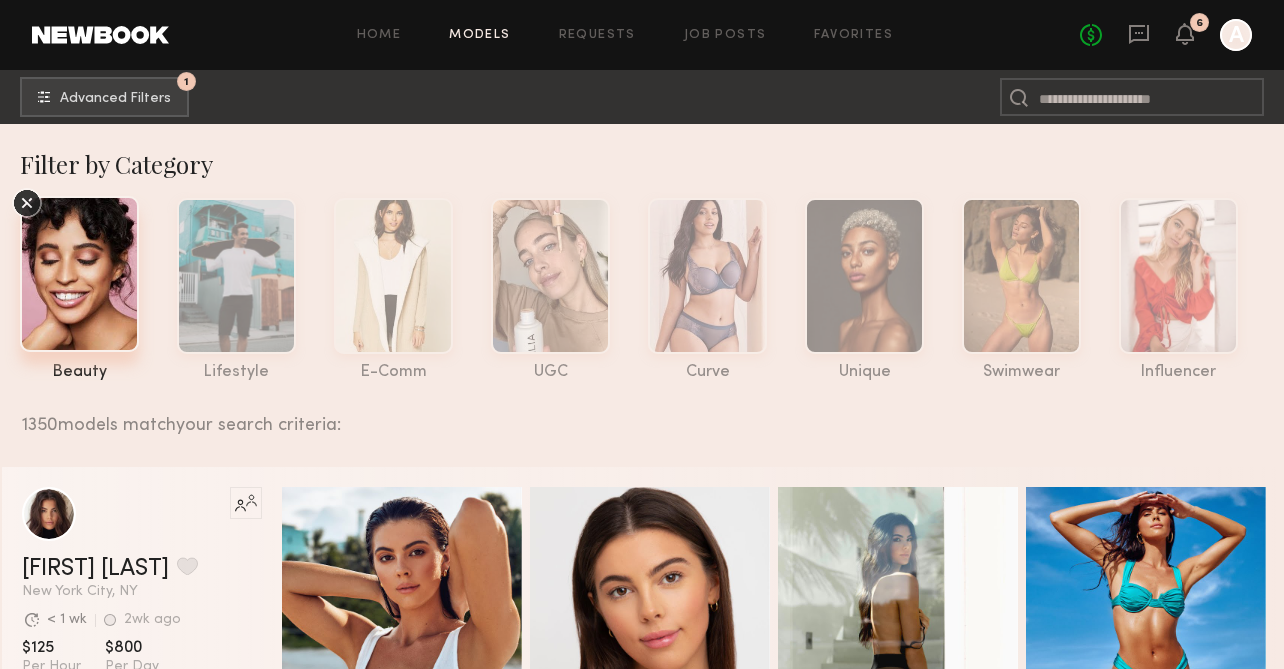 click 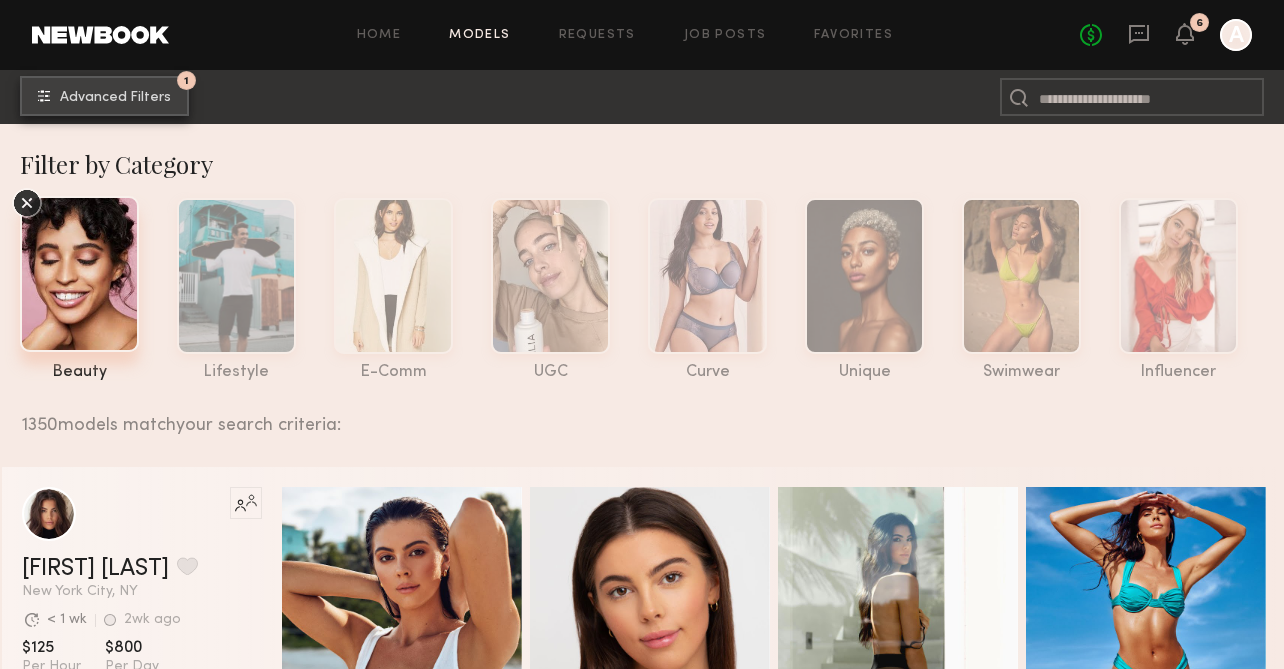 click on "Advanced Filters" 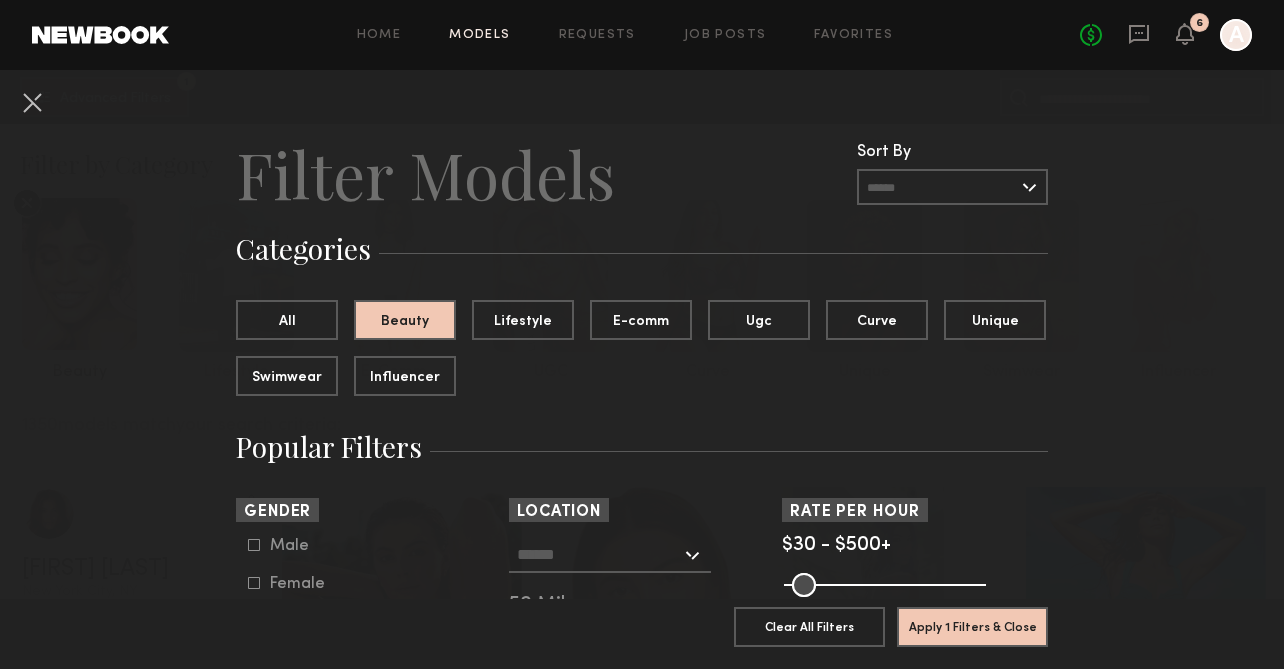 click on "Female" 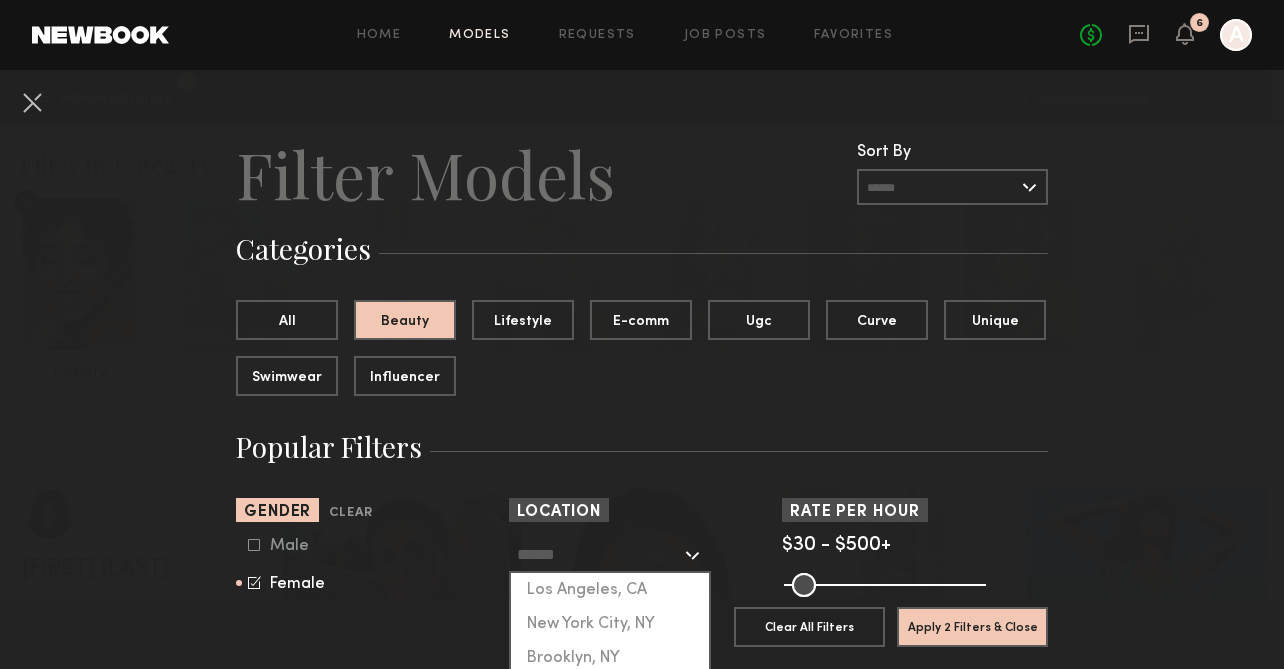 click 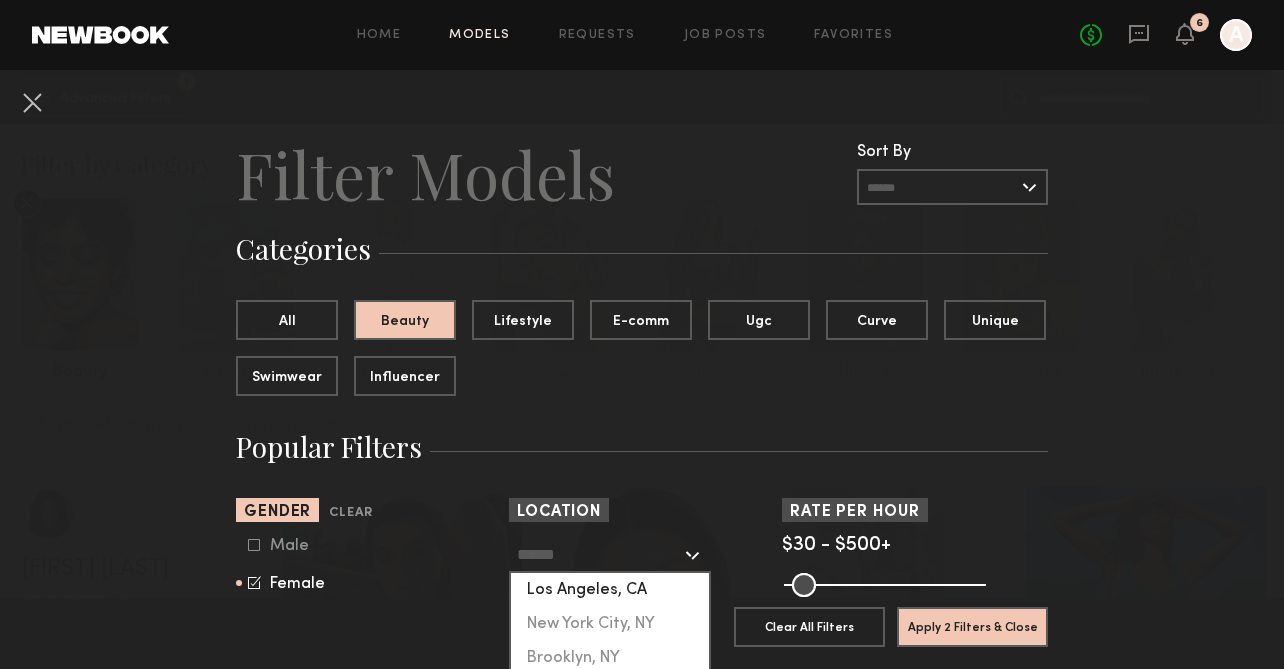 click on "Los Angeles, CA" 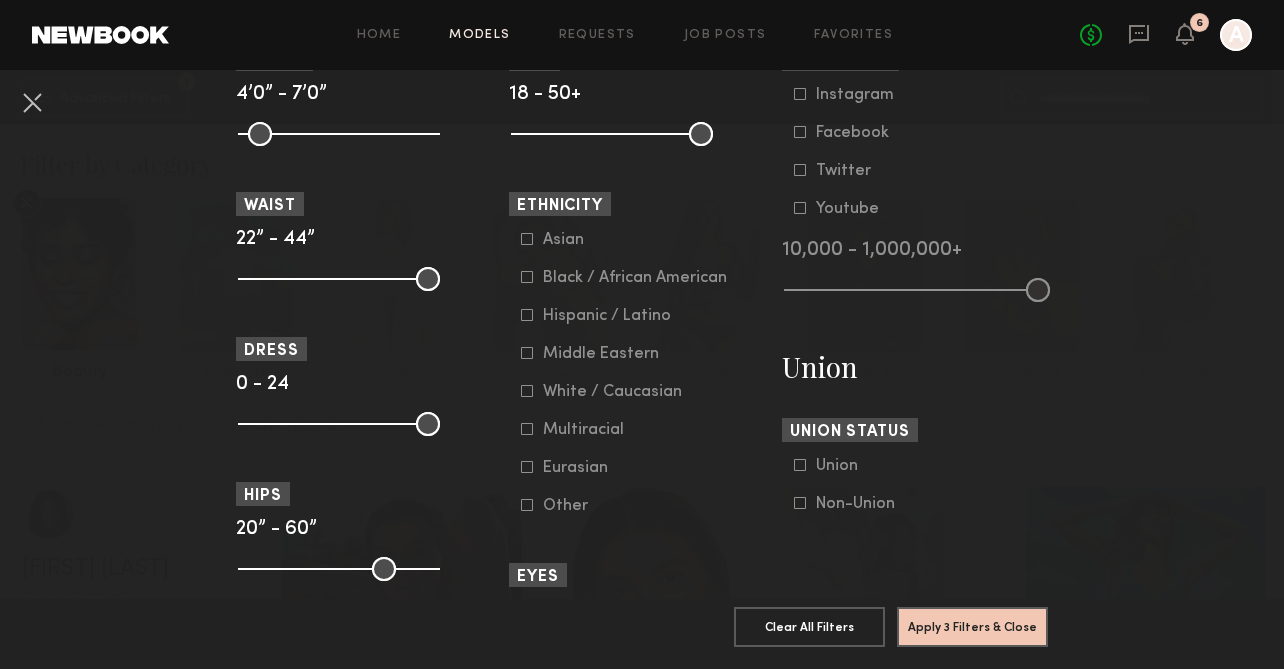 scroll, scrollTop: 987, scrollLeft: 0, axis: vertical 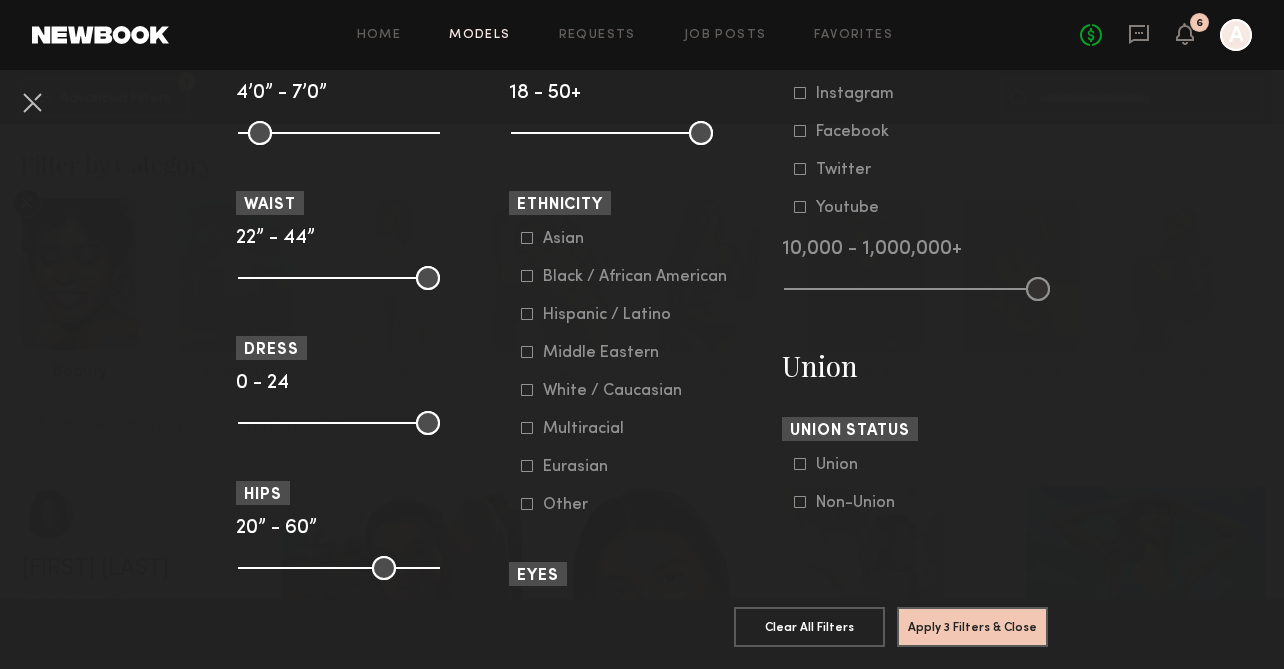 click 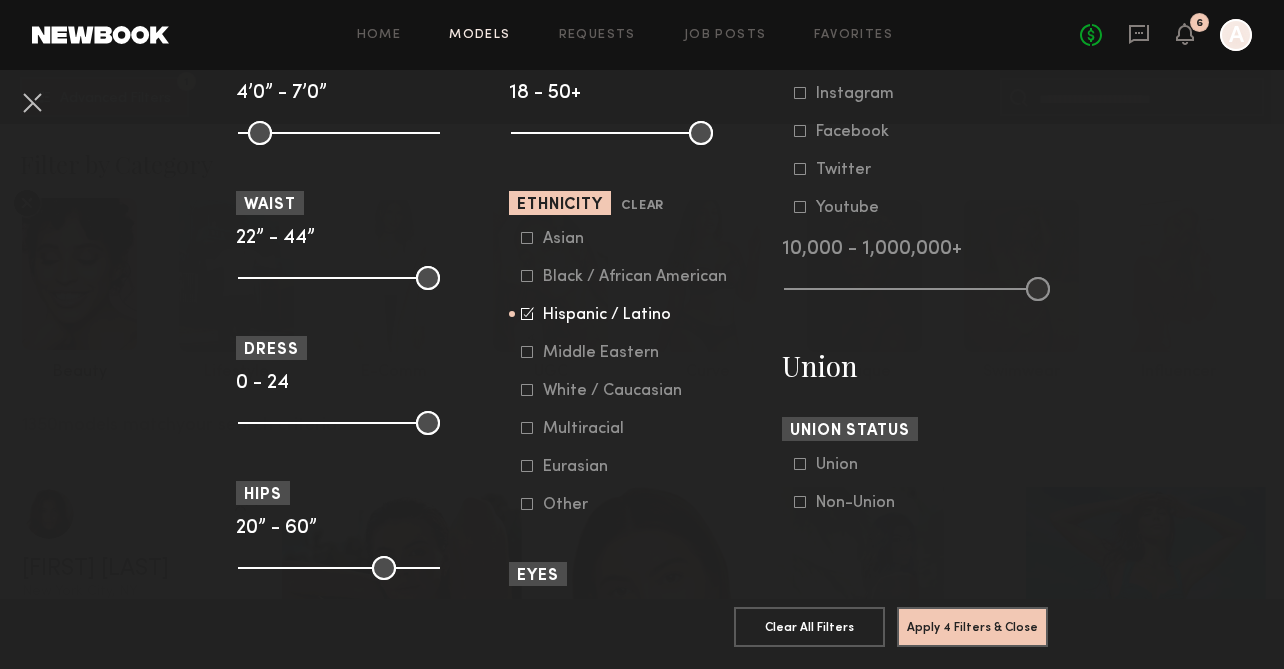 click 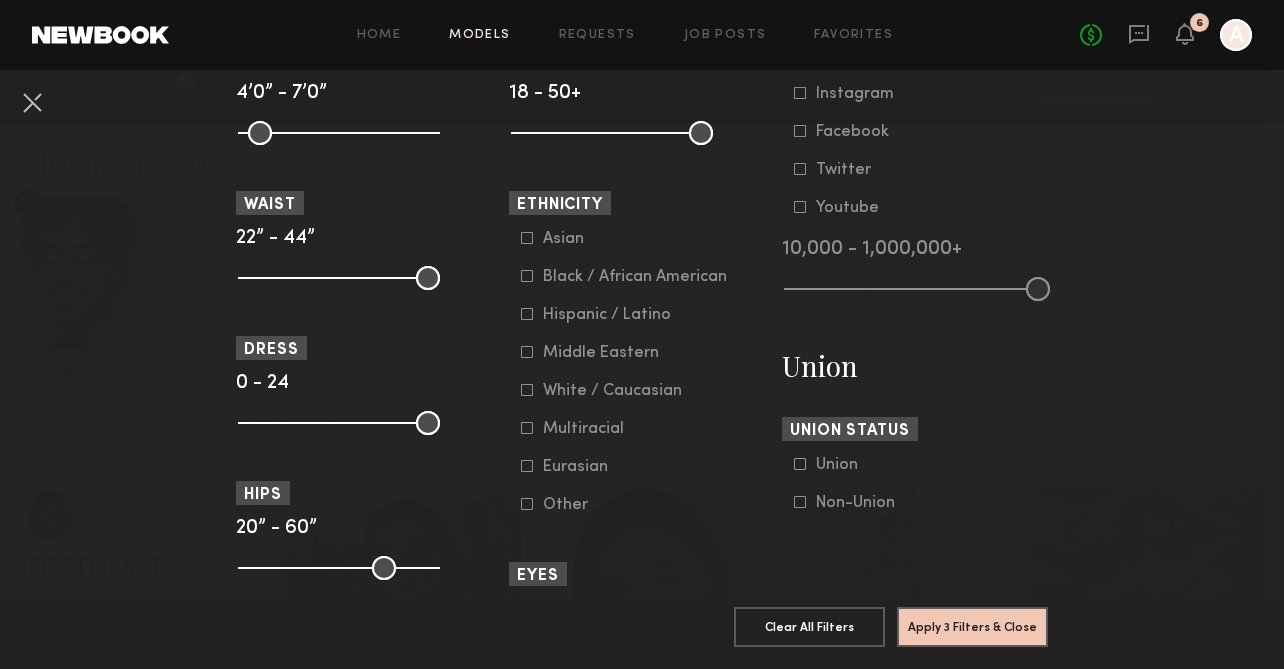 click 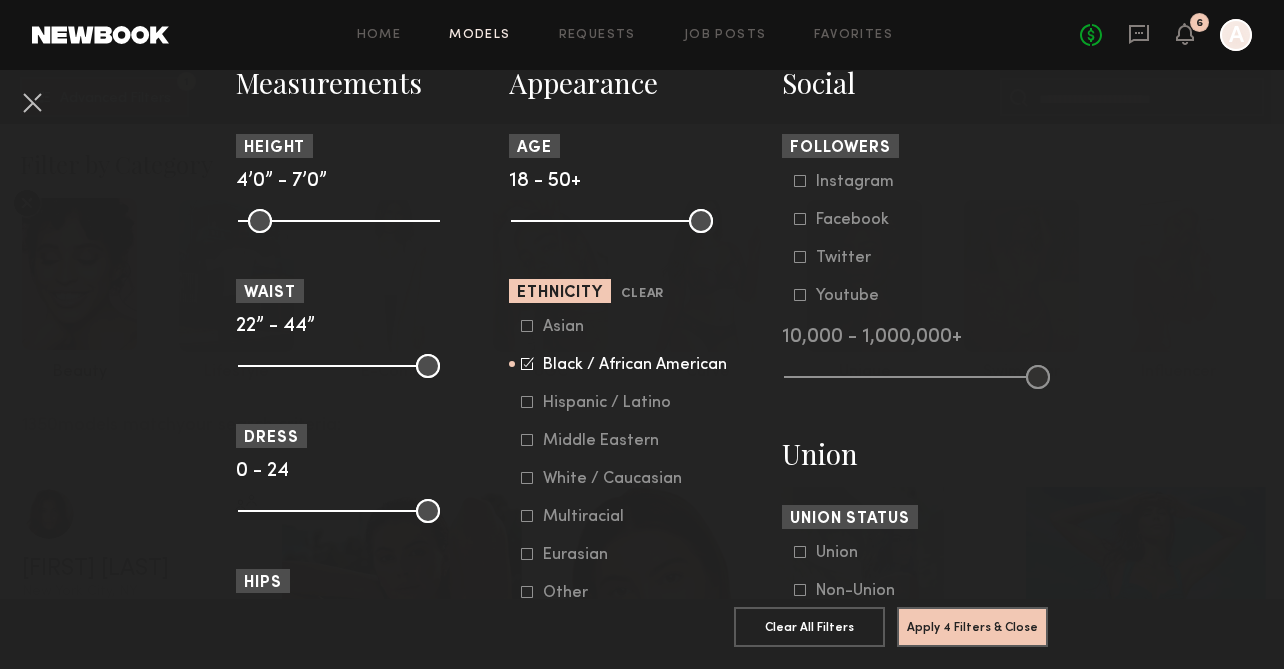 scroll, scrollTop: 901, scrollLeft: 0, axis: vertical 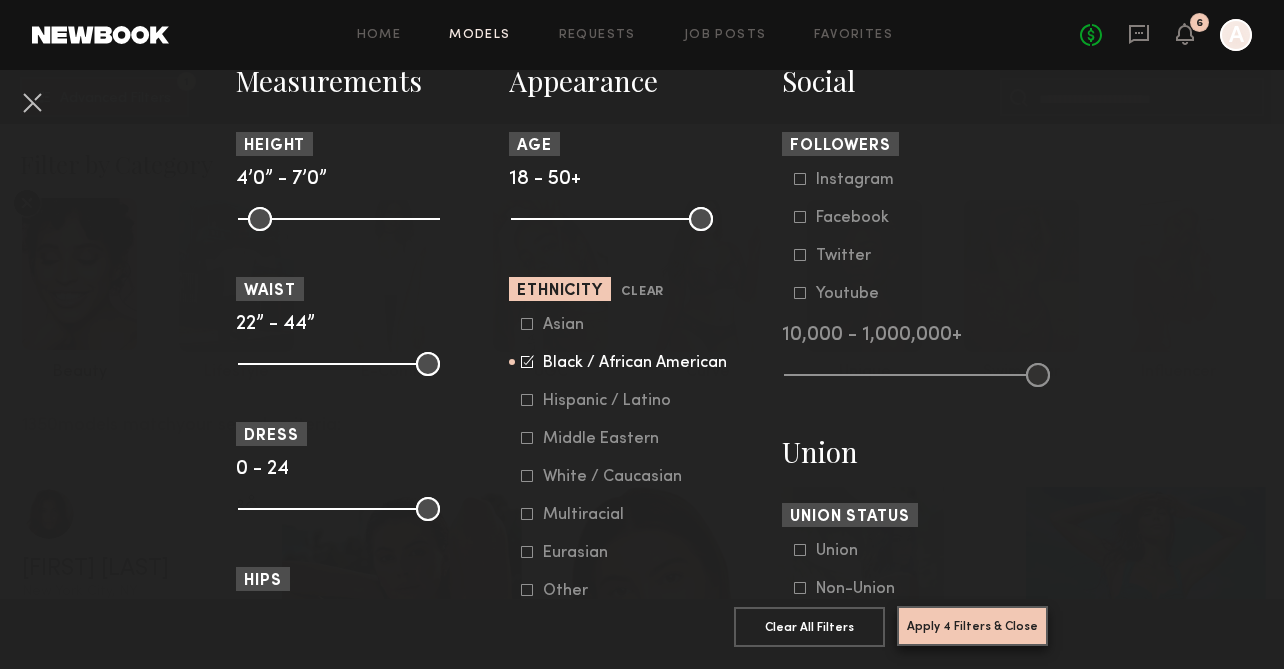 click on "Apply 4 Filters & Close" 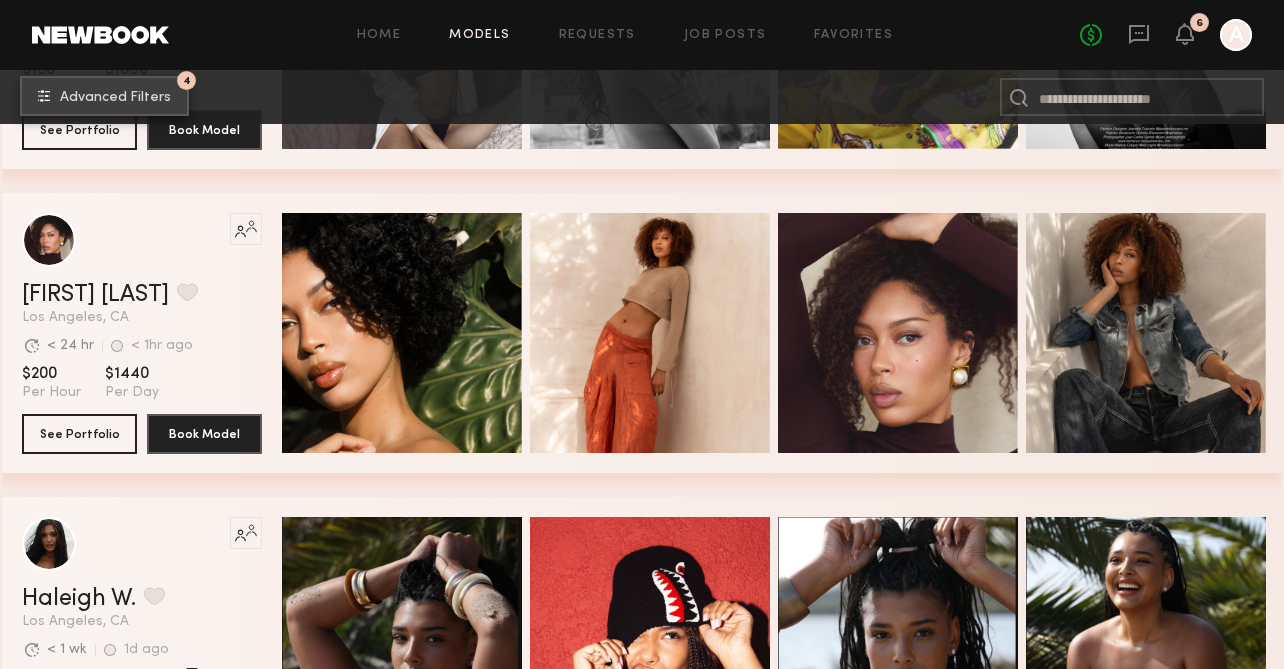 scroll, scrollTop: 5444, scrollLeft: 0, axis: vertical 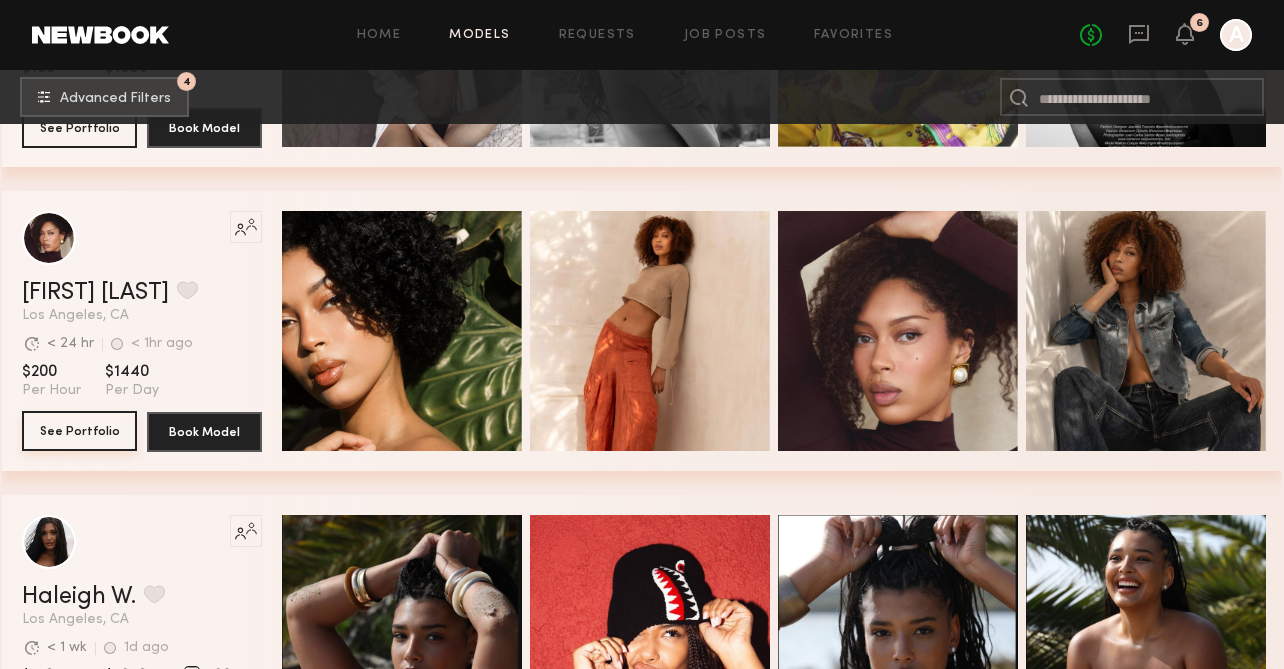 click on "See Portfolio" 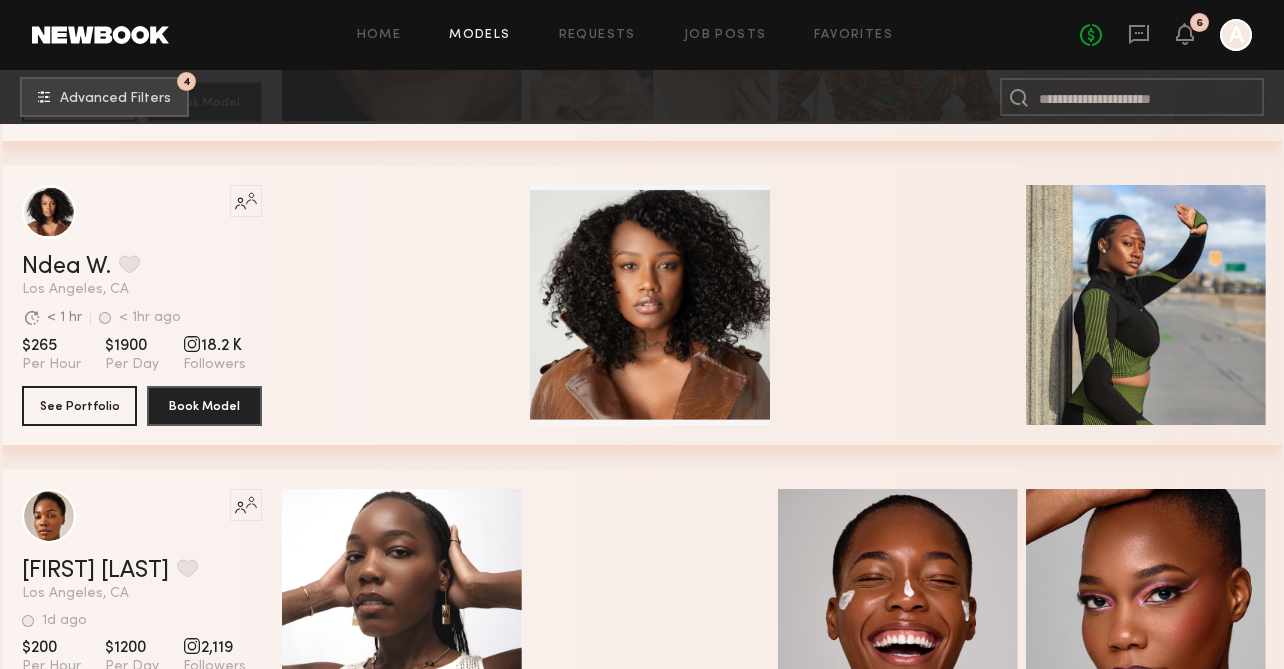 scroll, scrollTop: 9131, scrollLeft: 0, axis: vertical 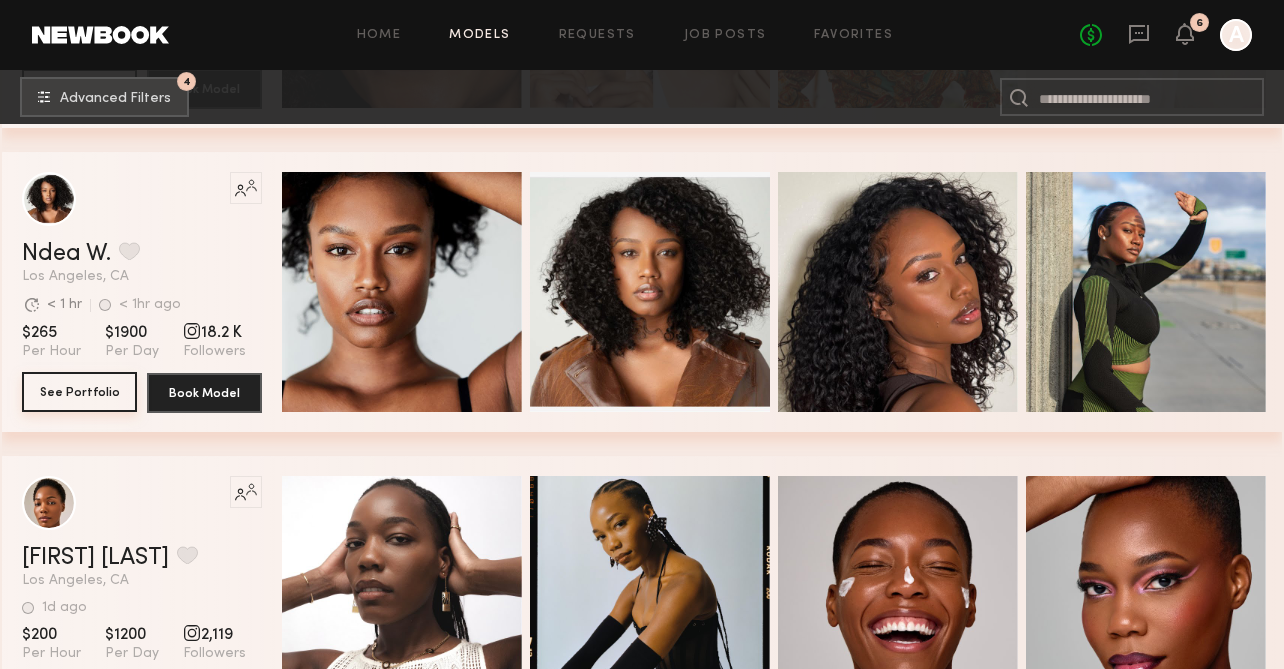 click on "See Portfolio" 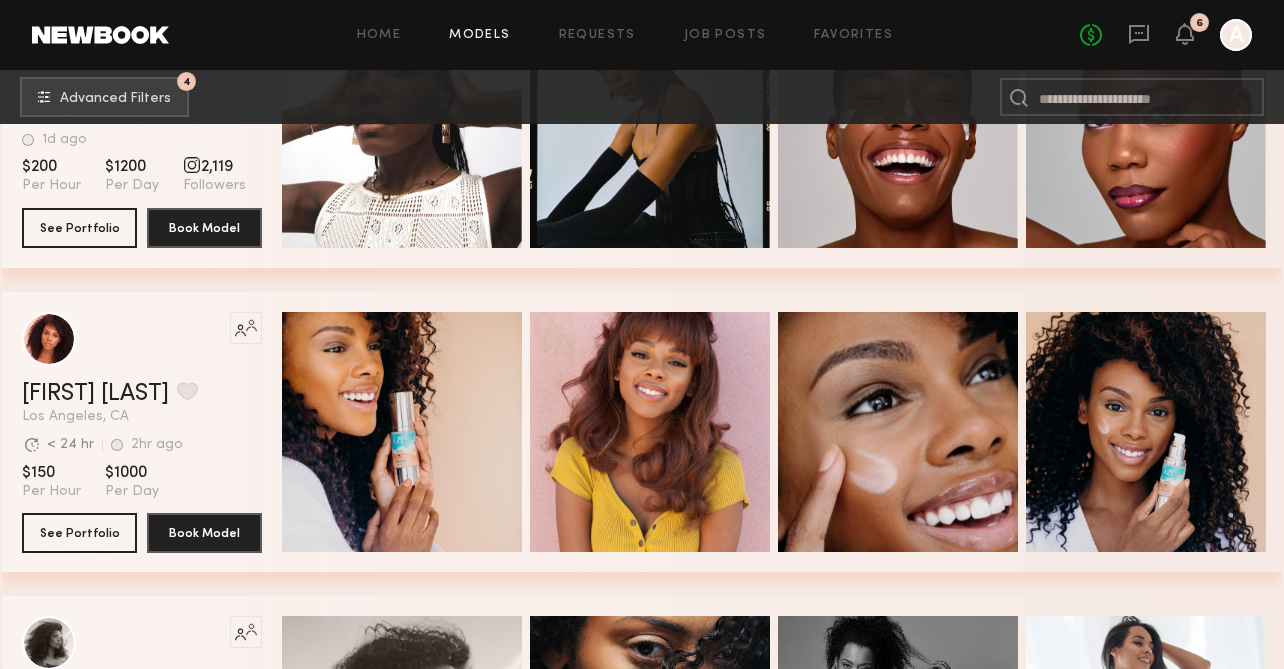 scroll, scrollTop: 9602, scrollLeft: 0, axis: vertical 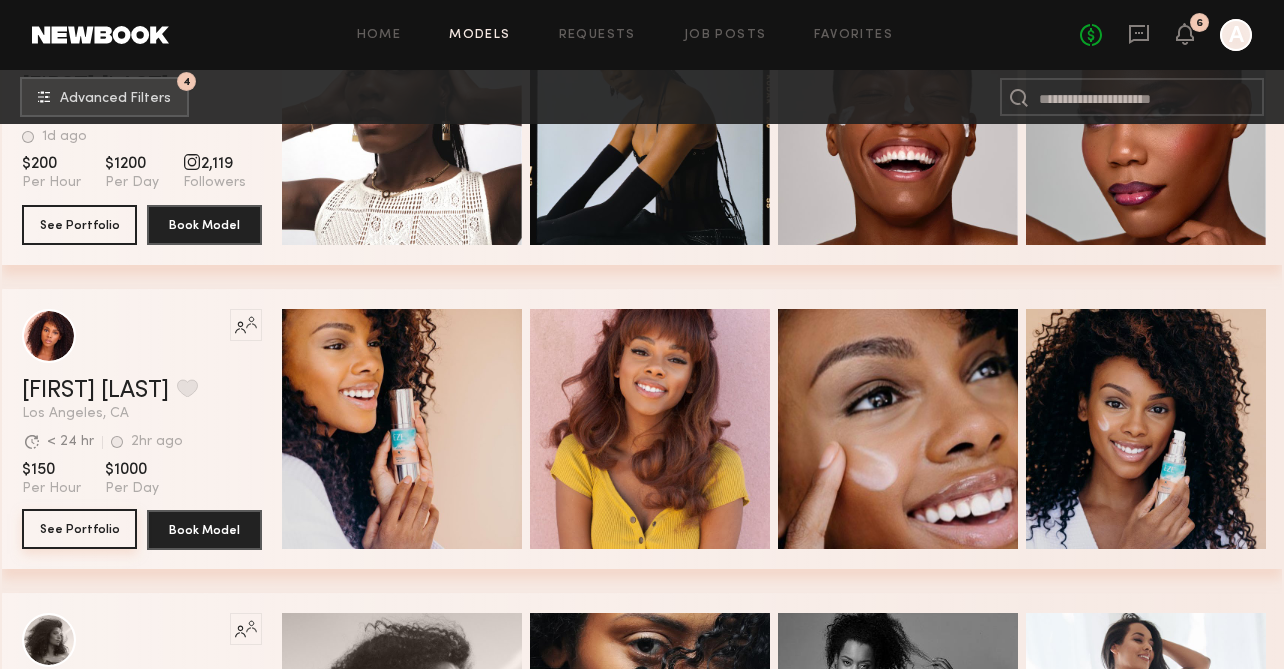 click on "See Portfolio" 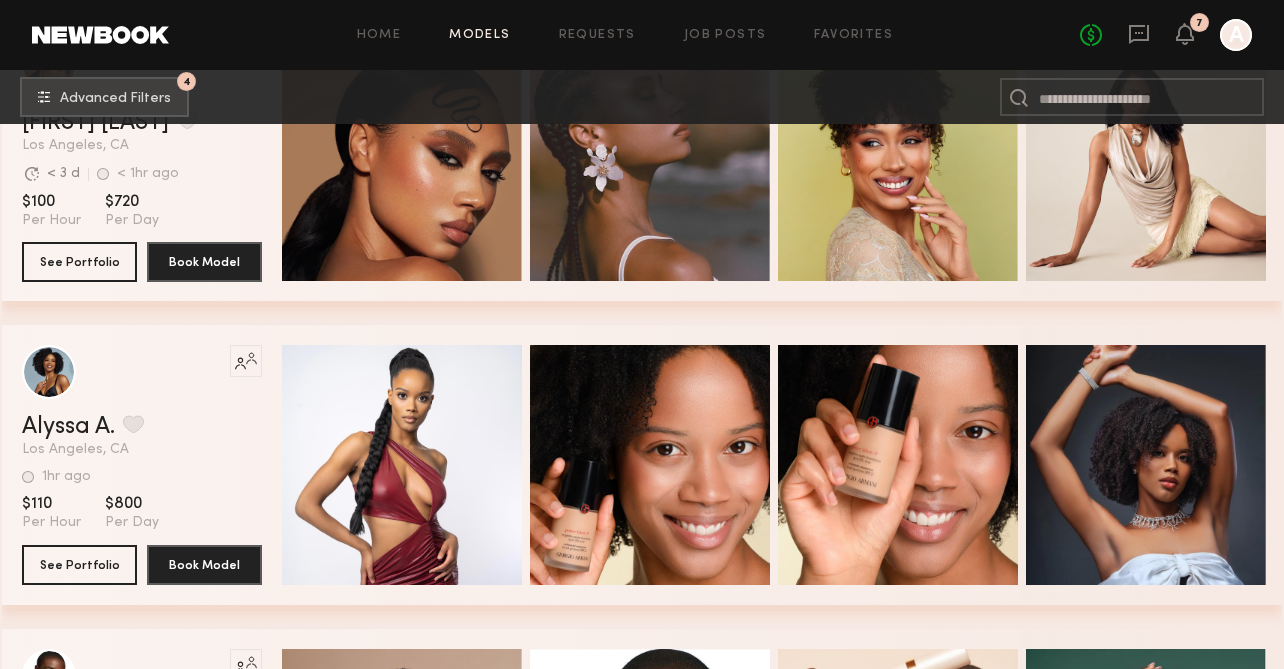 scroll, scrollTop: 10653, scrollLeft: 0, axis: vertical 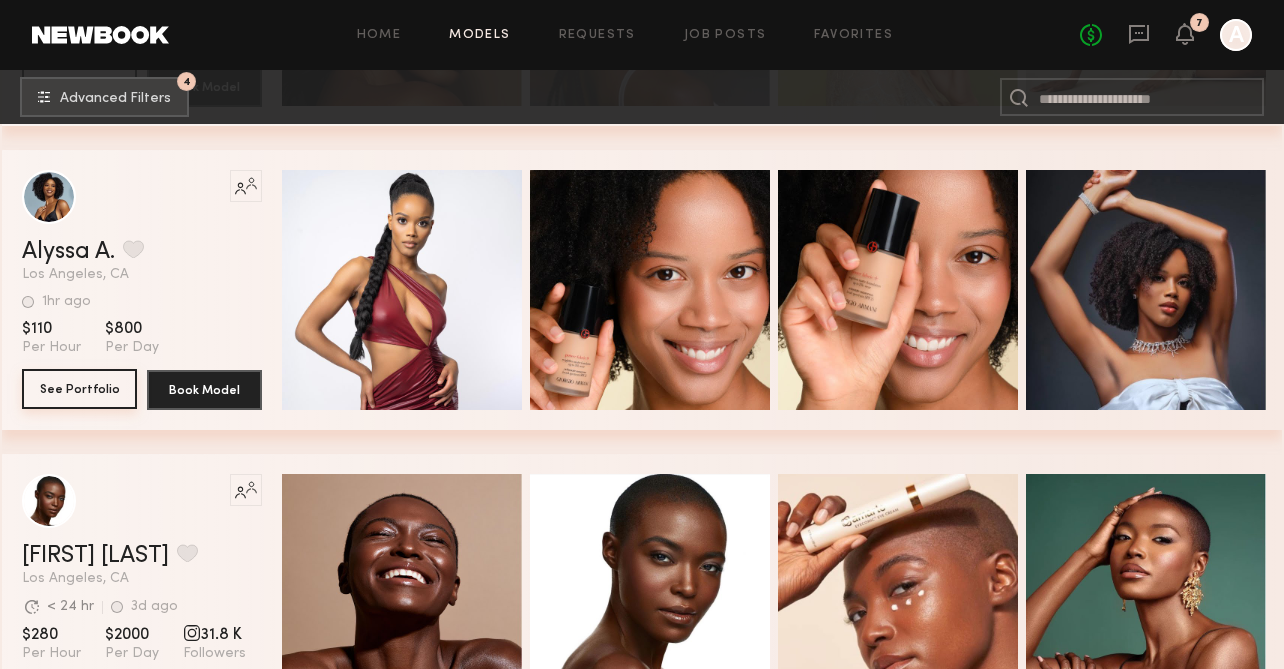 click on "See Portfolio" 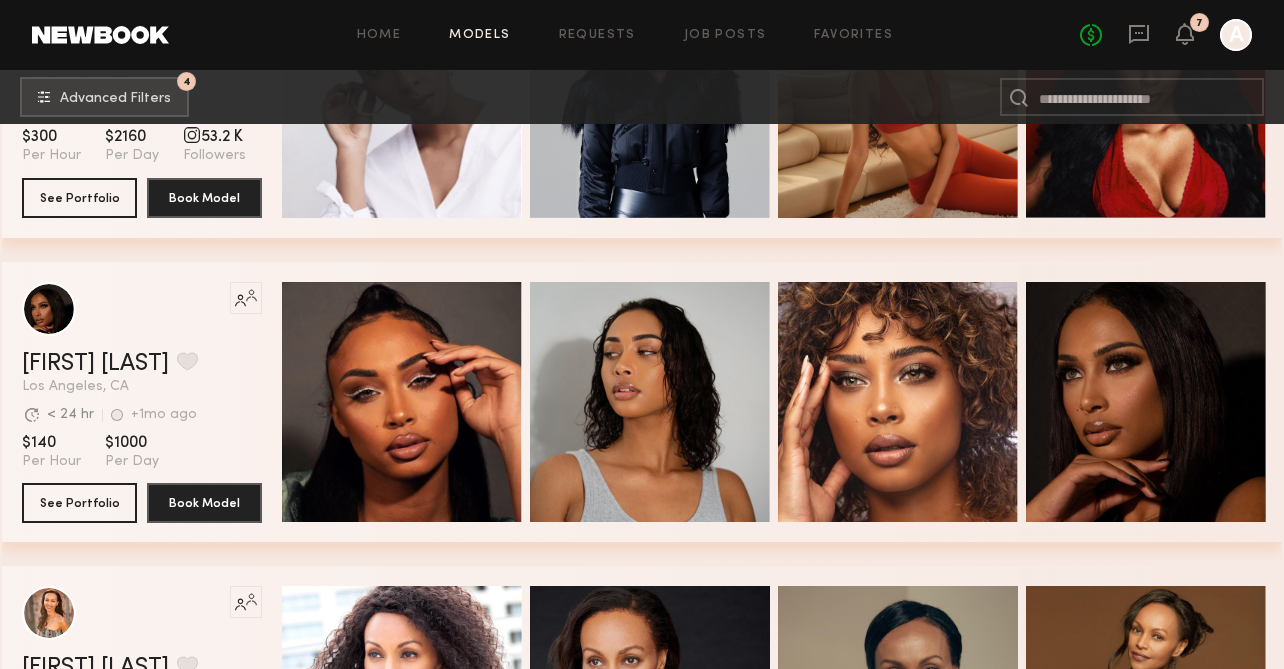 scroll, scrollTop: 11669, scrollLeft: 0, axis: vertical 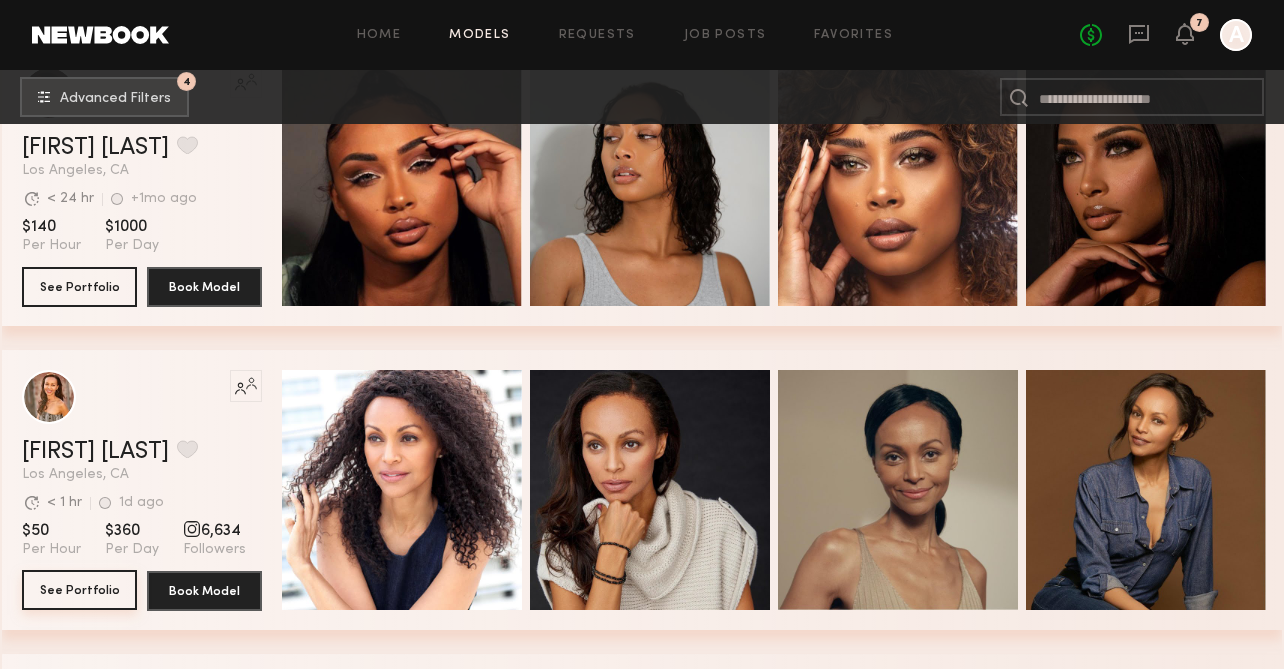 click on "See Portfolio" 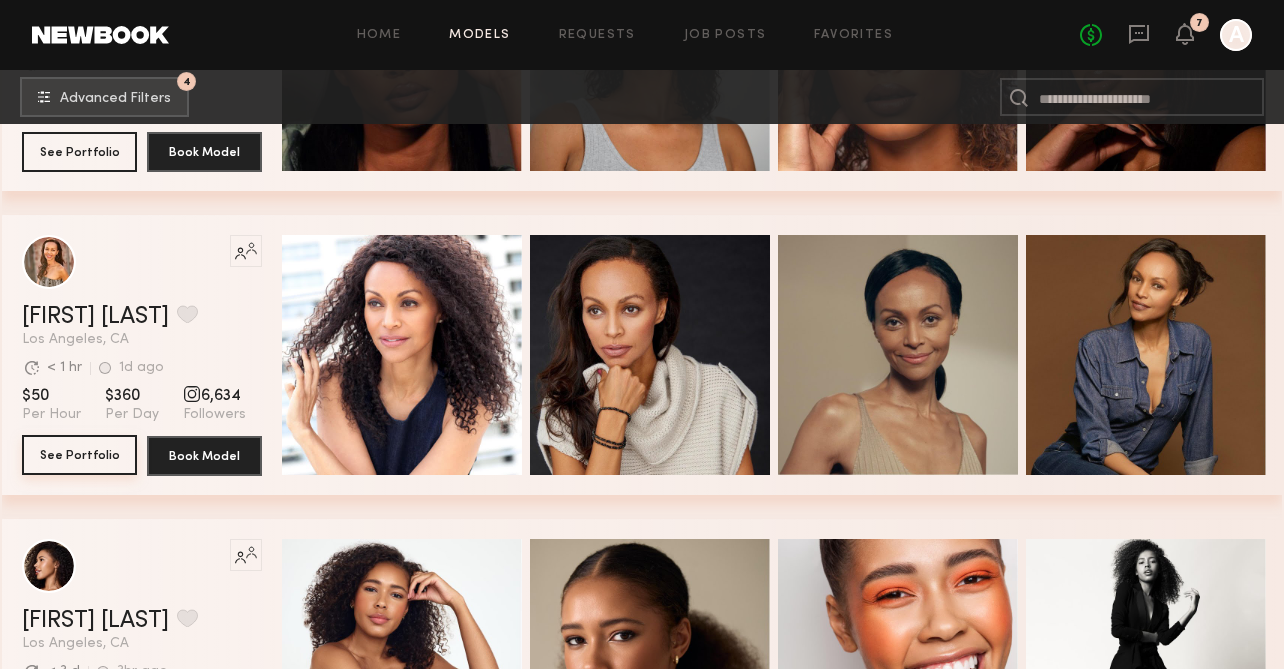 scroll, scrollTop: 11982, scrollLeft: 0, axis: vertical 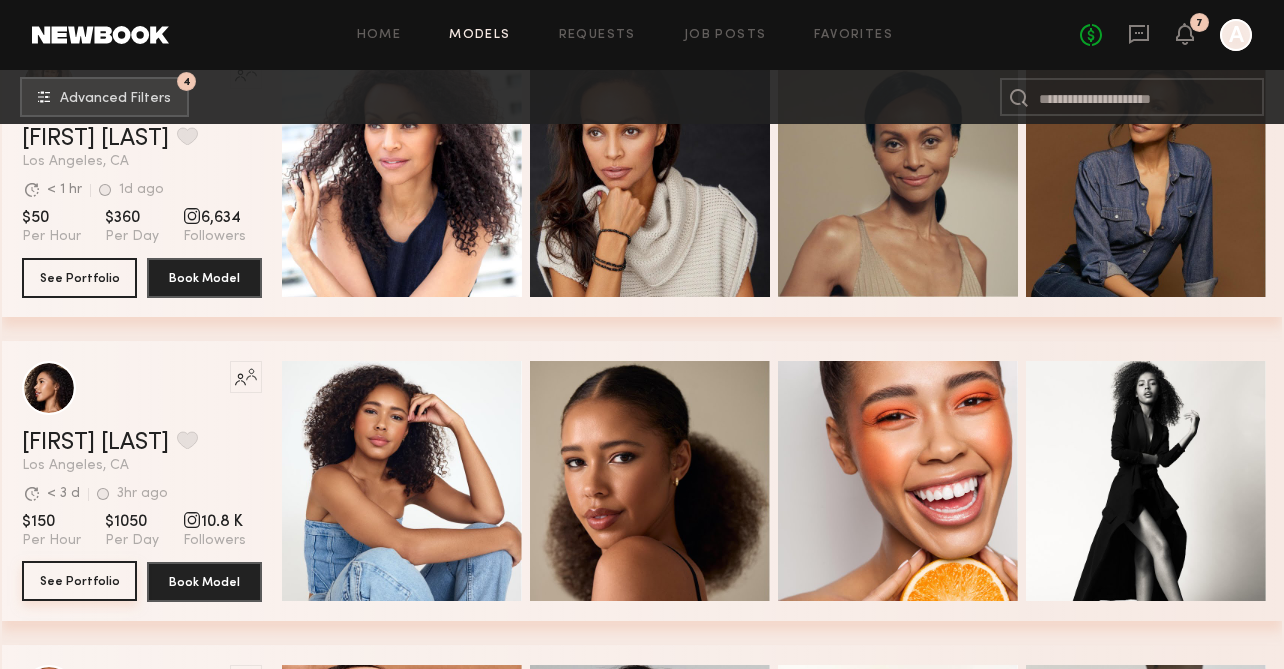 click on "See Portfolio" 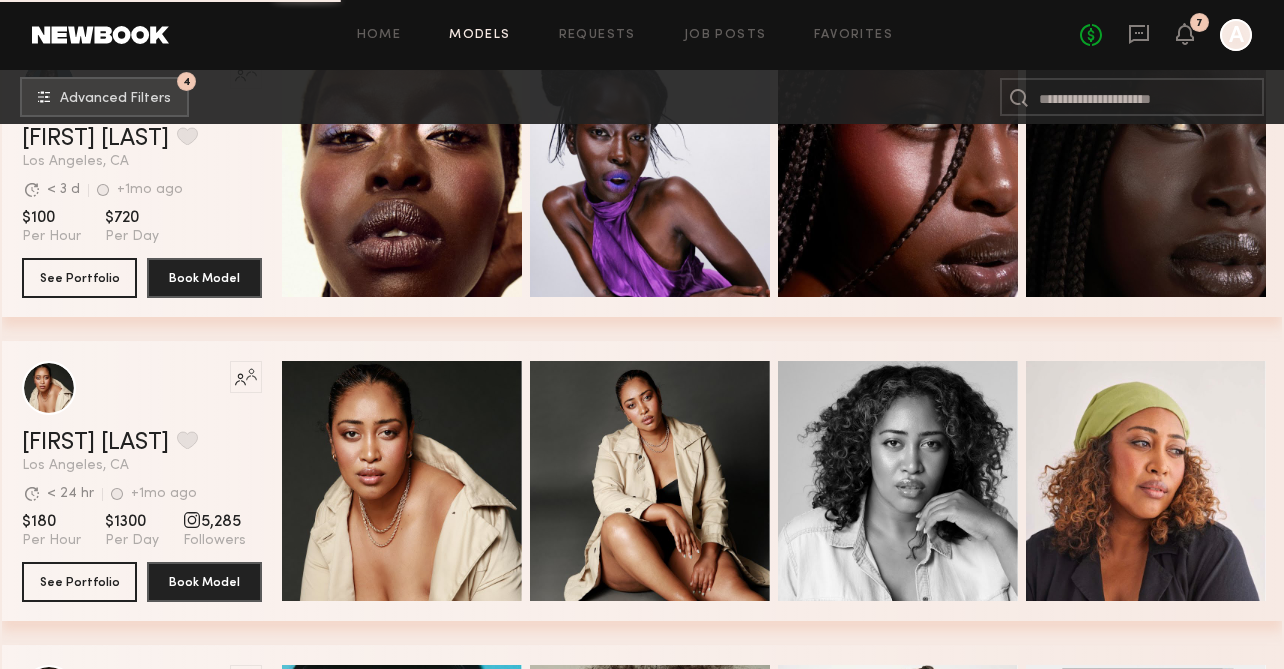 scroll, scrollTop: 14242, scrollLeft: 0, axis: vertical 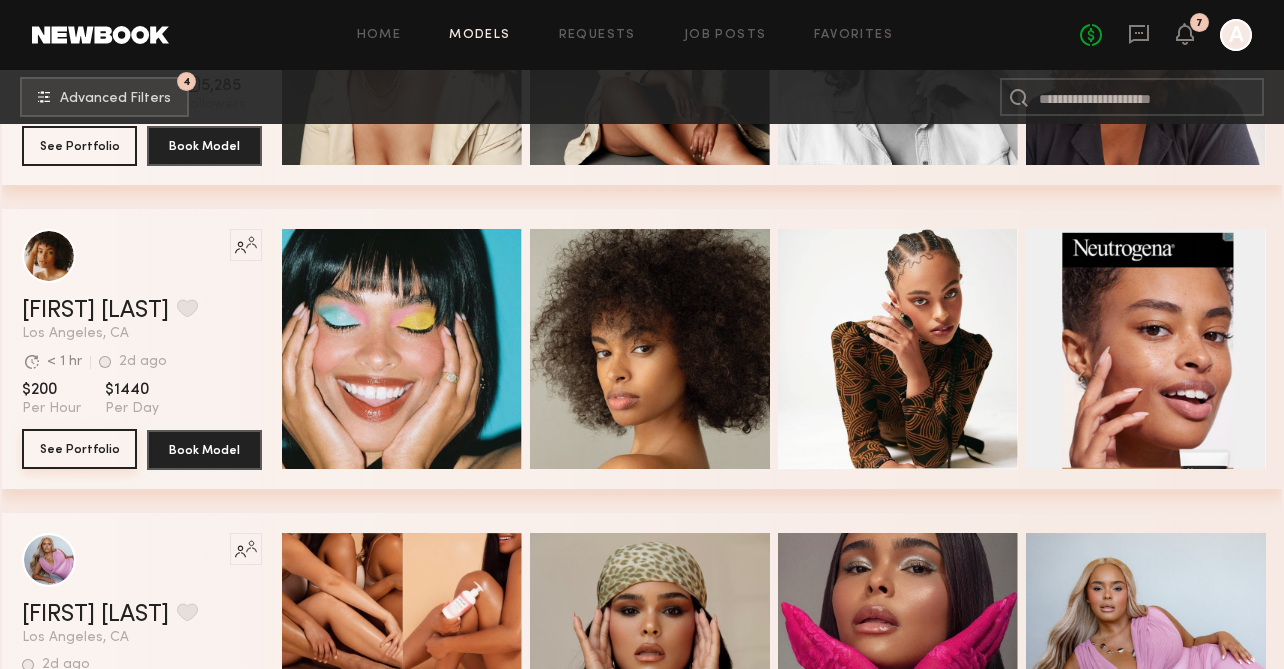click on "See Portfolio" 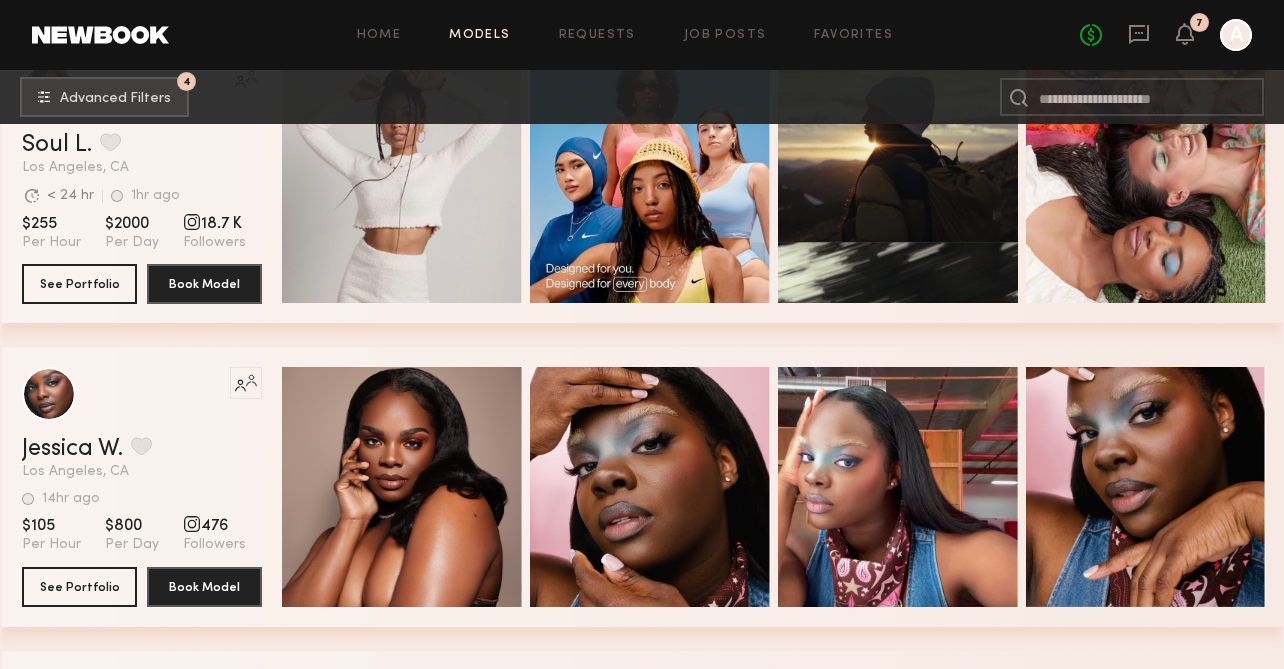 scroll, scrollTop: 16933, scrollLeft: 0, axis: vertical 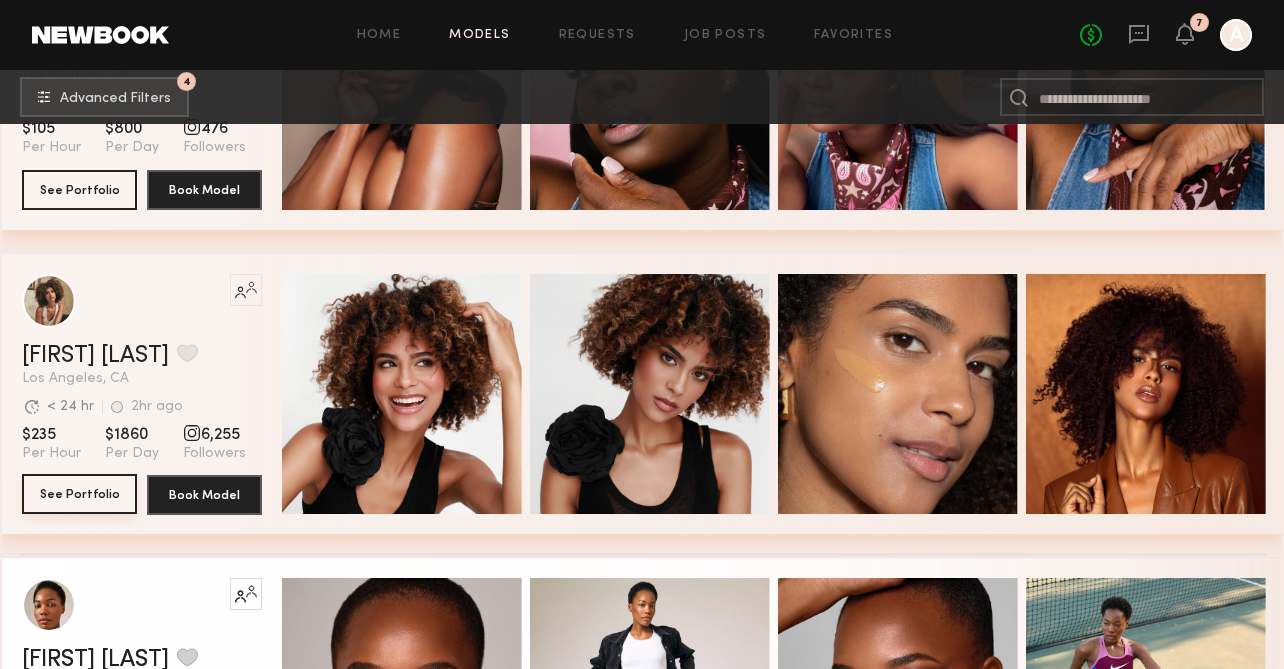 click on "See Portfolio" 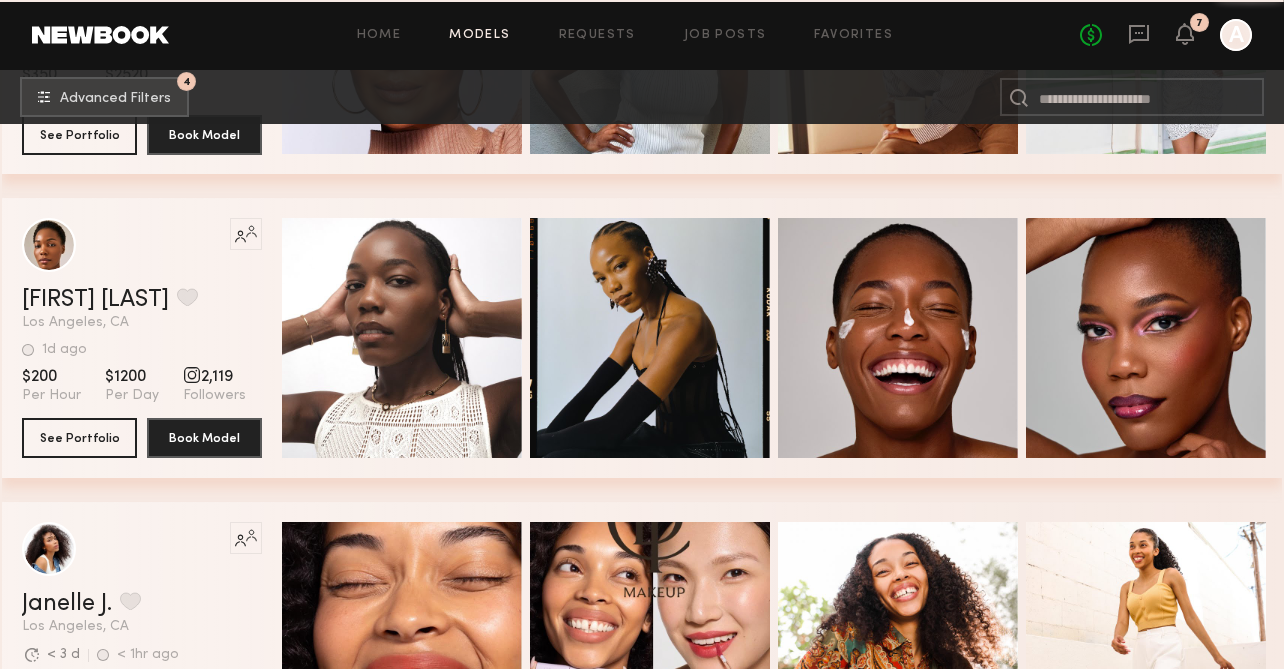 scroll, scrollTop: 18092, scrollLeft: 0, axis: vertical 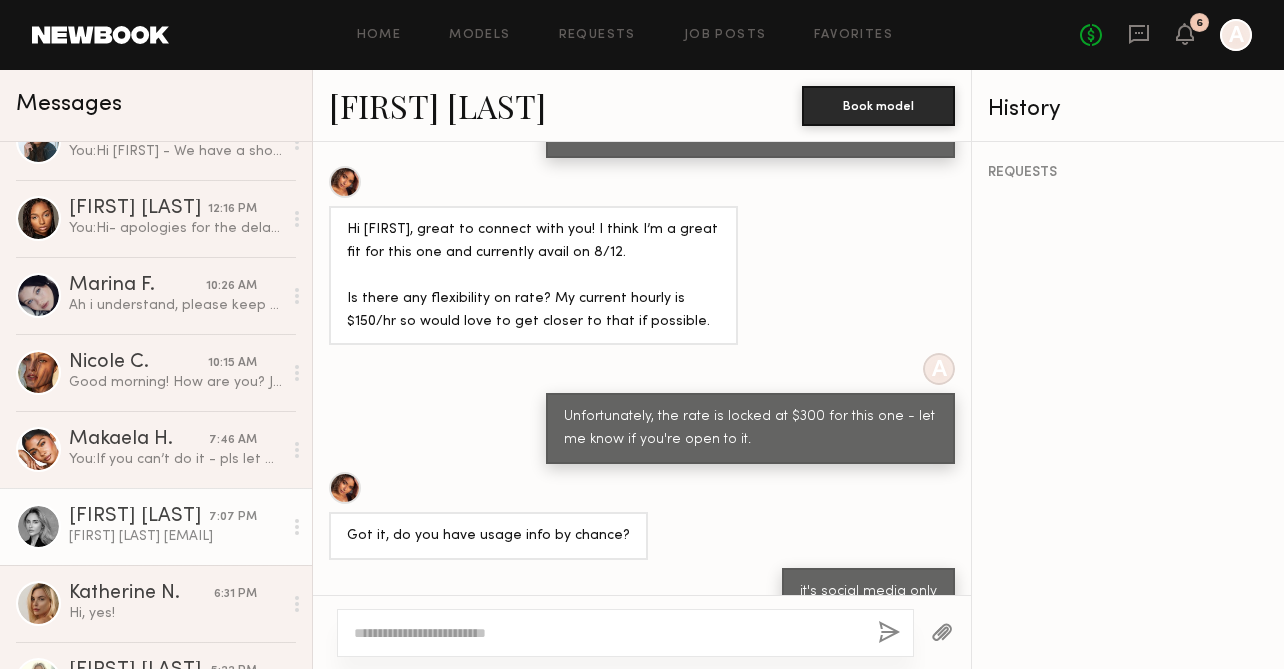 click on "[FIRST] [LAST]" 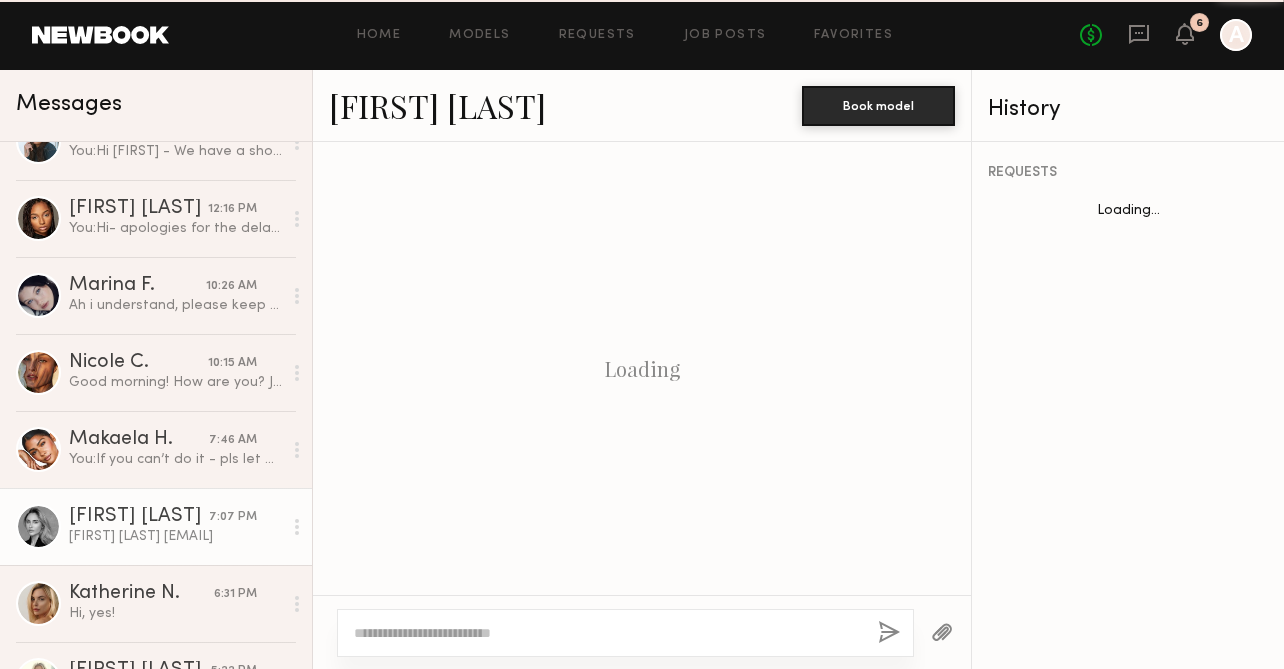 scroll, scrollTop: 817, scrollLeft: 0, axis: vertical 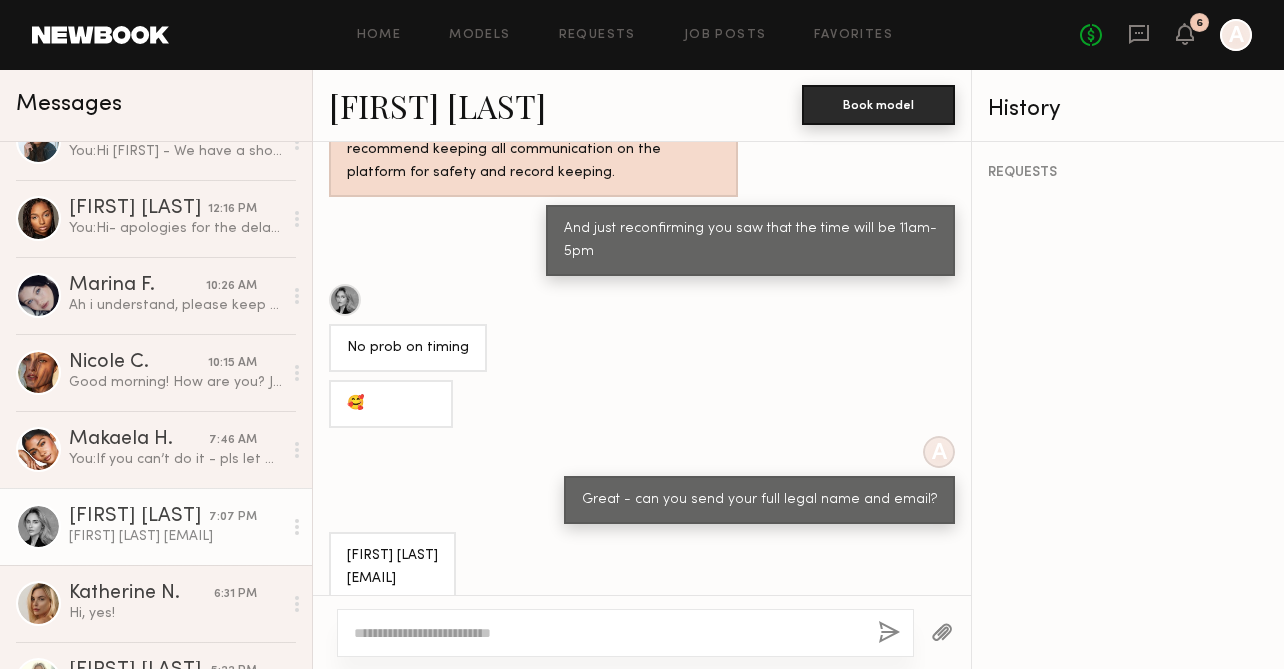 click on "Book model" 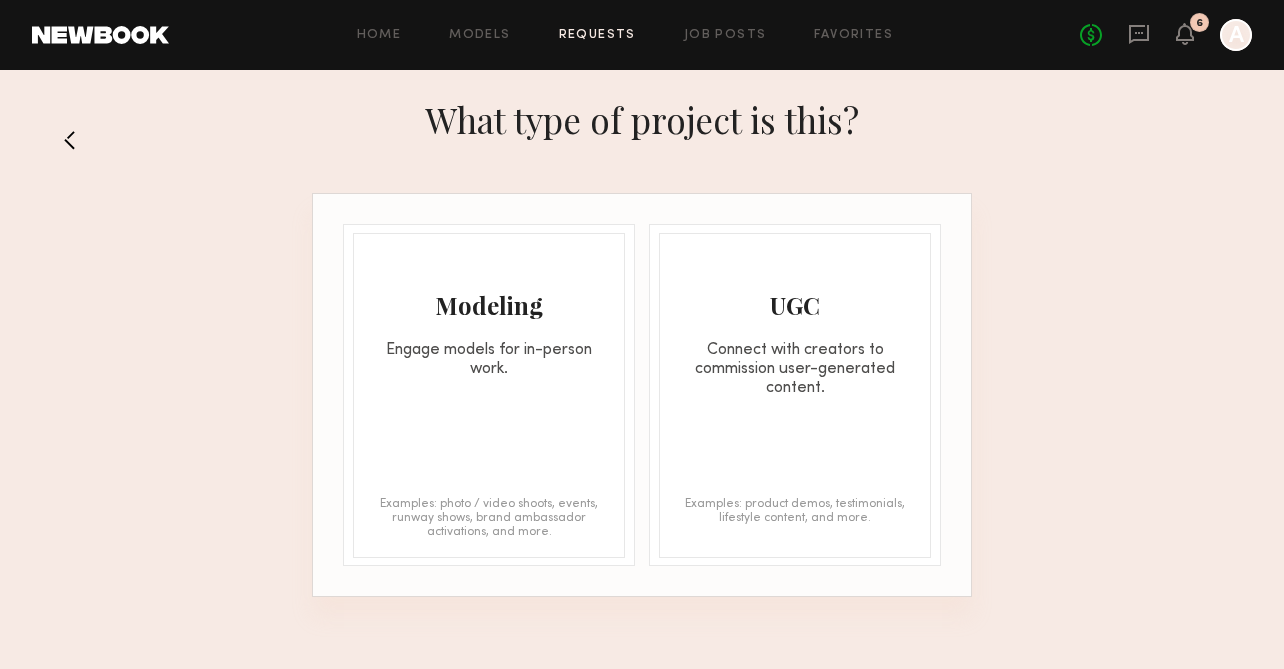 click on "Engage models for in-person work." 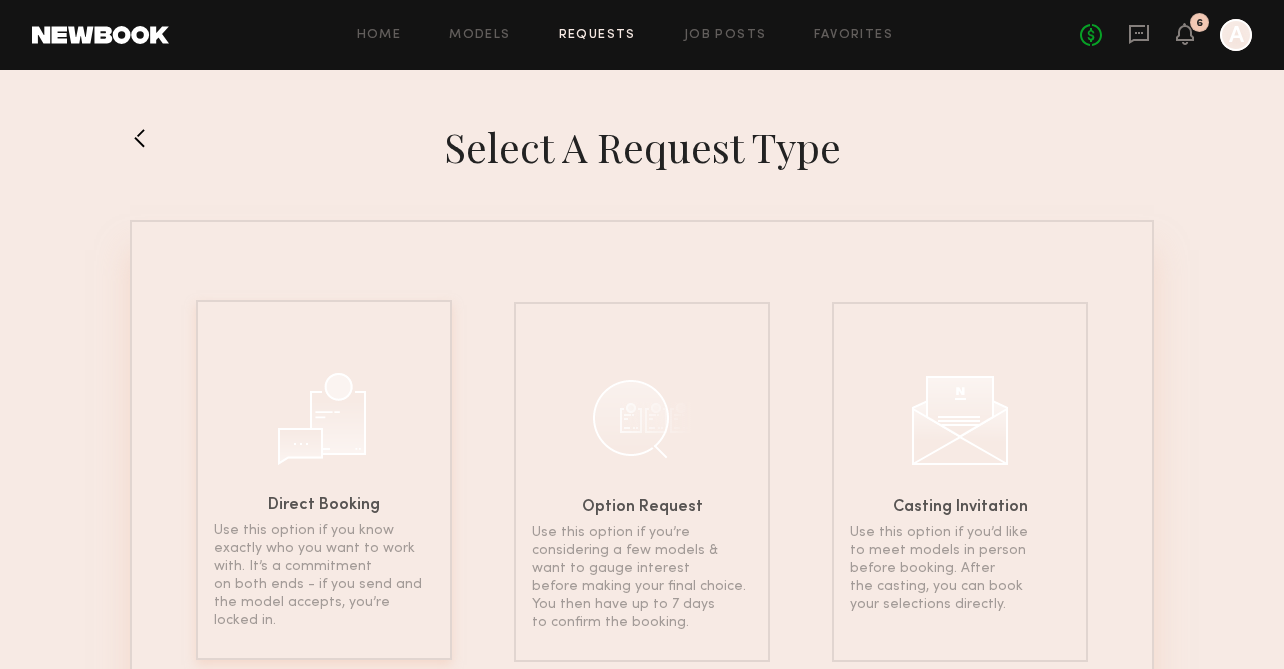 click 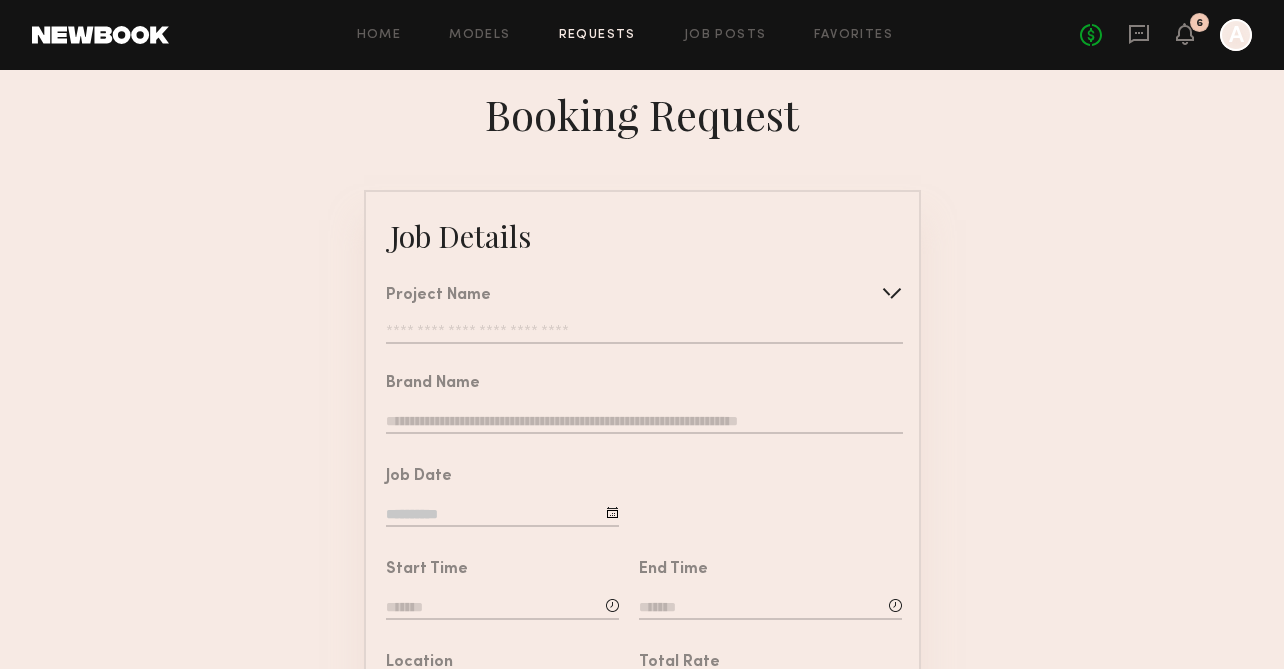 click 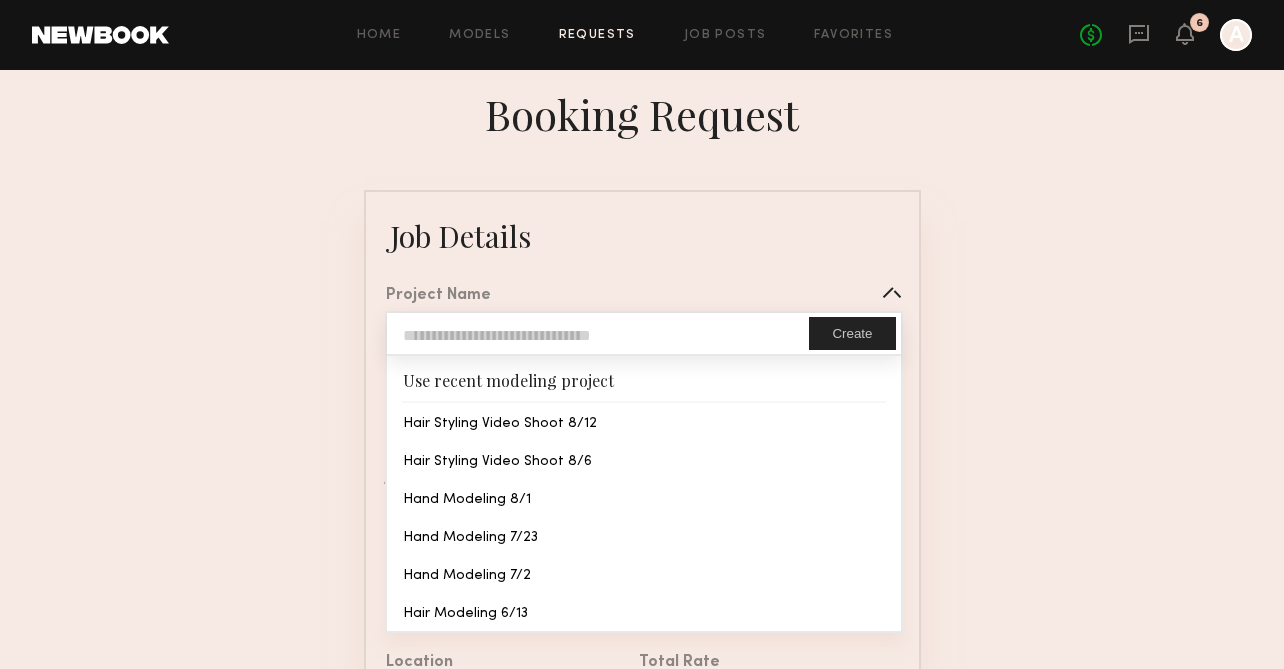 click 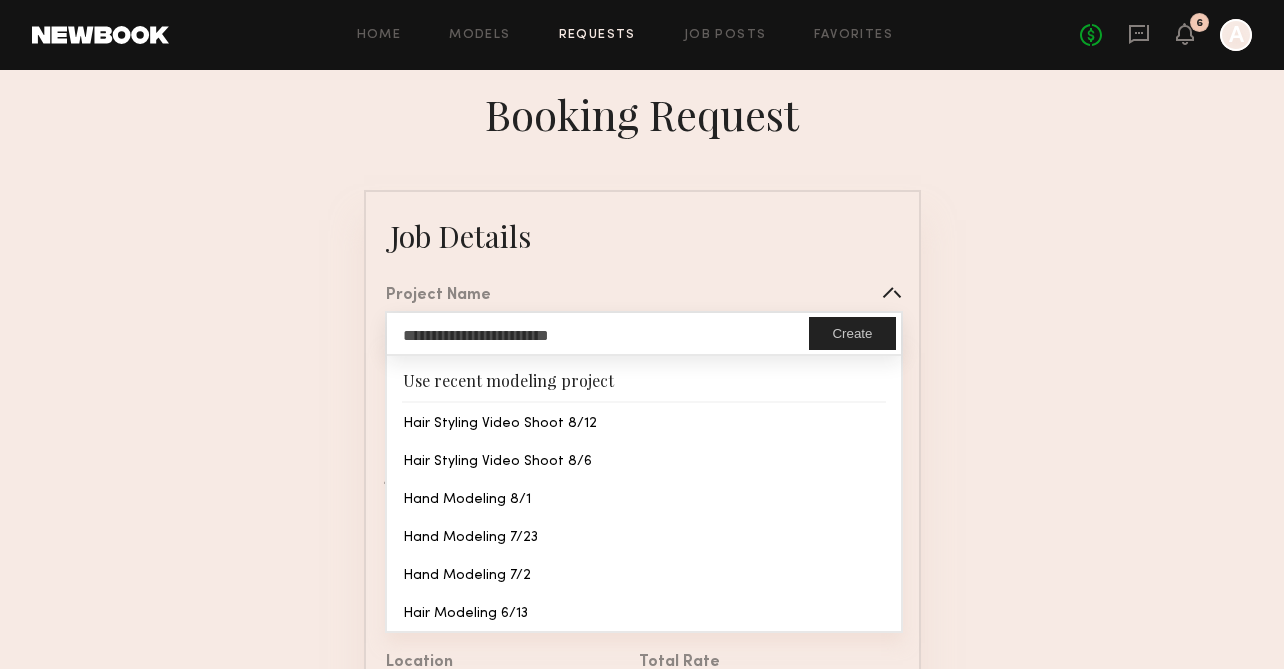 click on "**********" 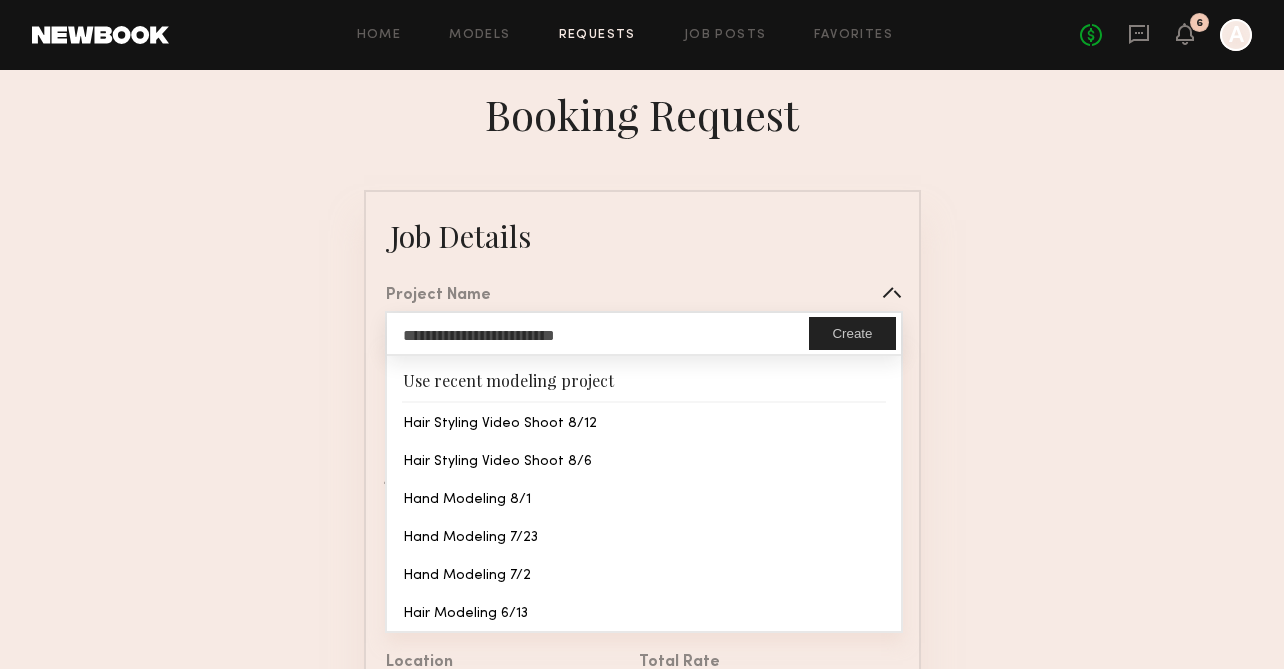 type on "**********" 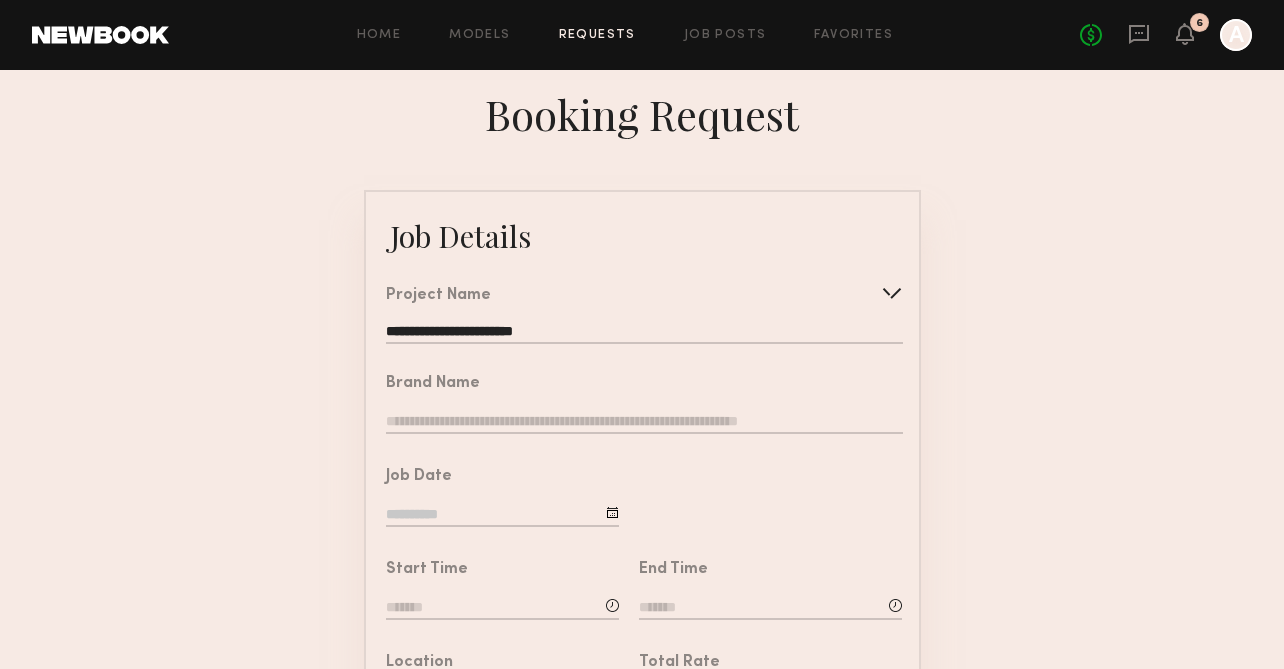 click 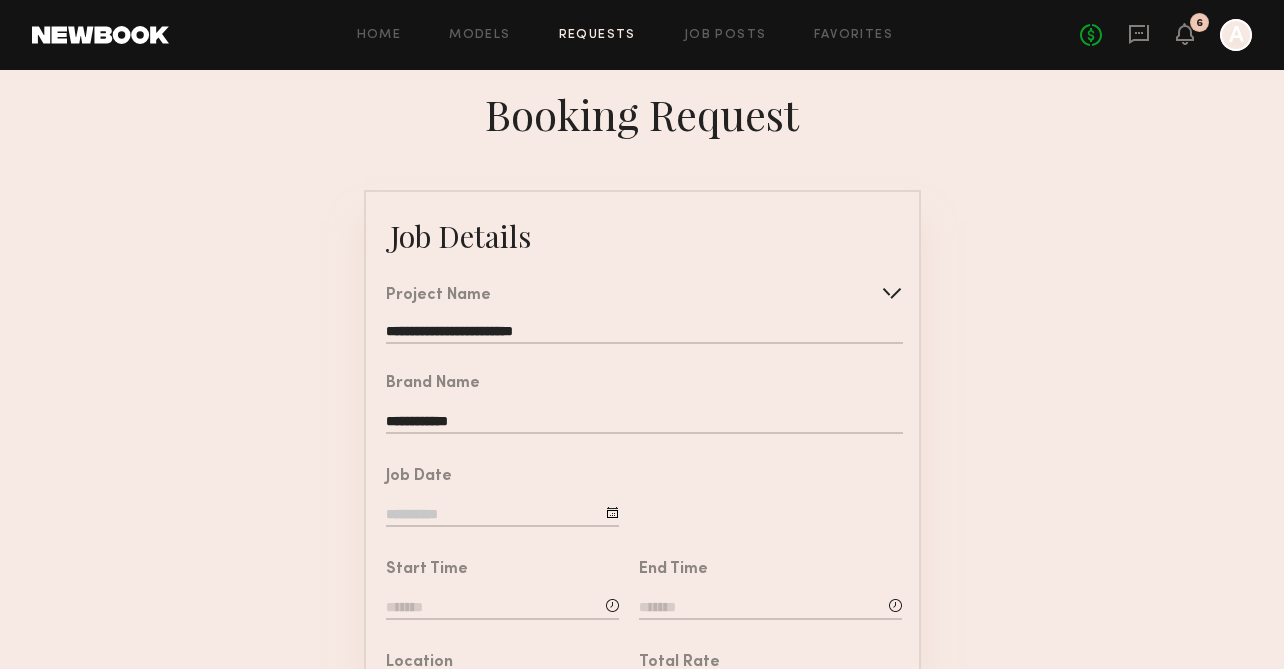 type on "**********" 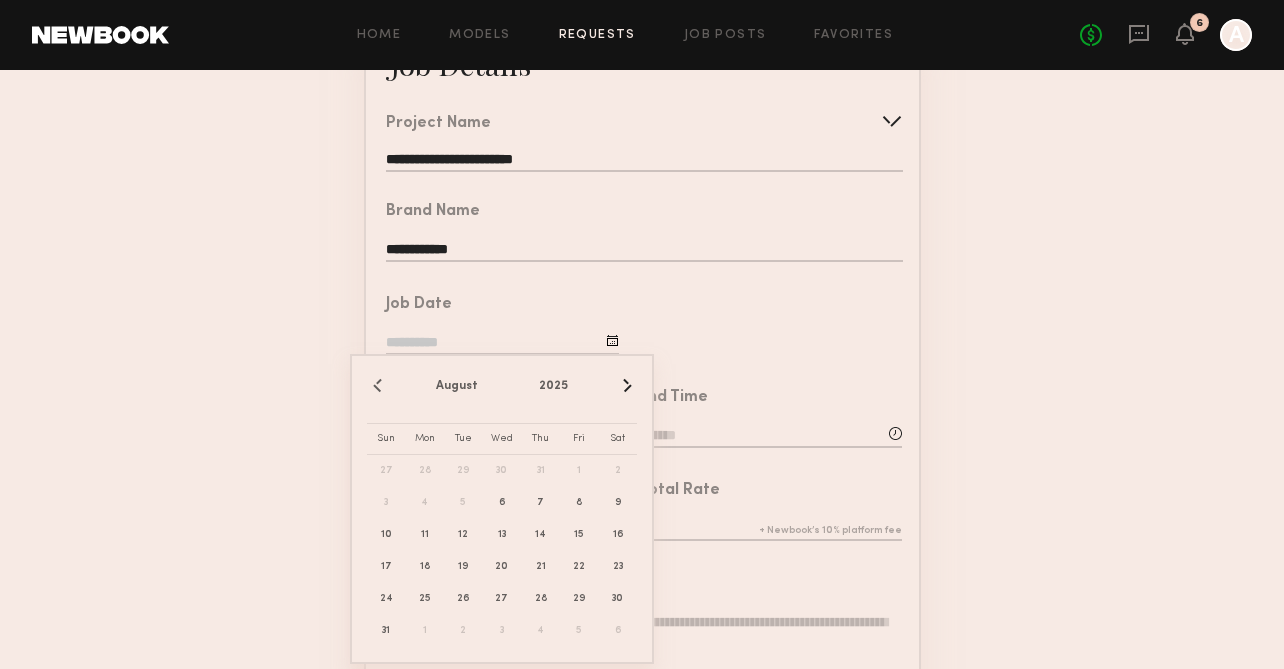 scroll, scrollTop: 205, scrollLeft: 0, axis: vertical 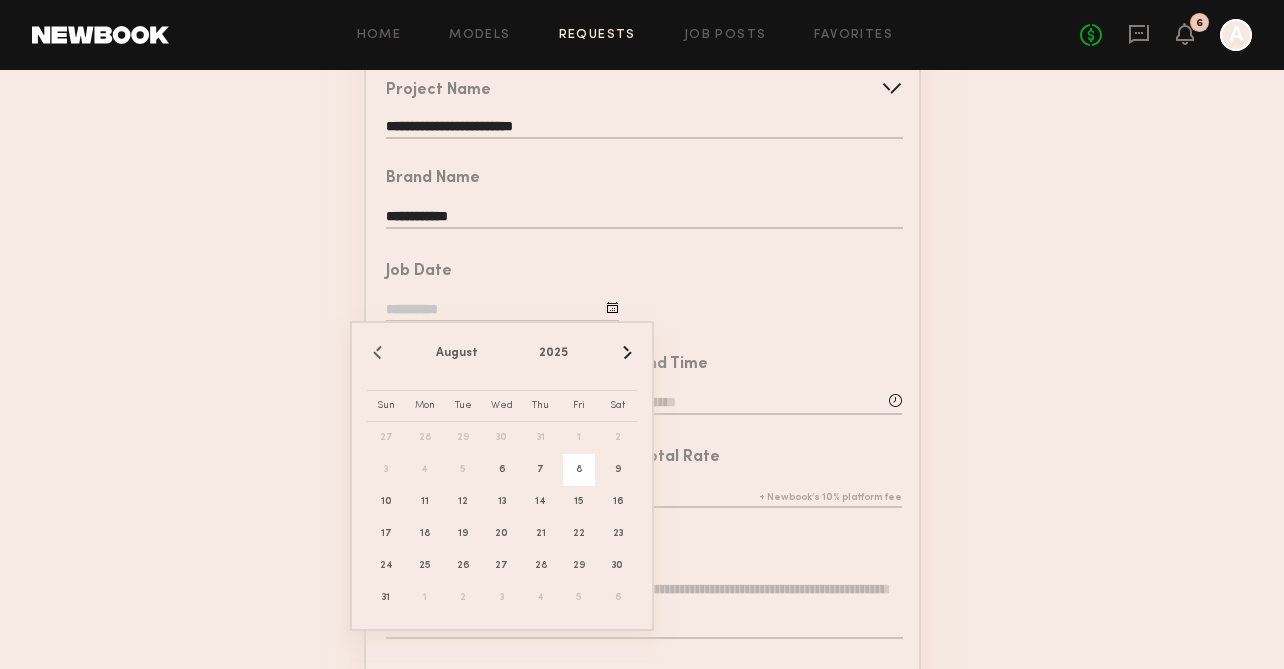 click on "8" 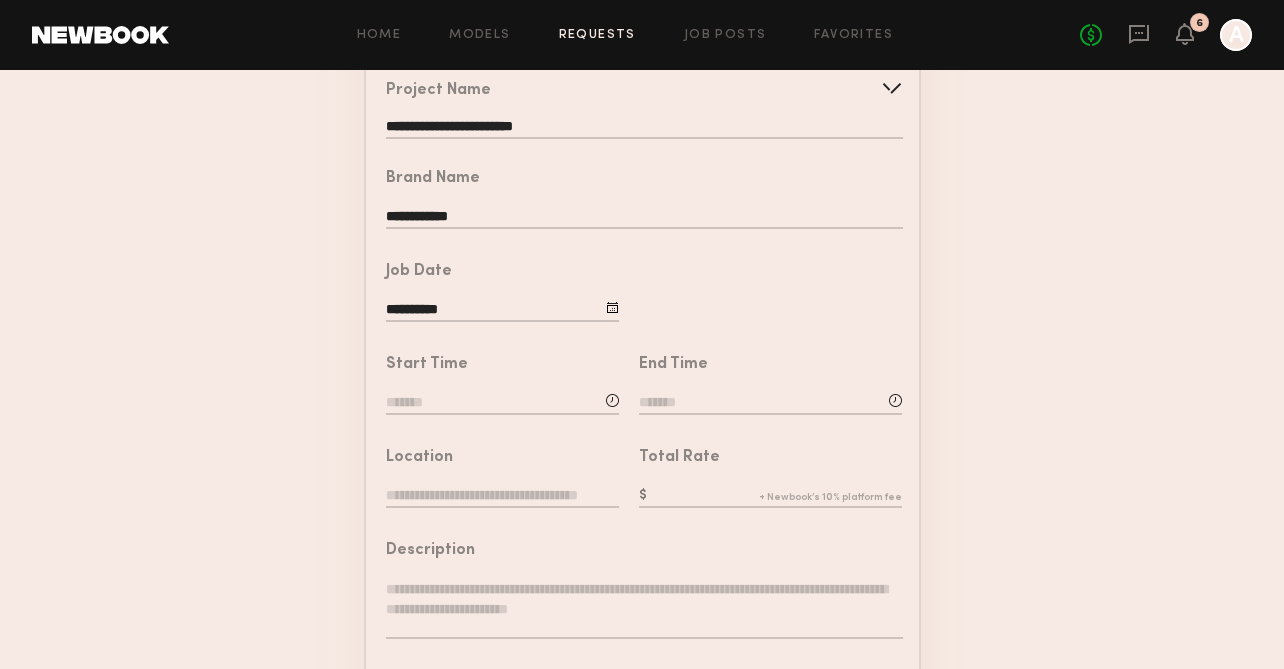 click 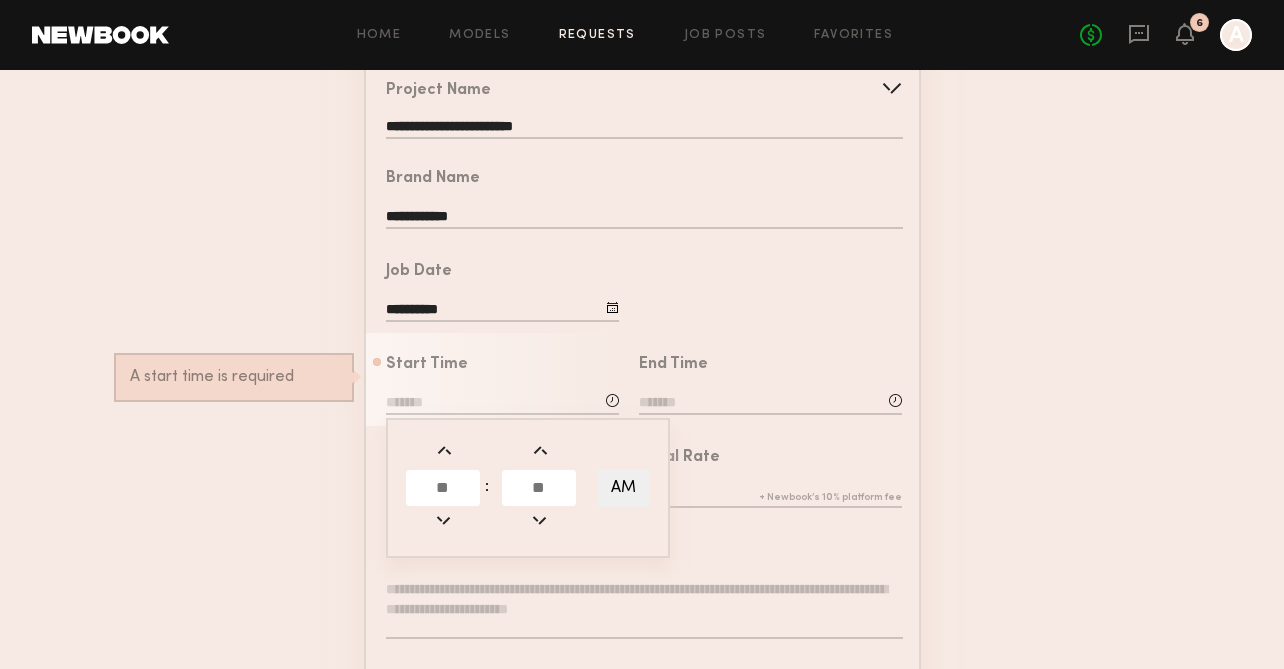 click 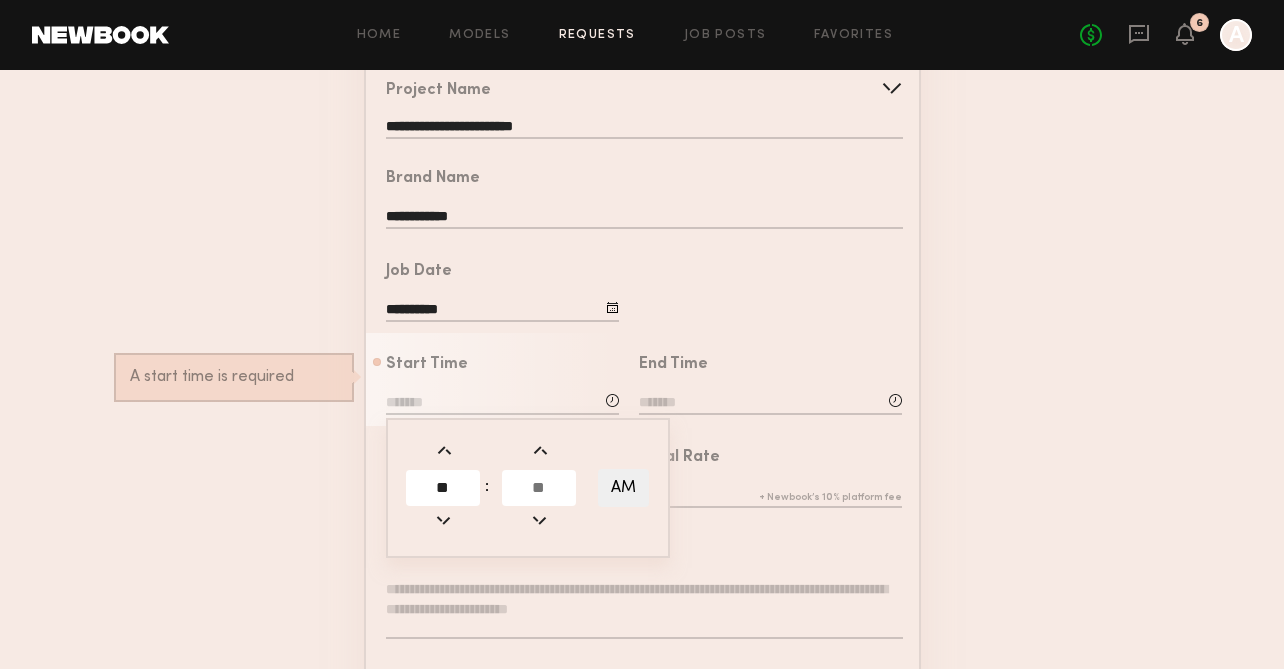 type on "**" 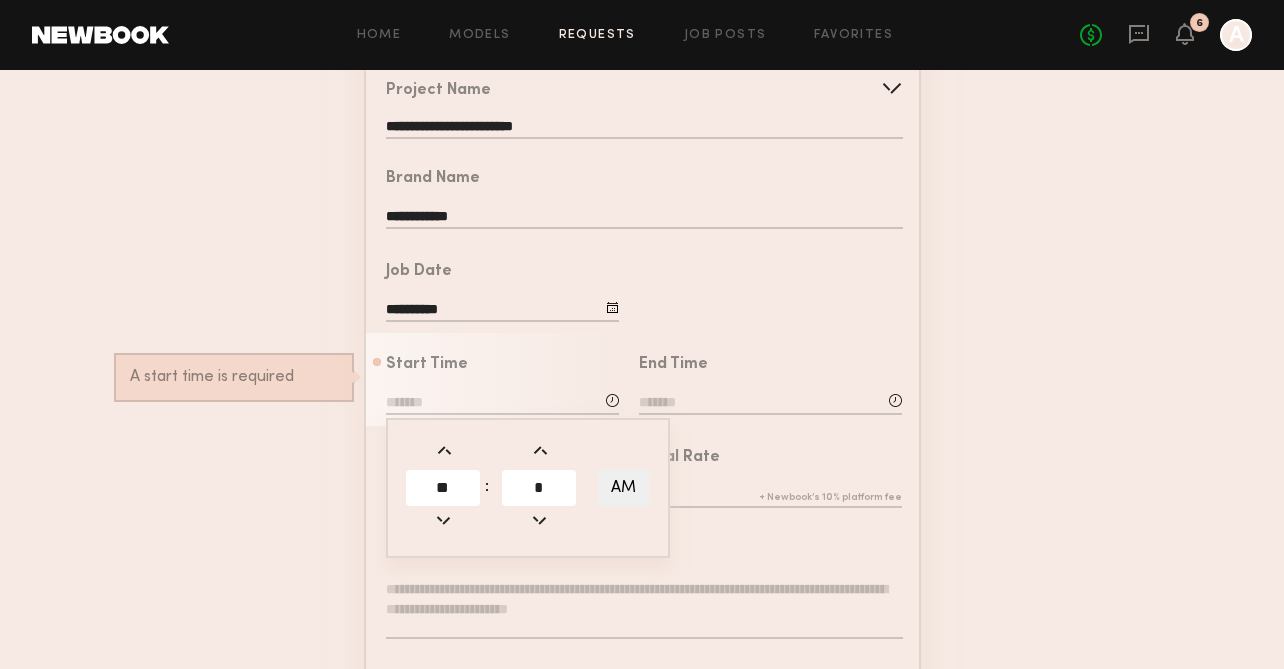 type on "*" 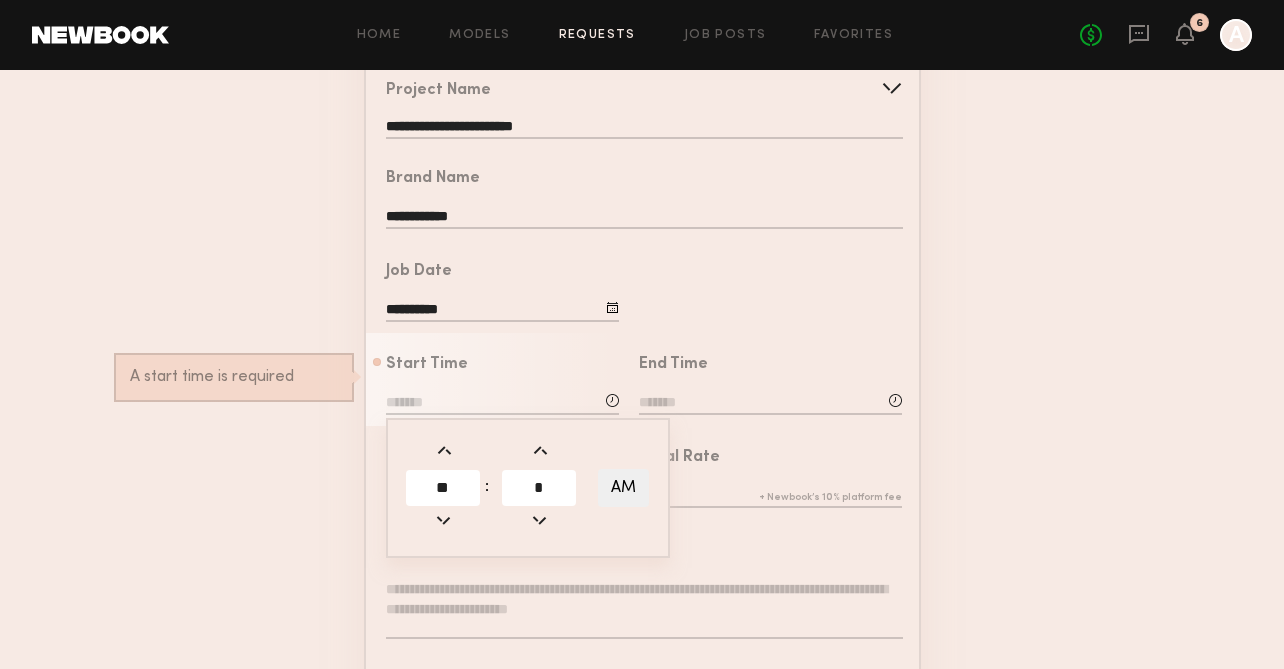 type on "********" 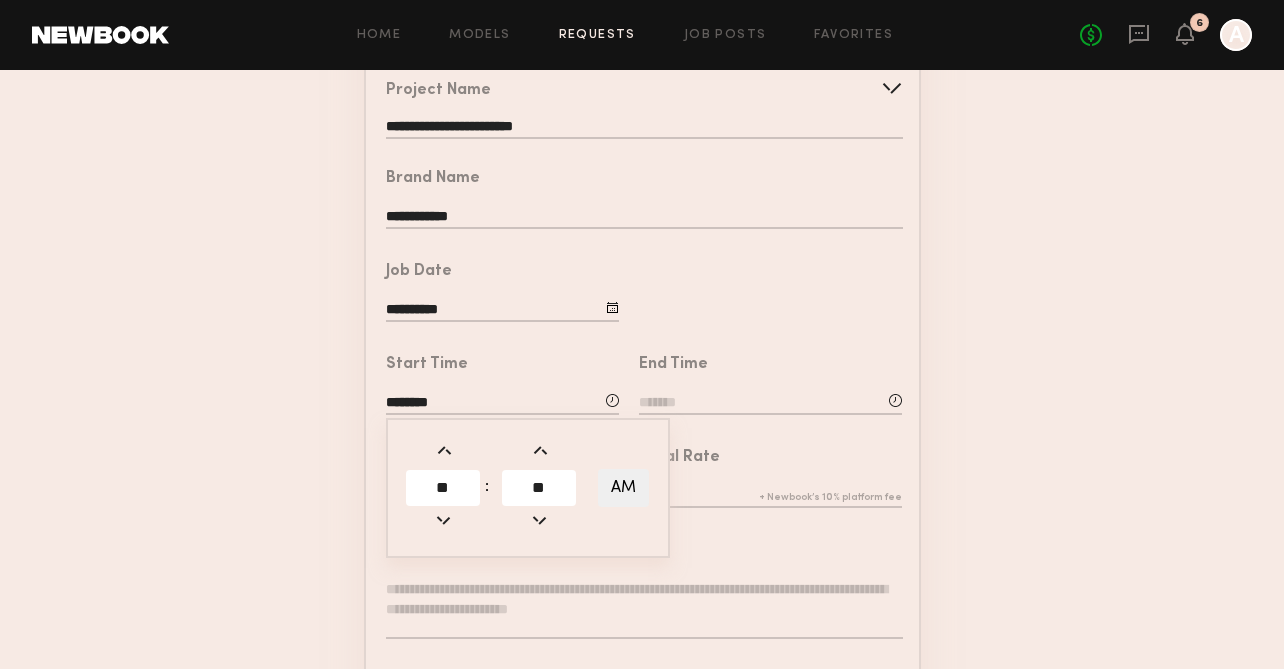 type 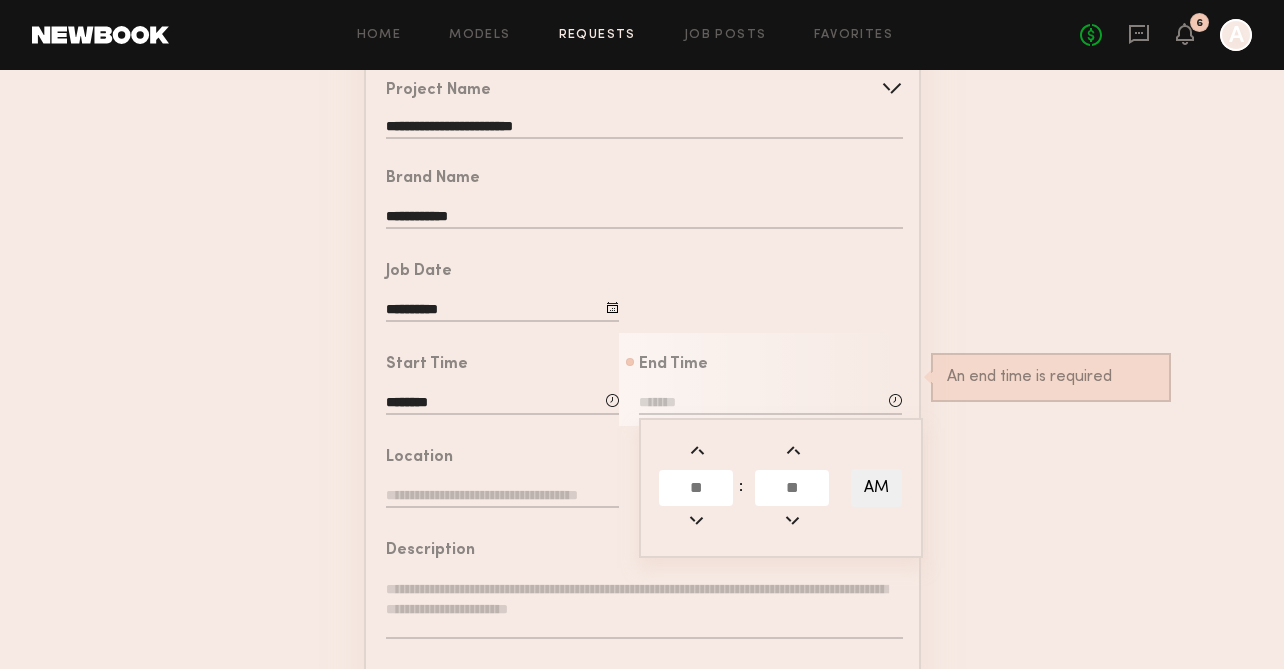 click 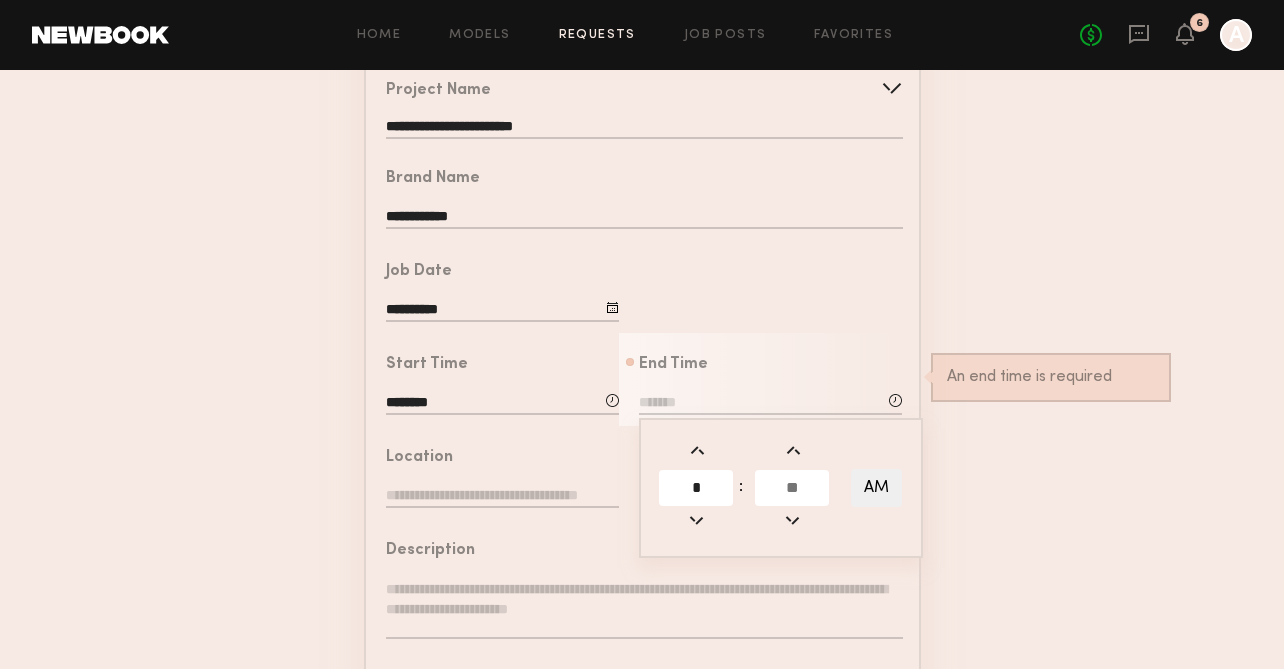 type on "*" 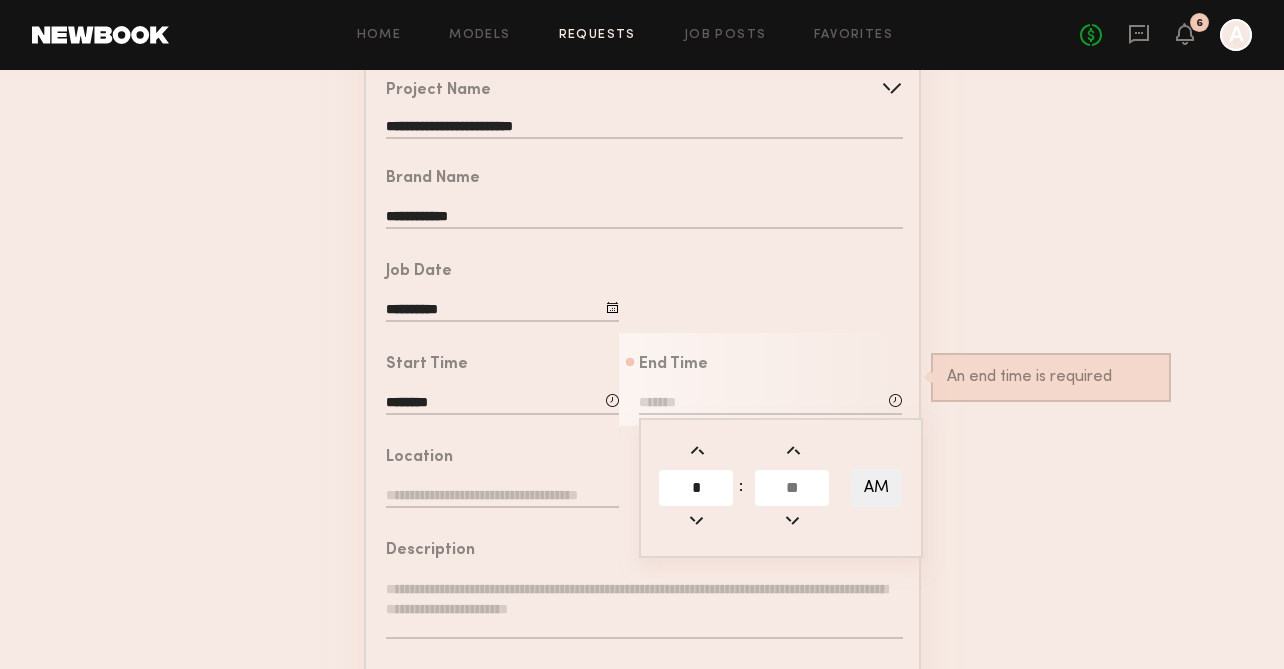 click 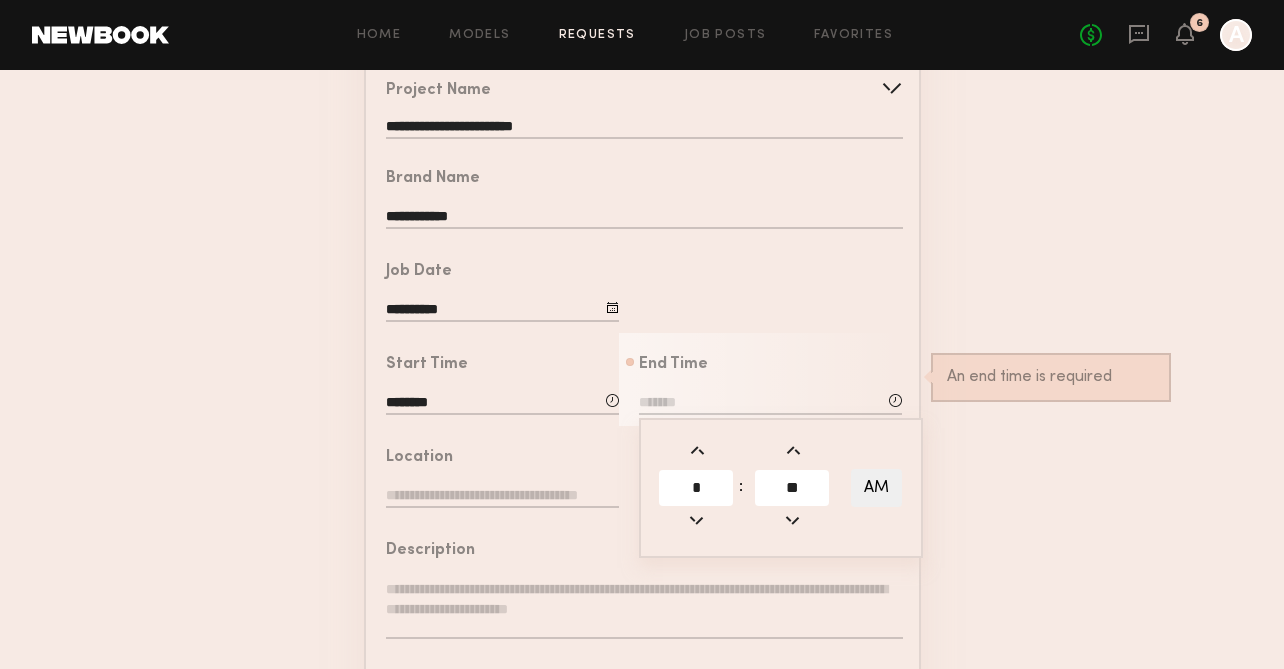 type on "**" 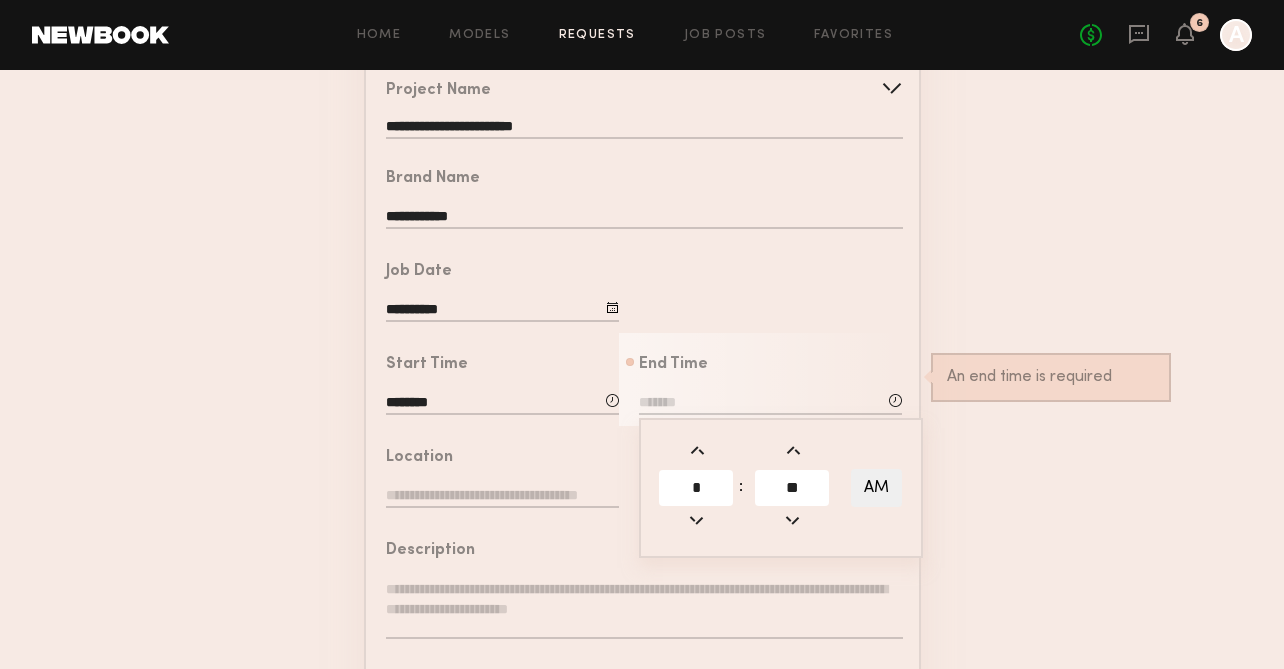 type on "*******" 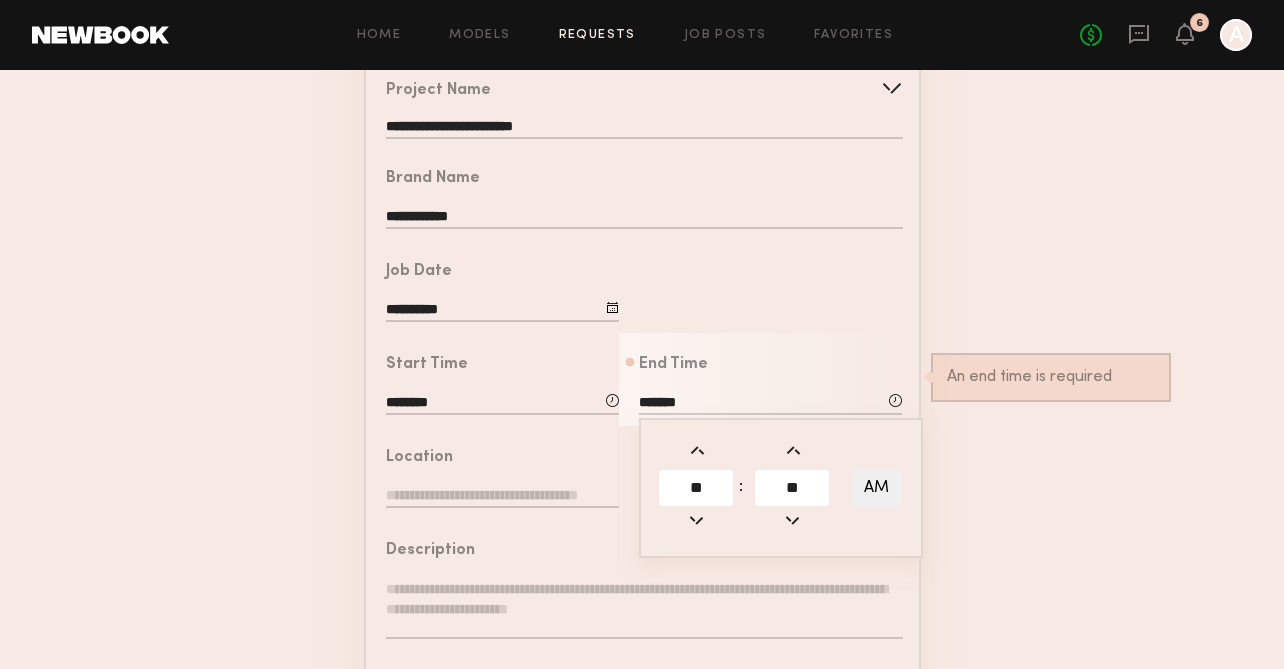 click on "AM" 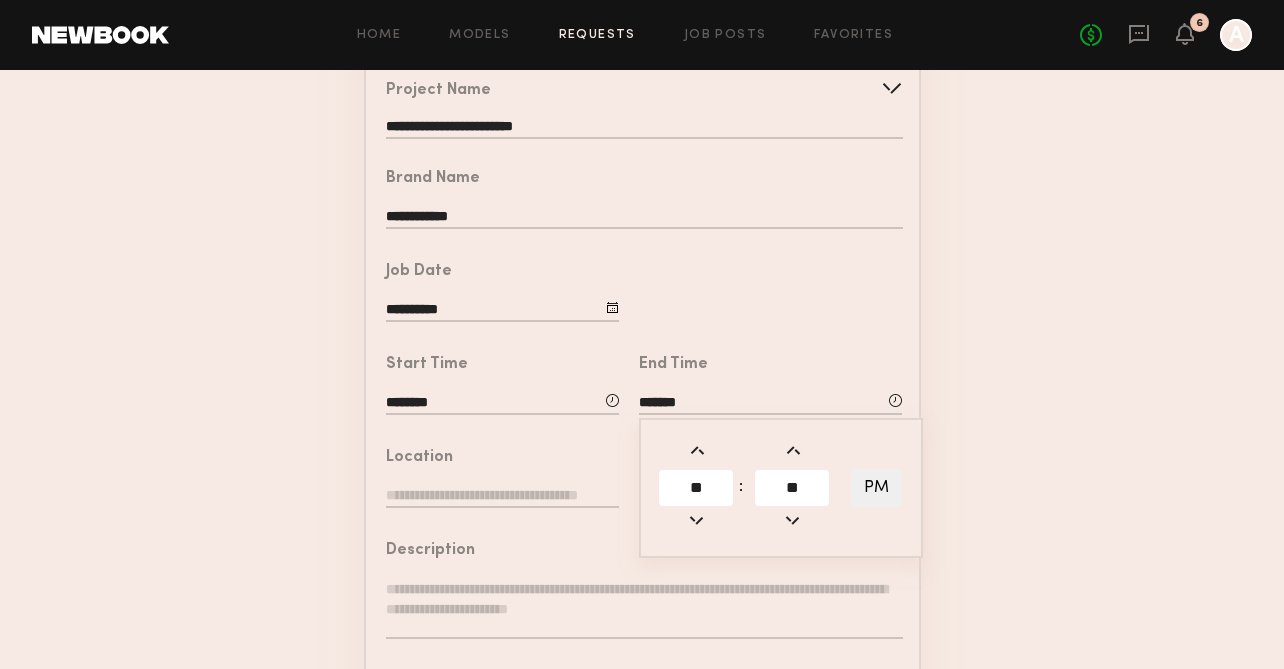 click on "**********" 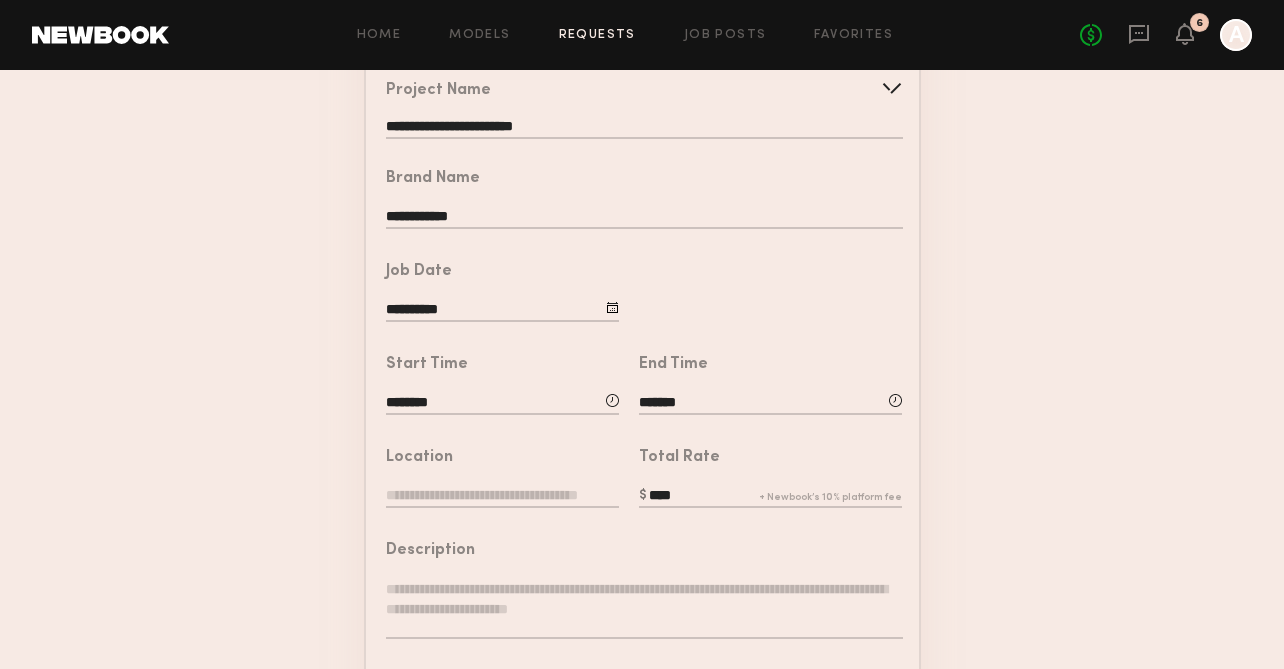 click on "Location" 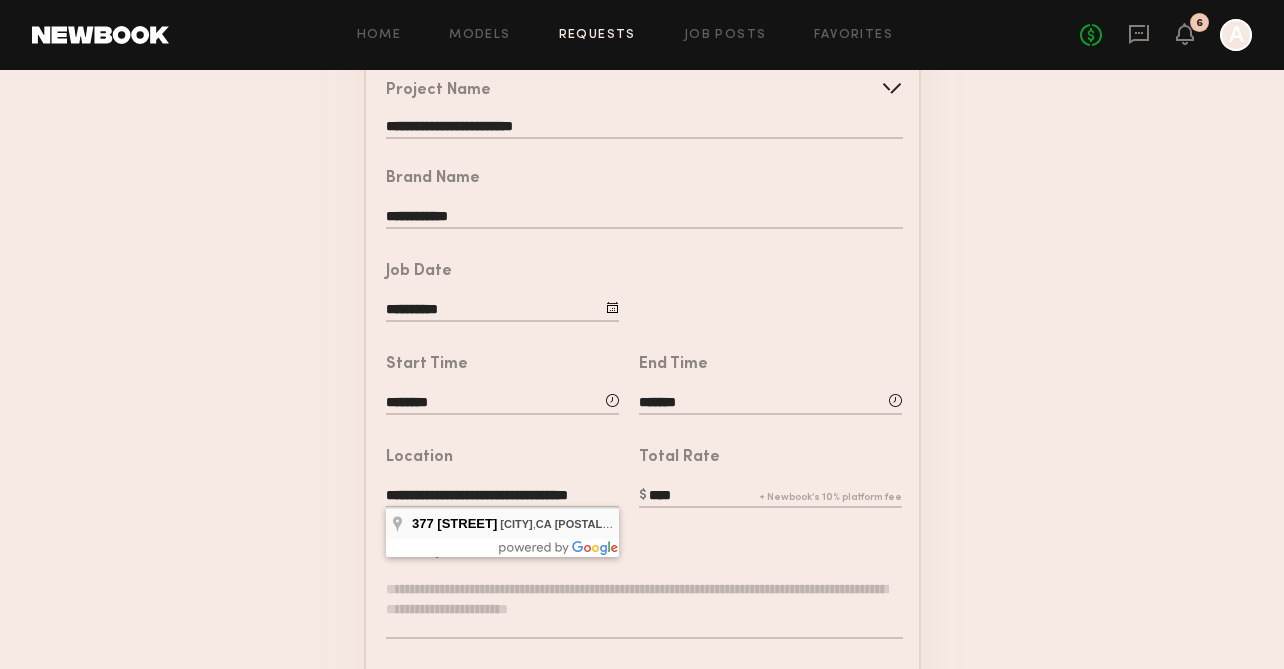 type on "**********" 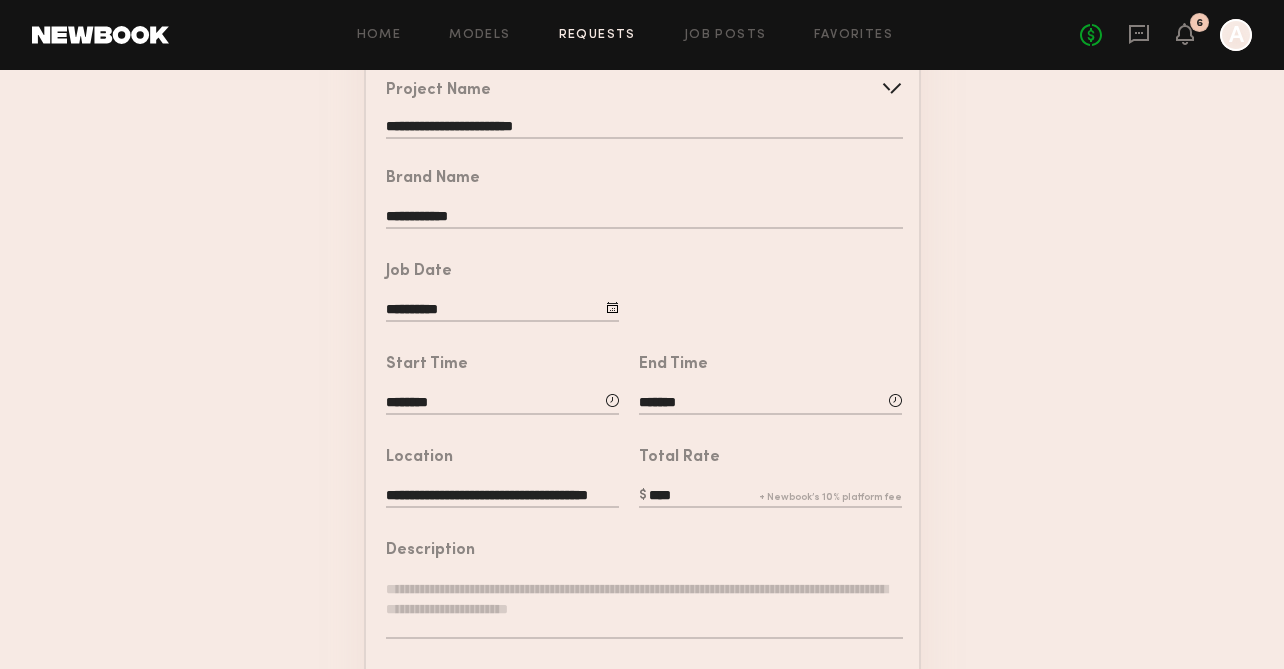 click on "****" 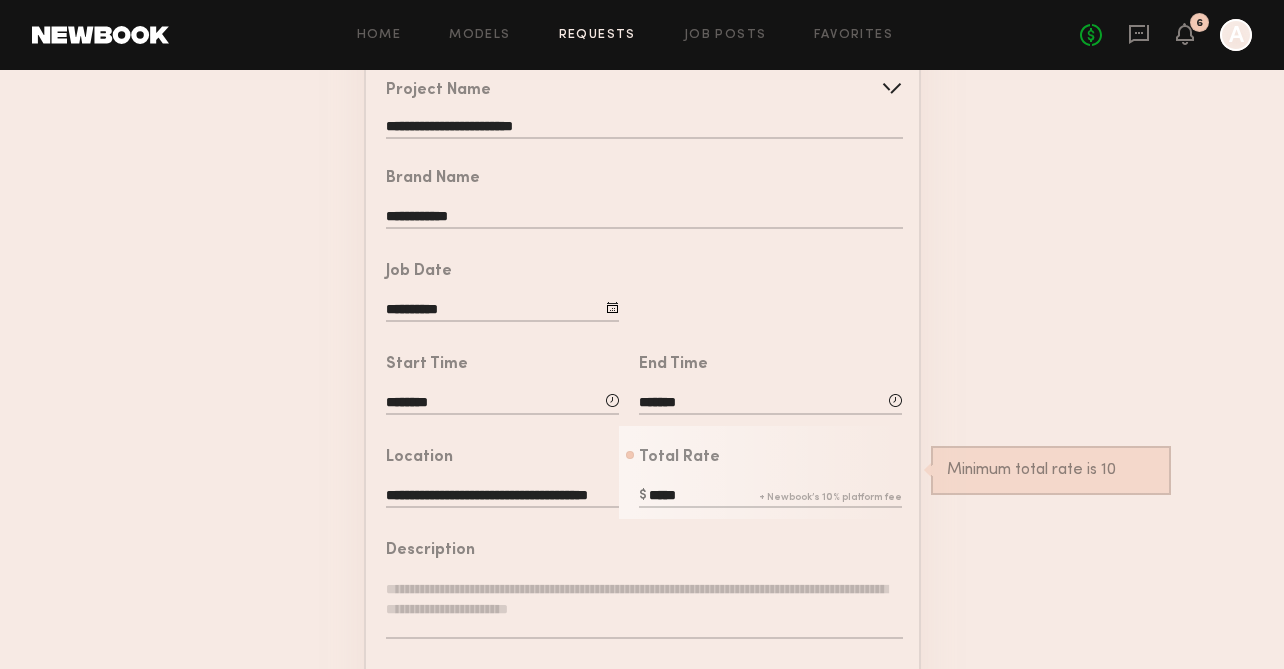 drag, startPoint x: 690, startPoint y: 485, endPoint x: 643, endPoint y: 484, distance: 47.010635 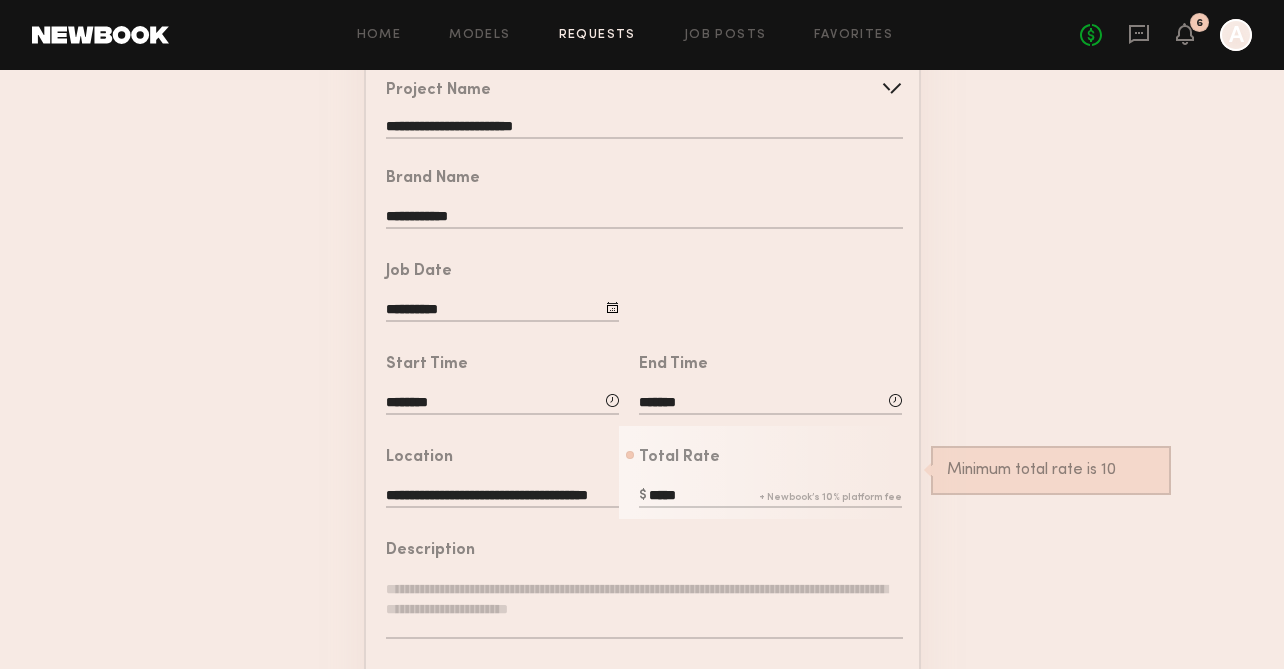 paste on "*" 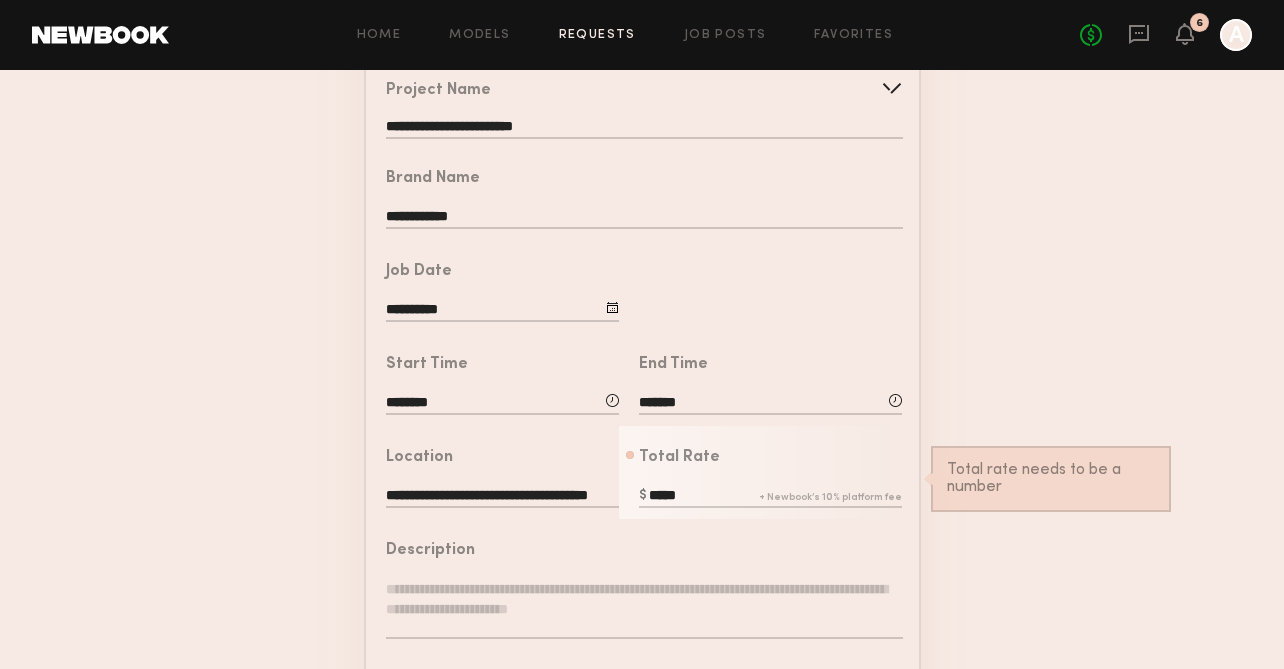 click on "*****" 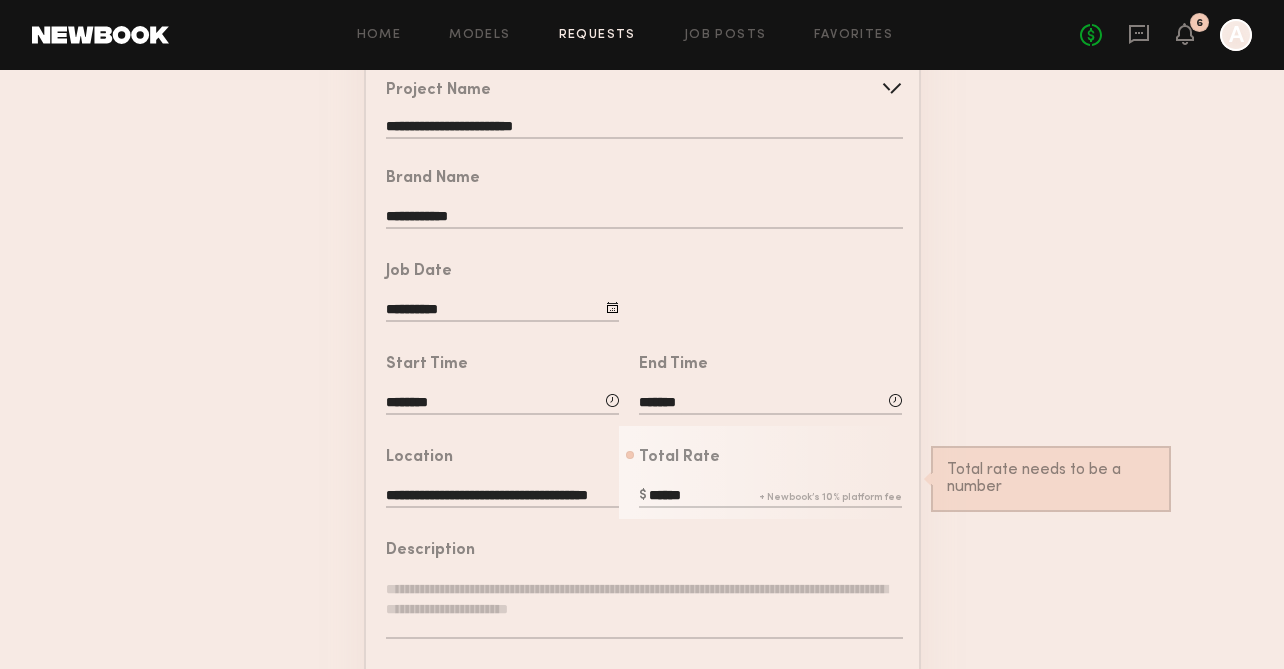 type on "******" 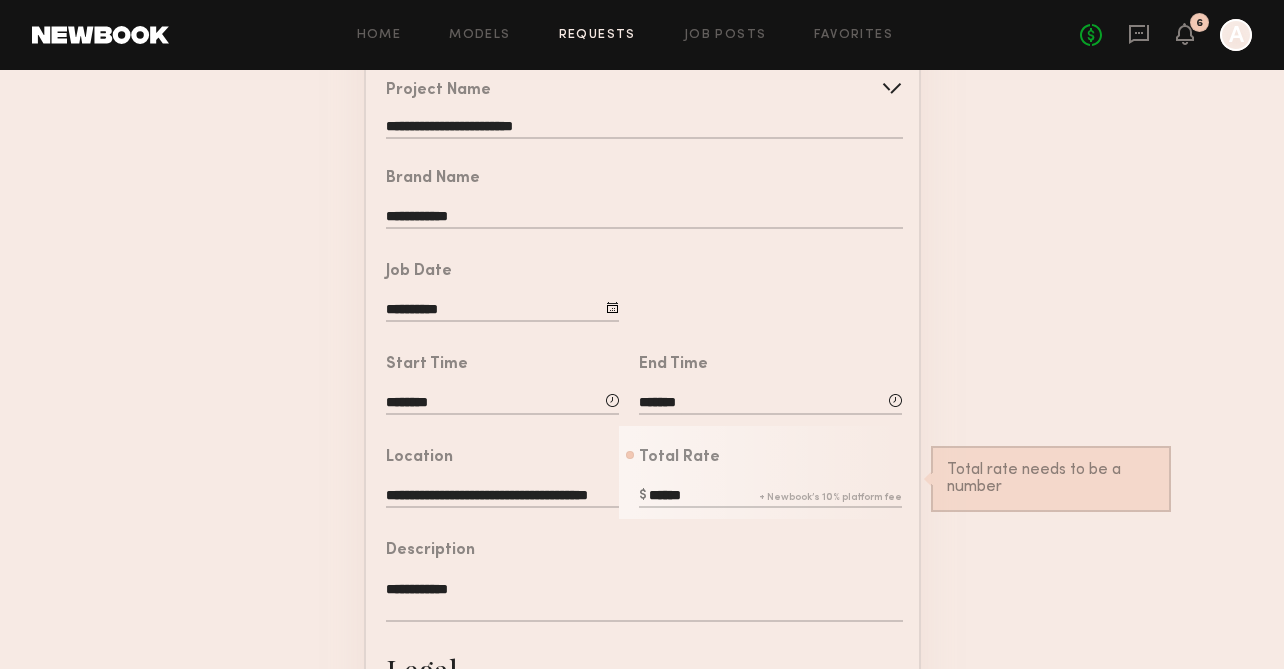 type on "**********" 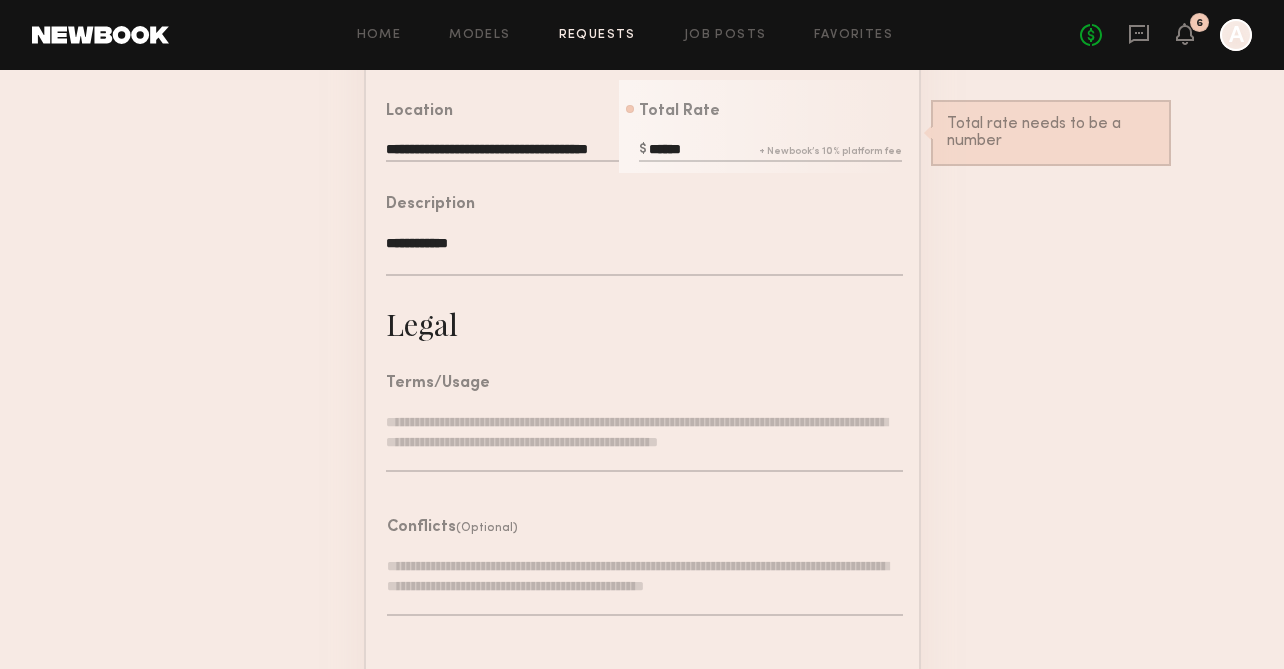 scroll, scrollTop: 542, scrollLeft: 0, axis: vertical 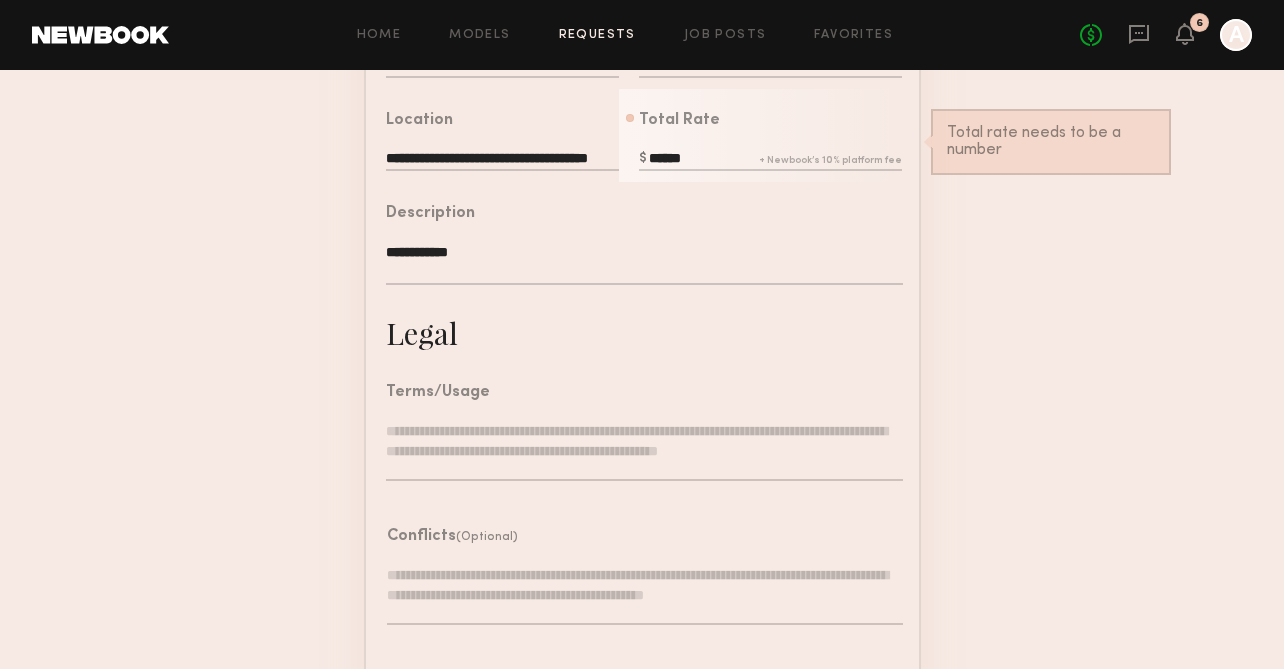 click 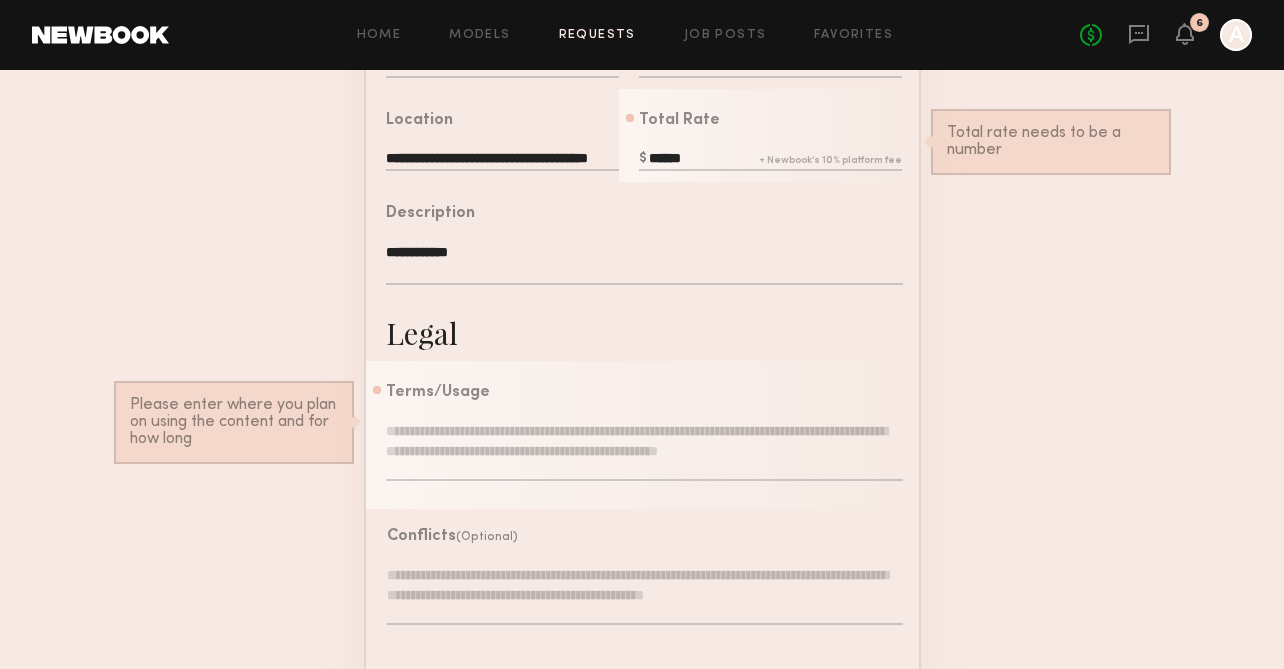 drag, startPoint x: 491, startPoint y: 254, endPoint x: 374, endPoint y: 246, distance: 117.273186 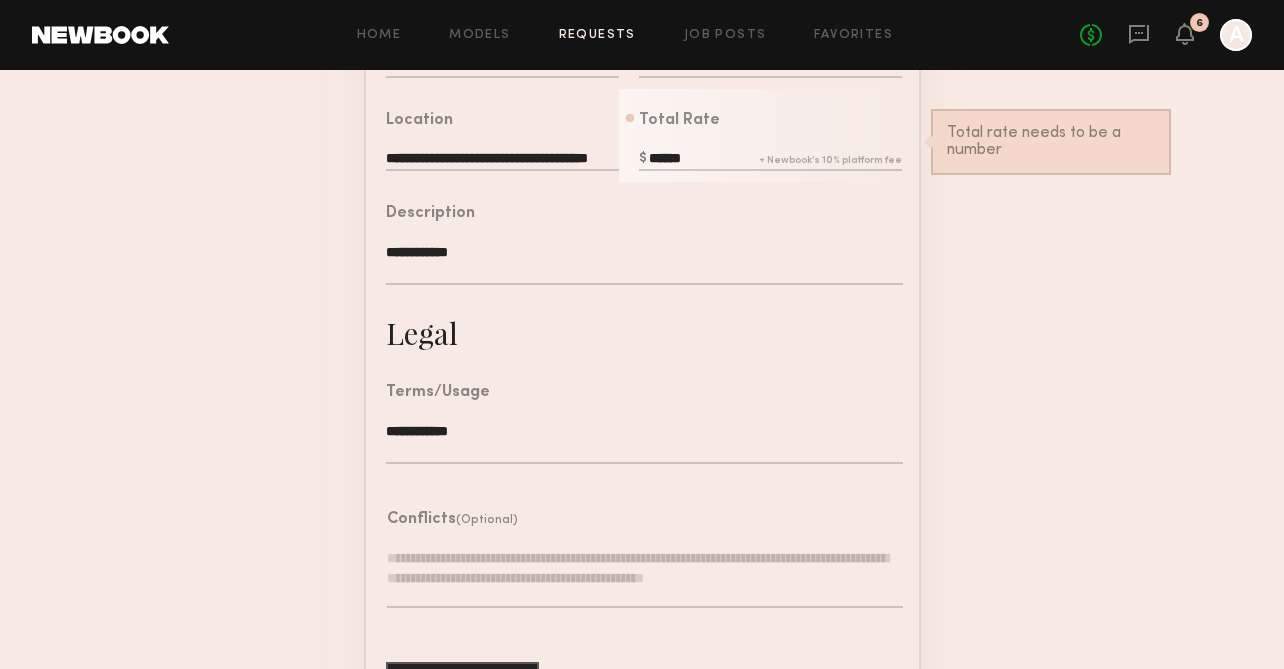 type on "**********" 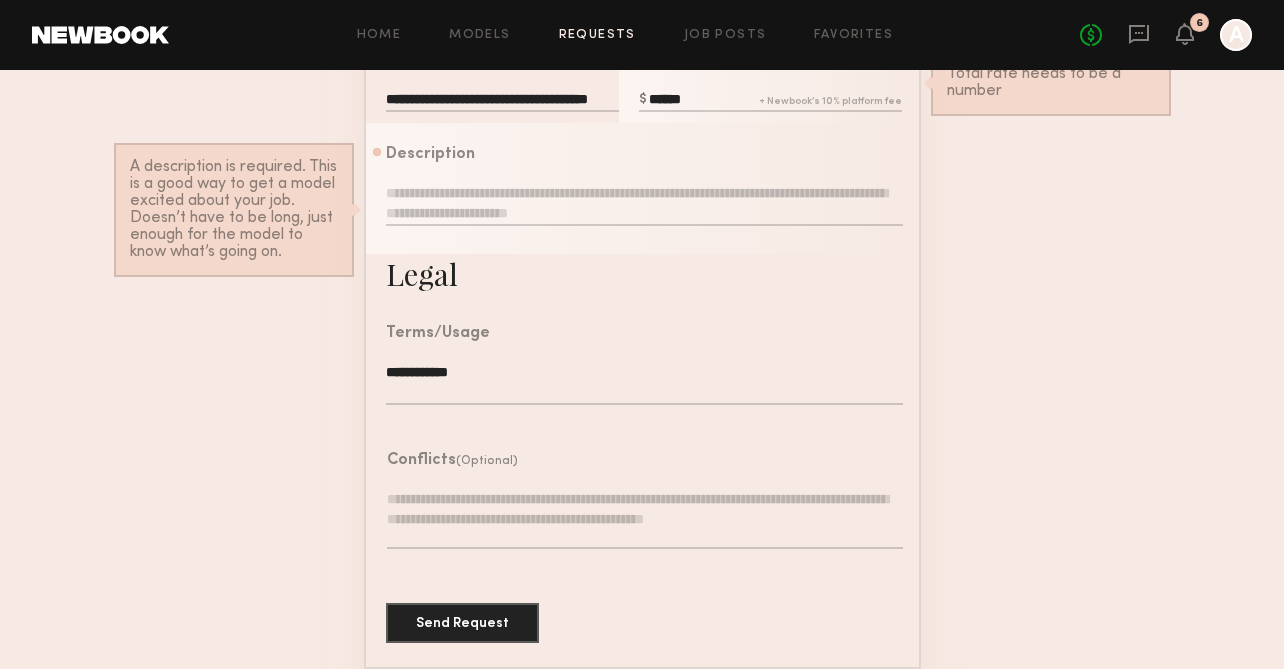 scroll, scrollTop: 603, scrollLeft: 0, axis: vertical 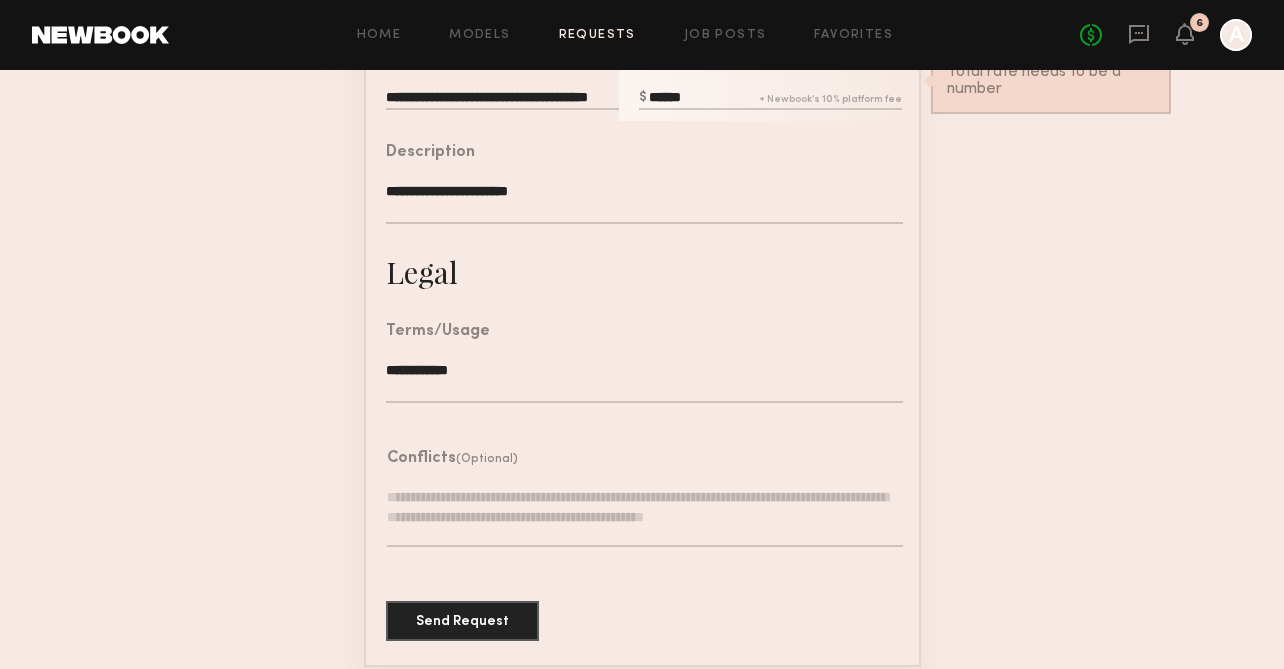 type on "**********" 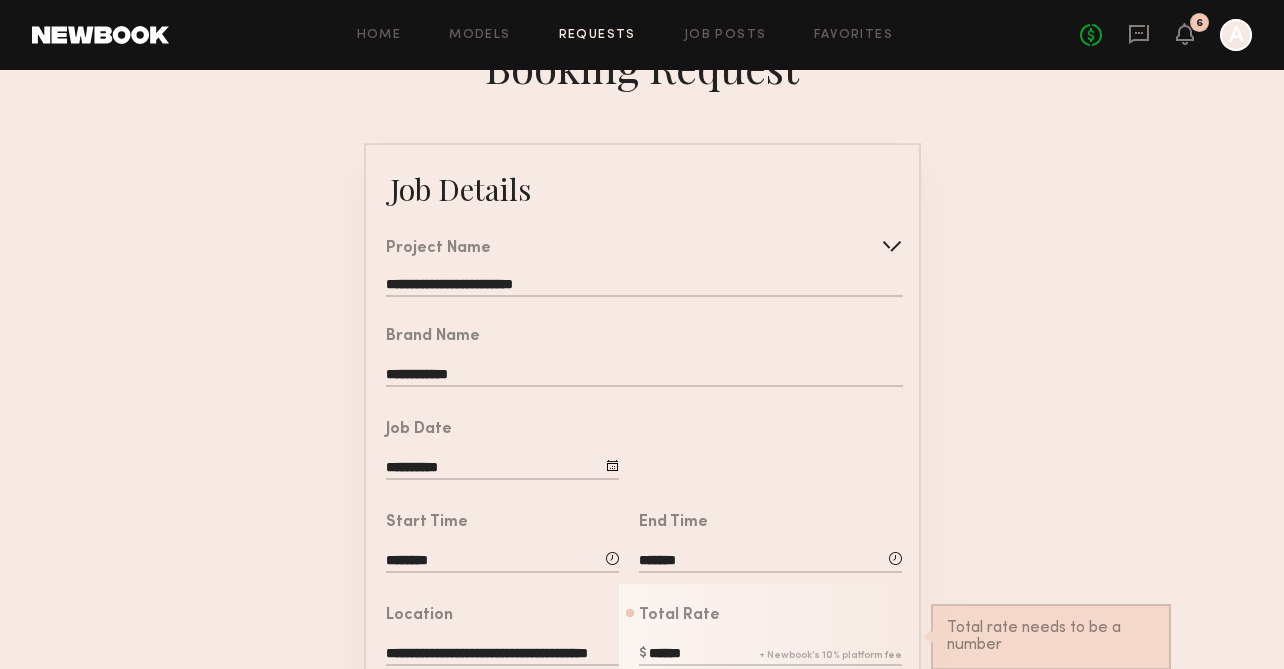 scroll, scrollTop: 55, scrollLeft: 0, axis: vertical 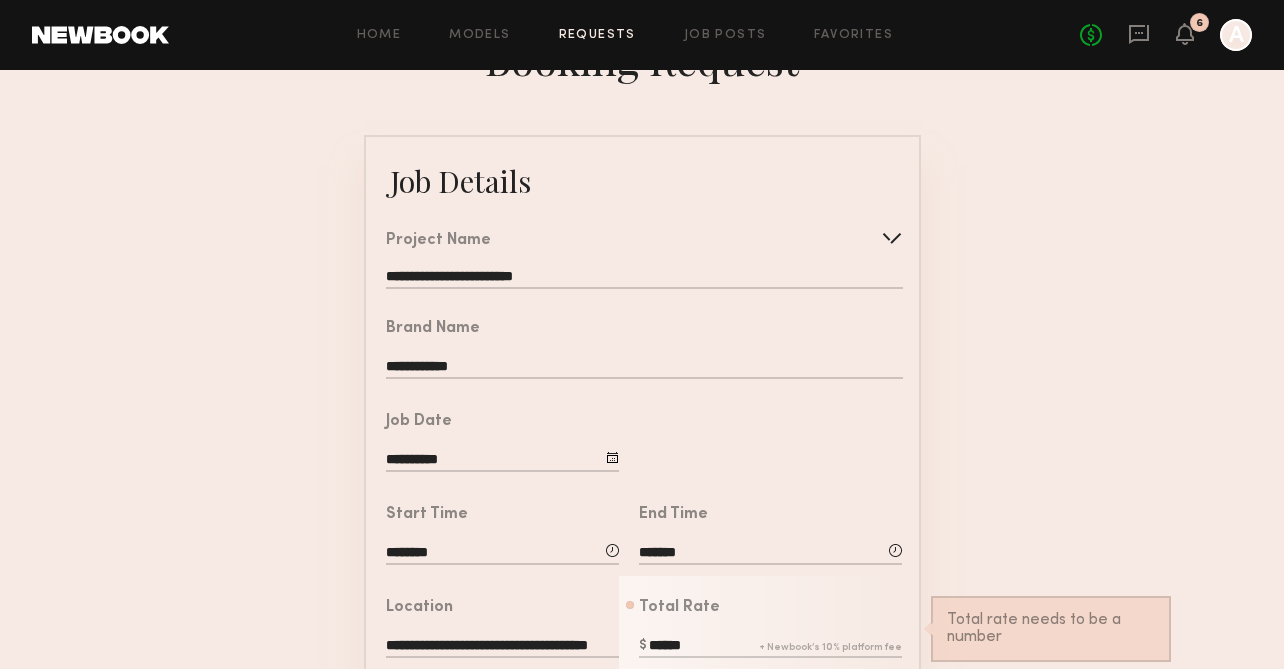 click on "**********" 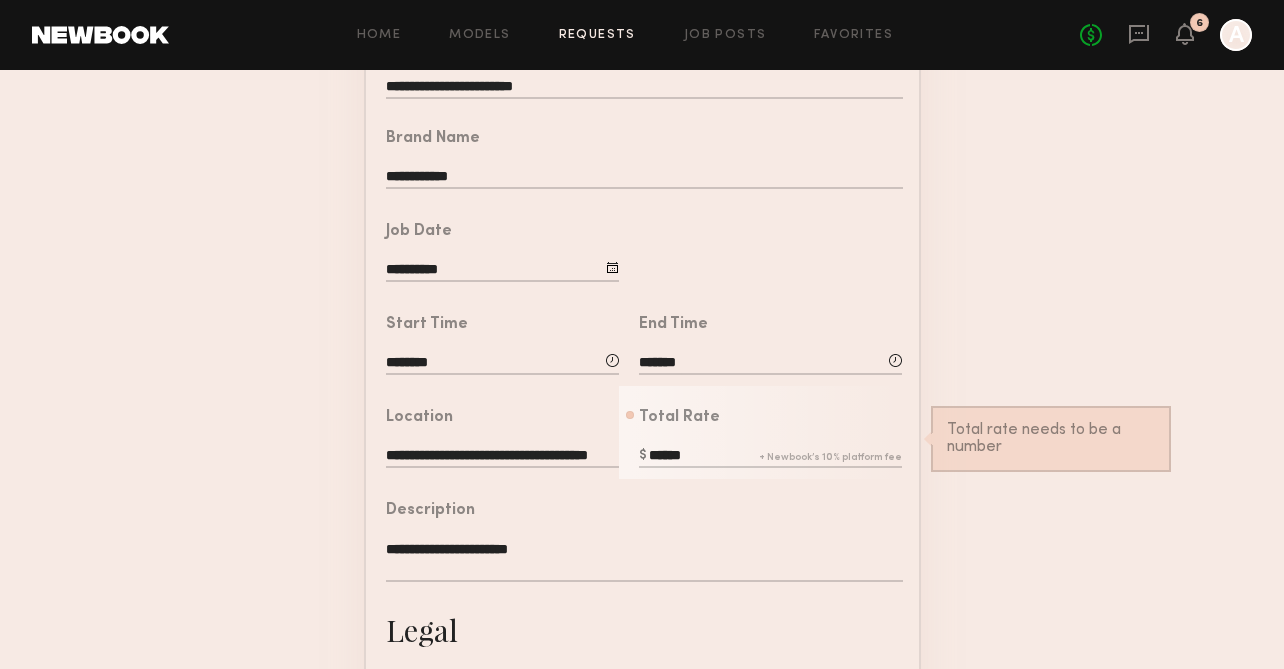 scroll, scrollTop: 246, scrollLeft: 0, axis: vertical 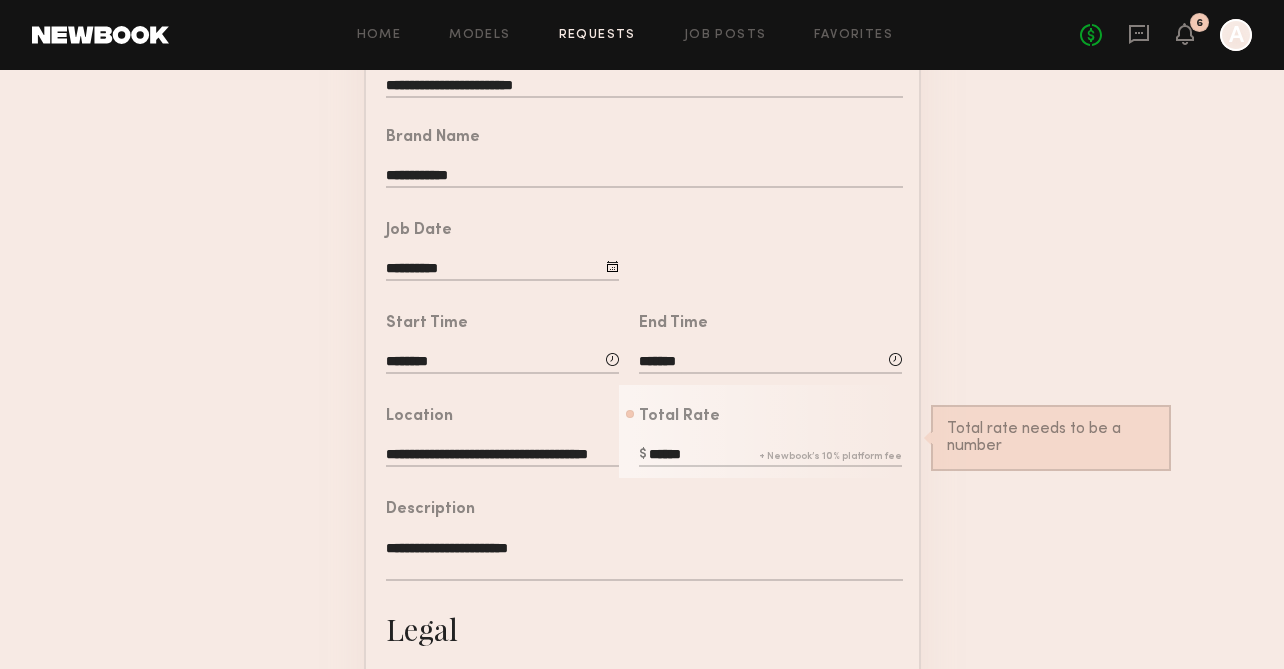 click on "Total Rate  ******  Total rate needs to be a number" 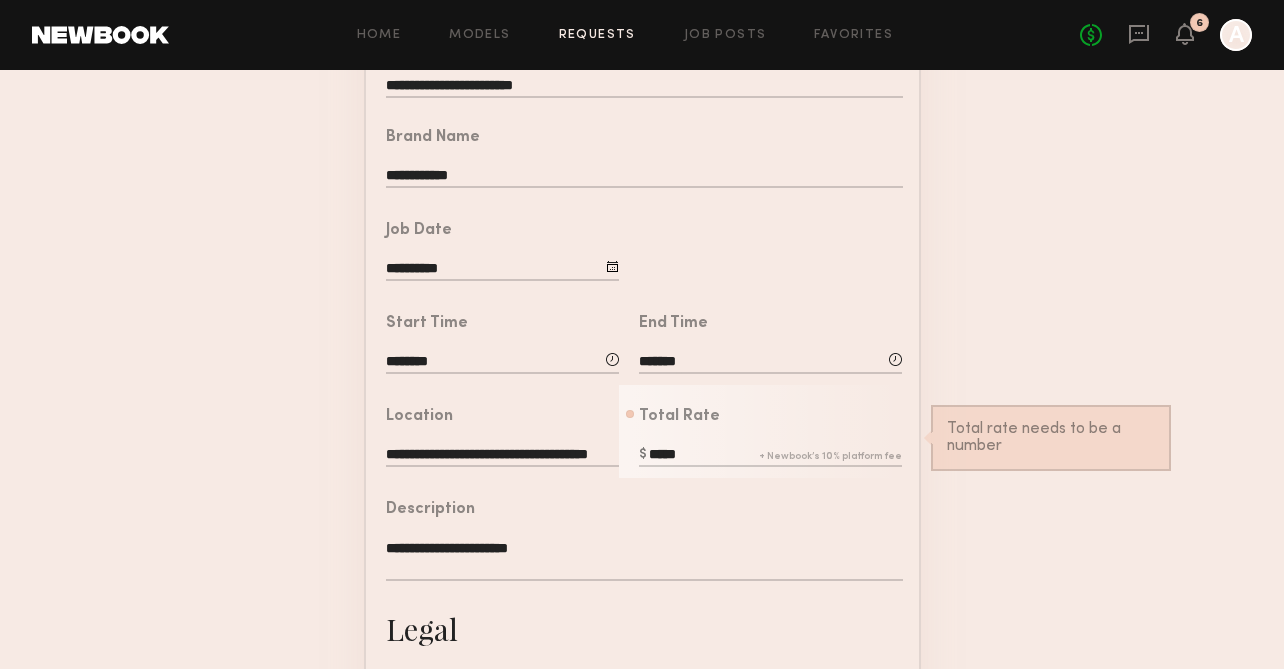 click on "**********" 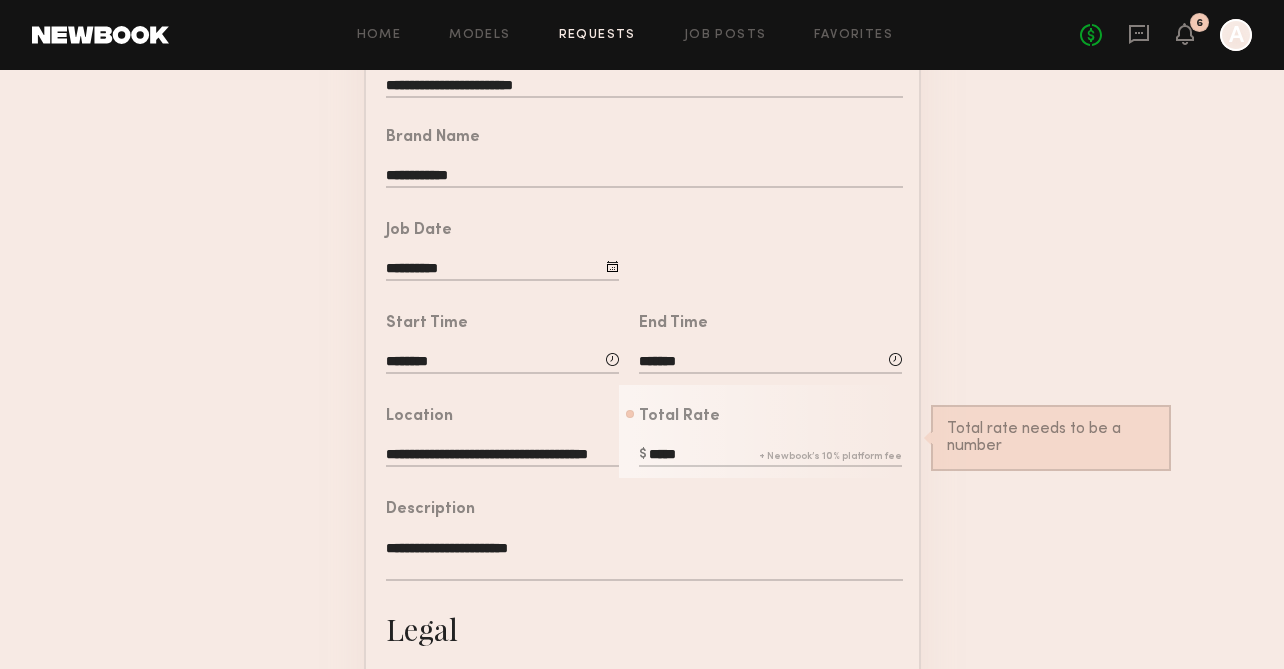 click on "*****" 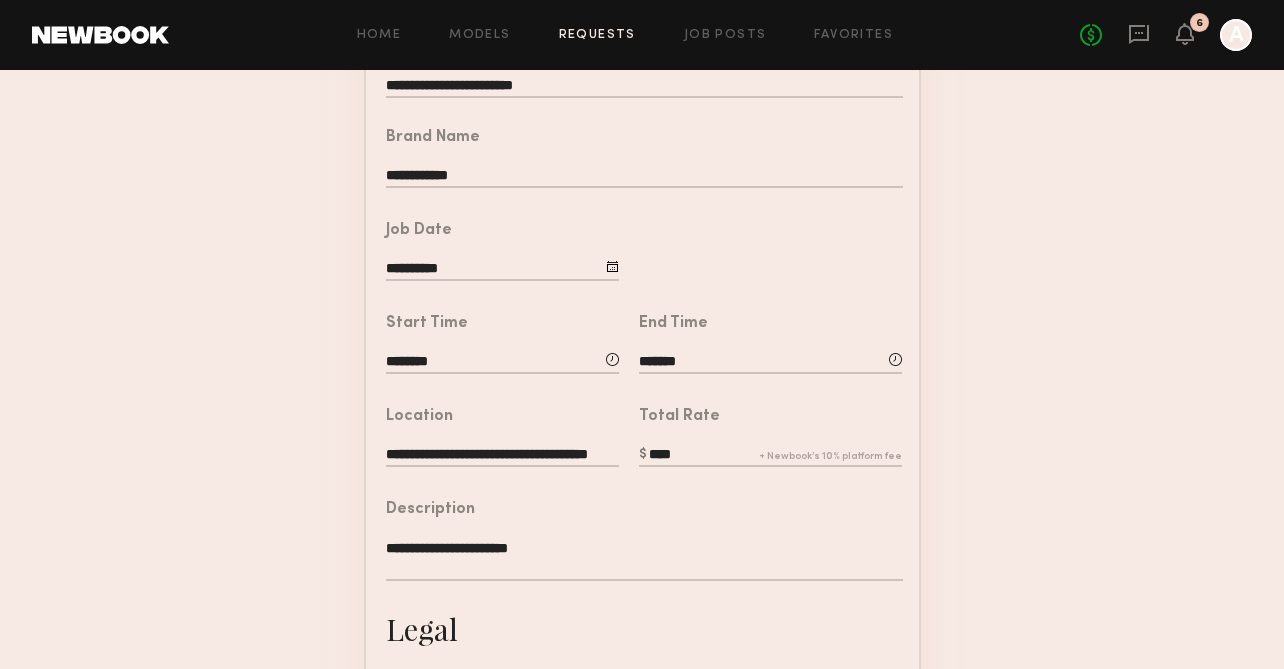 type on "****" 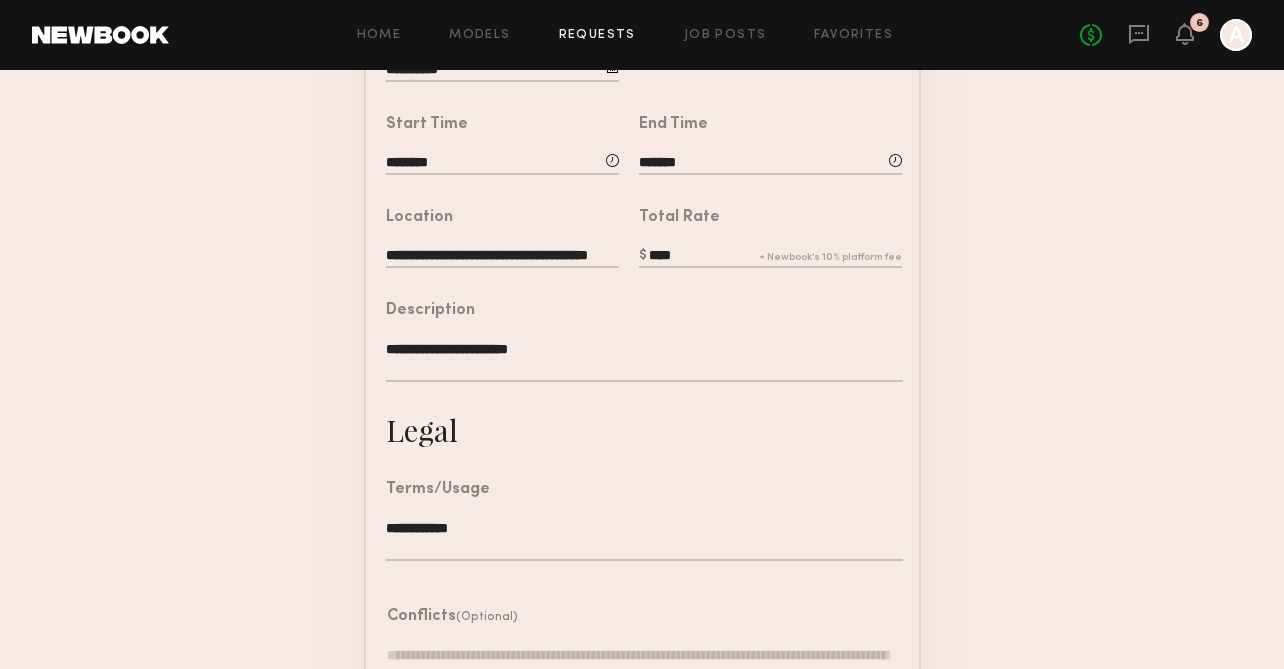 scroll, scrollTop: 613, scrollLeft: 0, axis: vertical 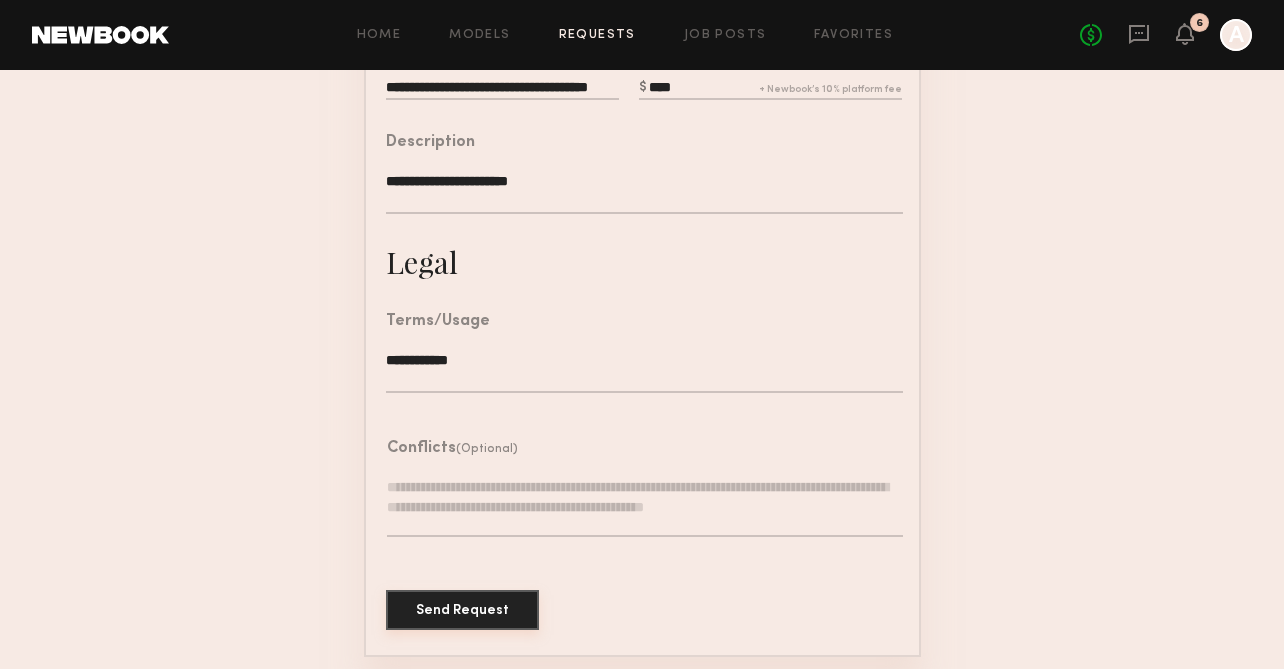 click on "Send Request" 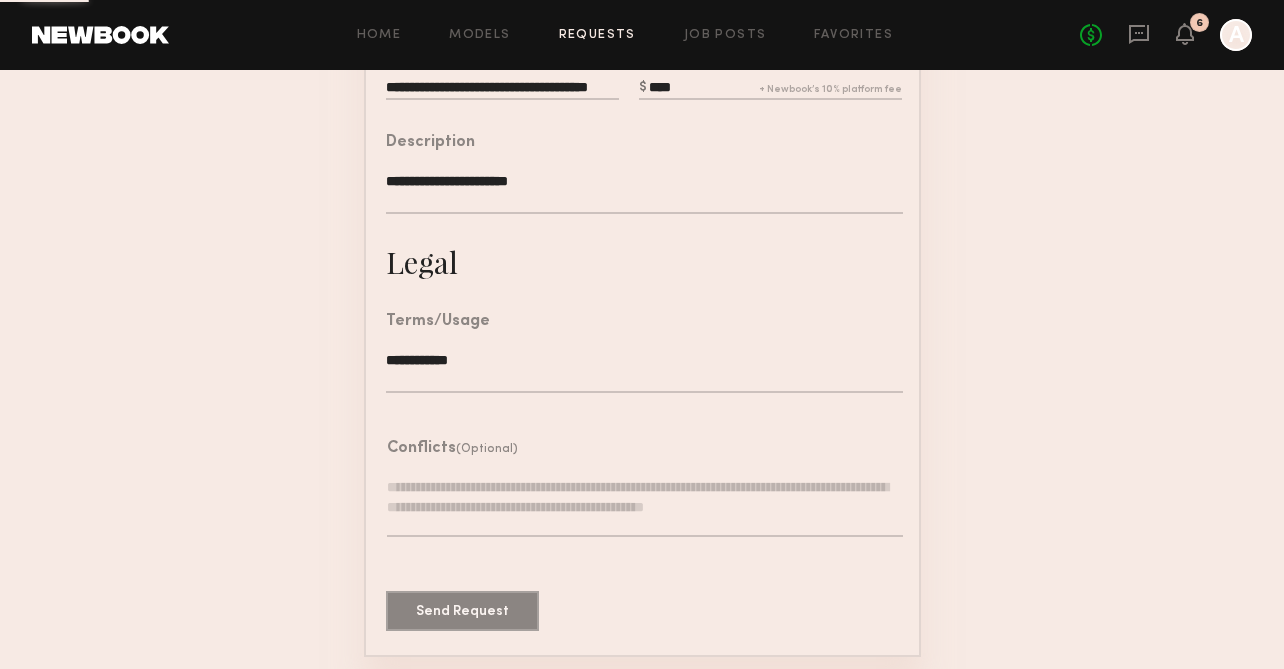 scroll, scrollTop: 0, scrollLeft: 0, axis: both 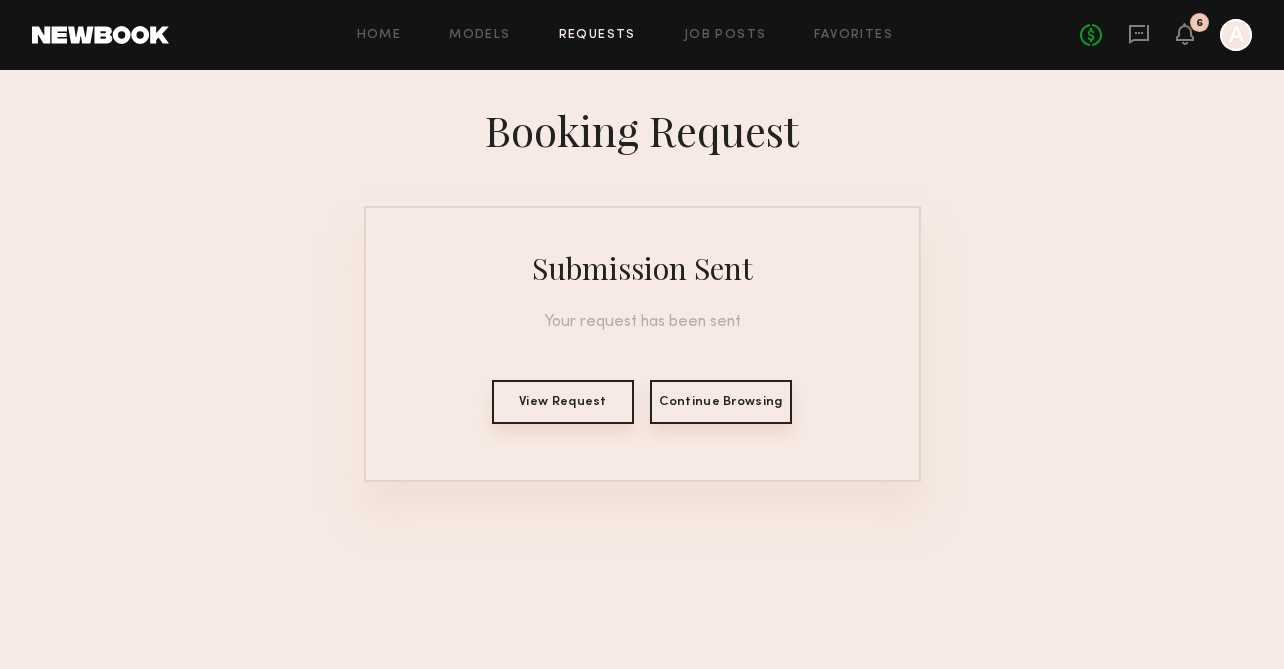 click on "View Request" 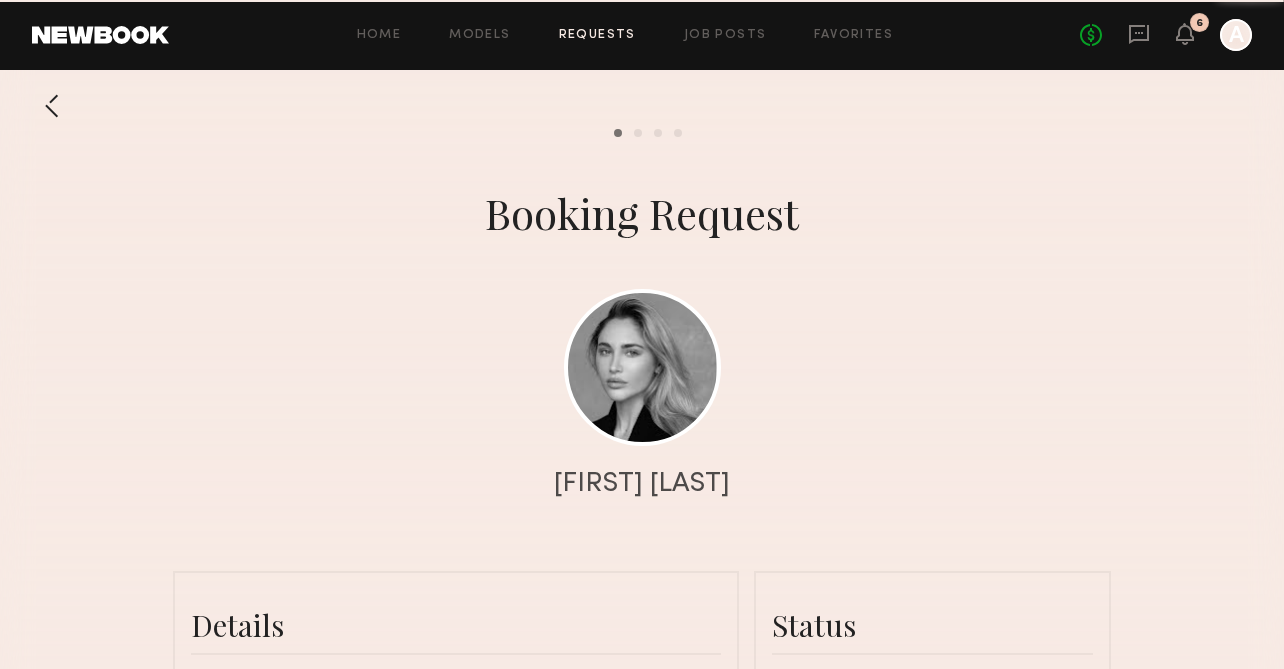 scroll, scrollTop: 853, scrollLeft: 0, axis: vertical 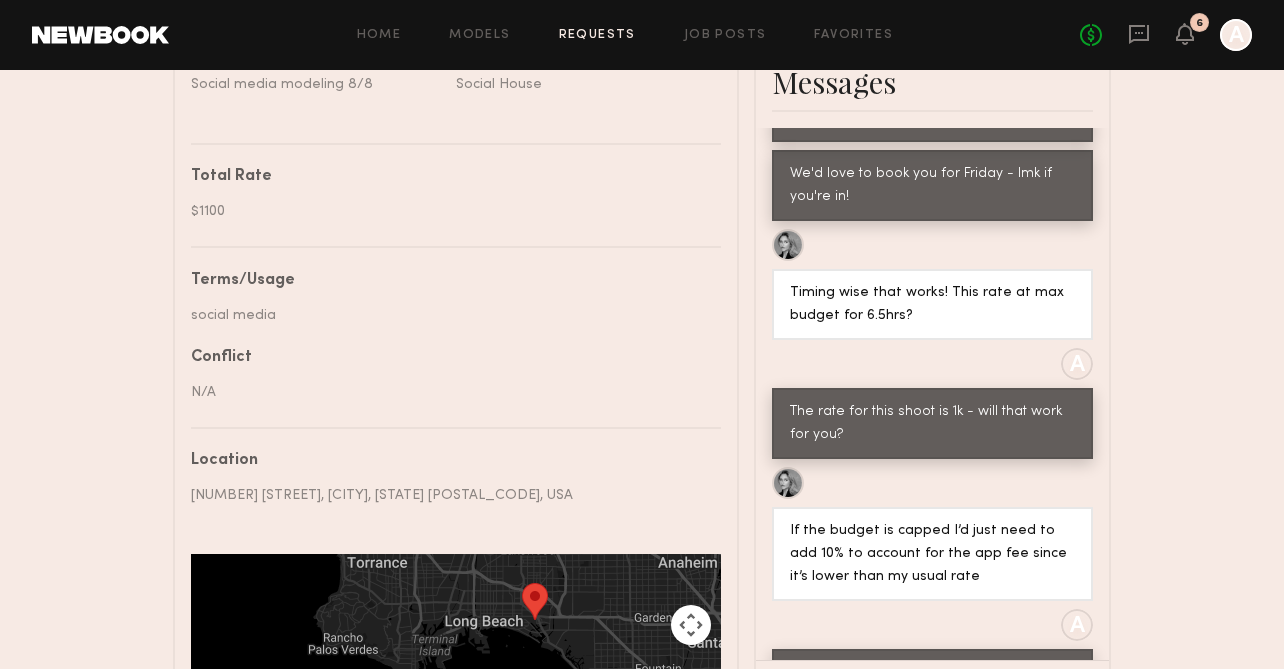 click on "Home Models Requests Job Posts Favorites Sign Out No fees up to $5,000 6 A" 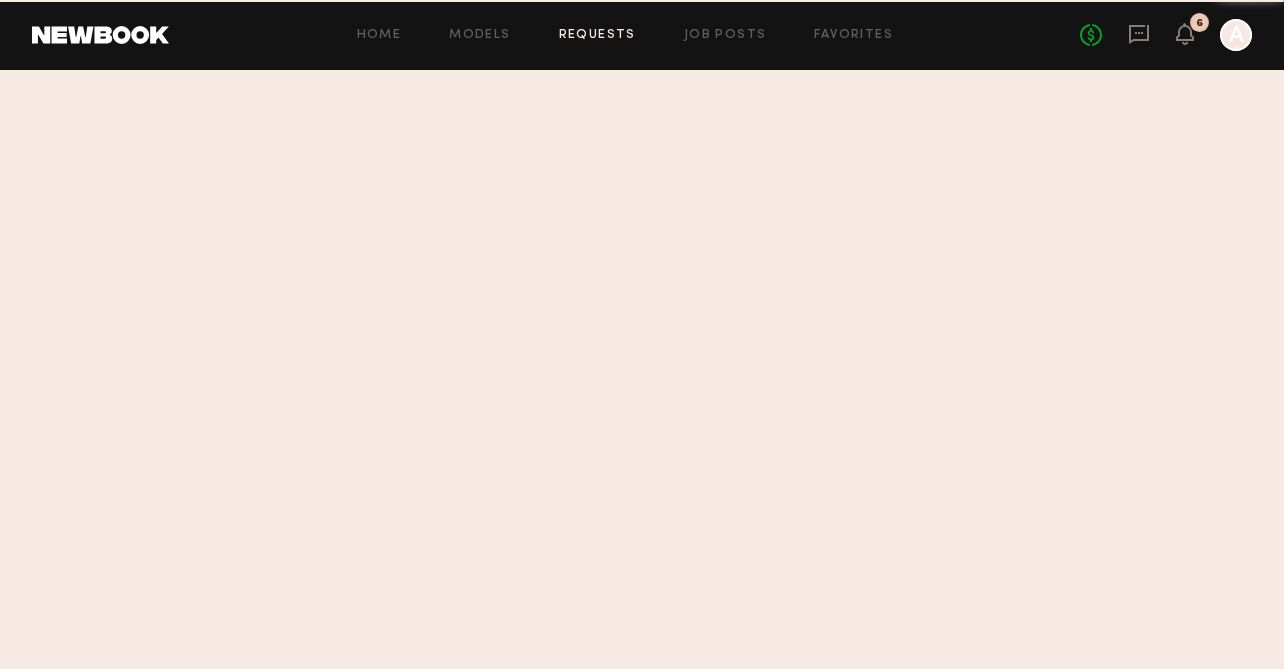 scroll, scrollTop: 0, scrollLeft: 0, axis: both 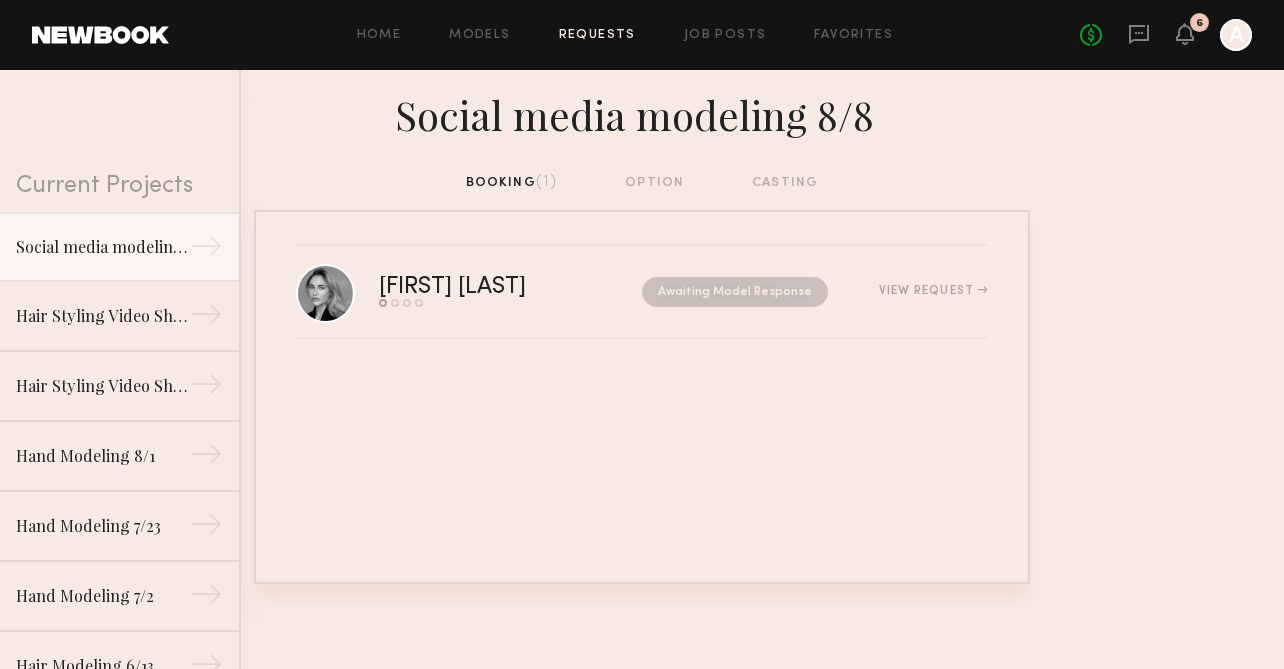 click on "booking  (1)  option   casting" 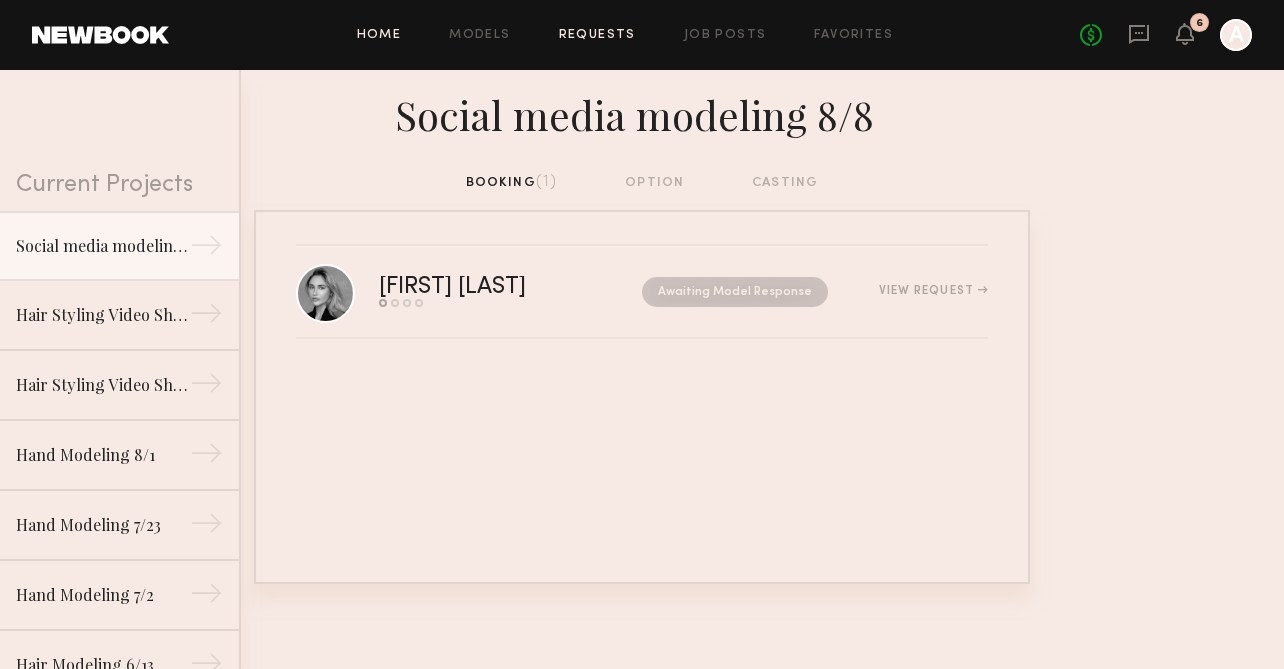 click on "Home" 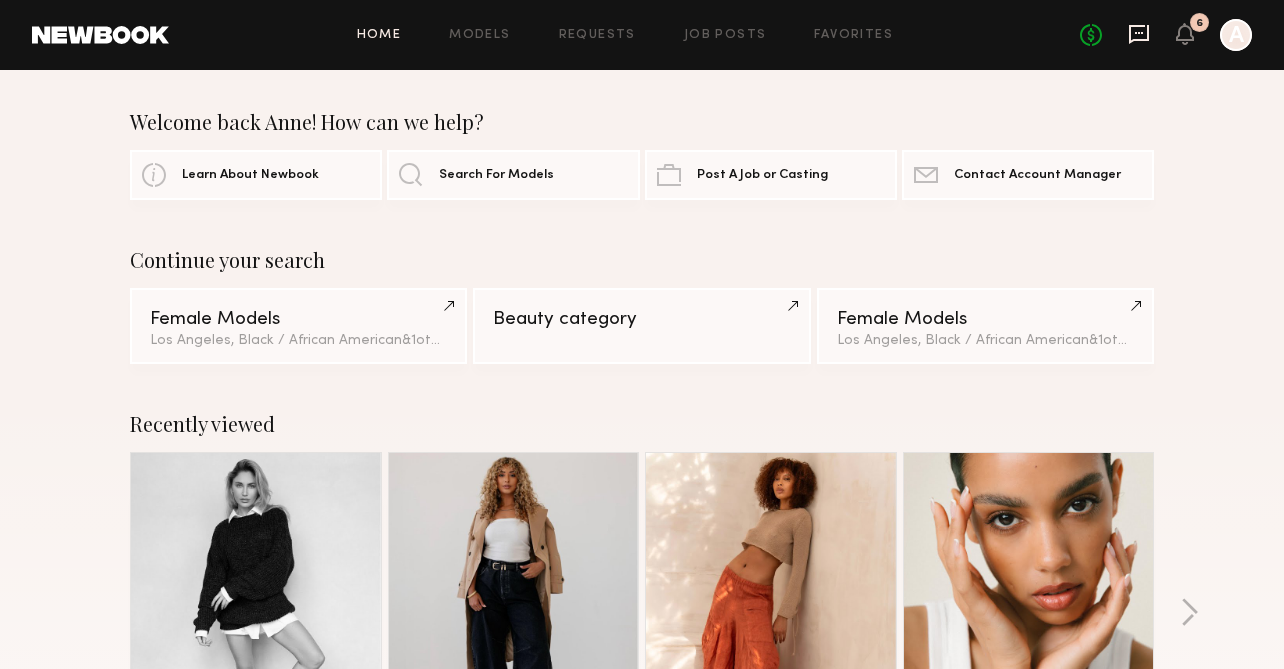 click 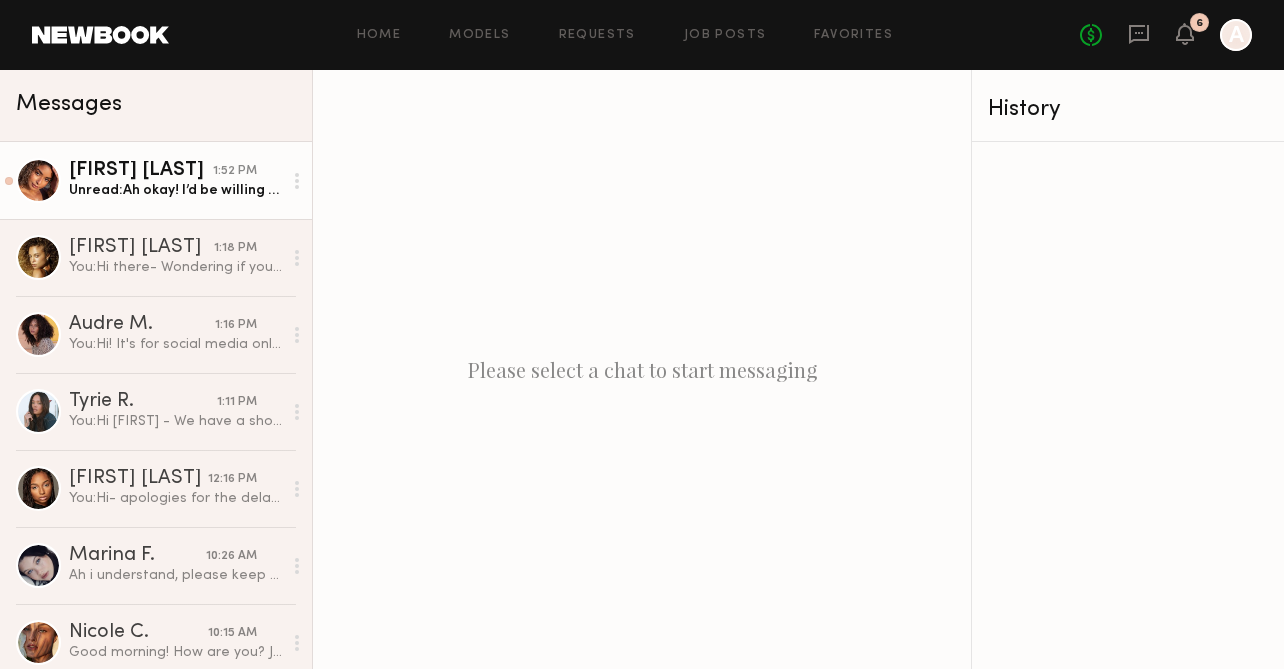 click on "1:52 PM" 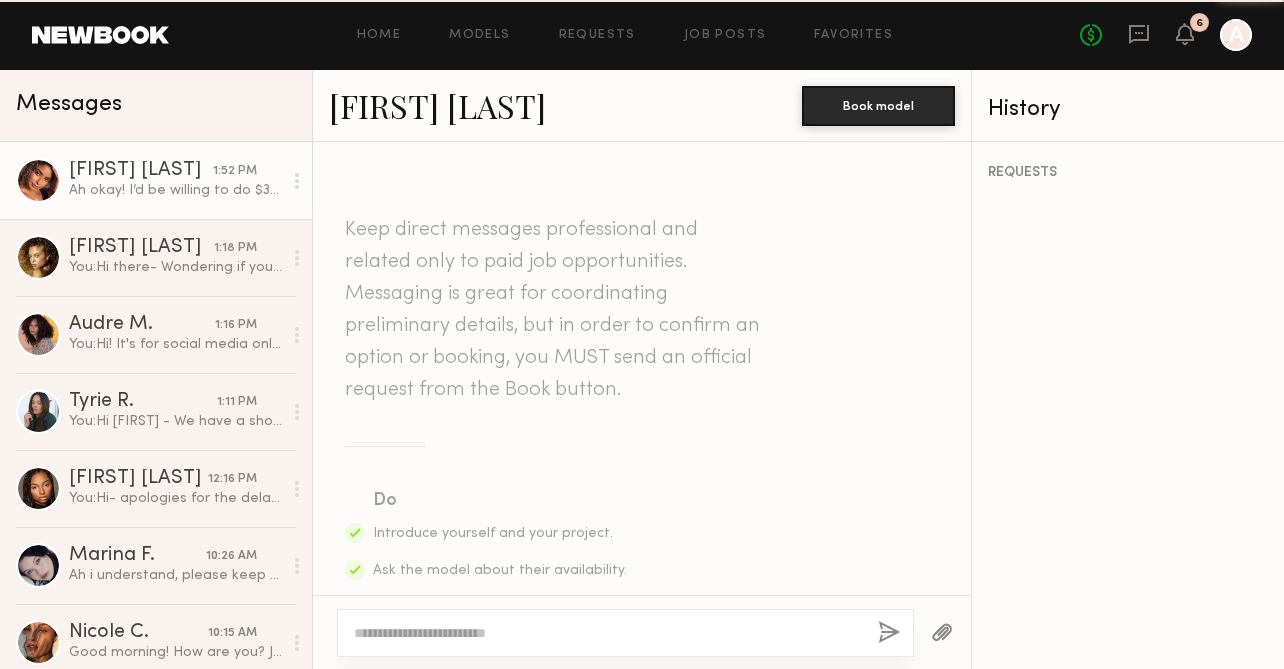 scroll, scrollTop: 1287, scrollLeft: 0, axis: vertical 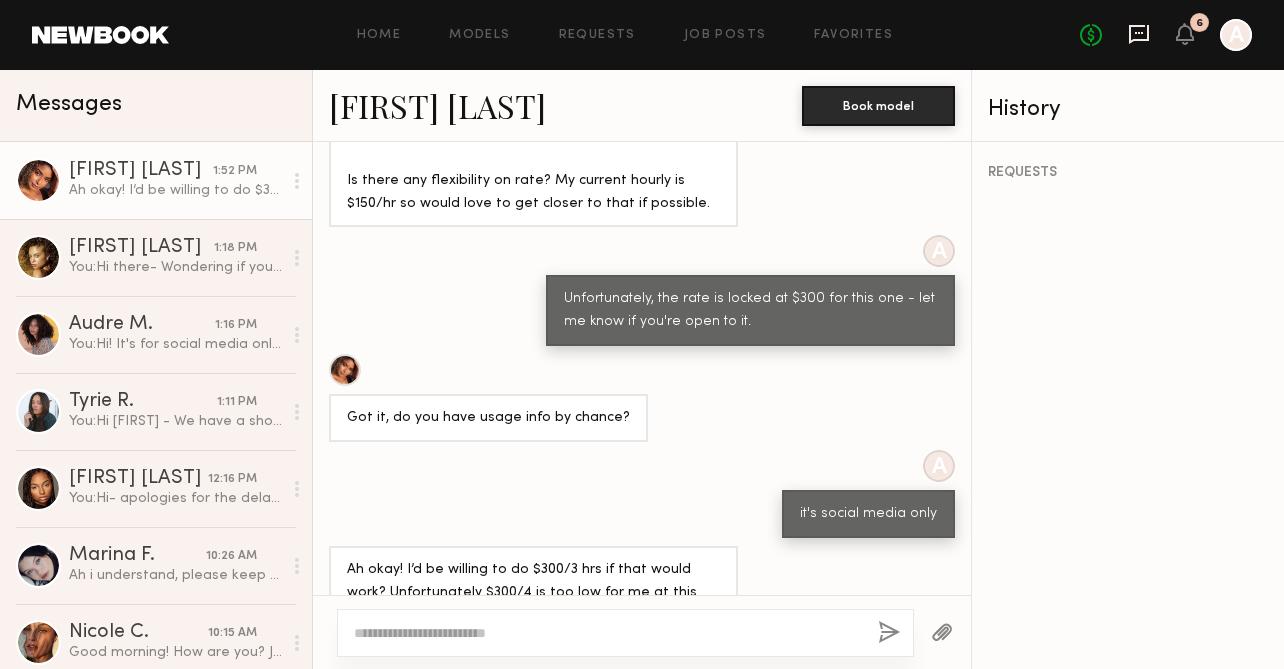 click 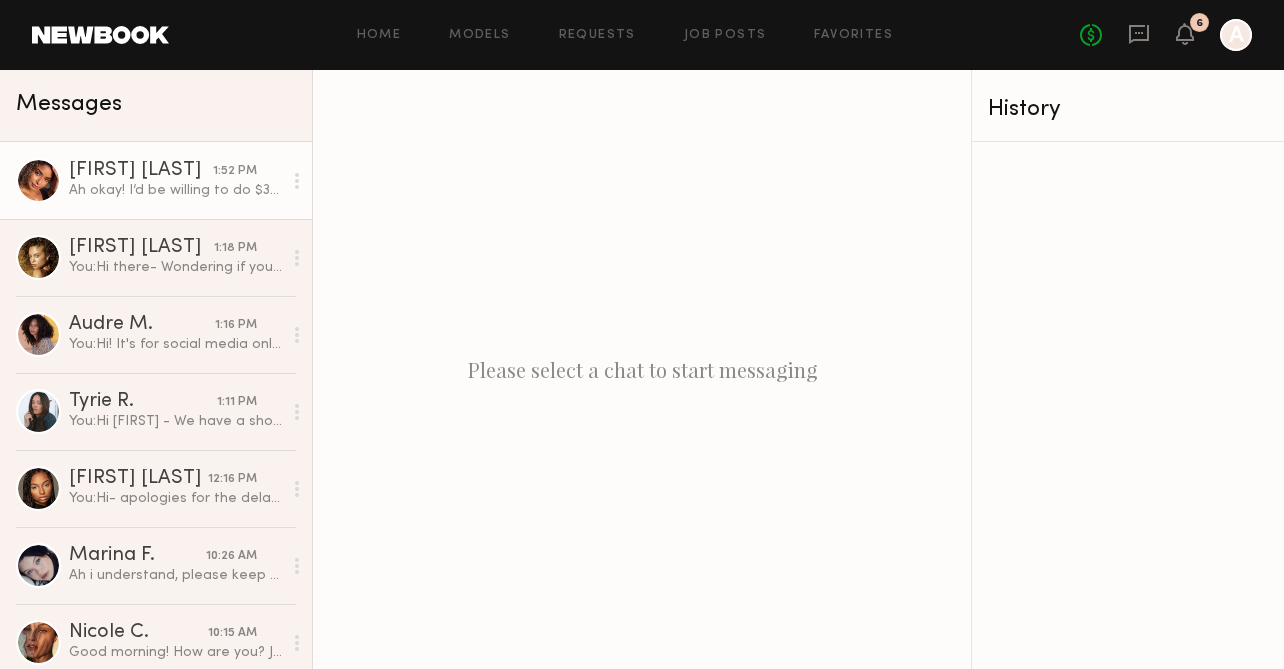 click on "[FIRST] [LAST]" 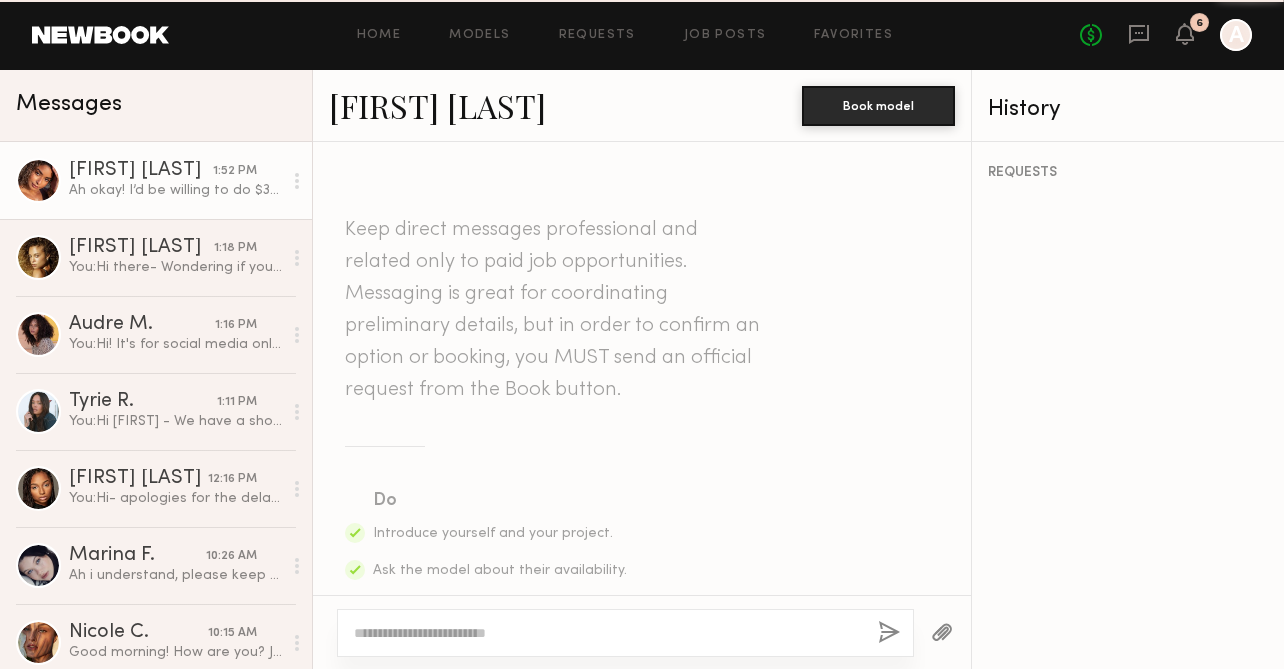 scroll, scrollTop: 1287, scrollLeft: 0, axis: vertical 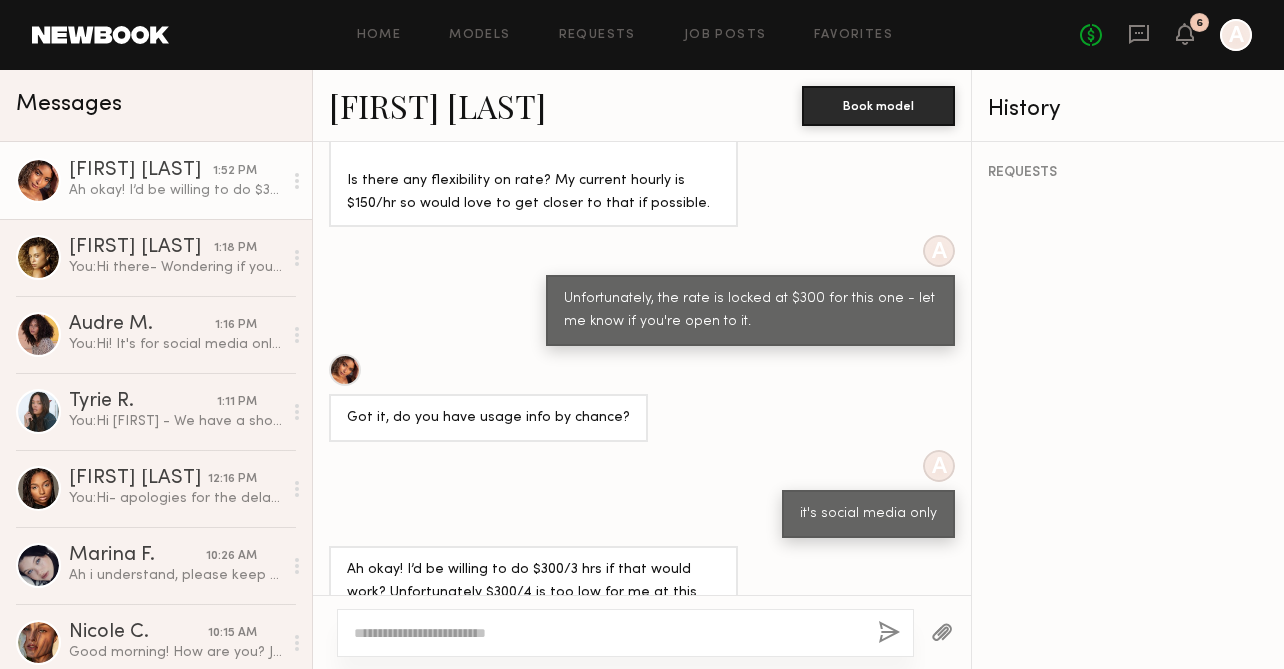 click on "Ayanna G. Book model" 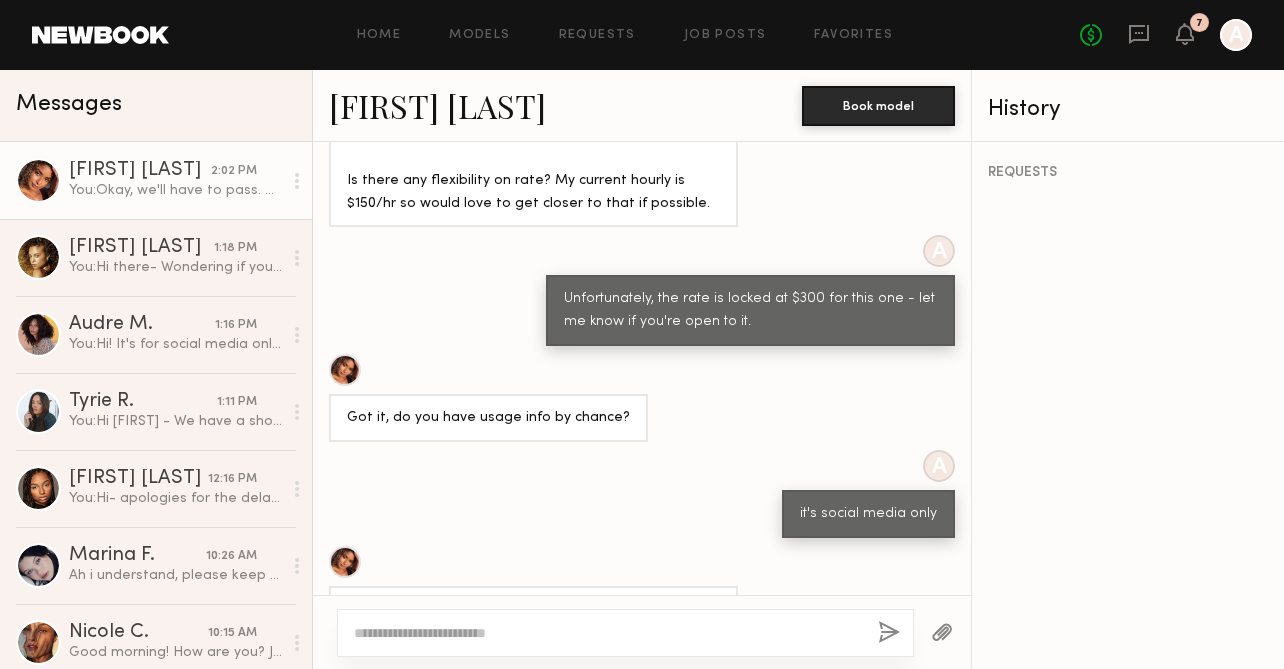 scroll, scrollTop: 1558, scrollLeft: 0, axis: vertical 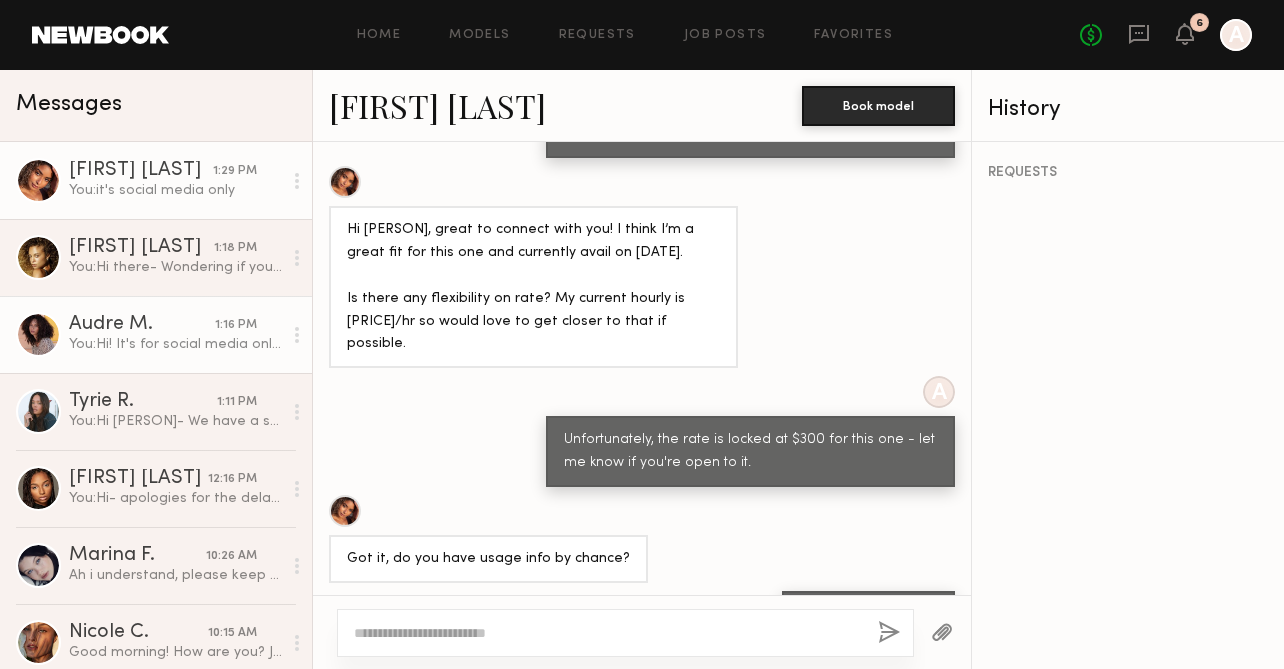 click on "You: Hi! It's for social media only. And we'll have an expert stylist on set to achieve the look. It's [DURATION] and the rate is [PRICE]. Let me know if you're interested - thanks! :)" 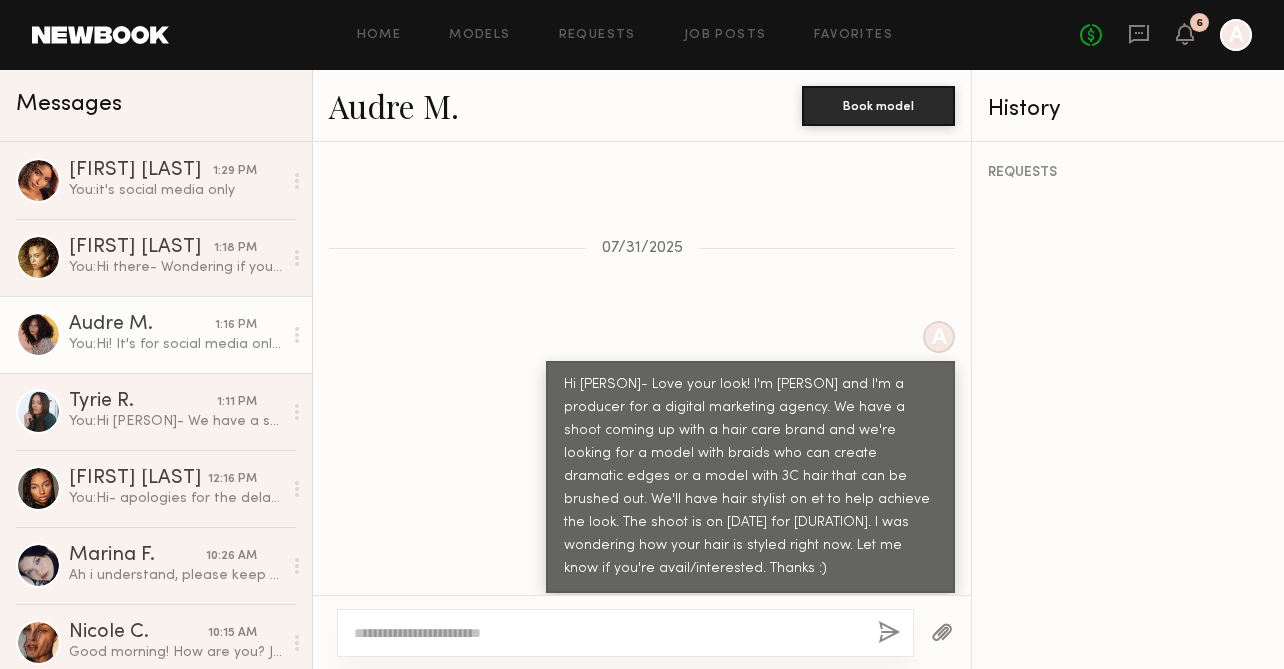scroll, scrollTop: 794, scrollLeft: 0, axis: vertical 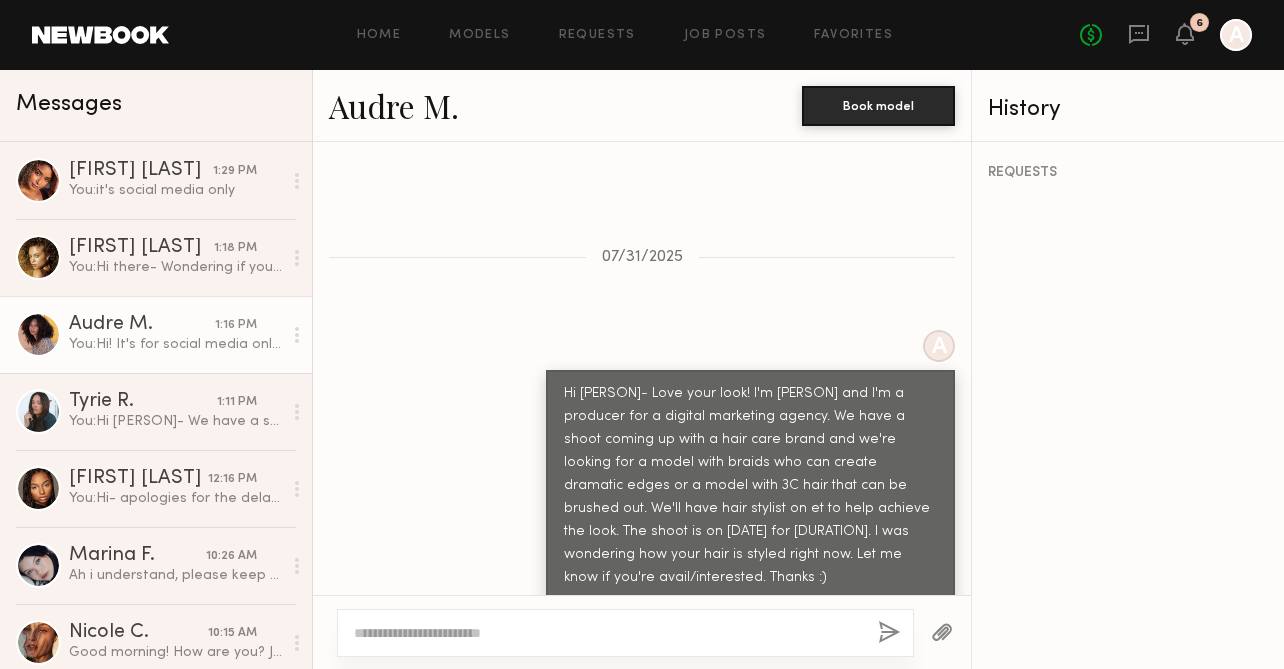 click on "Audre M." 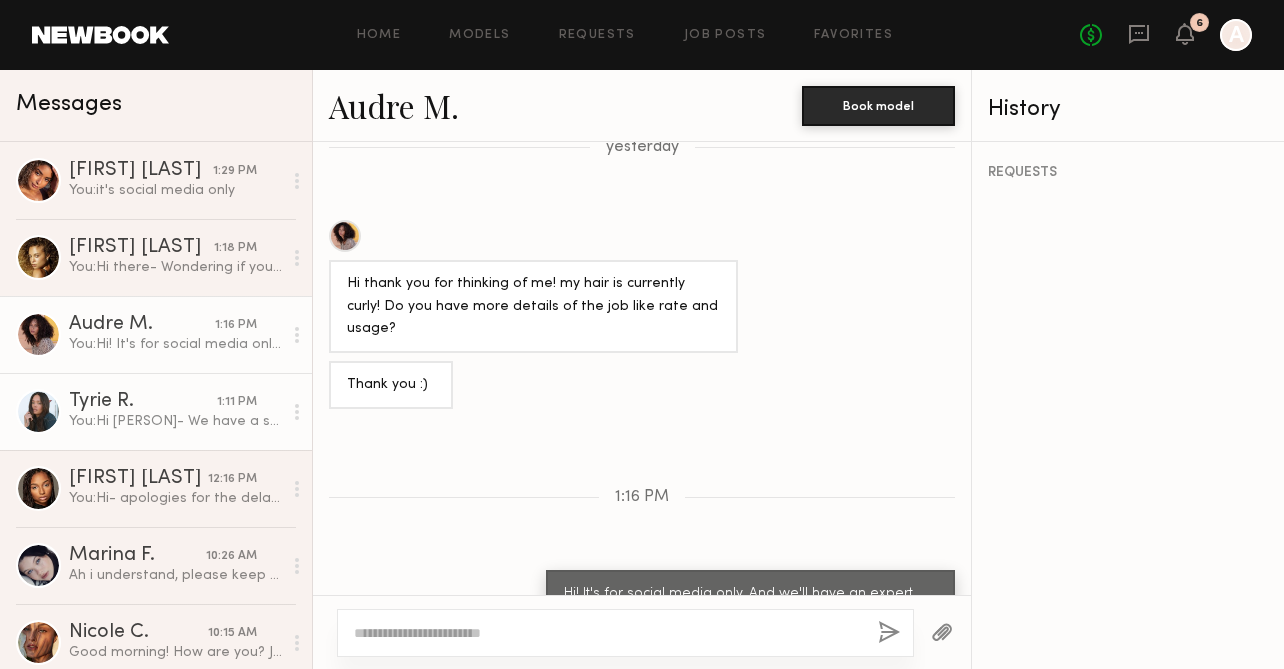 click on "[PERSON] [TIME] You: Hi [PERSON]- We have a shoot with a haircare brand on [DATE] - I had messaged you about that earlier - I was wondering if you were avail/interested in that shoot instead of [DATE] - could you let me know?" 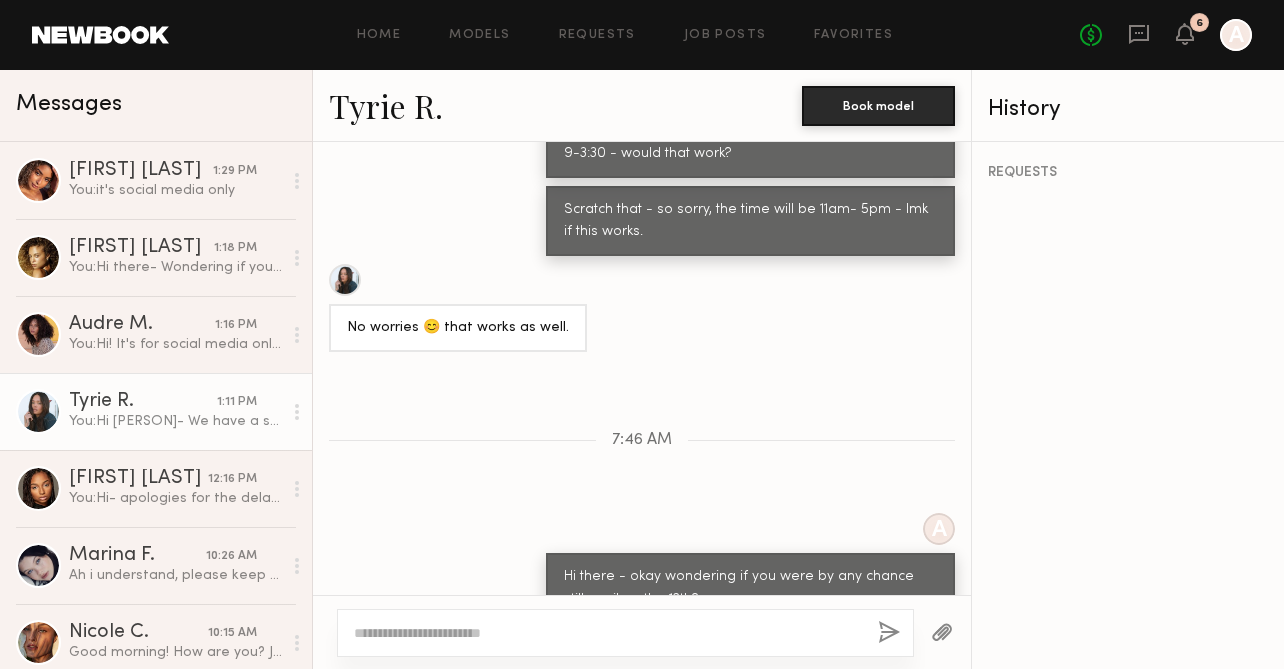 scroll, scrollTop: 780, scrollLeft: 0, axis: vertical 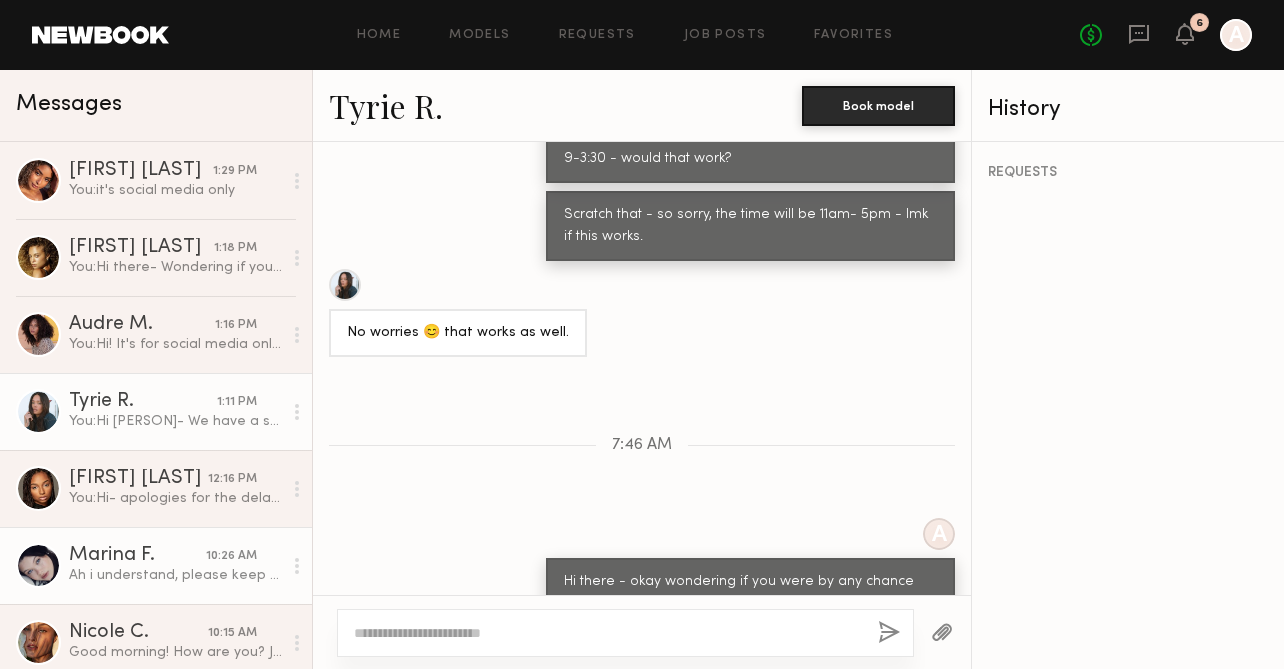 click on "Marina F." 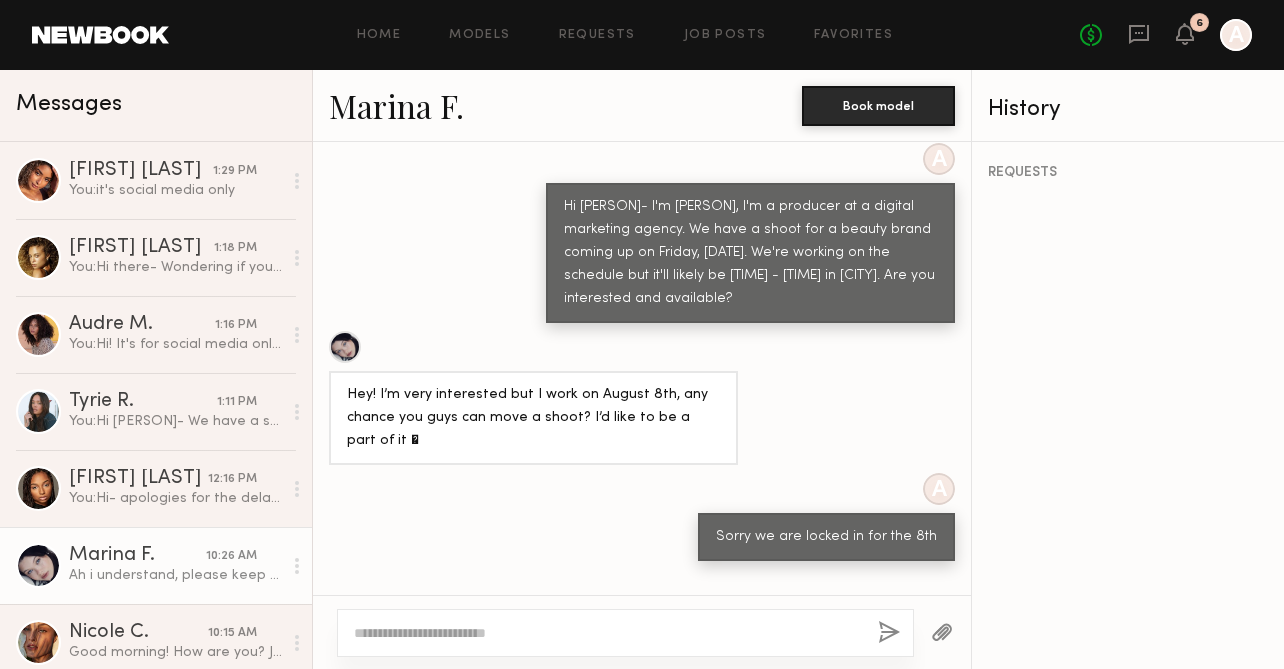 scroll, scrollTop: 960, scrollLeft: 0, axis: vertical 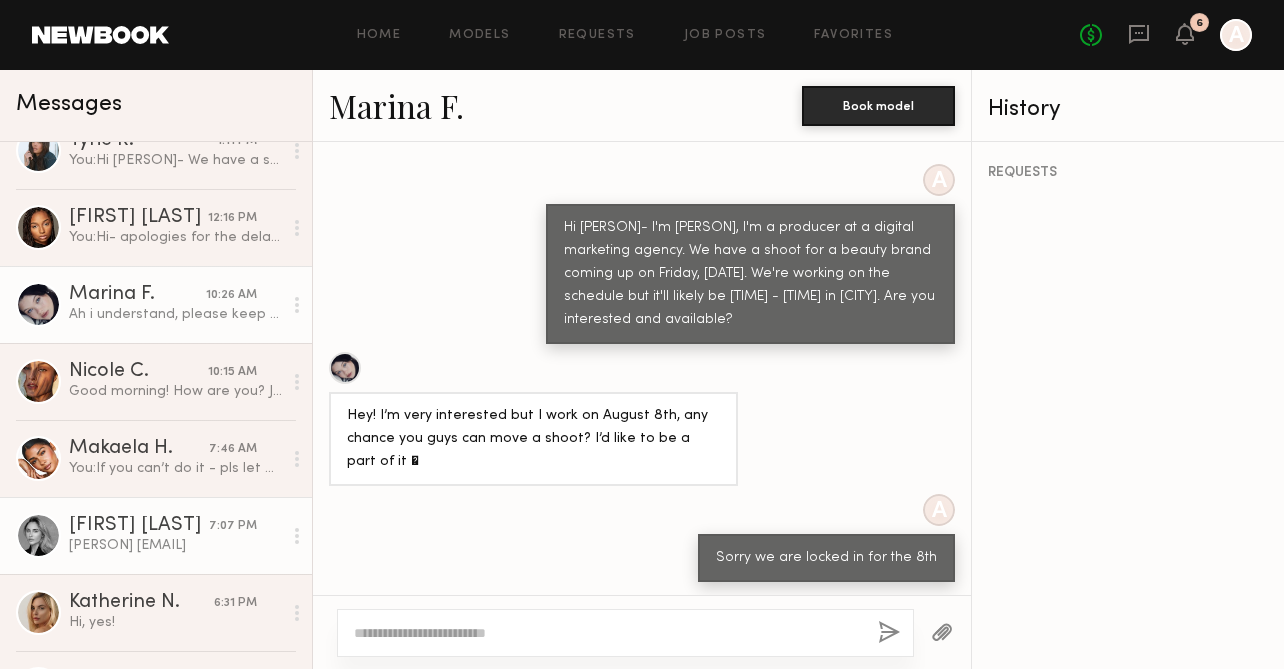 click on "[PERSON]
[EMAIL]" 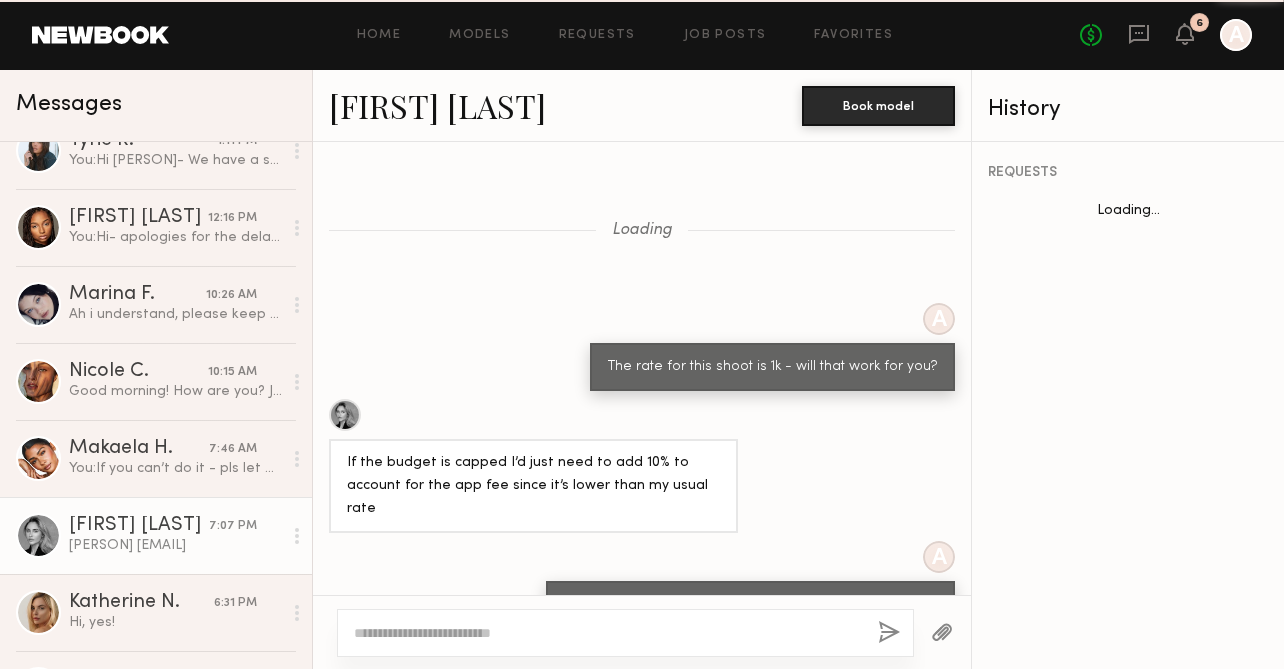 scroll, scrollTop: 817, scrollLeft: 0, axis: vertical 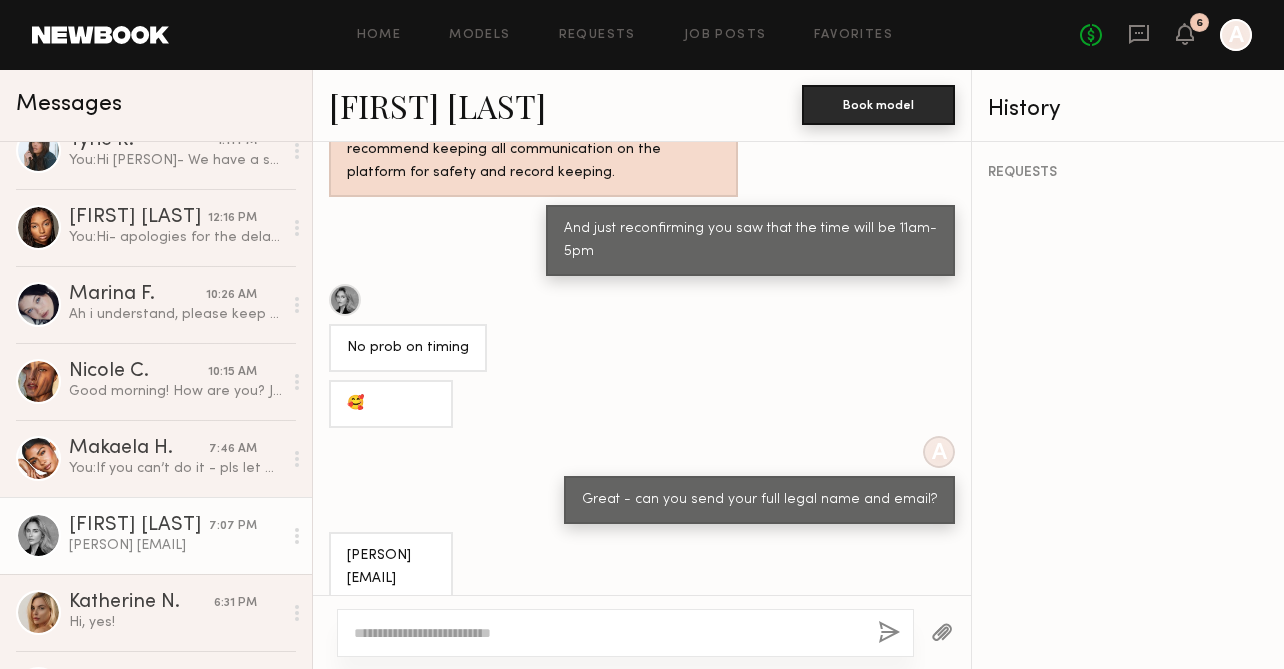 click on "Book model" 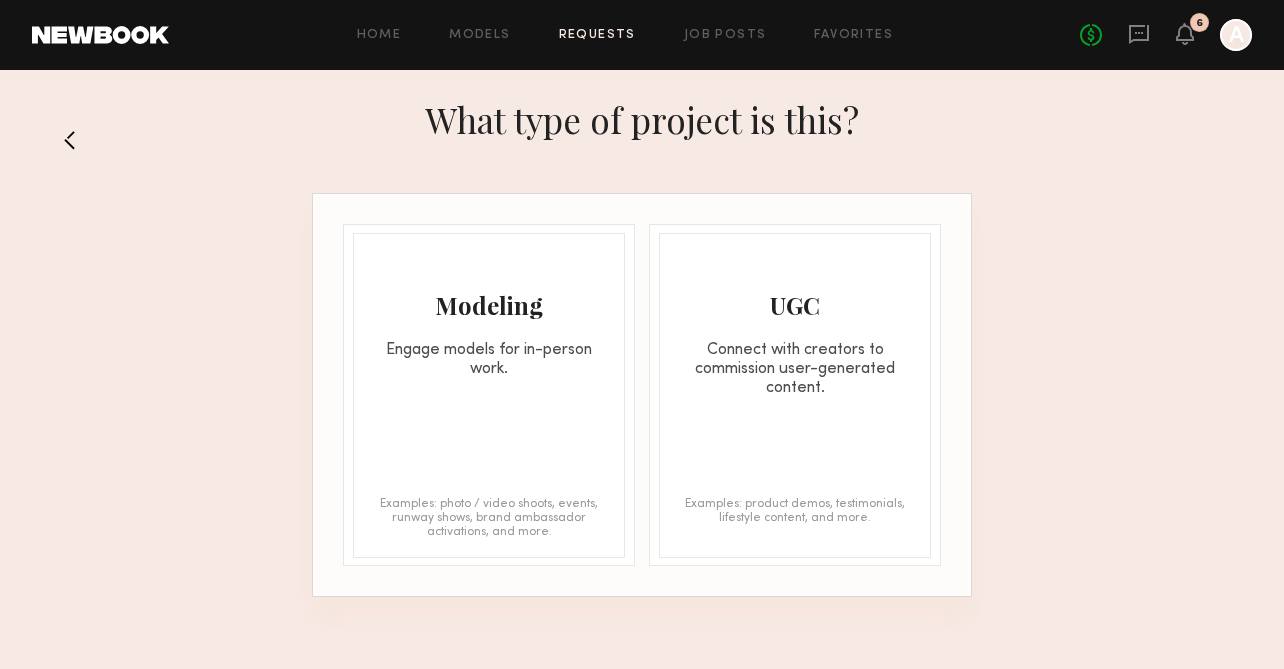 click on "Modeling Engage models for in-person work. Examples: photo / video shoots, events, runway shows, brand ambassador activations, and more." 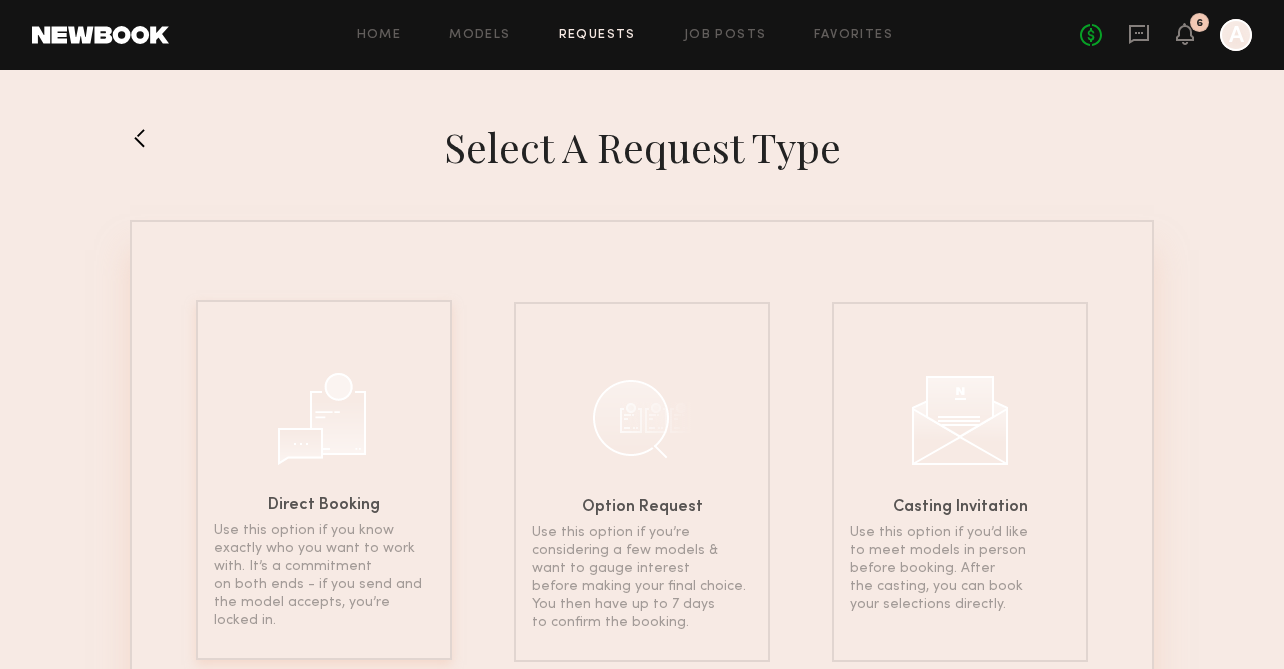 click 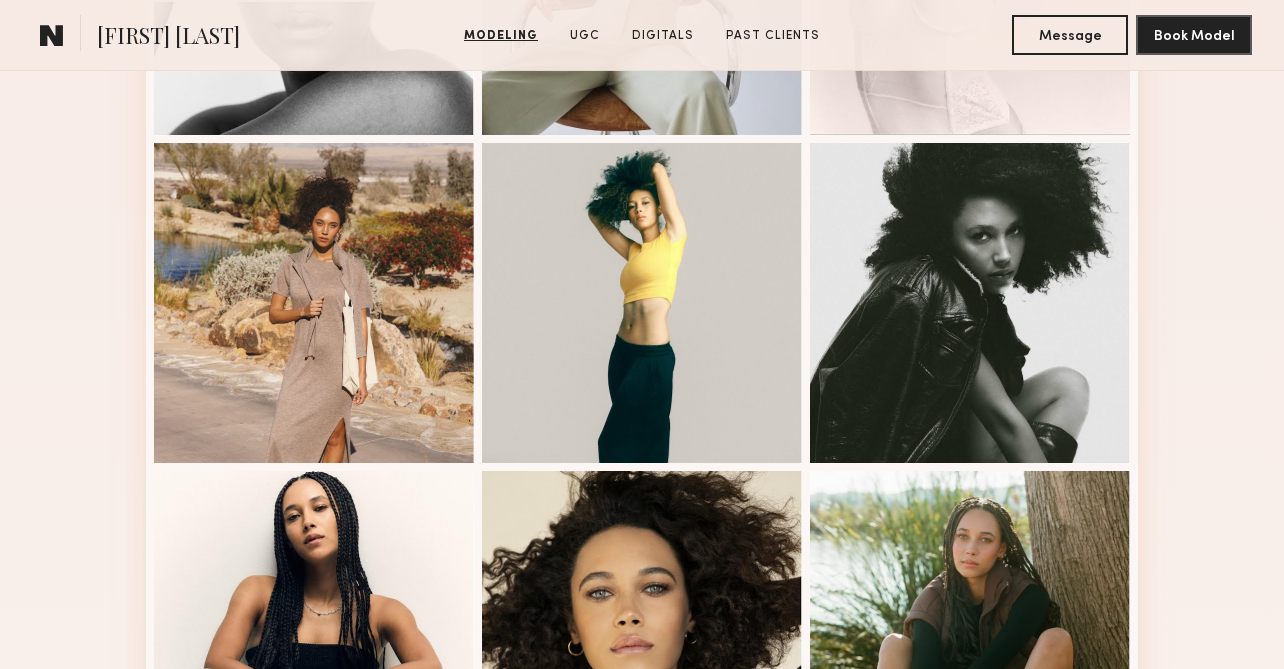 scroll, scrollTop: 1520, scrollLeft: 0, axis: vertical 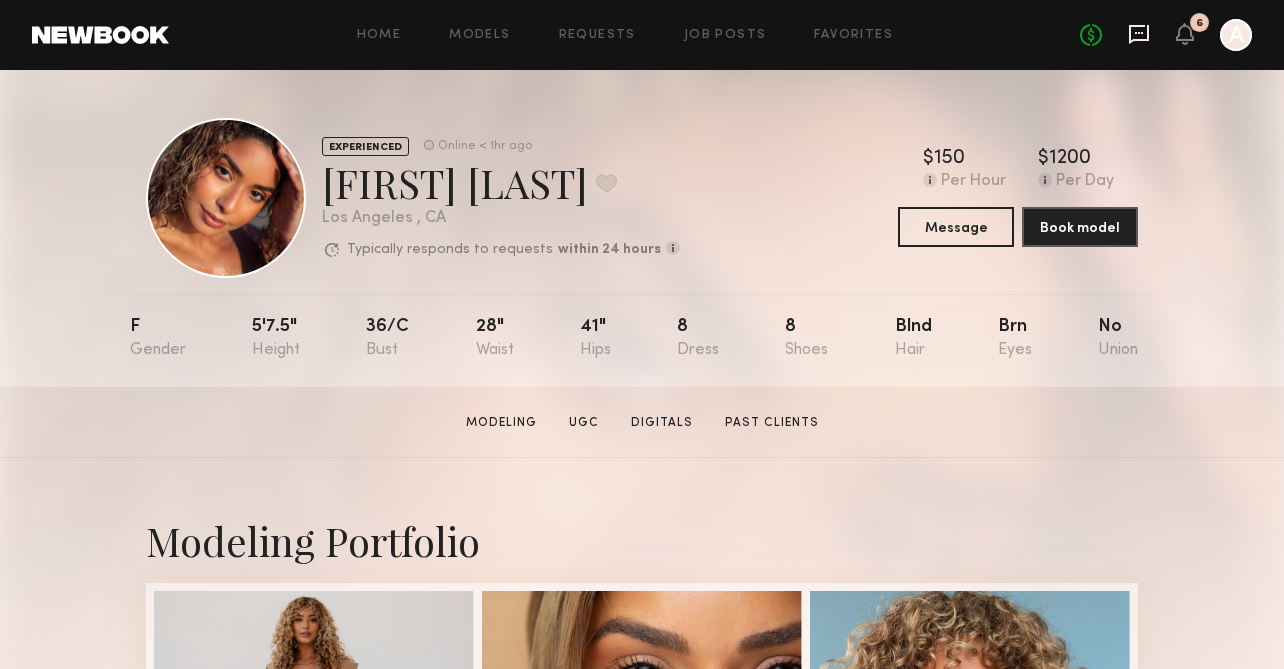 click 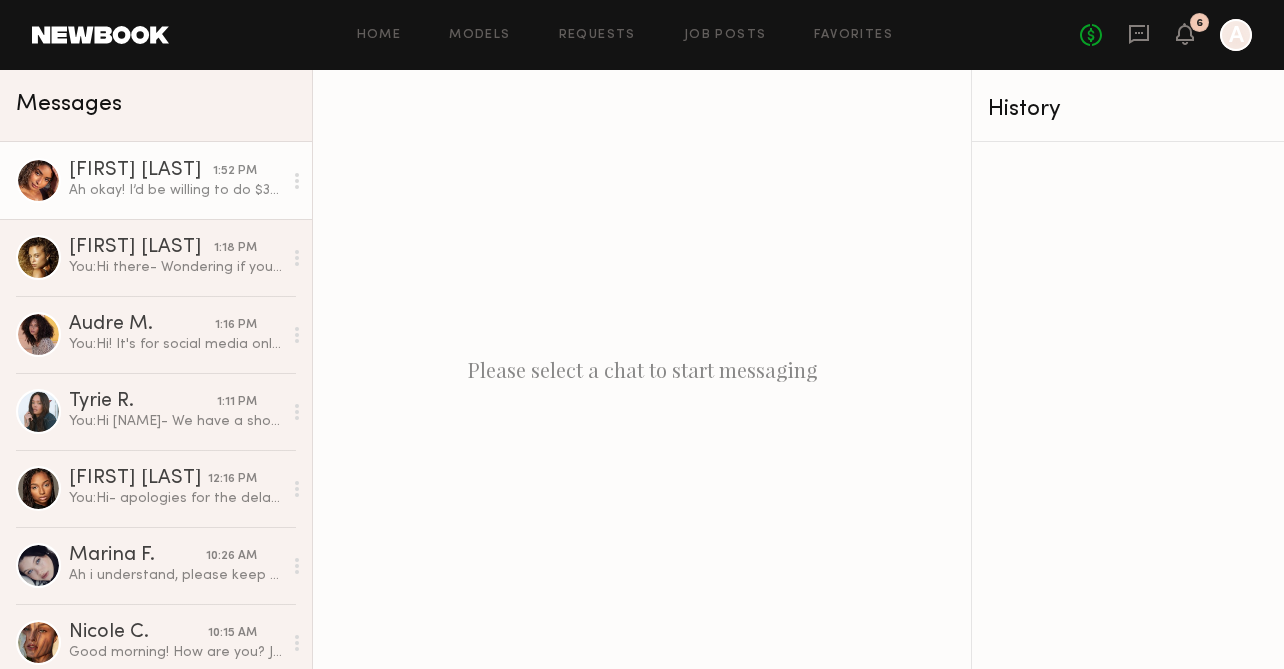 click on "Ah okay! I’d be willing to do $300/3 hrs if that would work? Unfortunately $300/4 is too low for me at this time" 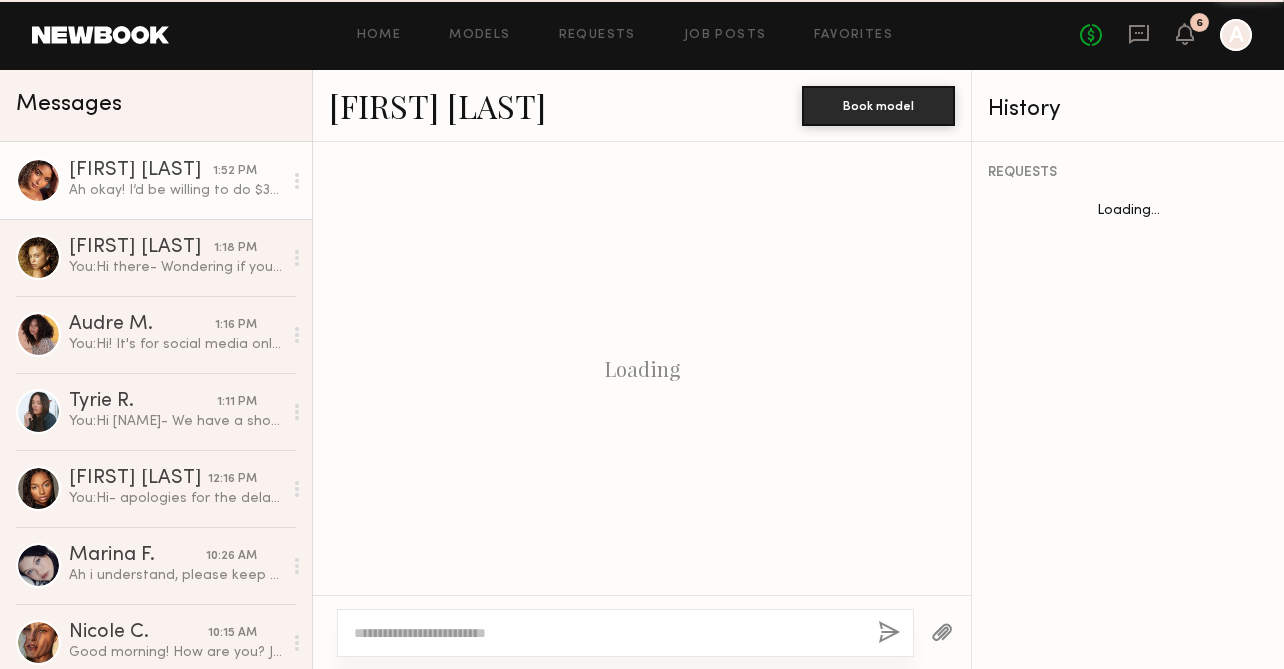 scroll, scrollTop: 1287, scrollLeft: 0, axis: vertical 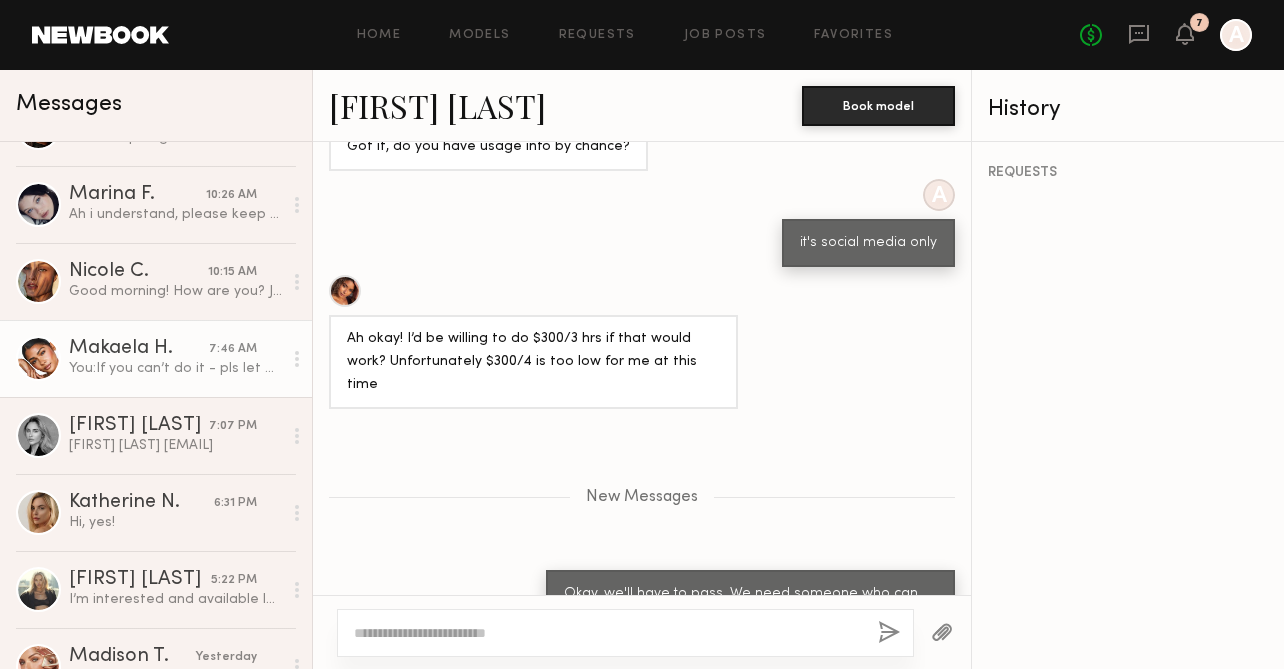 click on "Makaela H. 7:46 AM You:  If you can’t do it - pls let me know. Thanks!" 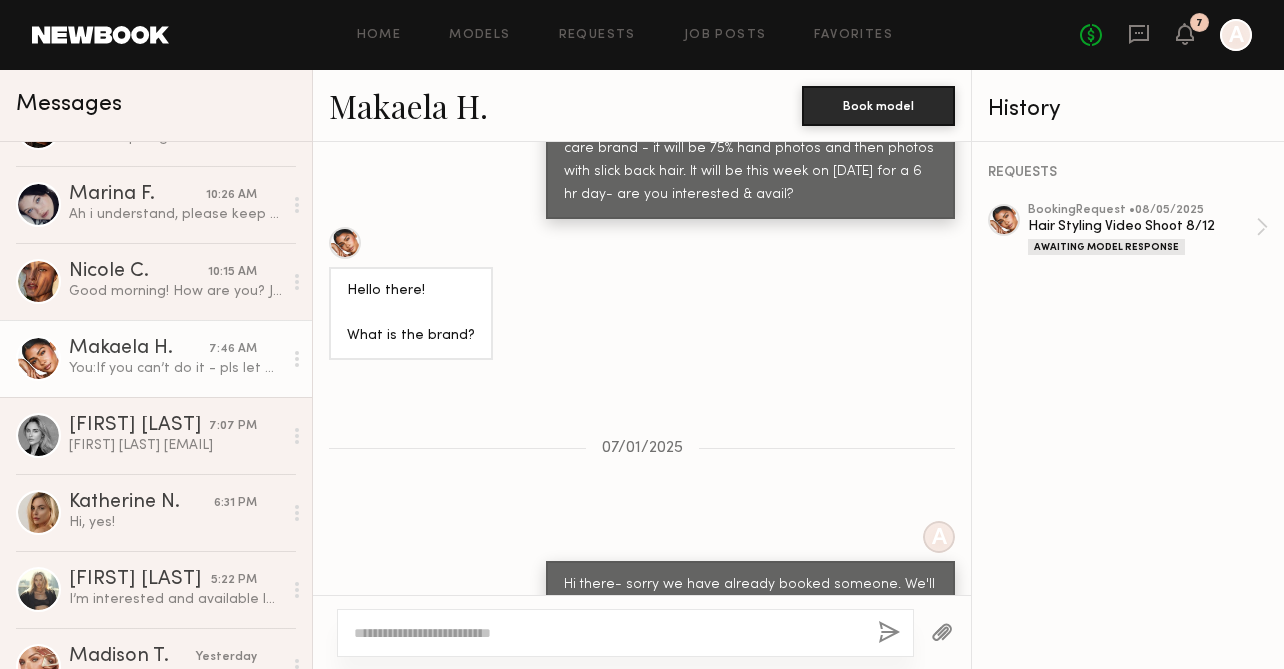 scroll, scrollTop: 1016, scrollLeft: 0, axis: vertical 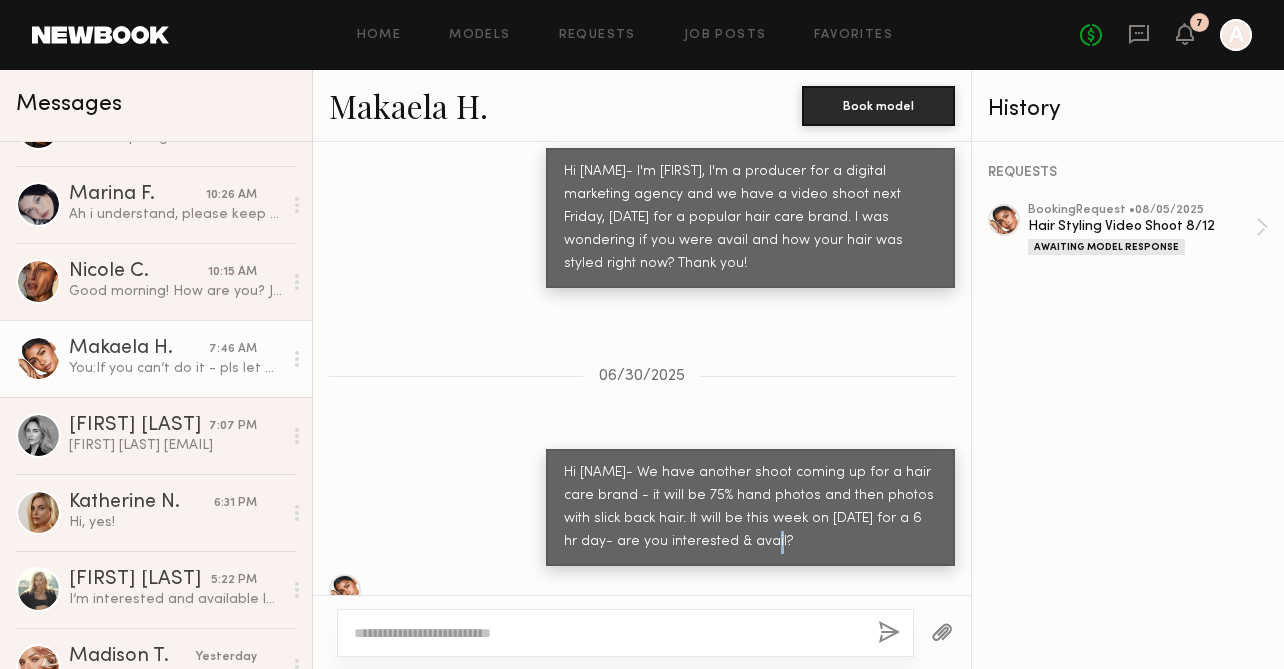drag, startPoint x: 778, startPoint y: 493, endPoint x: 760, endPoint y: 491, distance: 18.110771 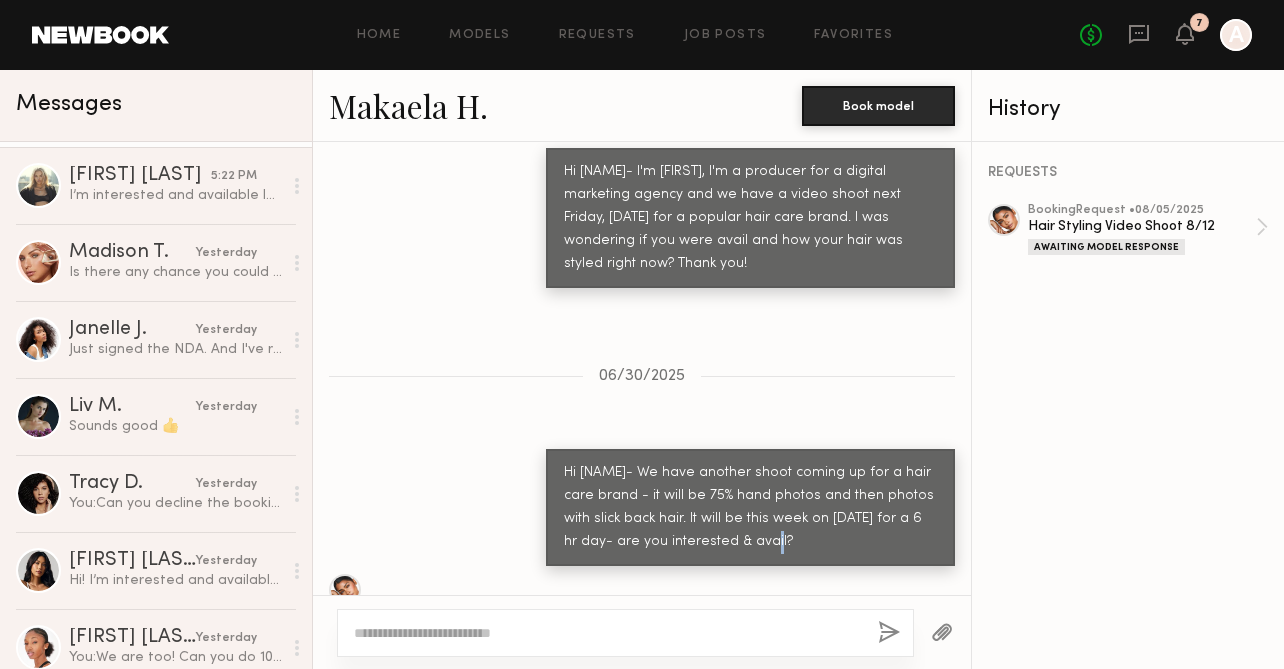 scroll, scrollTop: 772, scrollLeft: 0, axis: vertical 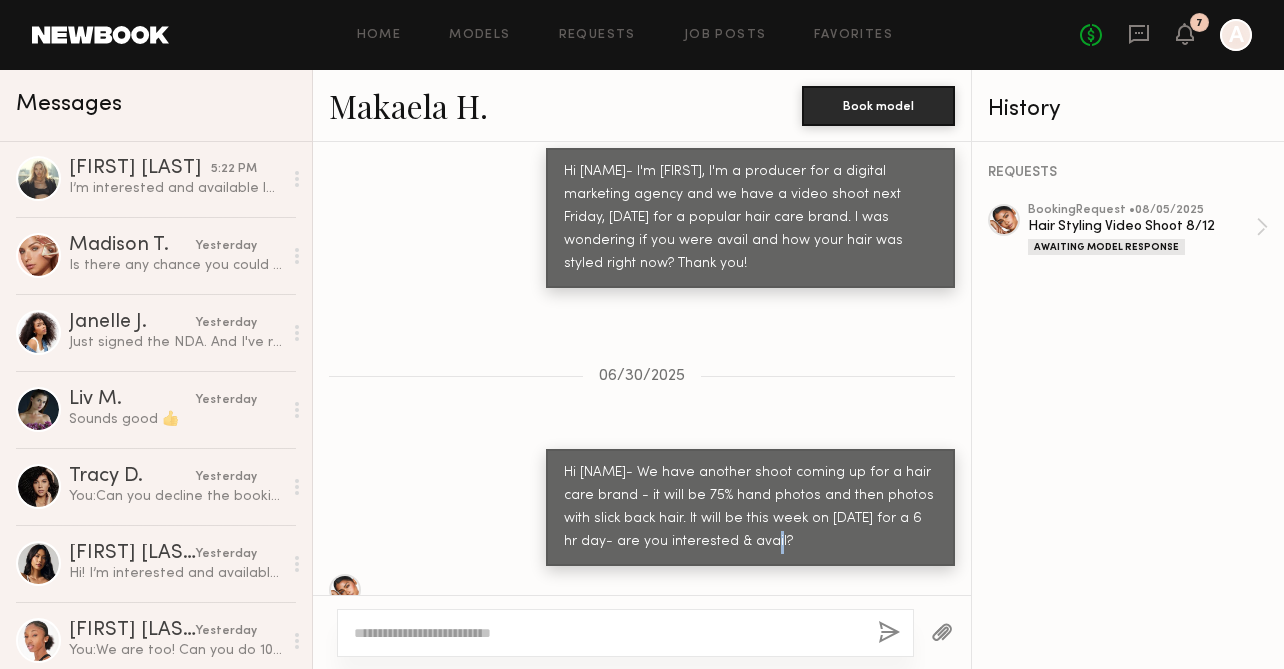 click on "Tracy D." 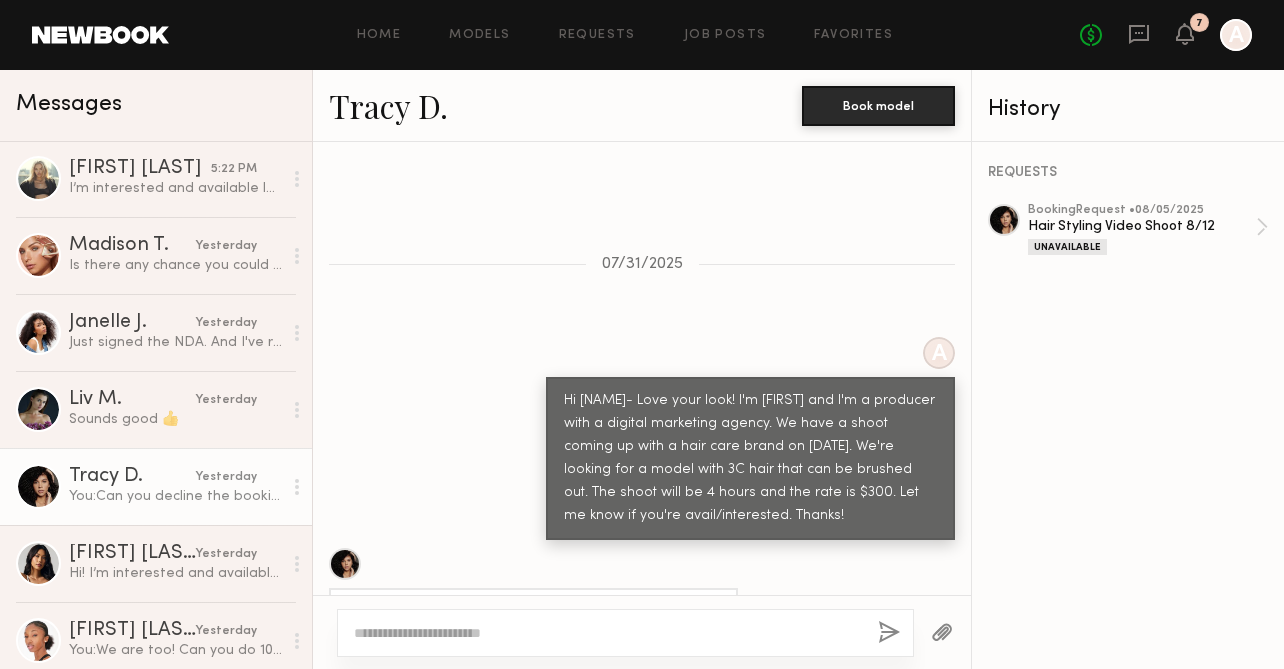 scroll, scrollTop: 824, scrollLeft: 0, axis: vertical 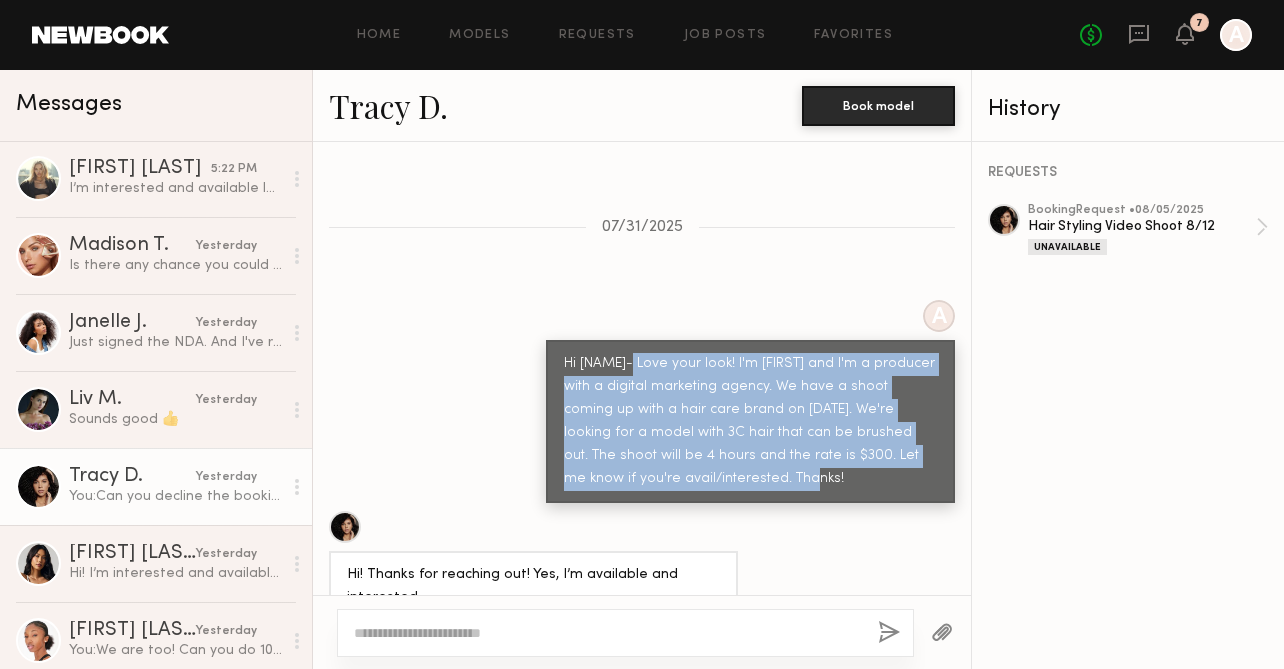 drag, startPoint x: 747, startPoint y: 436, endPoint x: 624, endPoint y: 319, distance: 169.75865 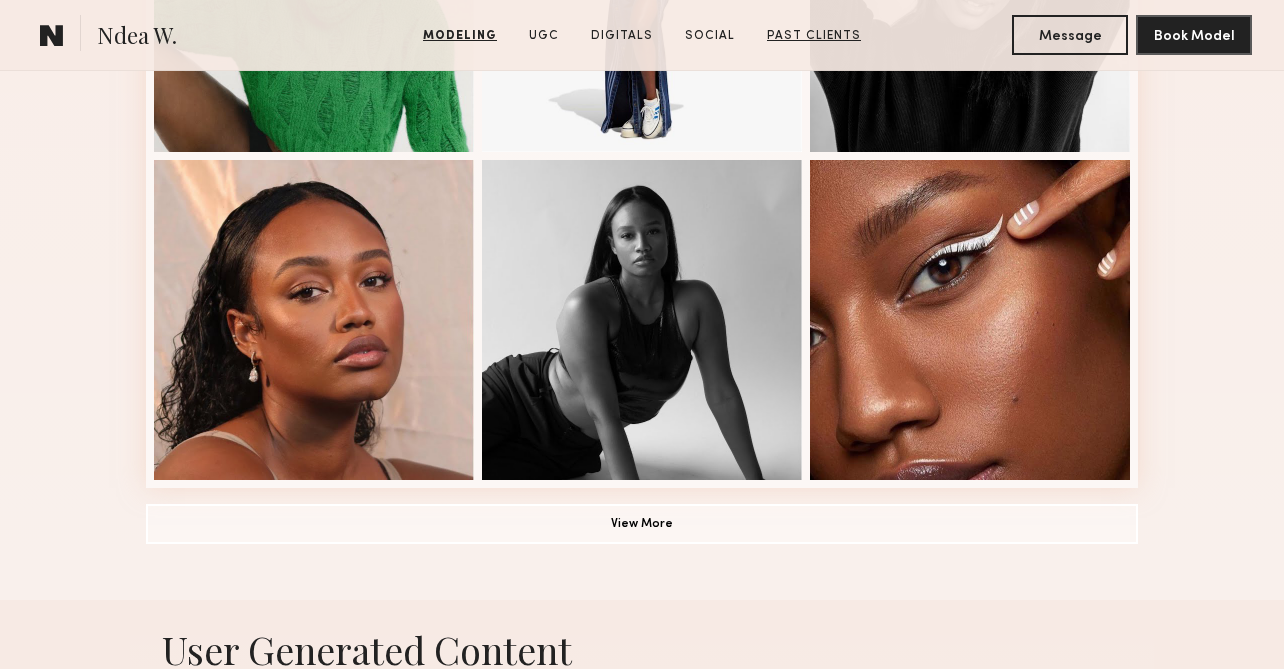 scroll, scrollTop: 1439, scrollLeft: 0, axis: vertical 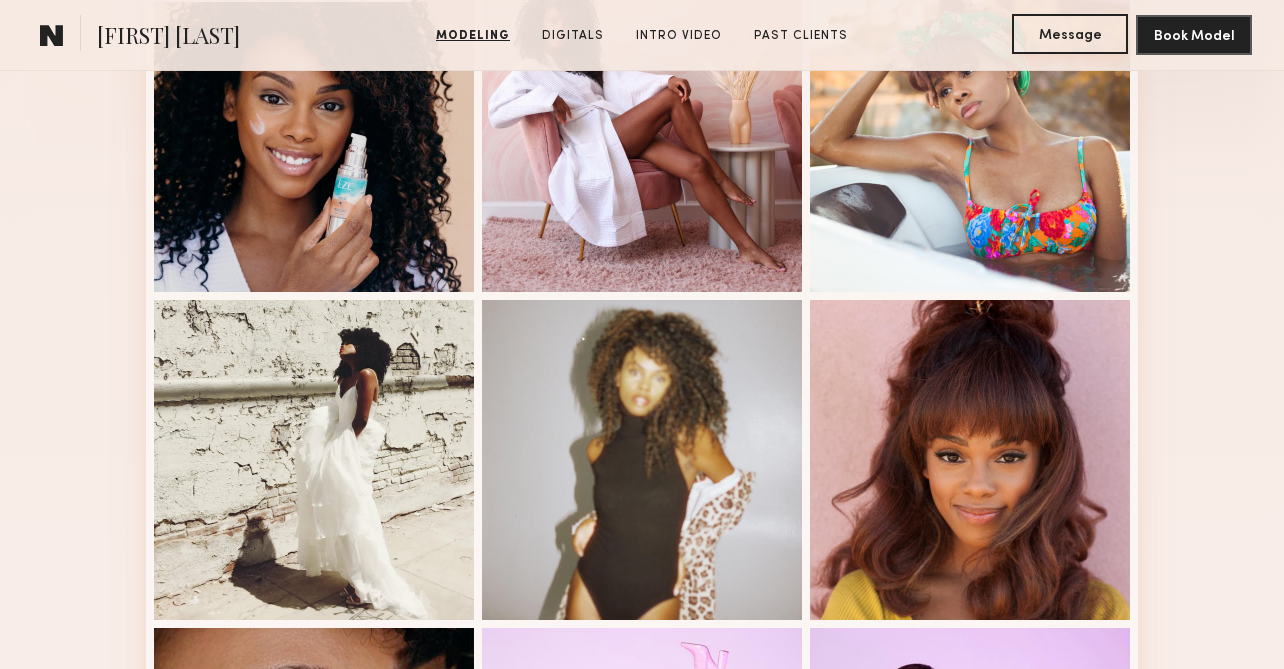 click on "Message" 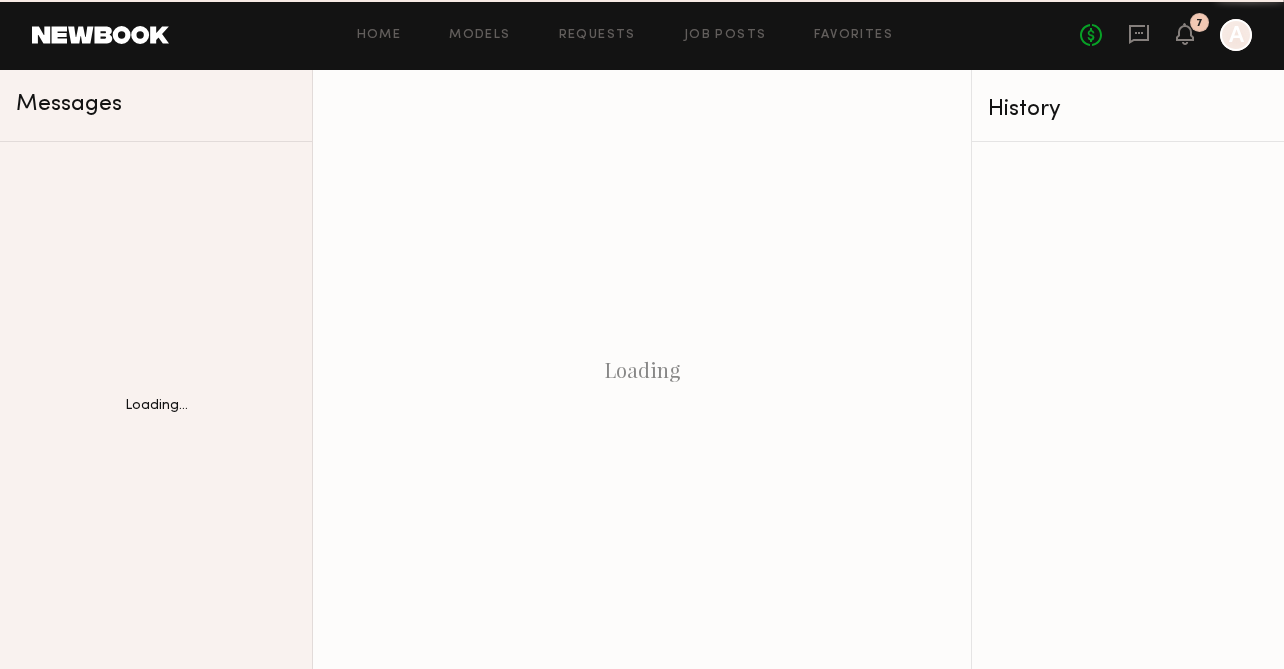 scroll, scrollTop: 0, scrollLeft: 0, axis: both 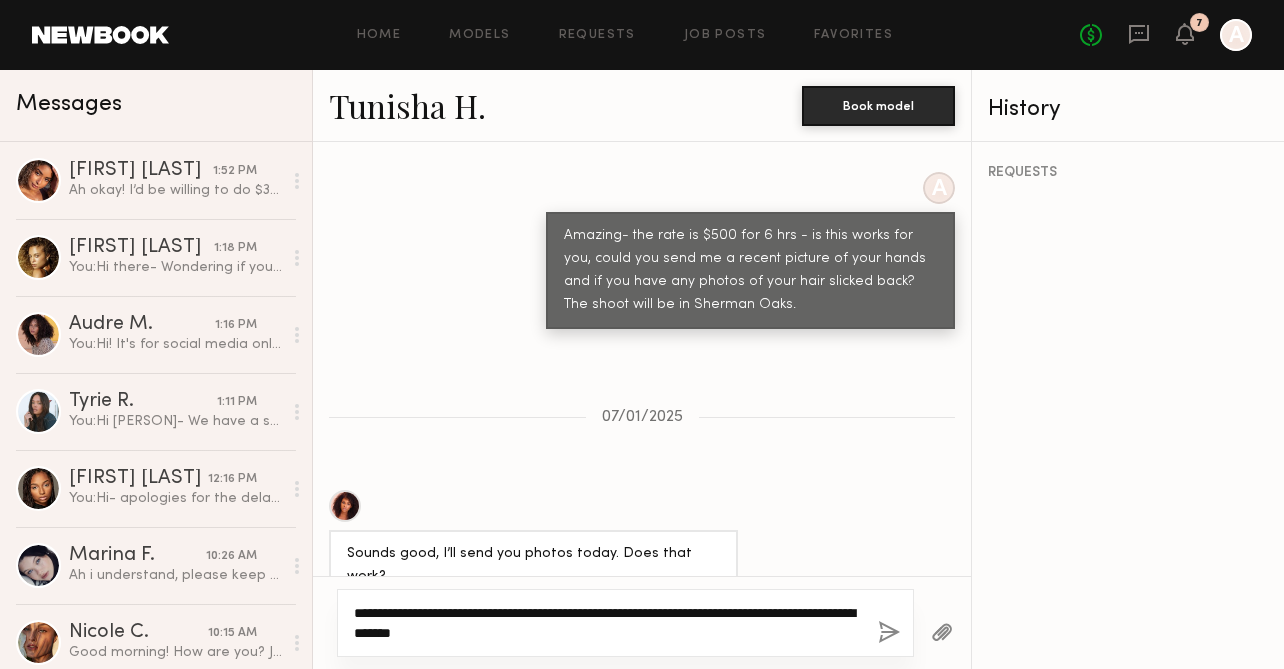paste on "*******" 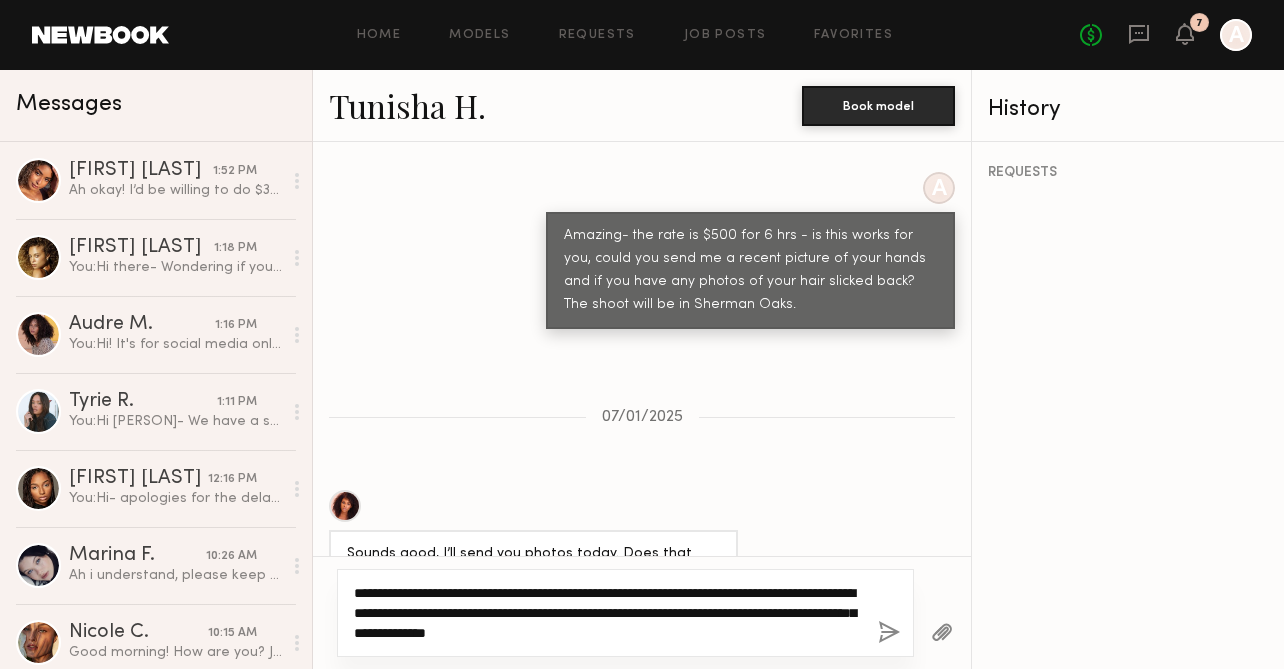type on "**********" 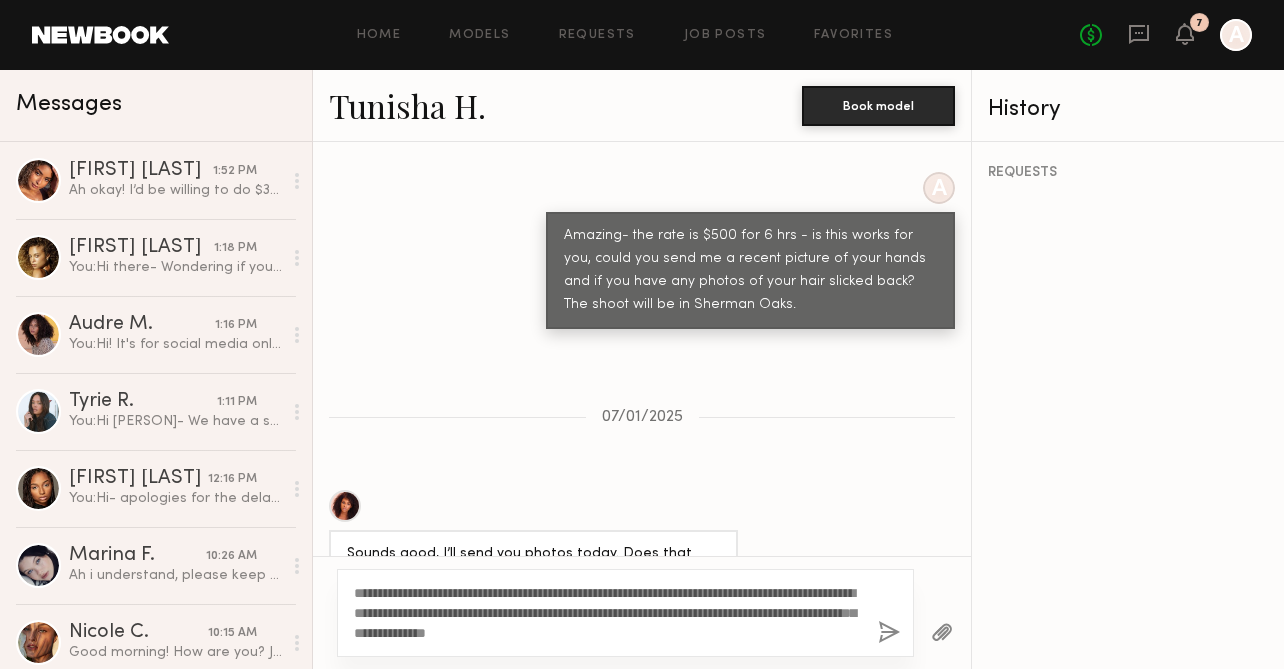 click 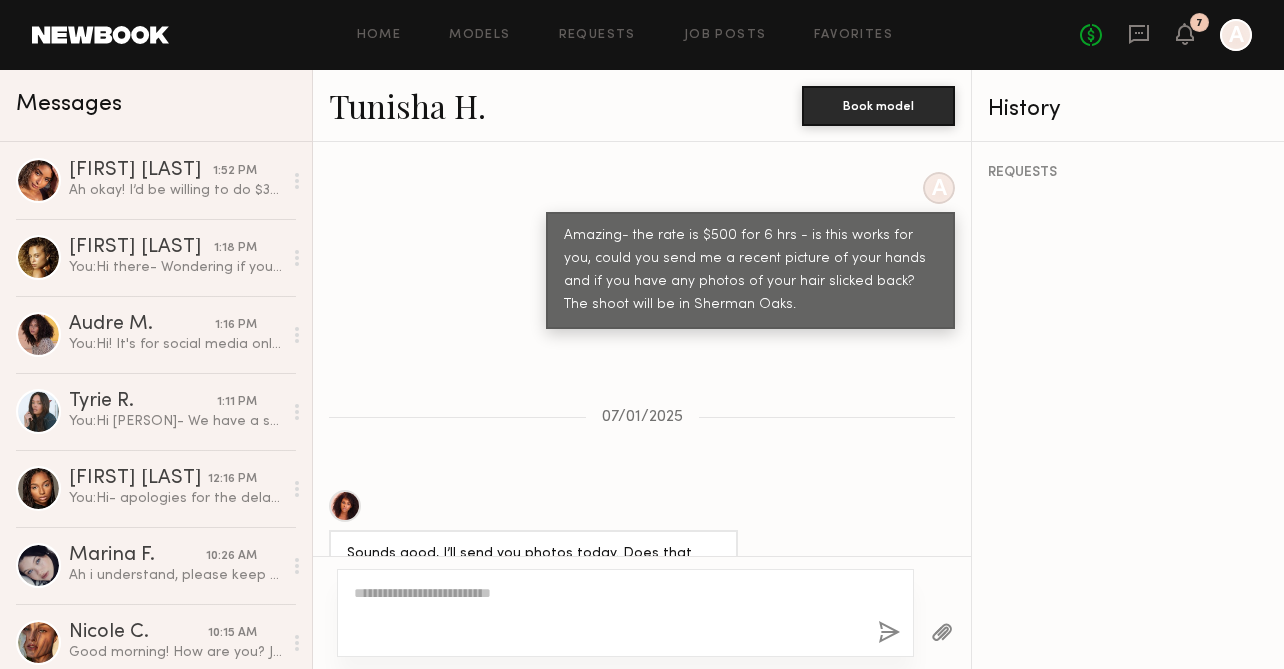 scroll, scrollTop: 2785, scrollLeft: 0, axis: vertical 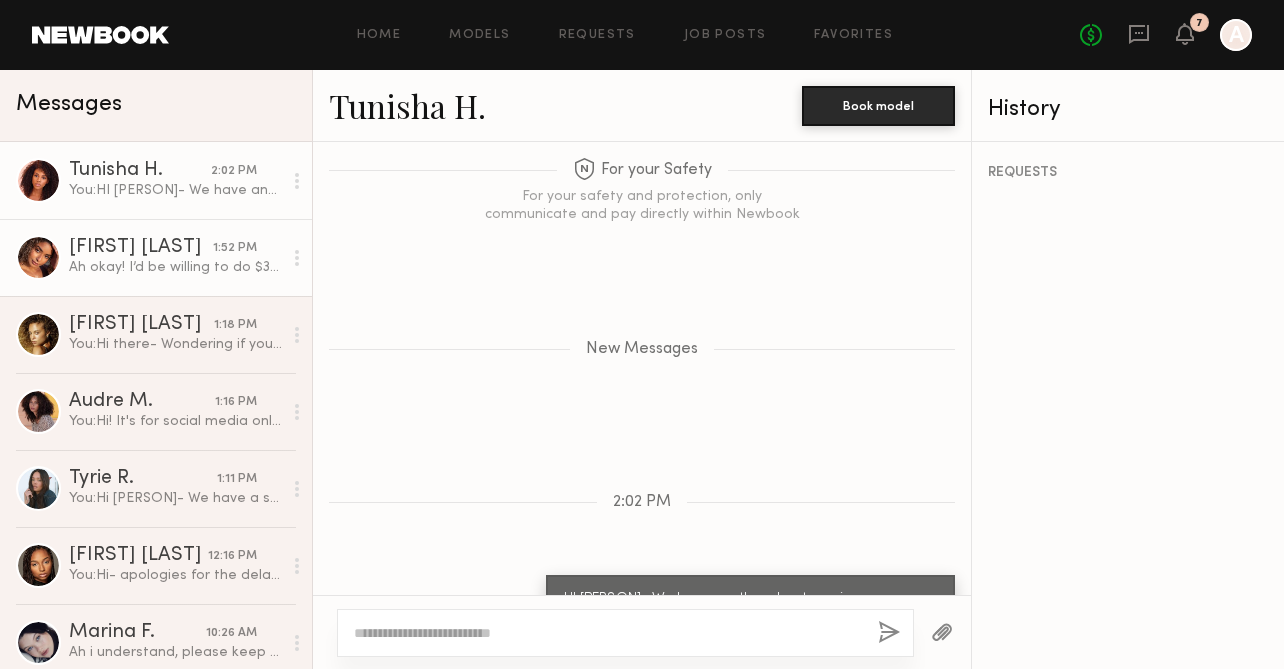 click on "Ah okay! I’d be willing to do $300/3 hrs if that would work? Unfortunately $300/4 is too low for me at this time" 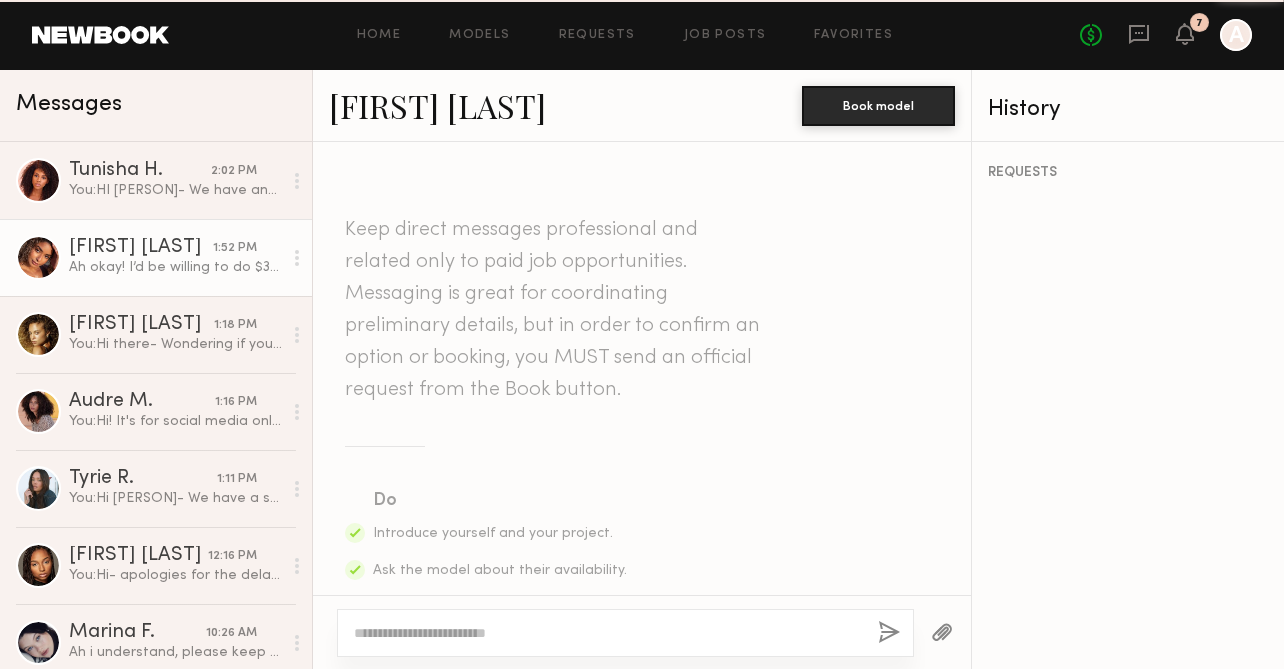 scroll, scrollTop: 1287, scrollLeft: 0, axis: vertical 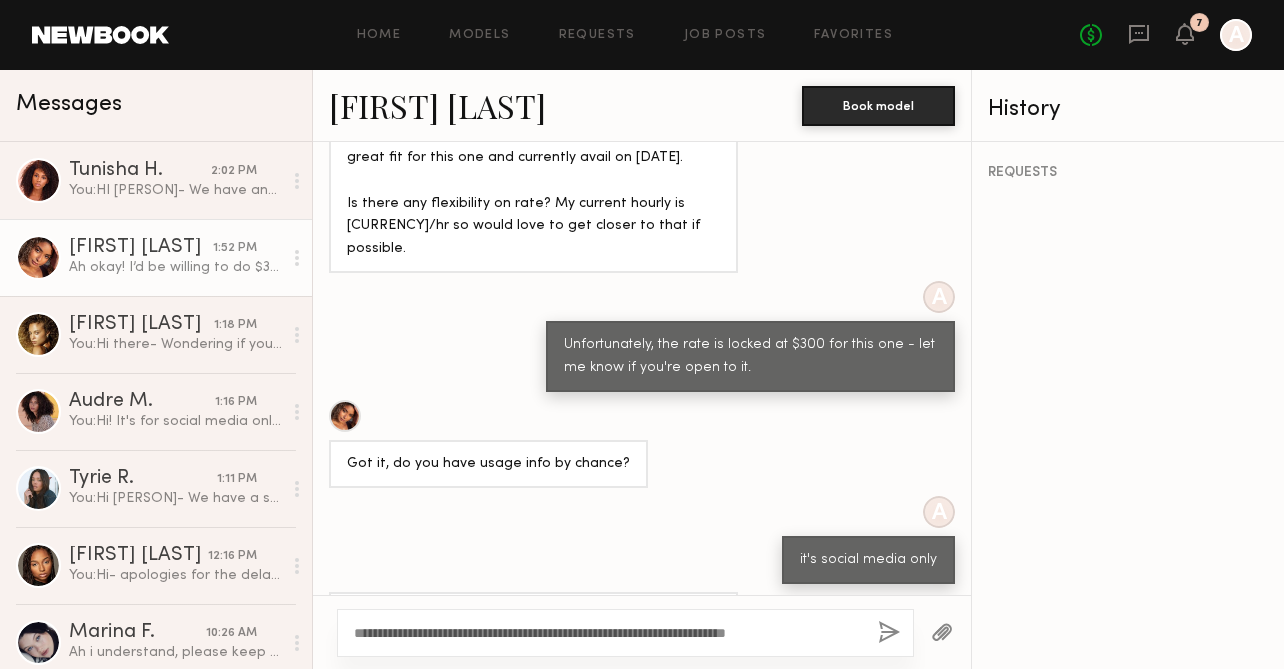 type on "**********" 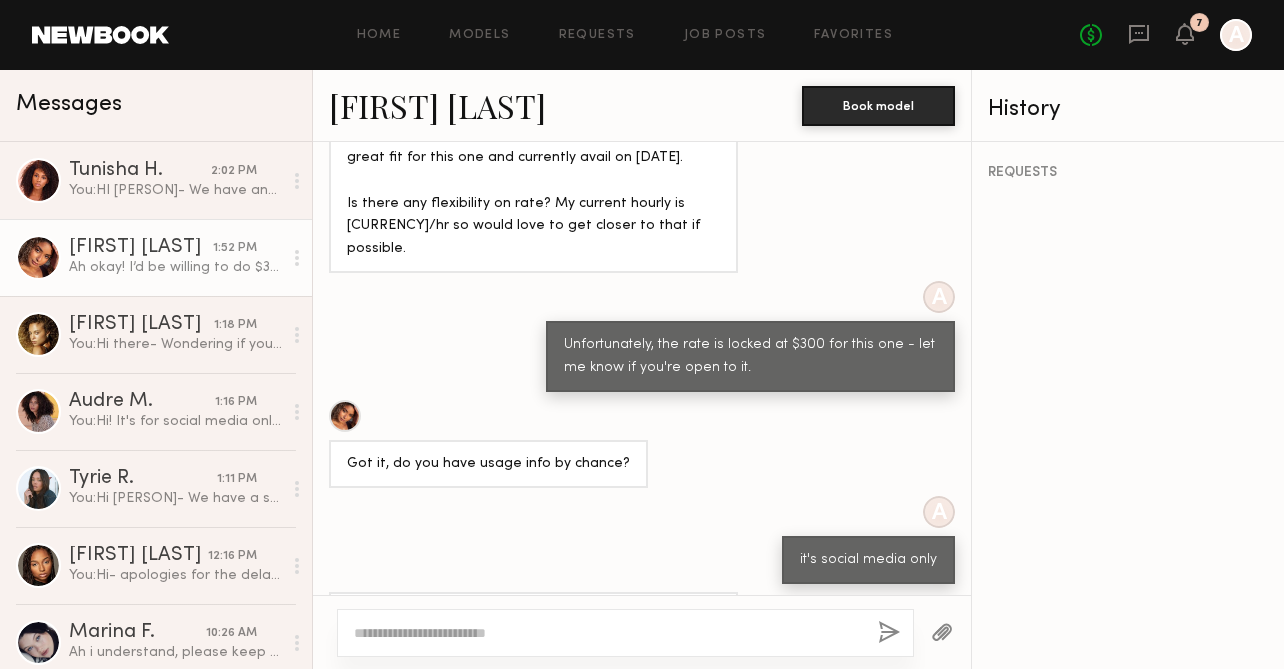 scroll, scrollTop: 1558, scrollLeft: 0, axis: vertical 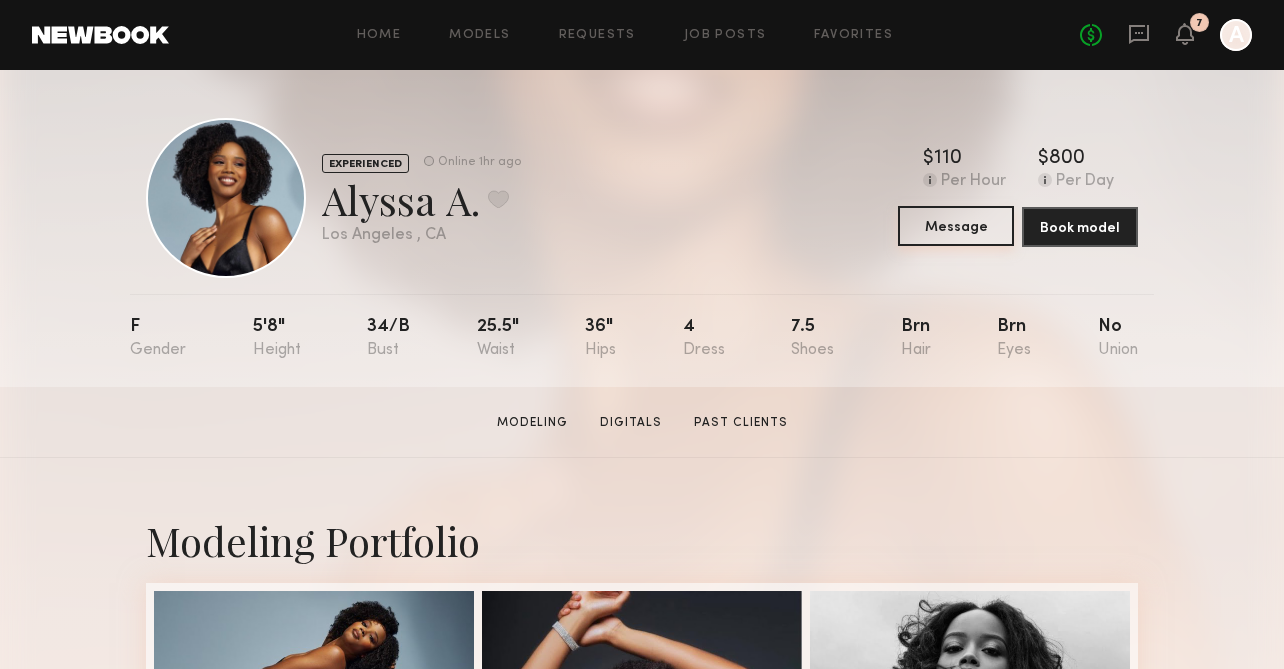 click on "Message" 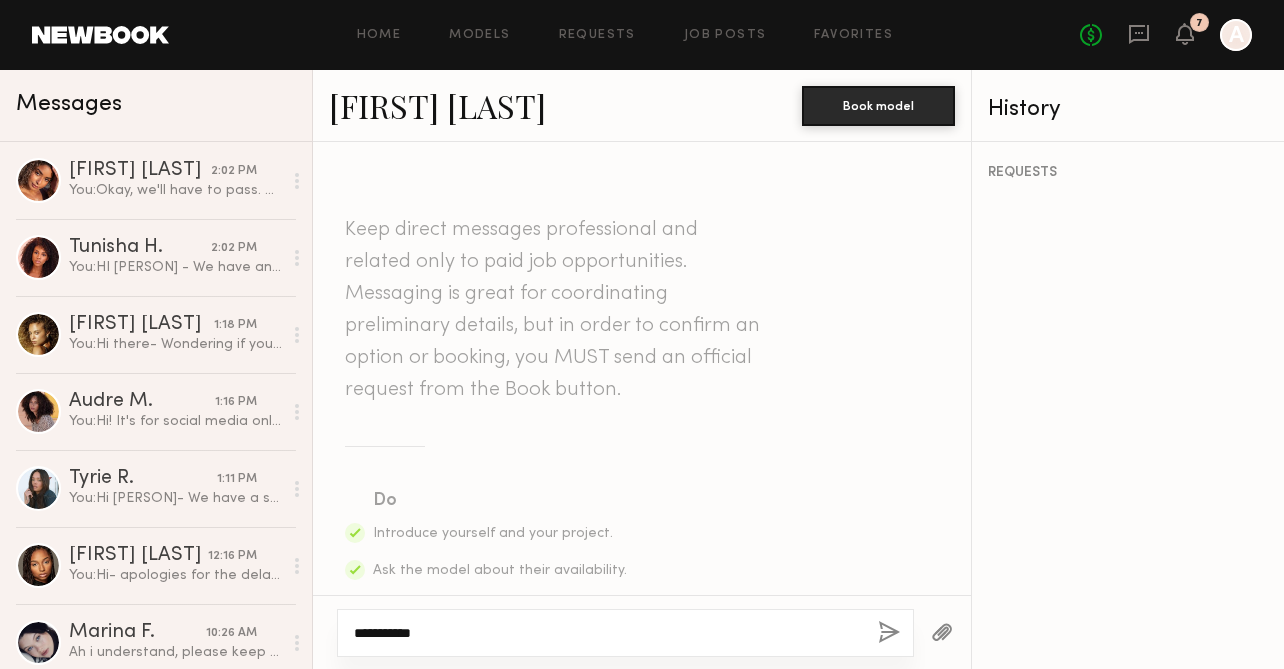 paste on "**********" 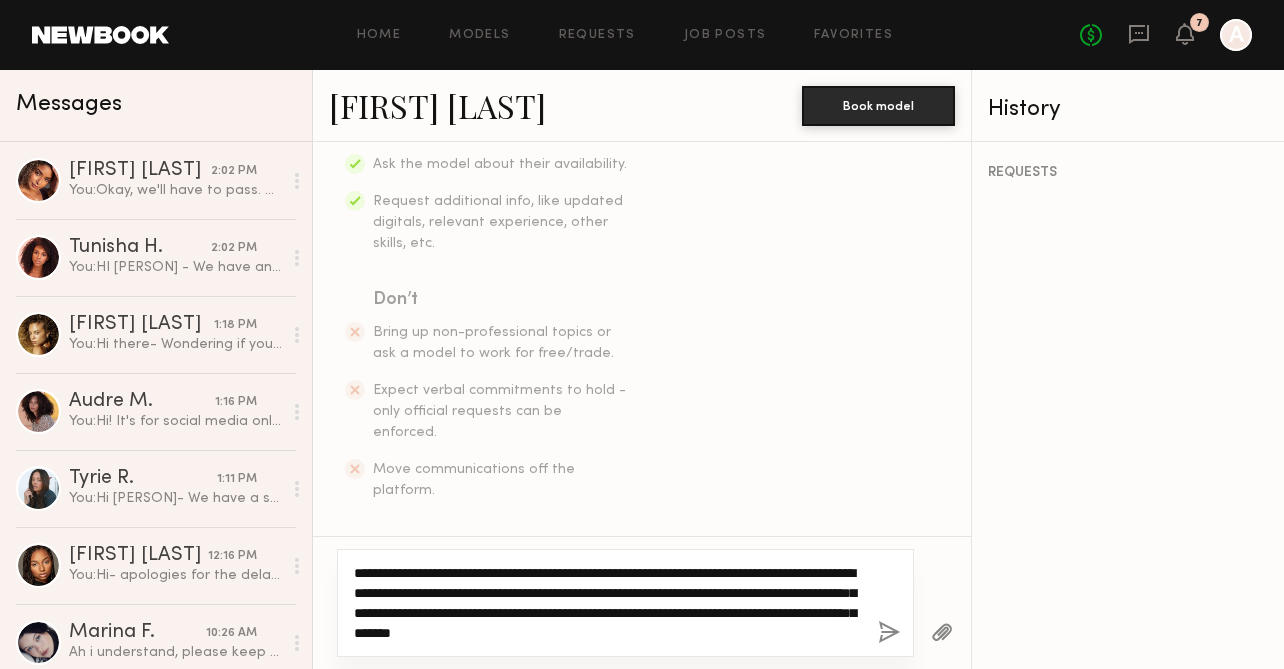 type on "**********" 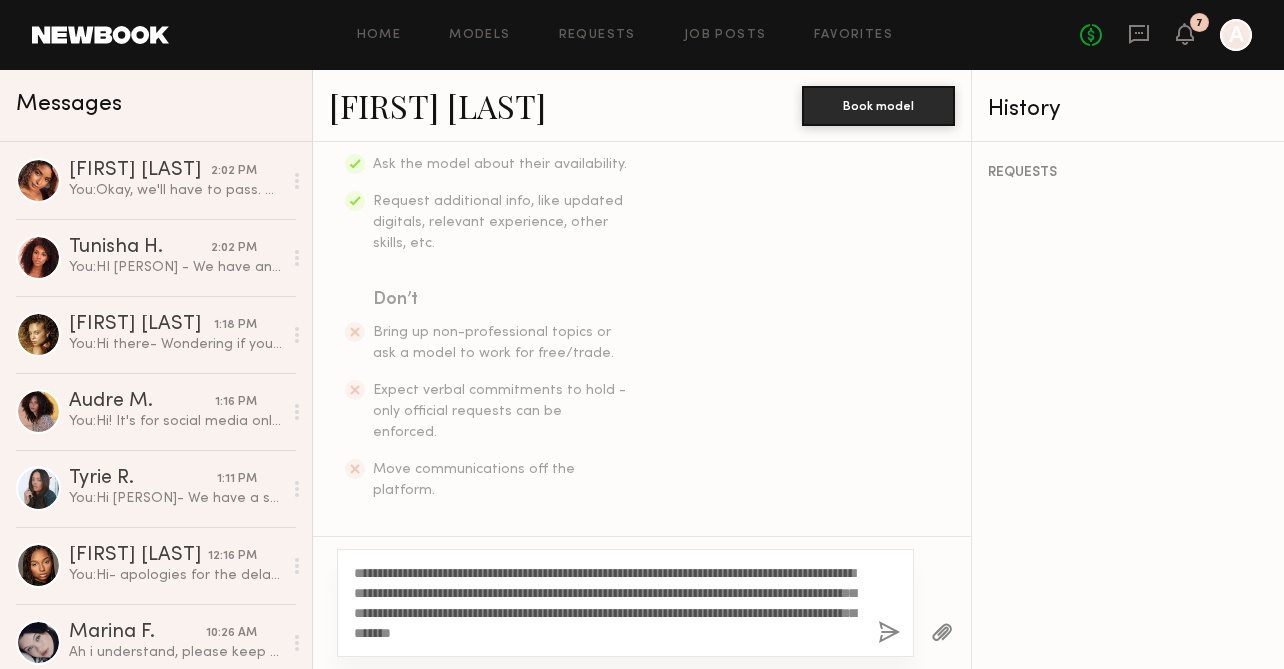 click 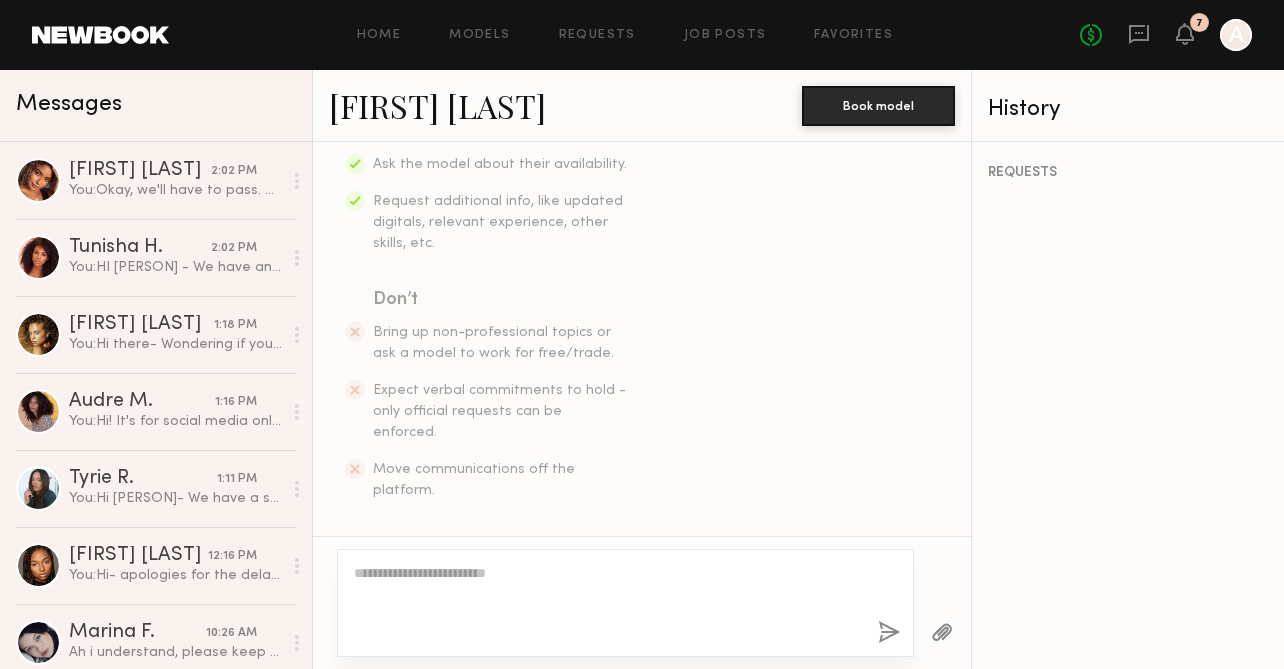 scroll, scrollTop: 710, scrollLeft: 0, axis: vertical 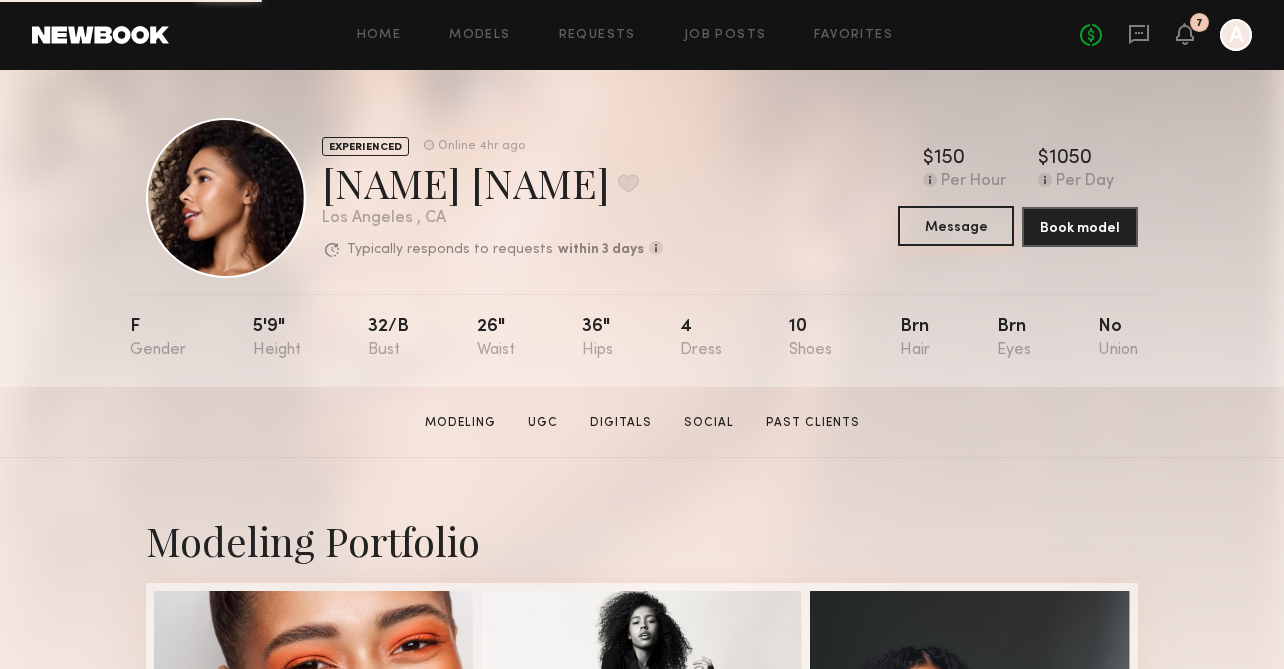 click on "Message" 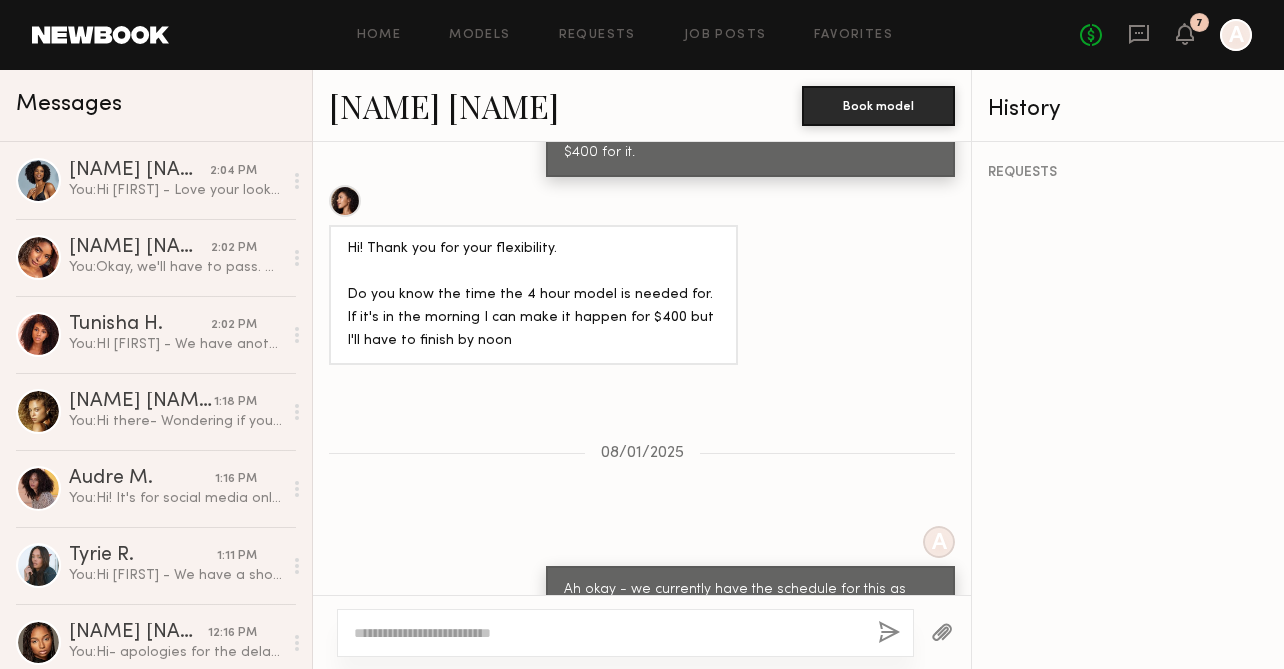 scroll, scrollTop: 2244, scrollLeft: 0, axis: vertical 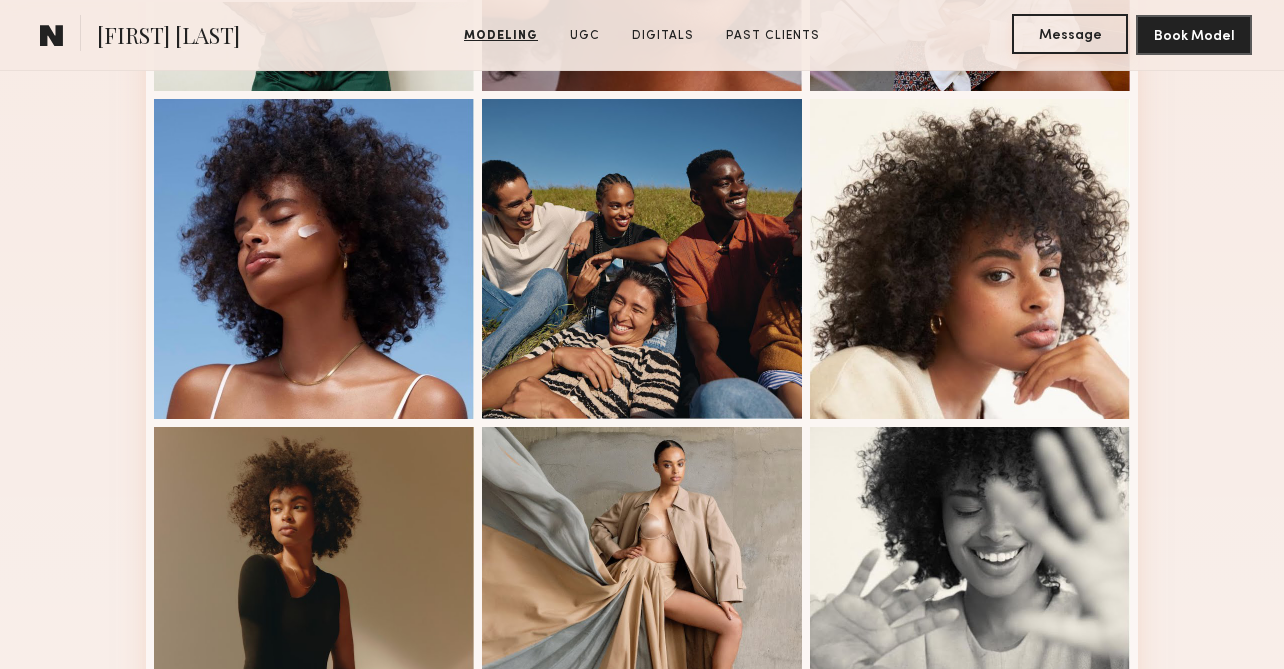 click on "Message" 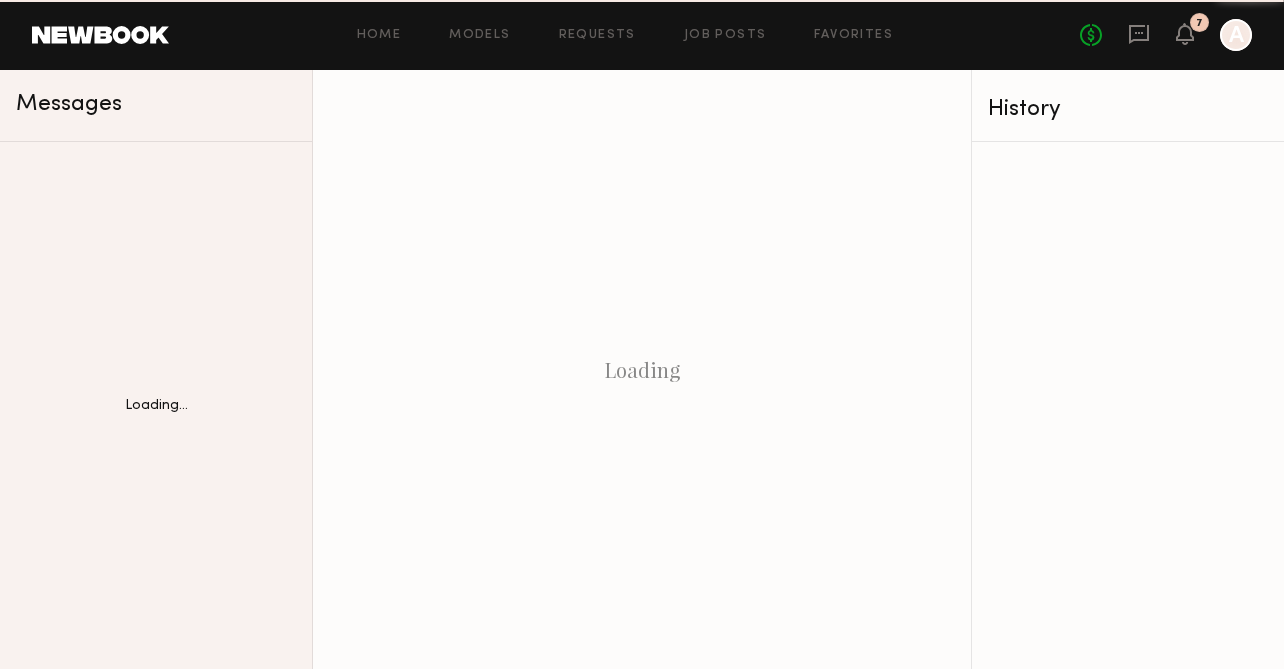 scroll, scrollTop: 0, scrollLeft: 0, axis: both 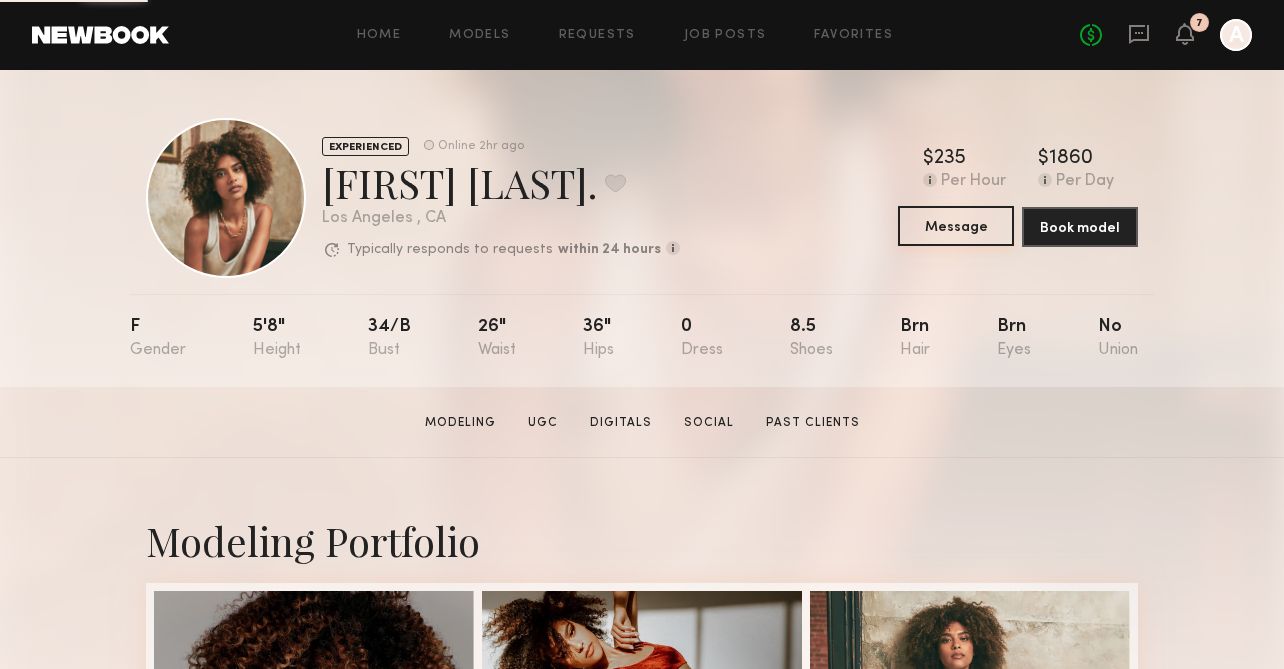 click on "Message" 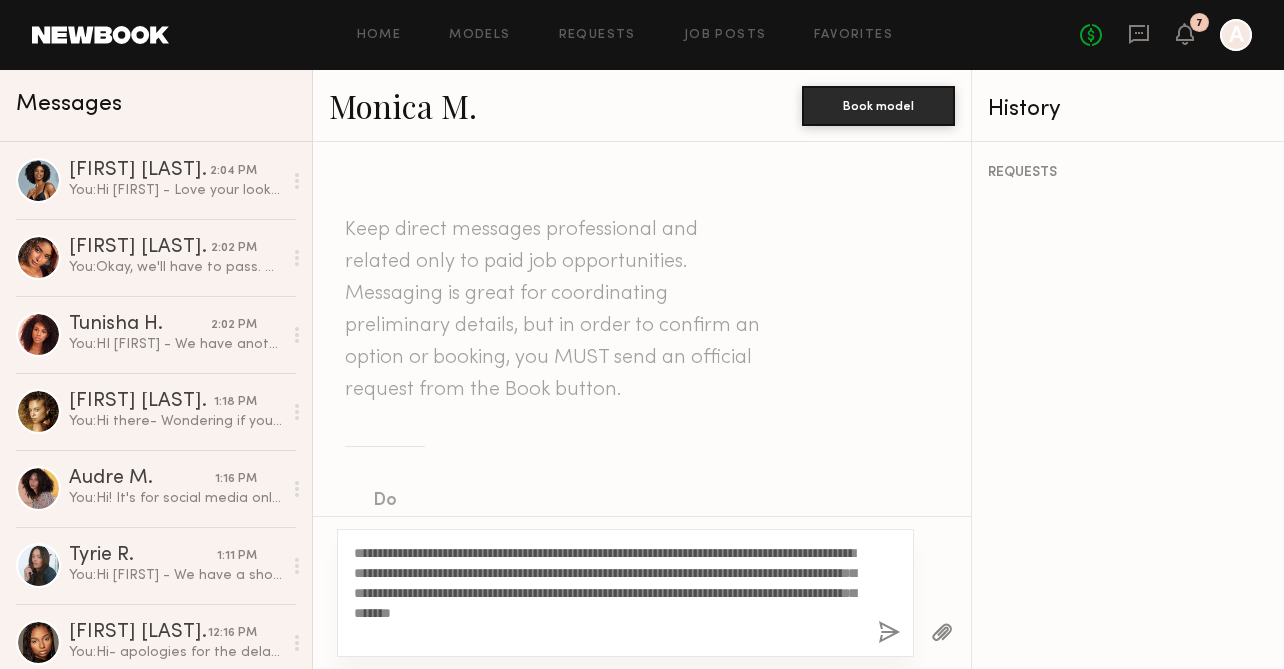 type on "**********" 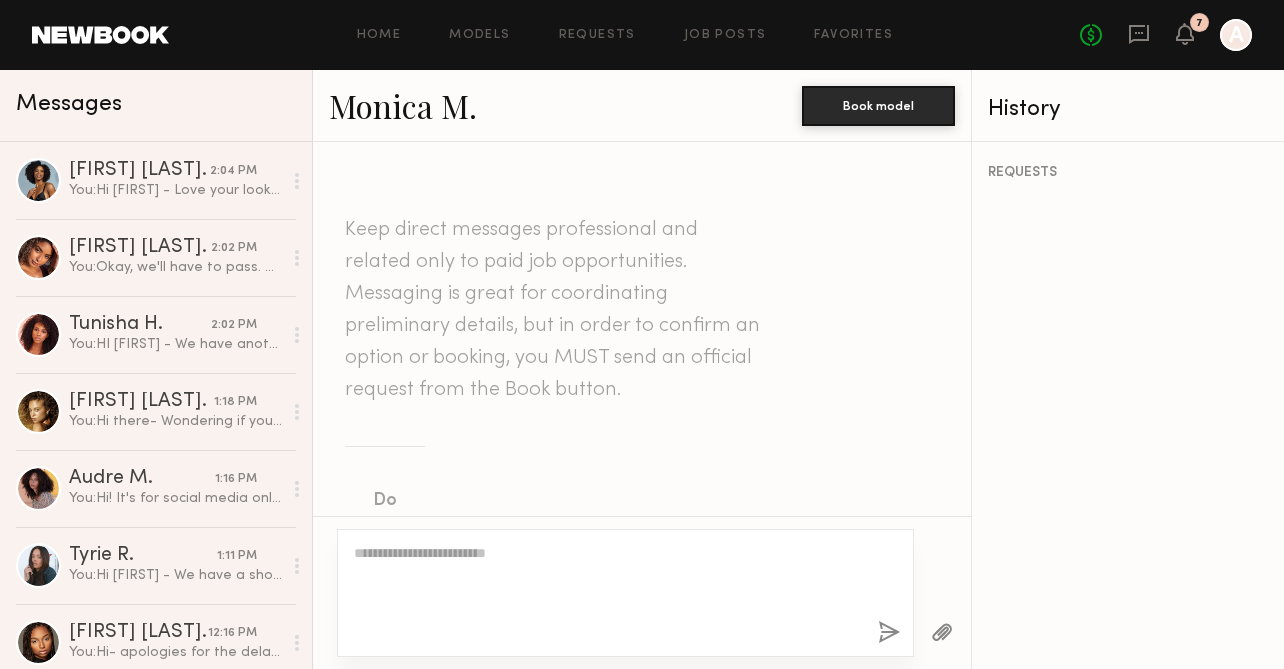 scroll, scrollTop: 710, scrollLeft: 0, axis: vertical 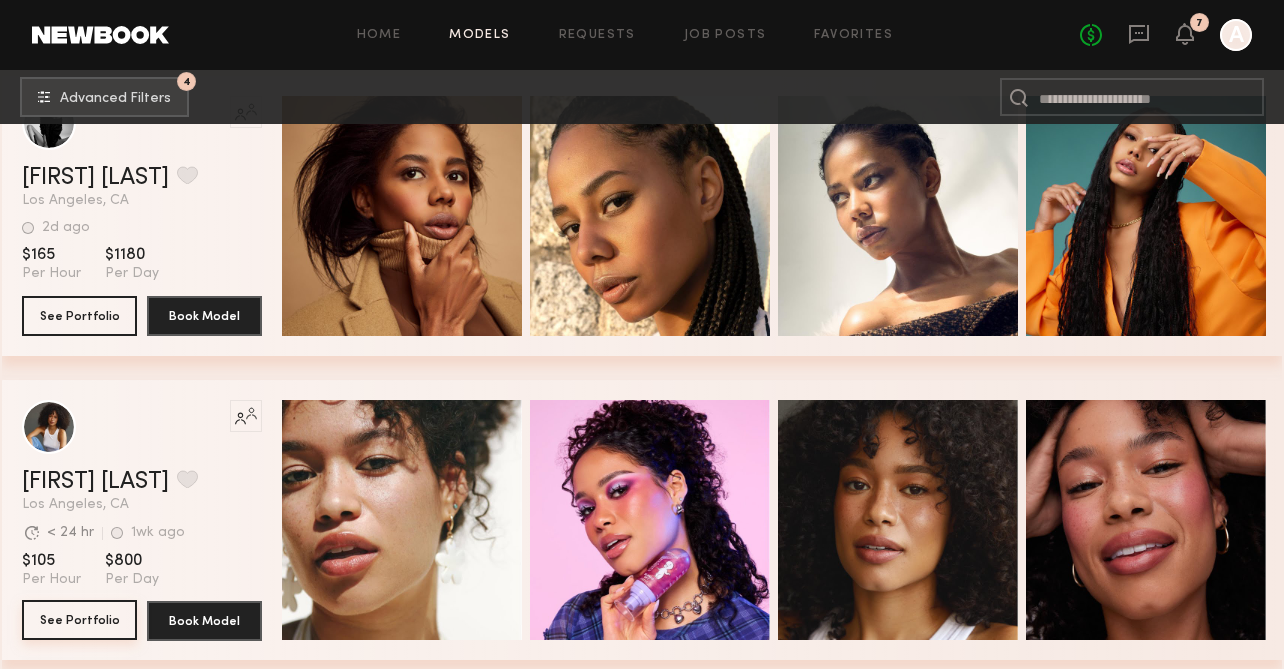 click on "See Portfolio" 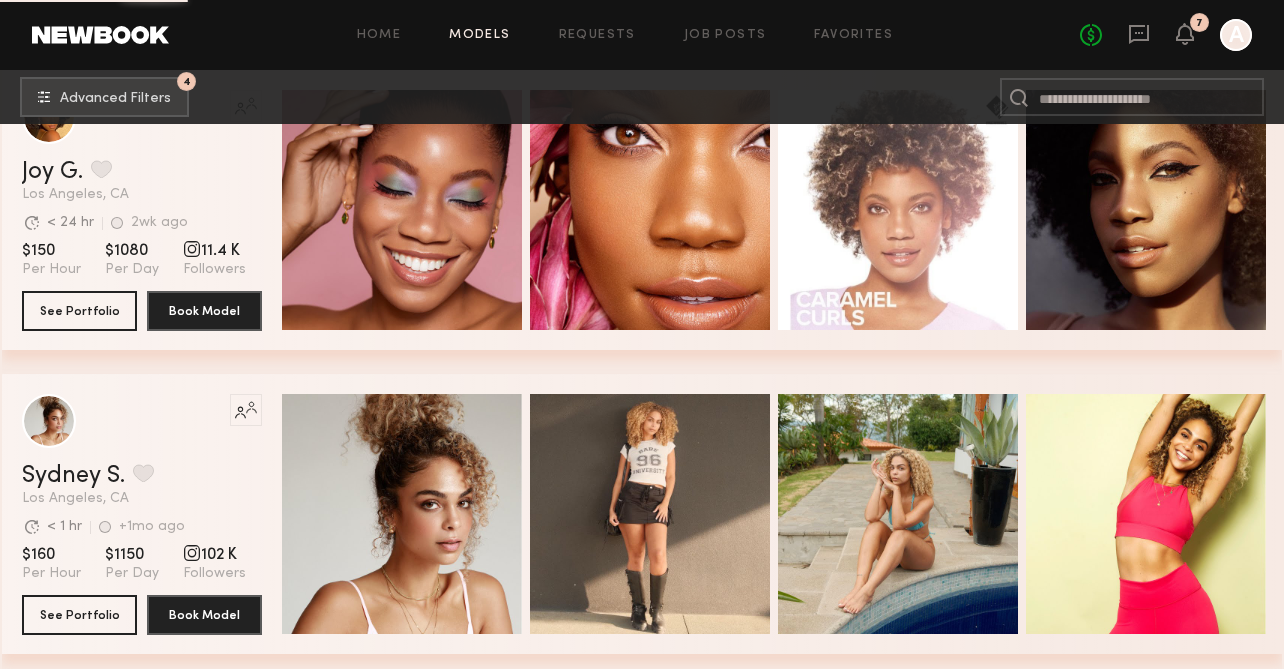 scroll, scrollTop: 21068, scrollLeft: 0, axis: vertical 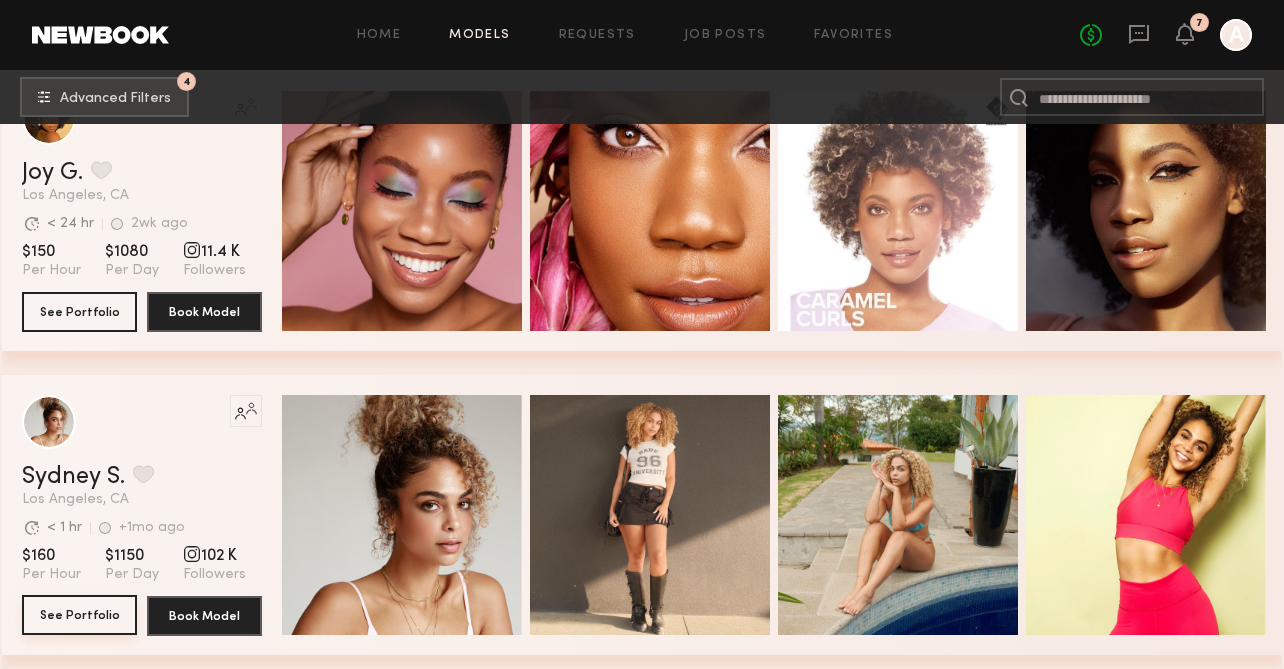 click on "See Portfolio" 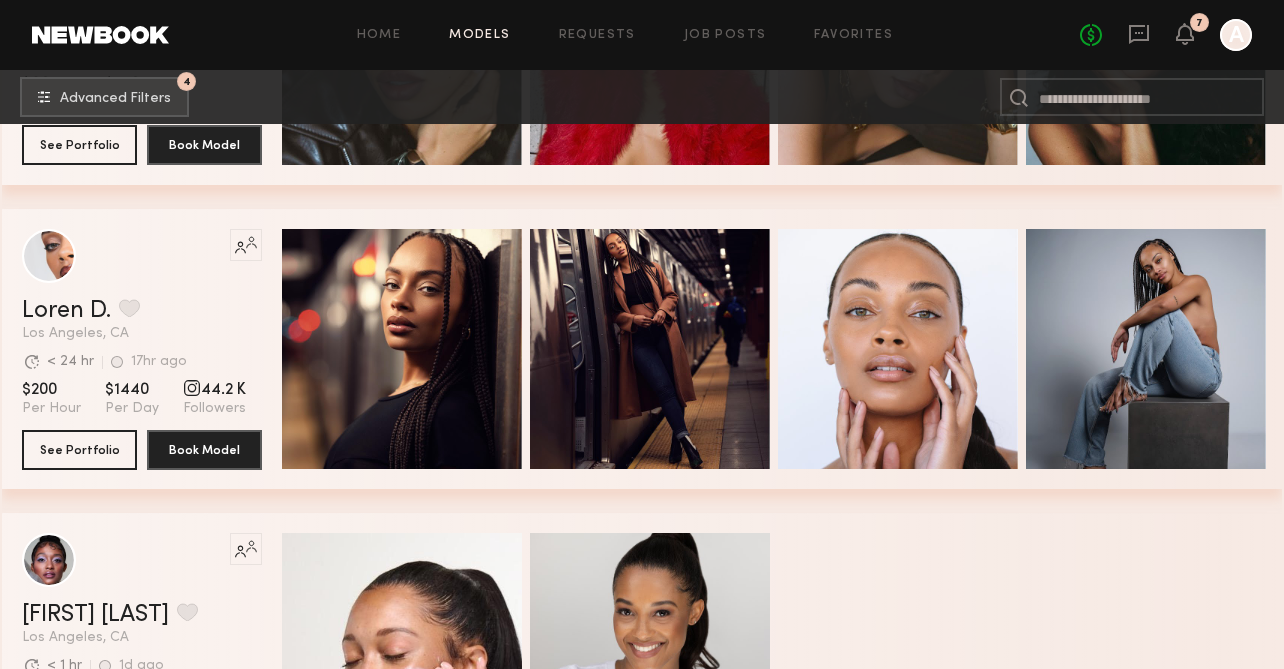 scroll, scrollTop: 22493, scrollLeft: 0, axis: vertical 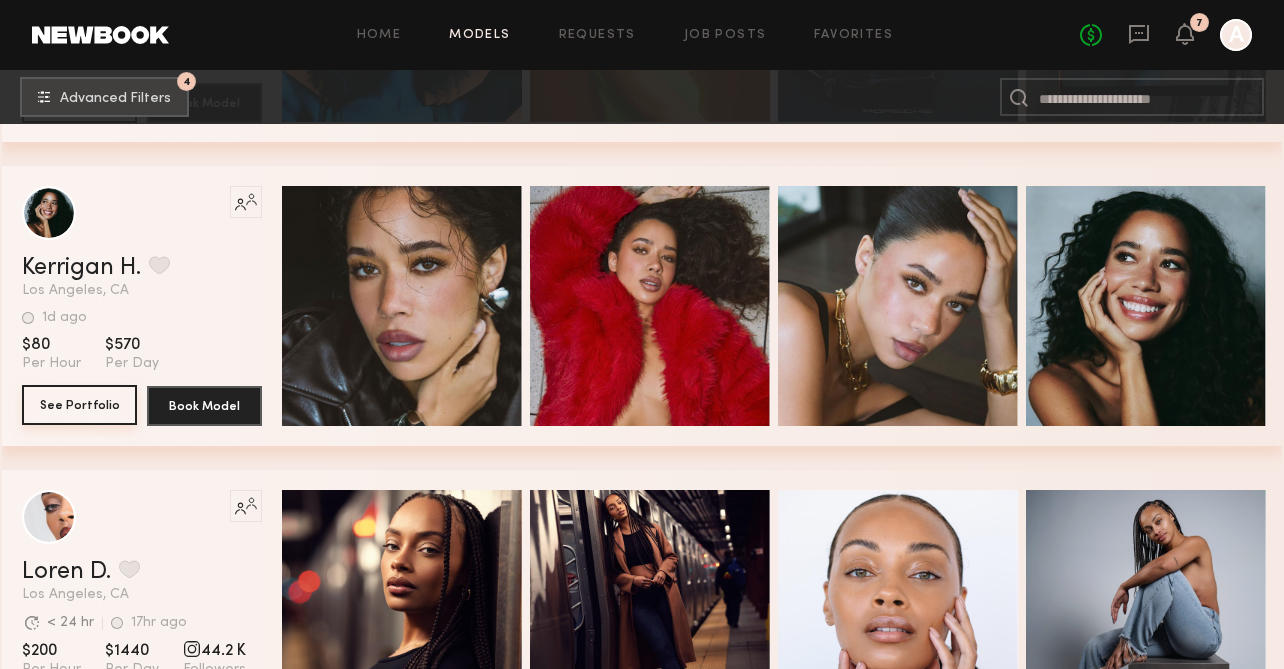 click on "See Portfolio" 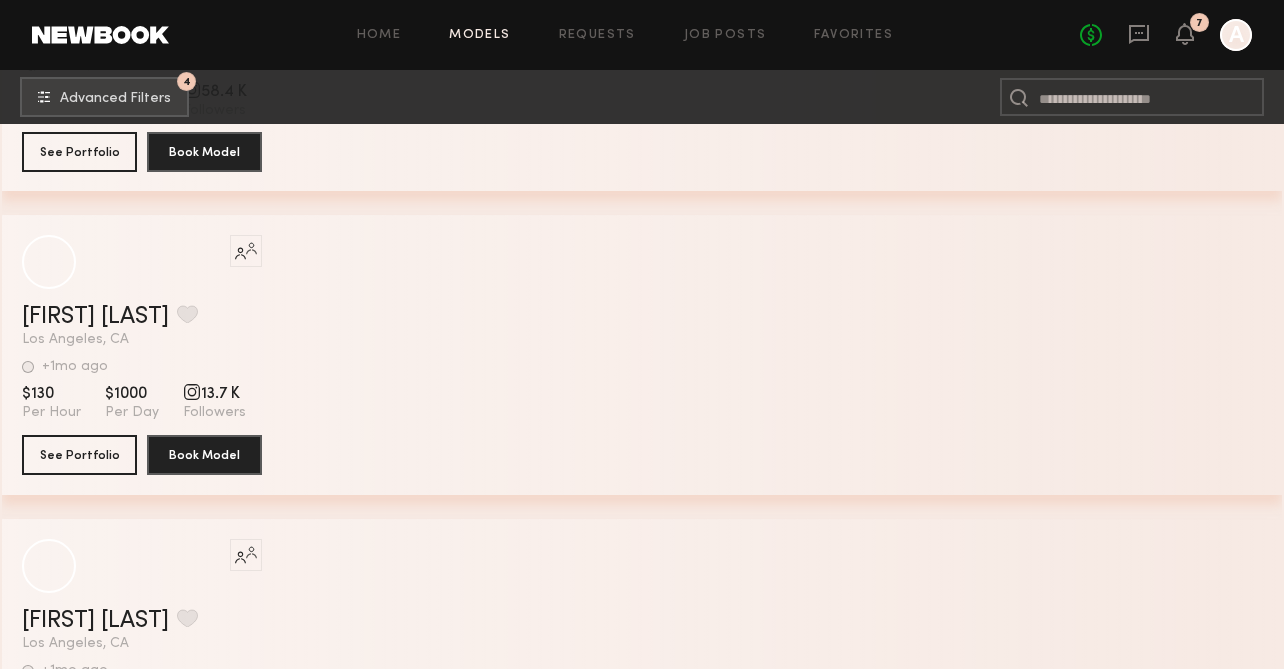 scroll, scrollTop: 27611, scrollLeft: 0, axis: vertical 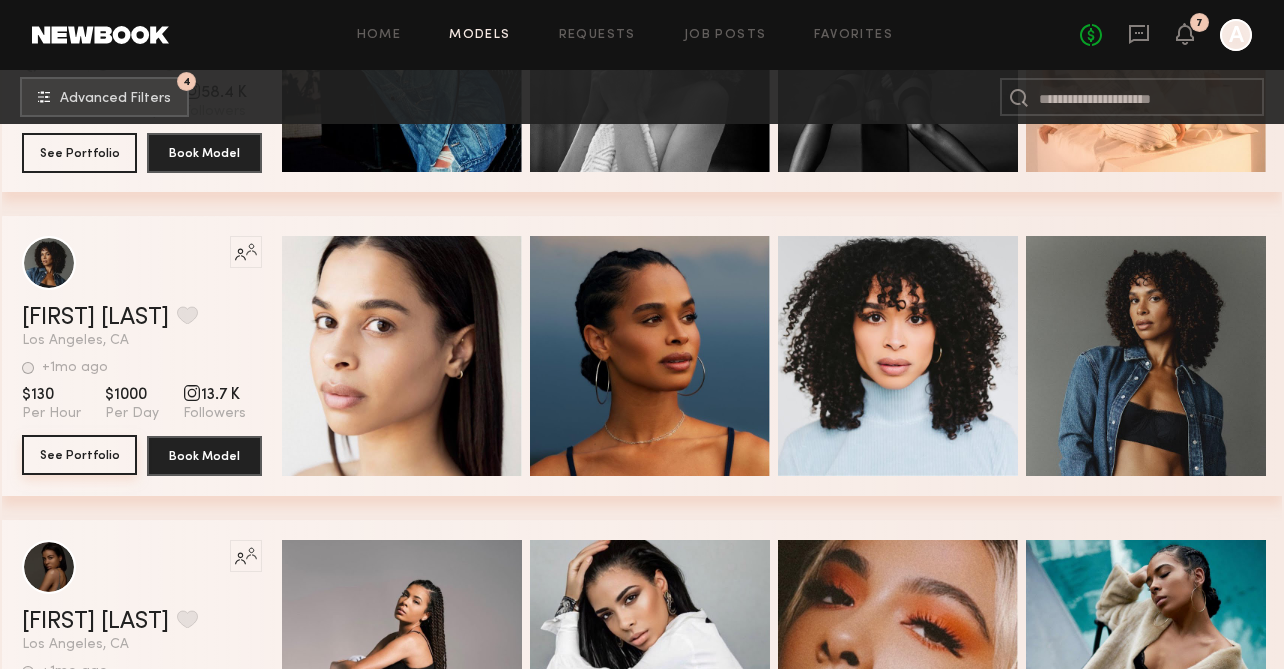 click on "See Portfolio" 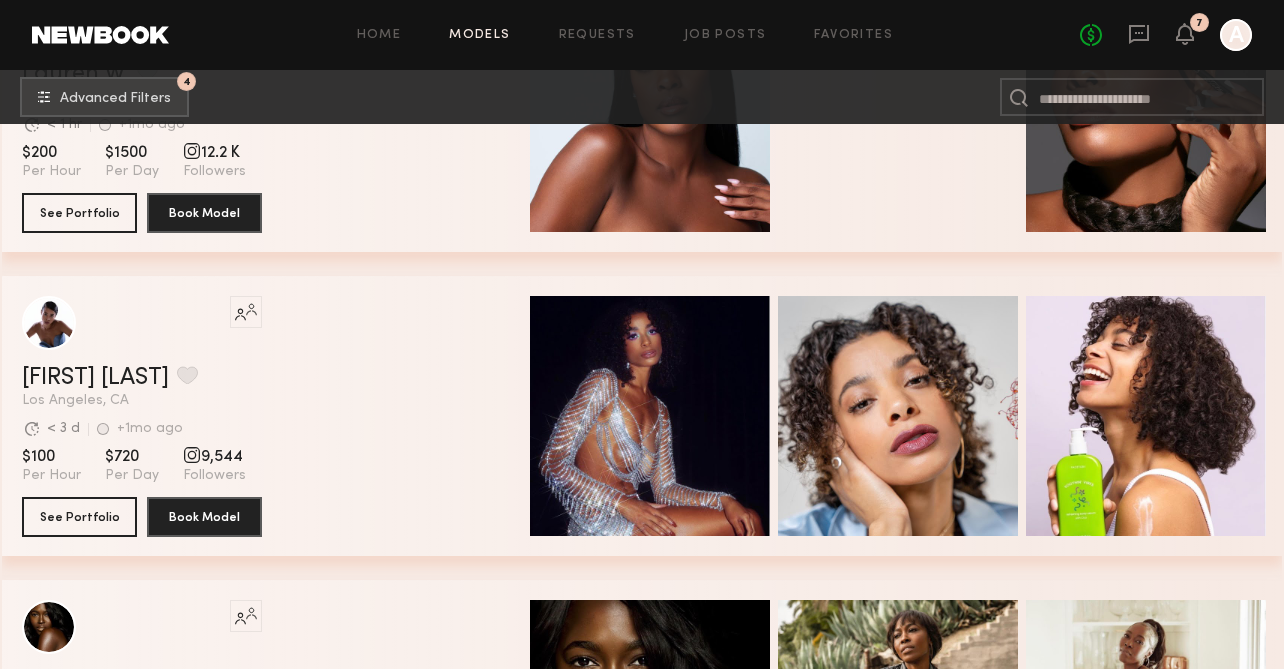 scroll, scrollTop: 29069, scrollLeft: 0, axis: vertical 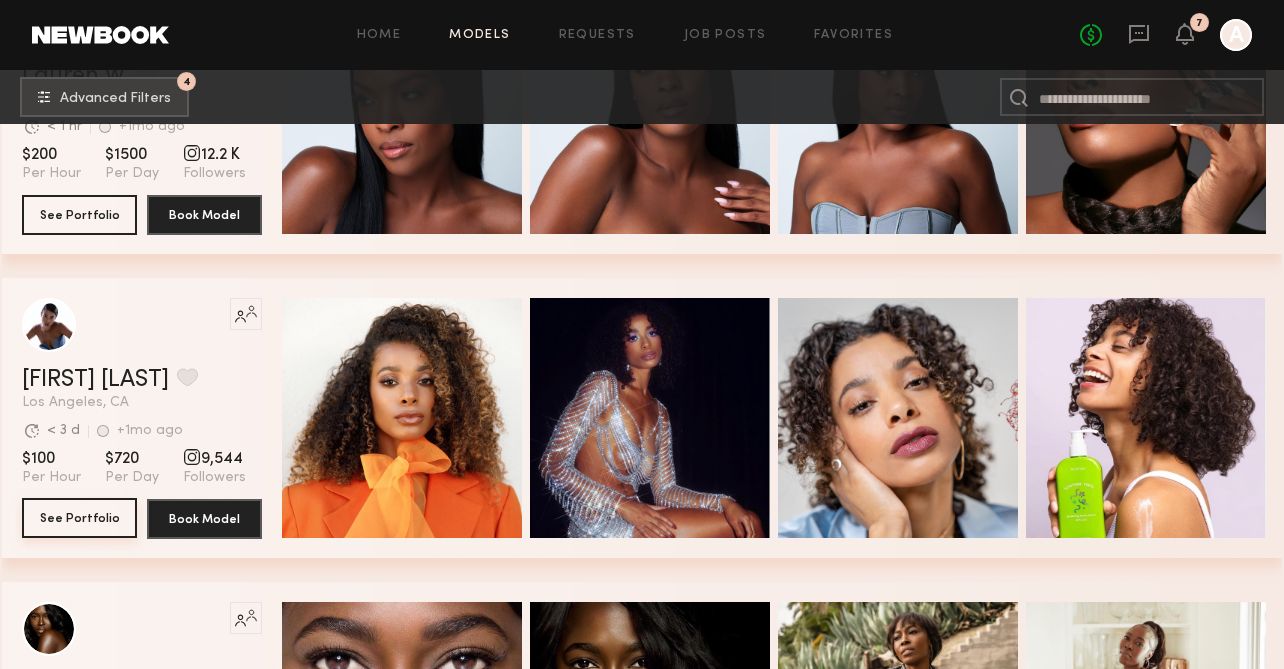 click on "See Portfolio" 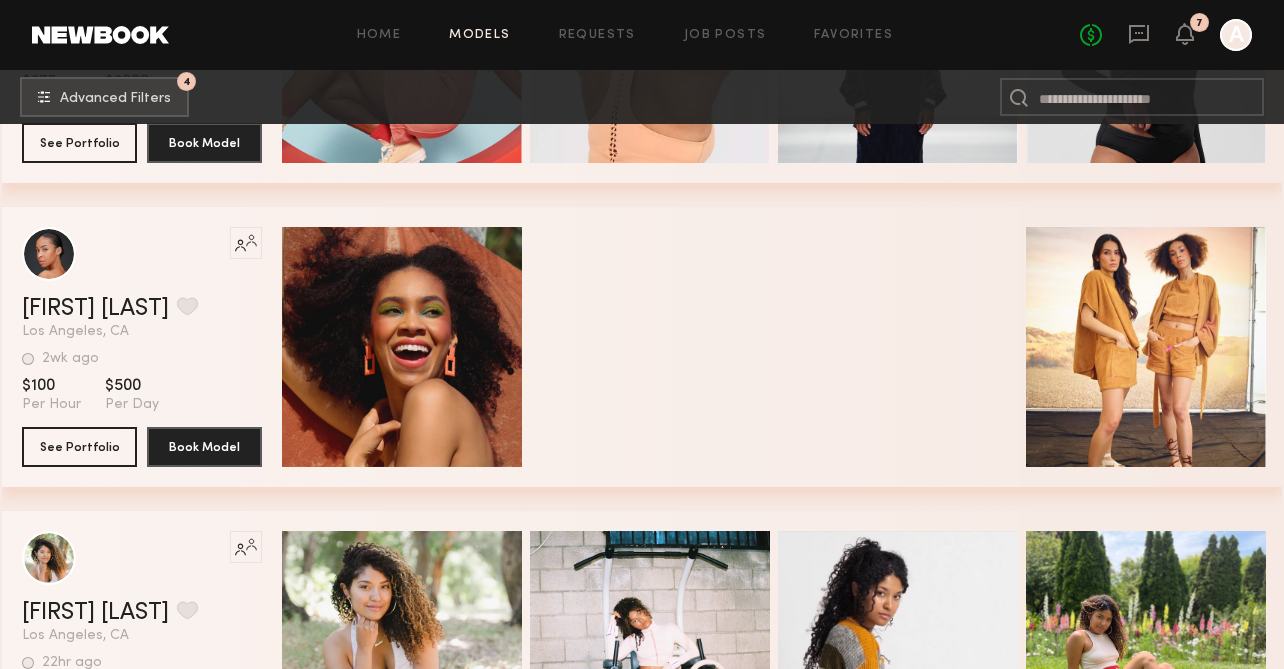 scroll, scrollTop: 34160, scrollLeft: 0, axis: vertical 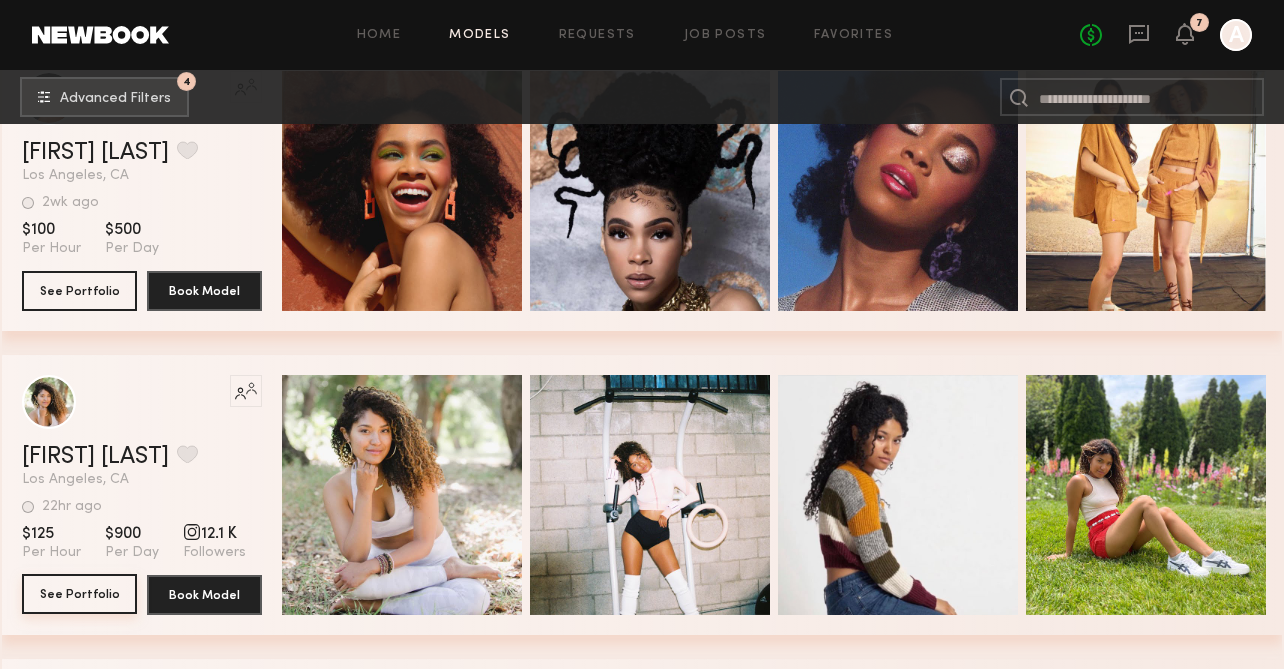 click on "See Portfolio" 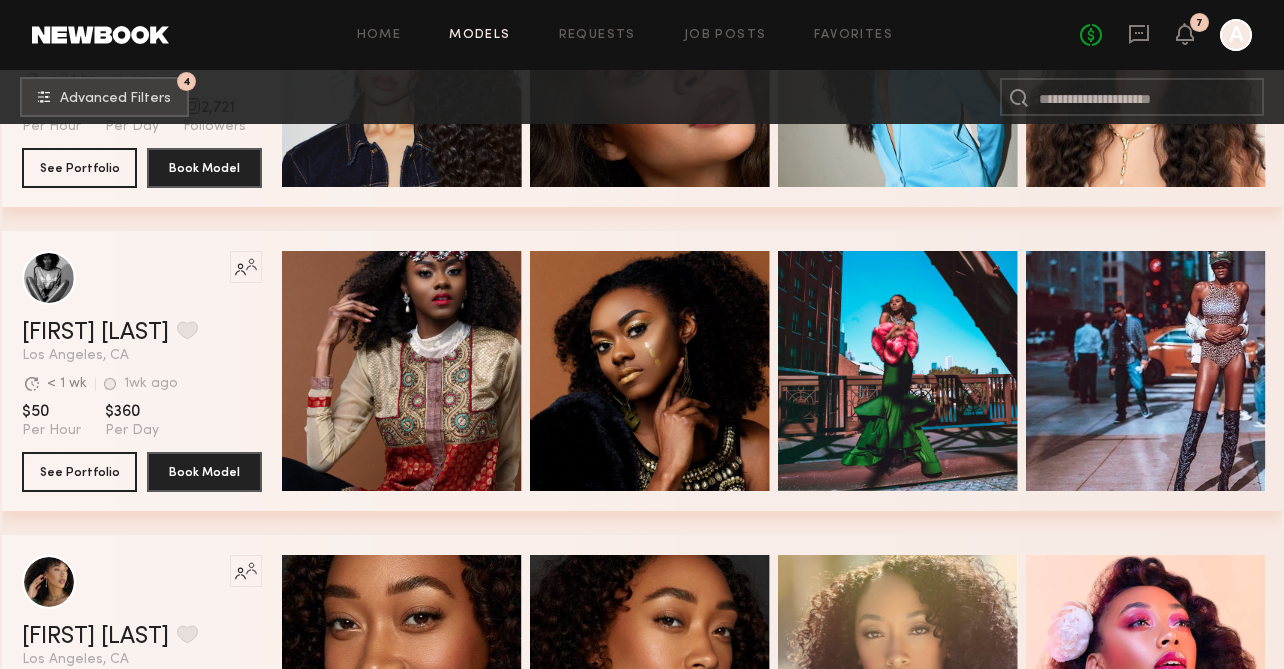 scroll, scrollTop: 35222, scrollLeft: 0, axis: vertical 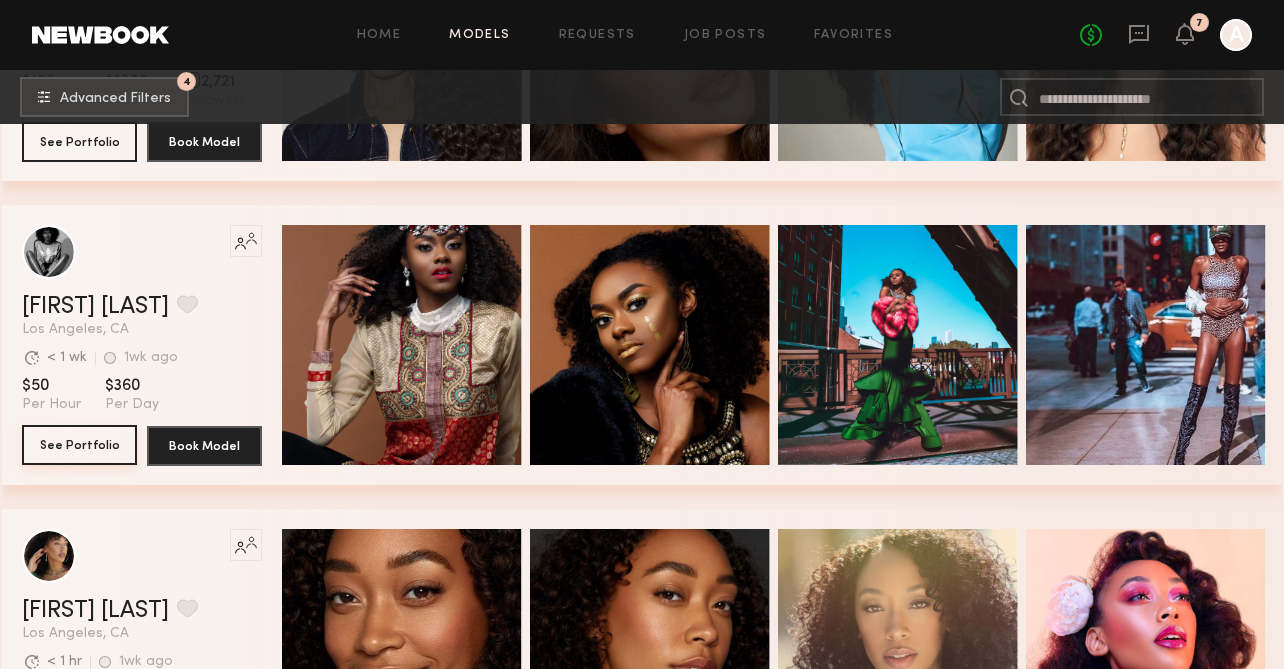click on "See Portfolio" 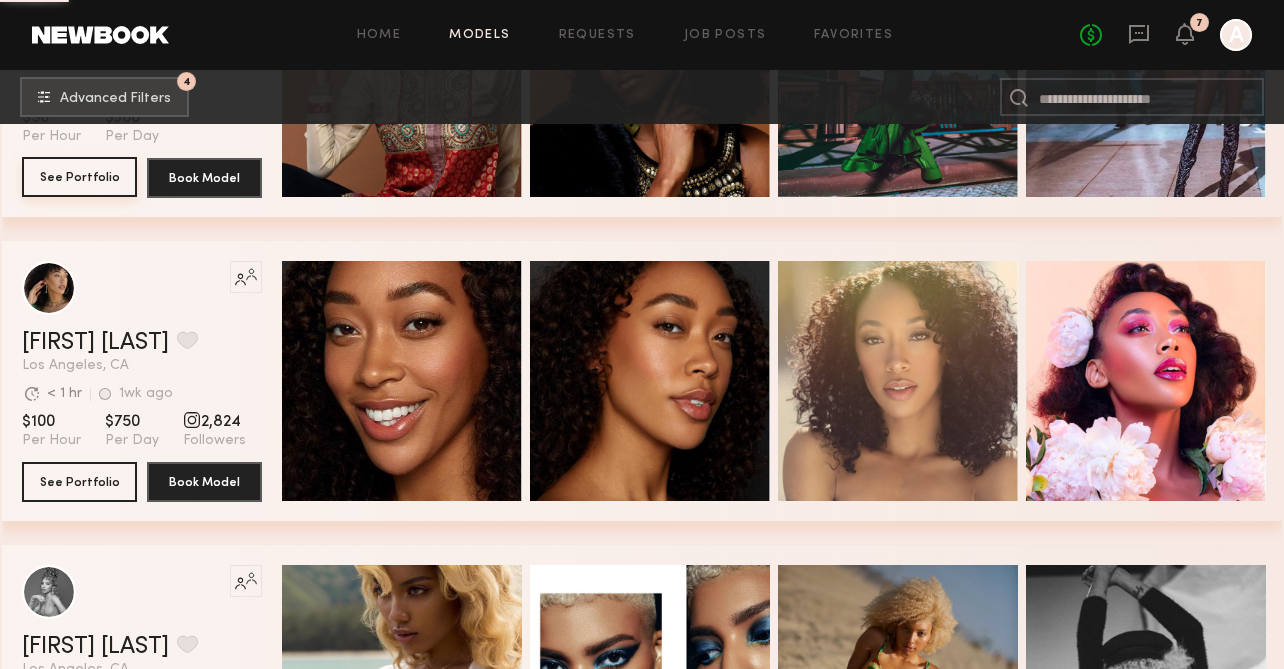 scroll, scrollTop: 35489, scrollLeft: 0, axis: vertical 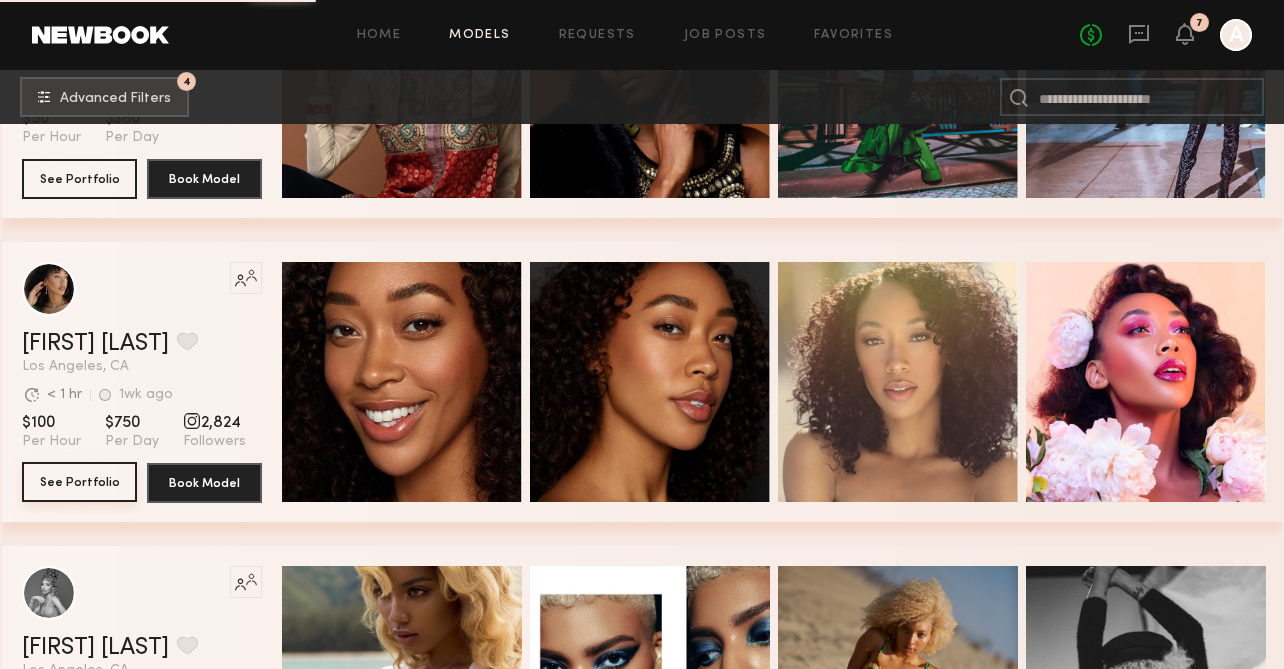 click on "See Portfolio" 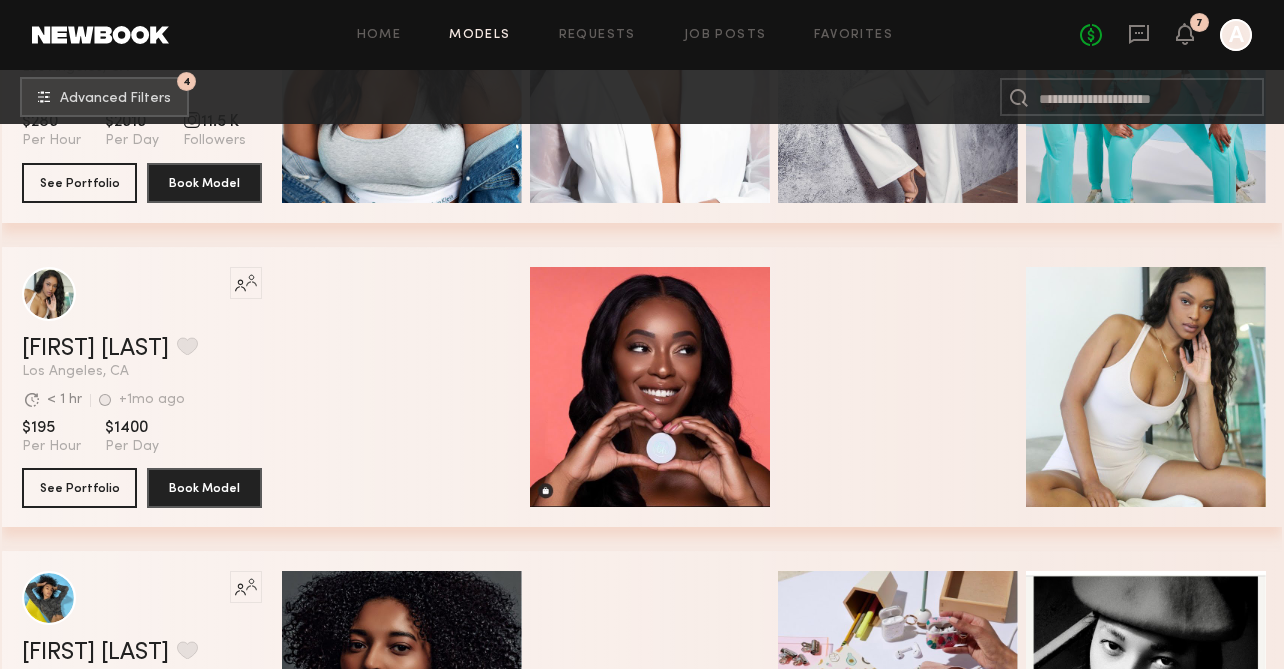 scroll, scrollTop: 37272, scrollLeft: 0, axis: vertical 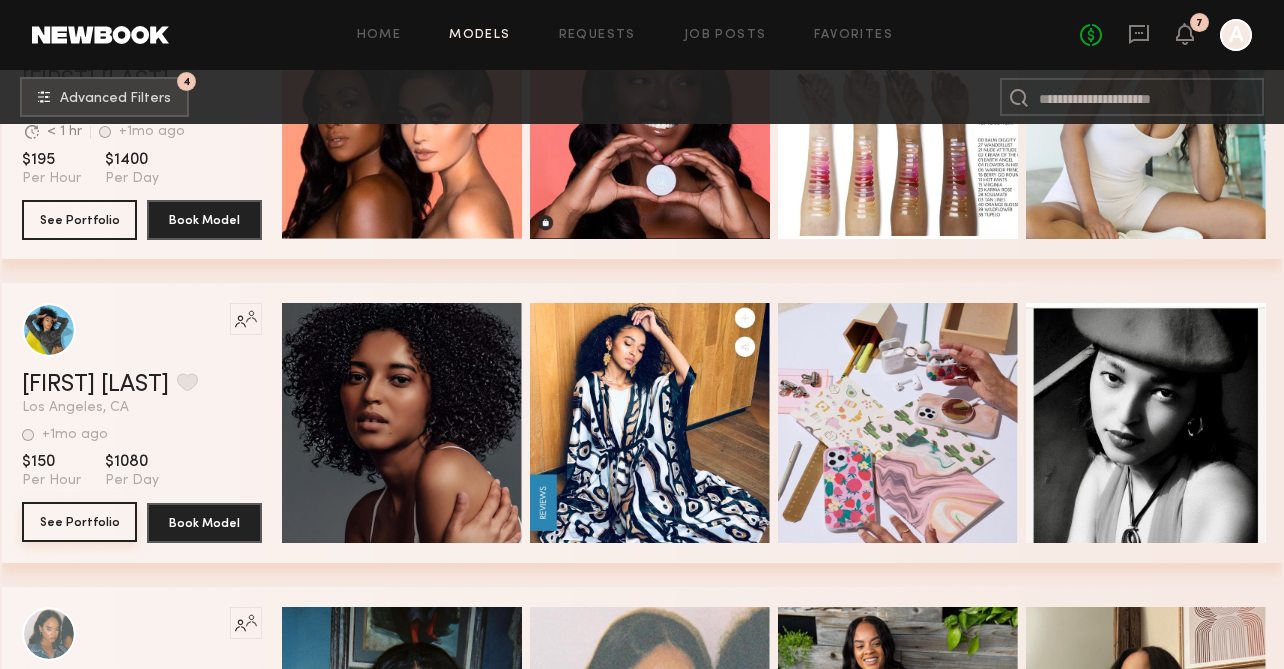 click on "See Portfolio" 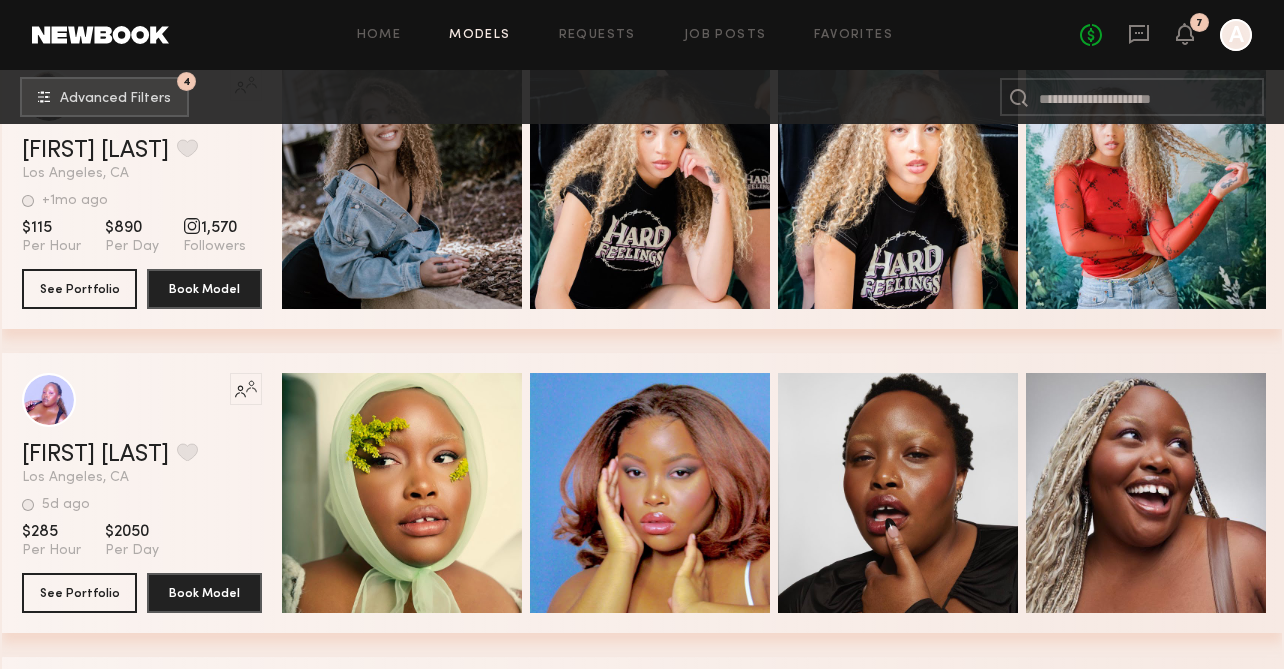 scroll, scrollTop: 40471, scrollLeft: 0, axis: vertical 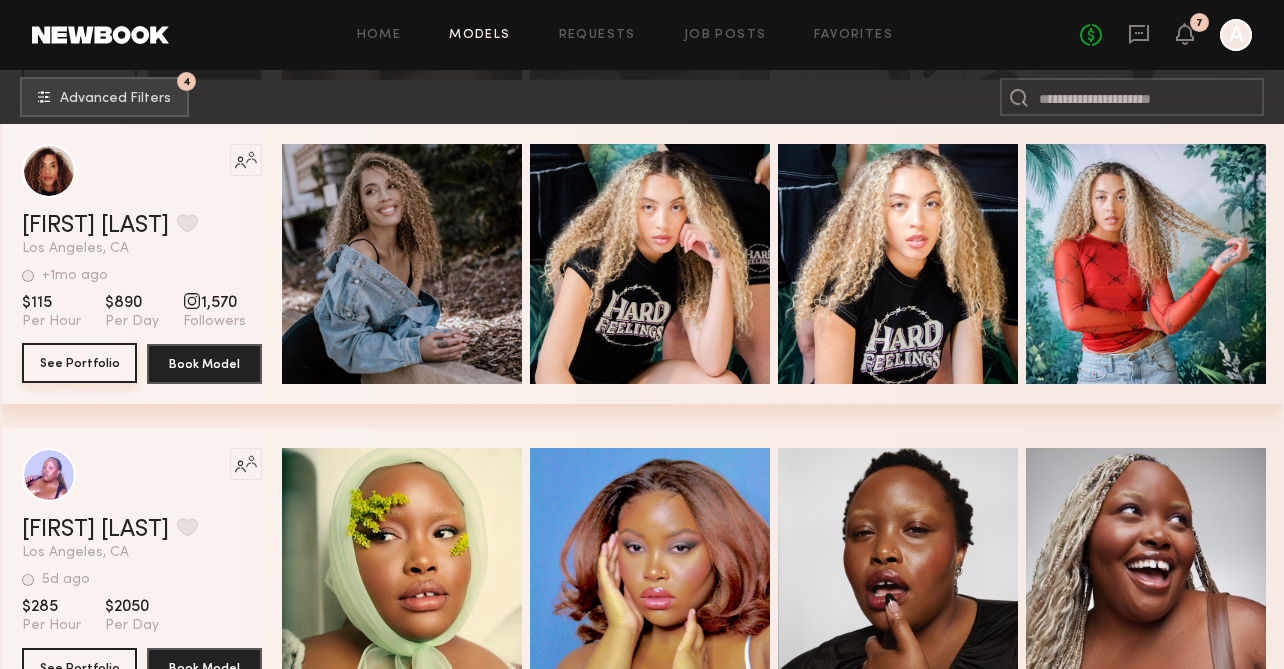 click on "See Portfolio" 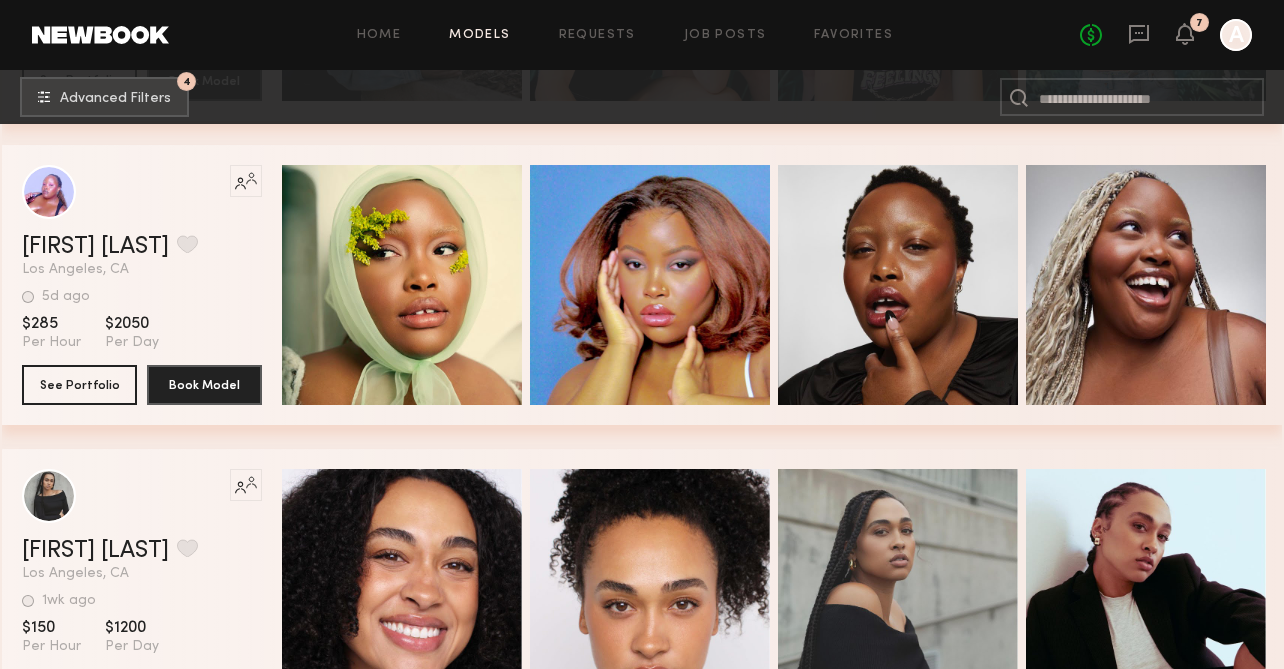 scroll, scrollTop: 41021, scrollLeft: 0, axis: vertical 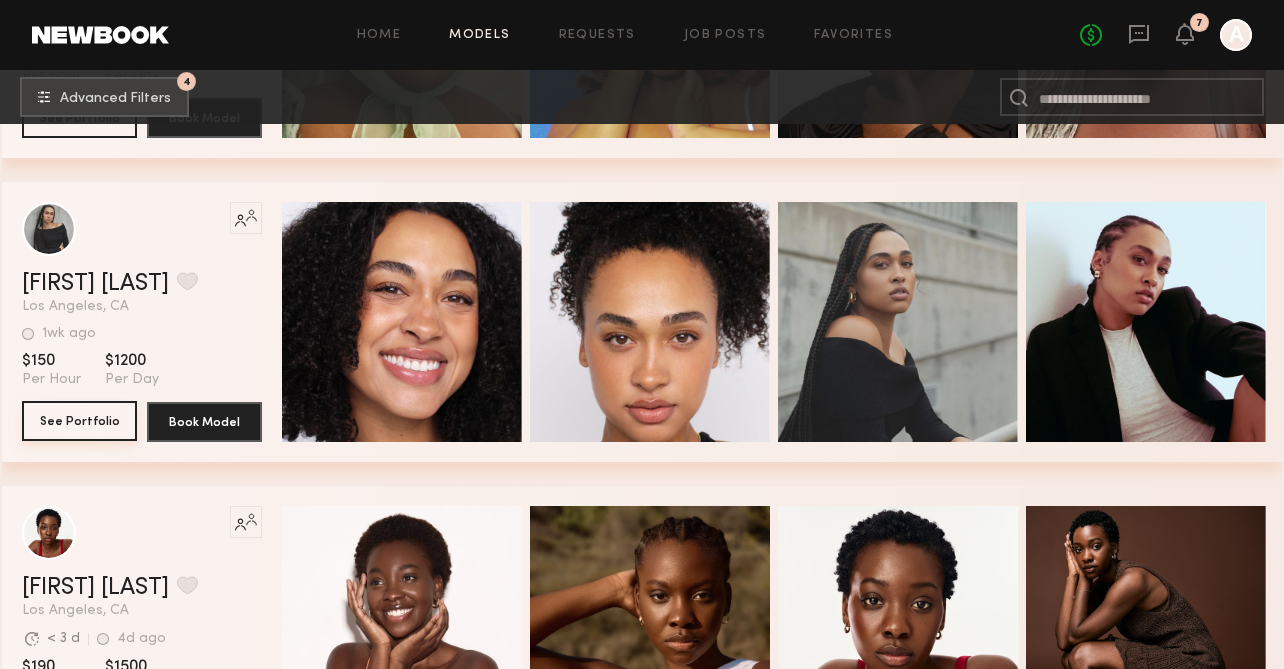 click on "See Portfolio" 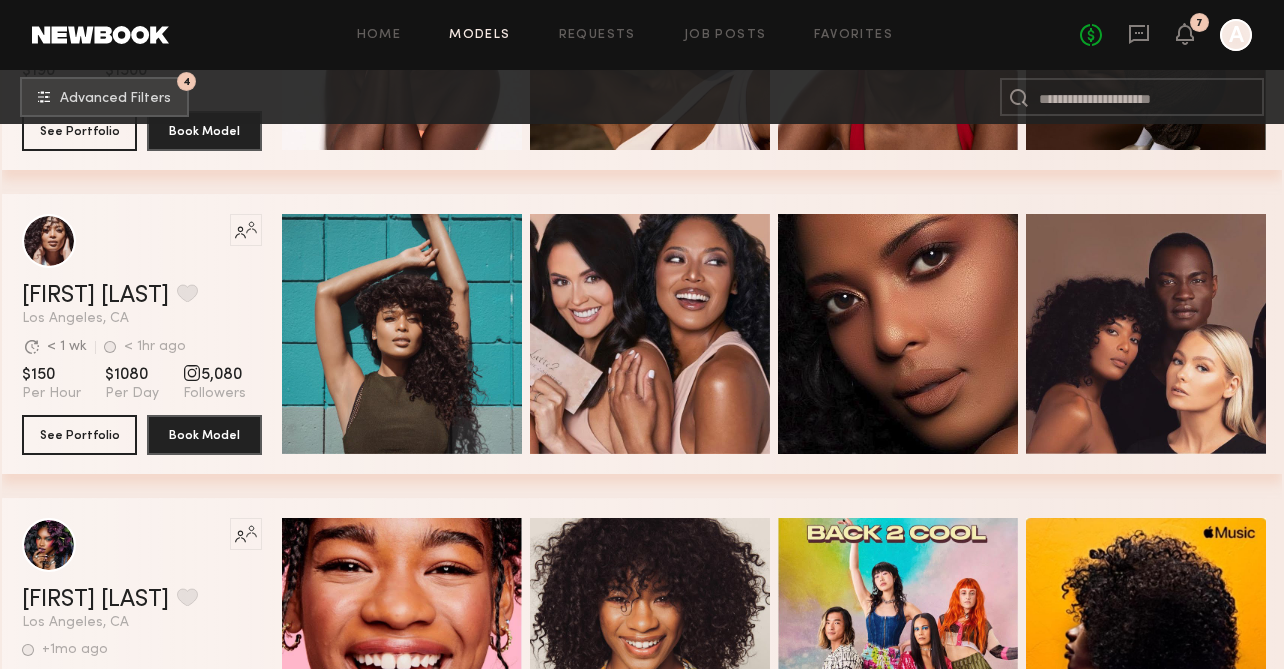 scroll, scrollTop: 41851, scrollLeft: 0, axis: vertical 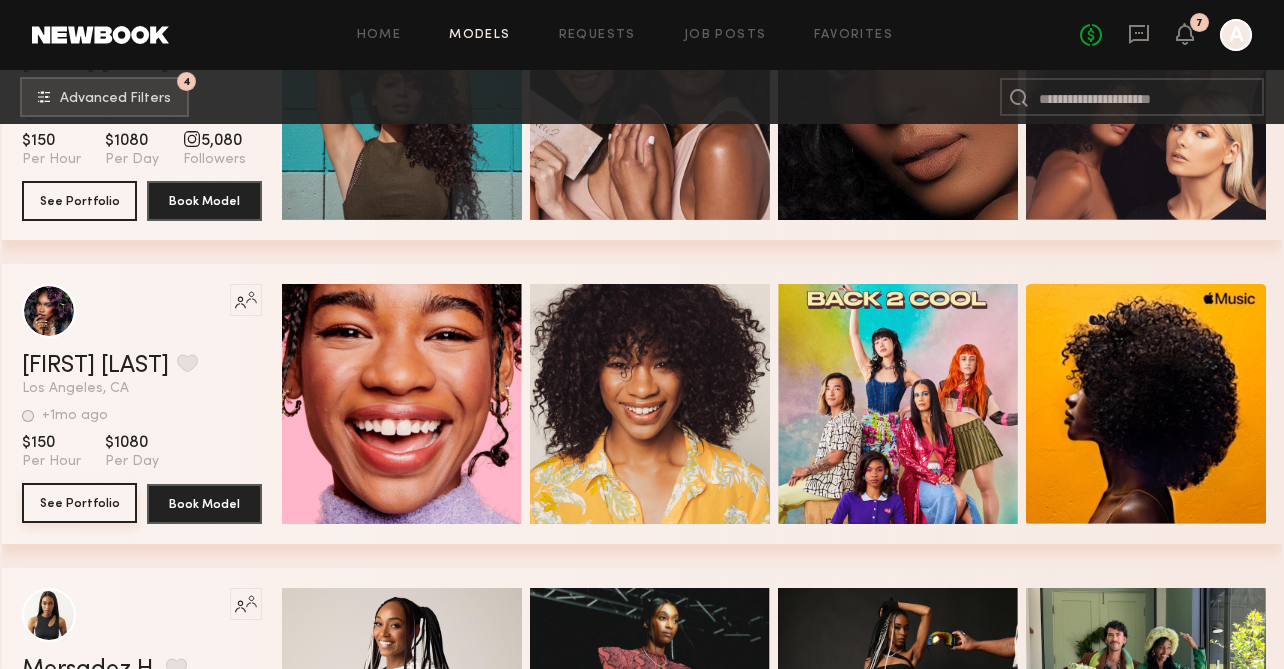 click on "See Portfolio" 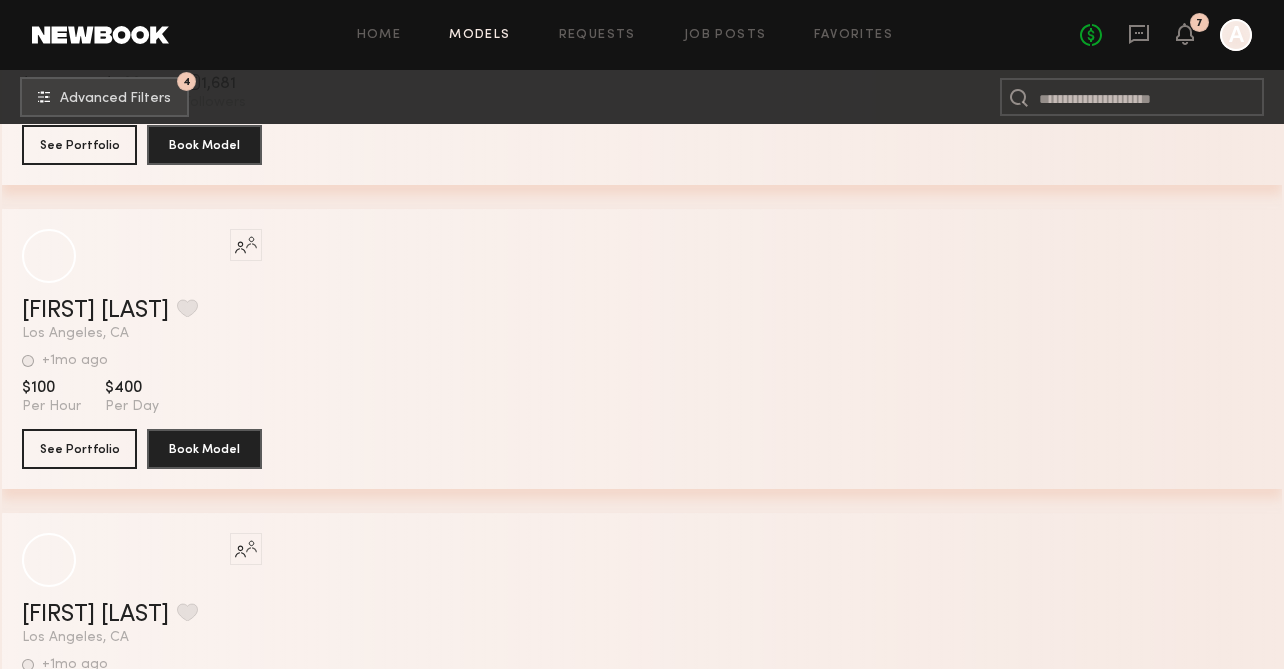 scroll, scrollTop: 45496, scrollLeft: 0, axis: vertical 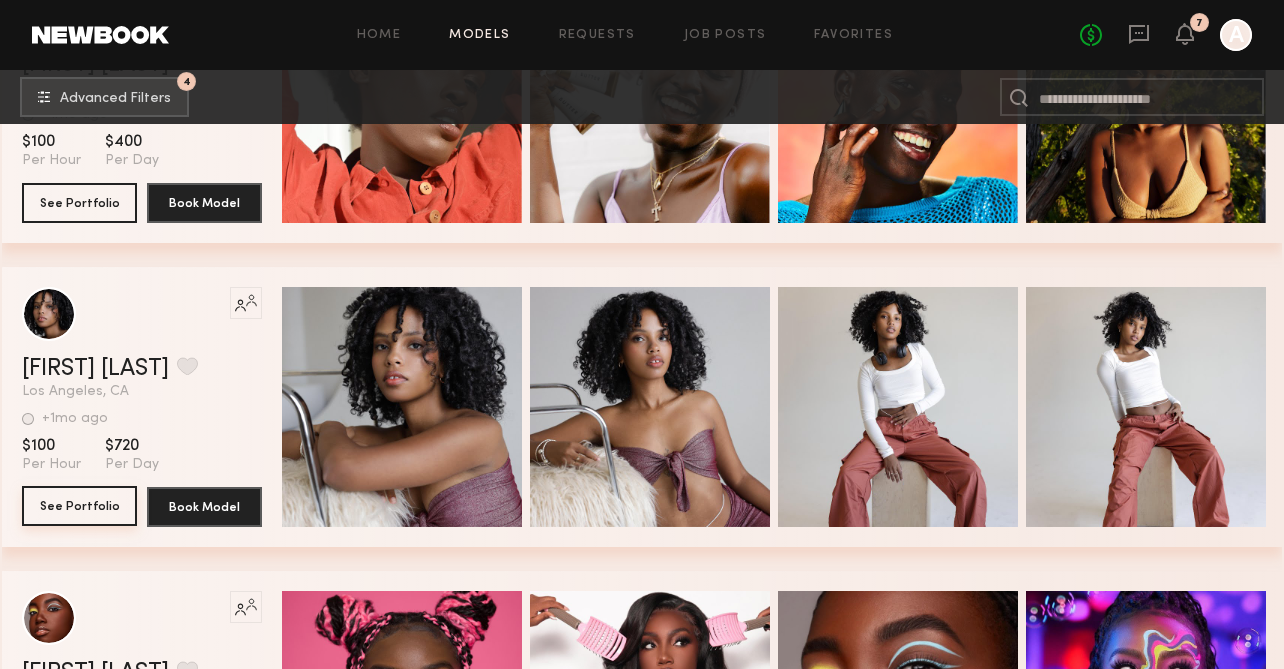 click on "See Portfolio" 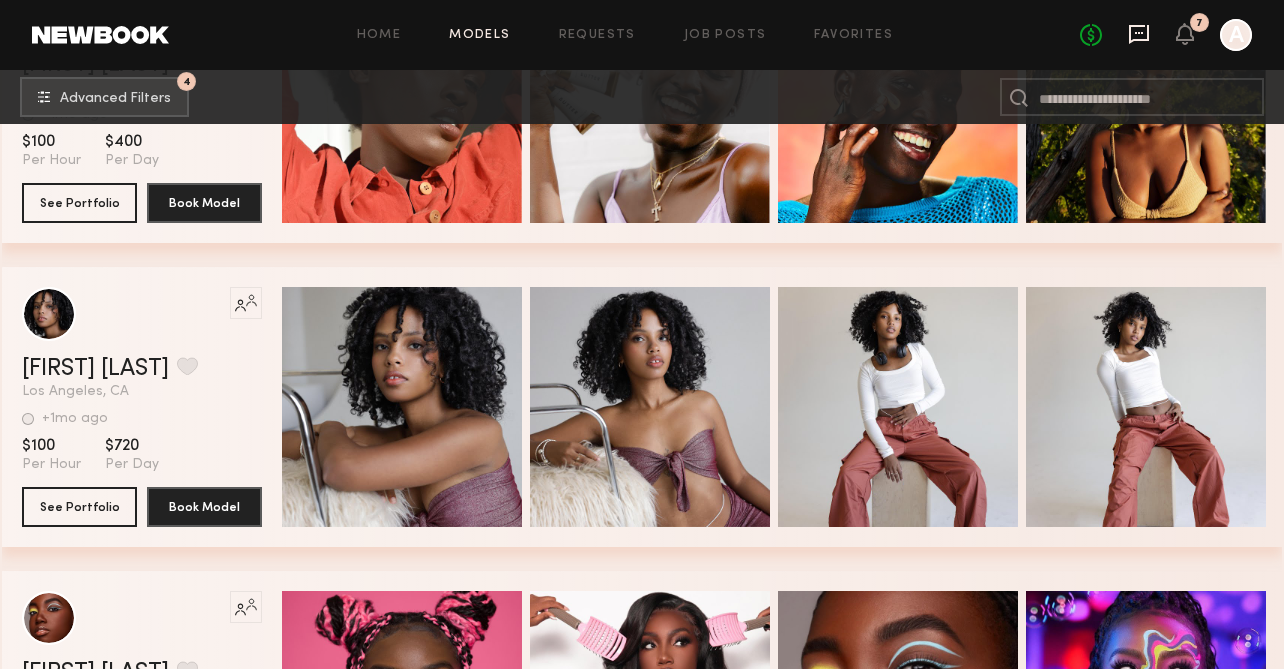 click 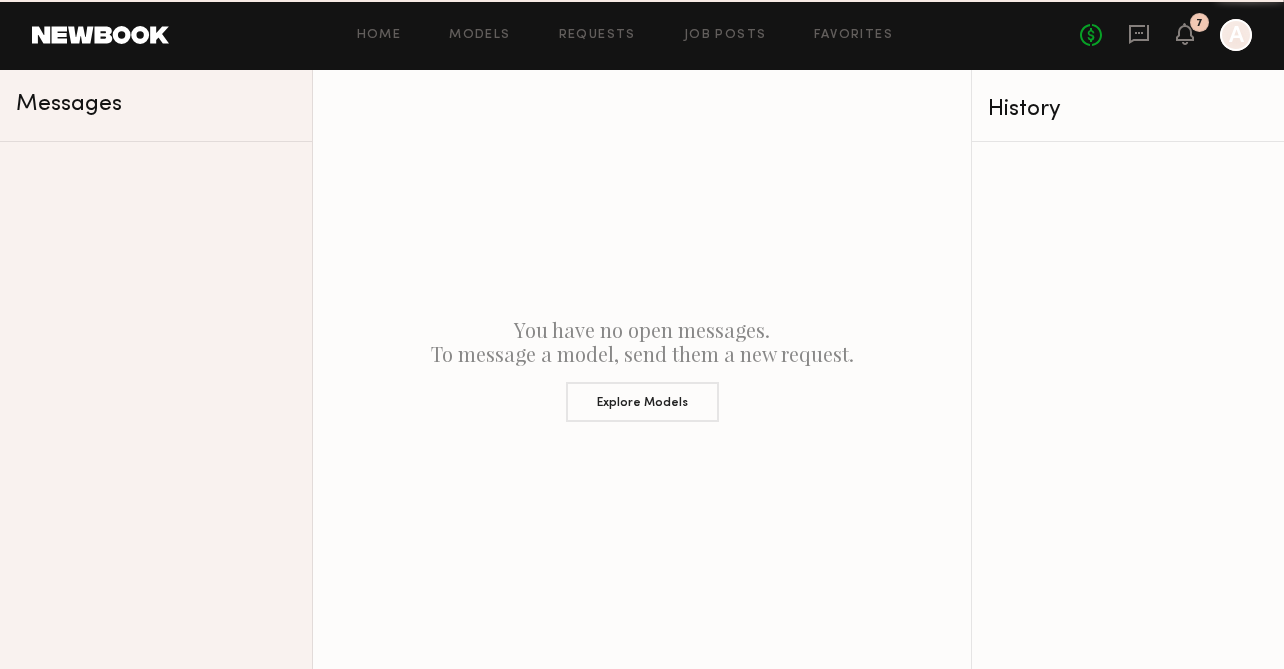scroll, scrollTop: 0, scrollLeft: 0, axis: both 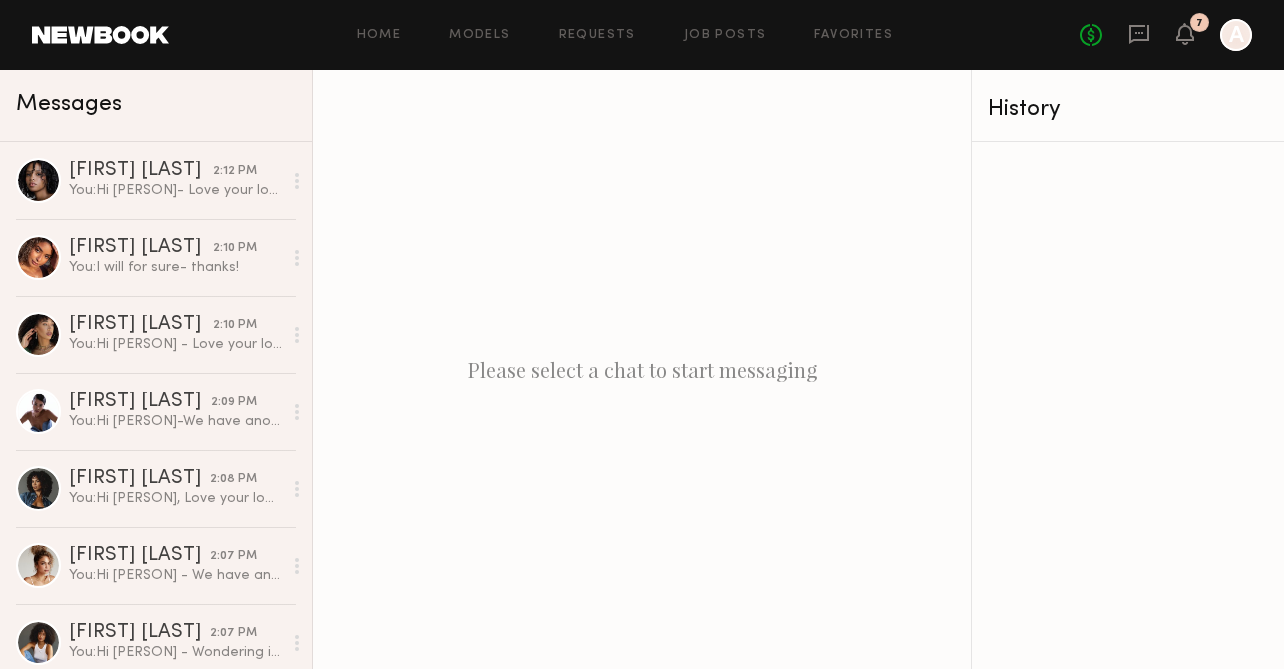 click on "Home Models Requests Job Posts Favorites Sign Out No fees up to $5,000 7 A" 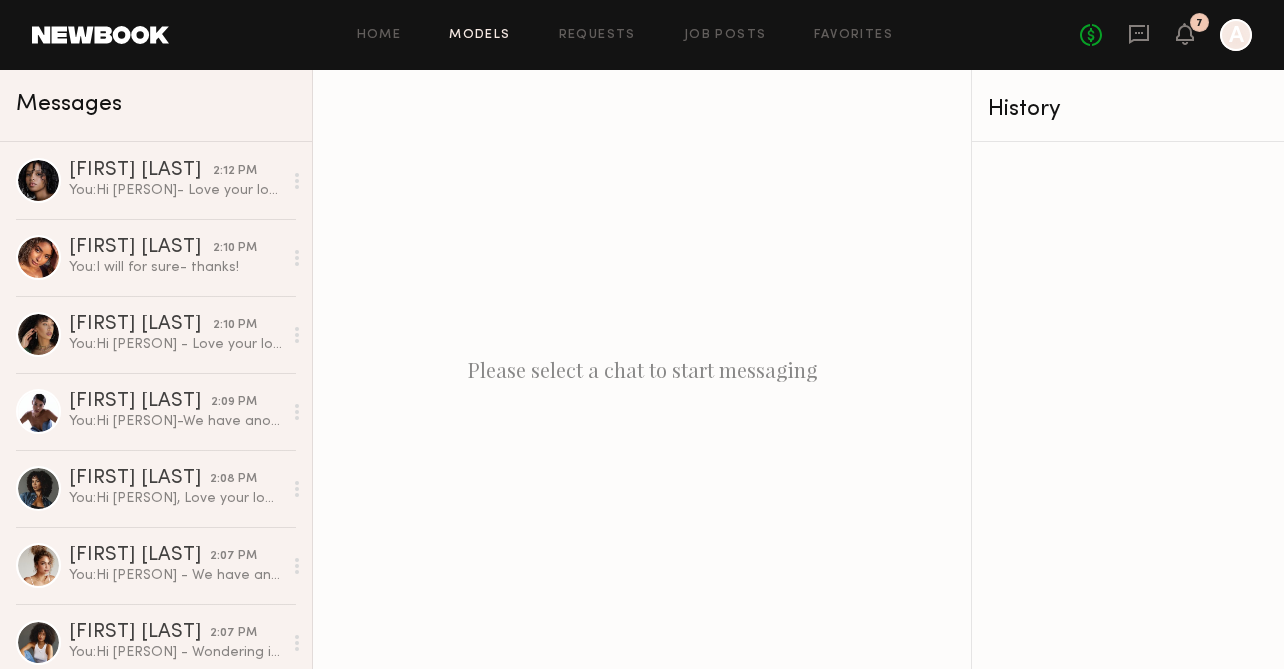 click on "Models" 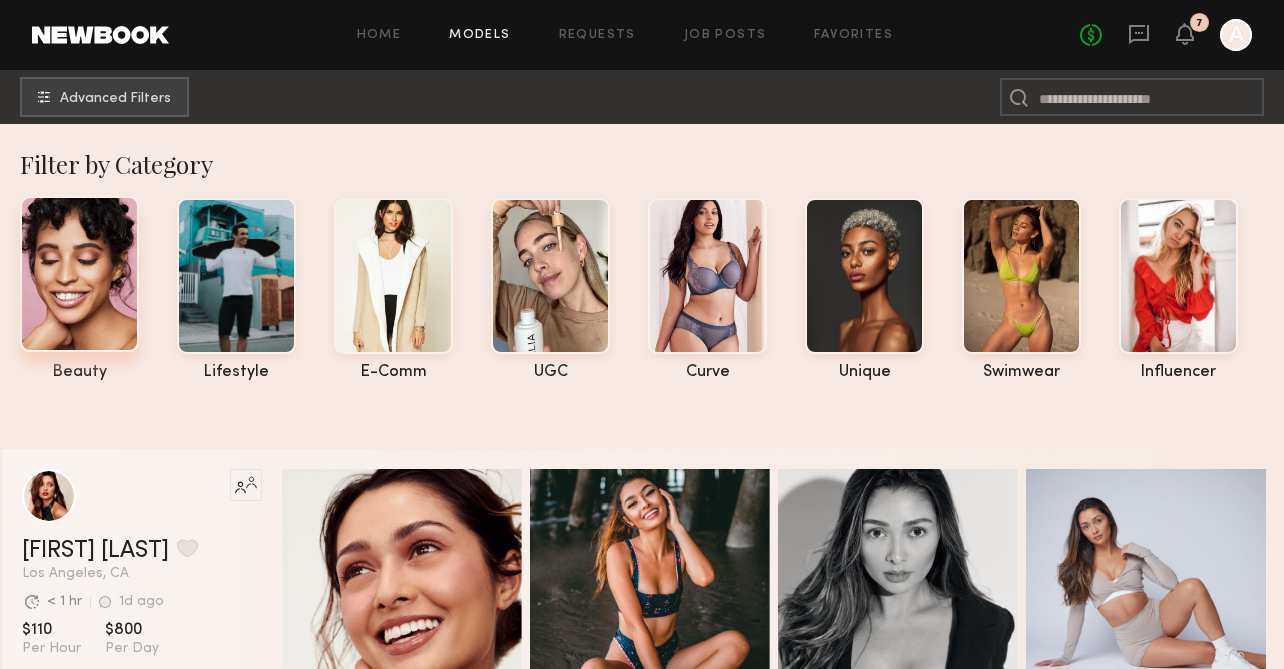 click 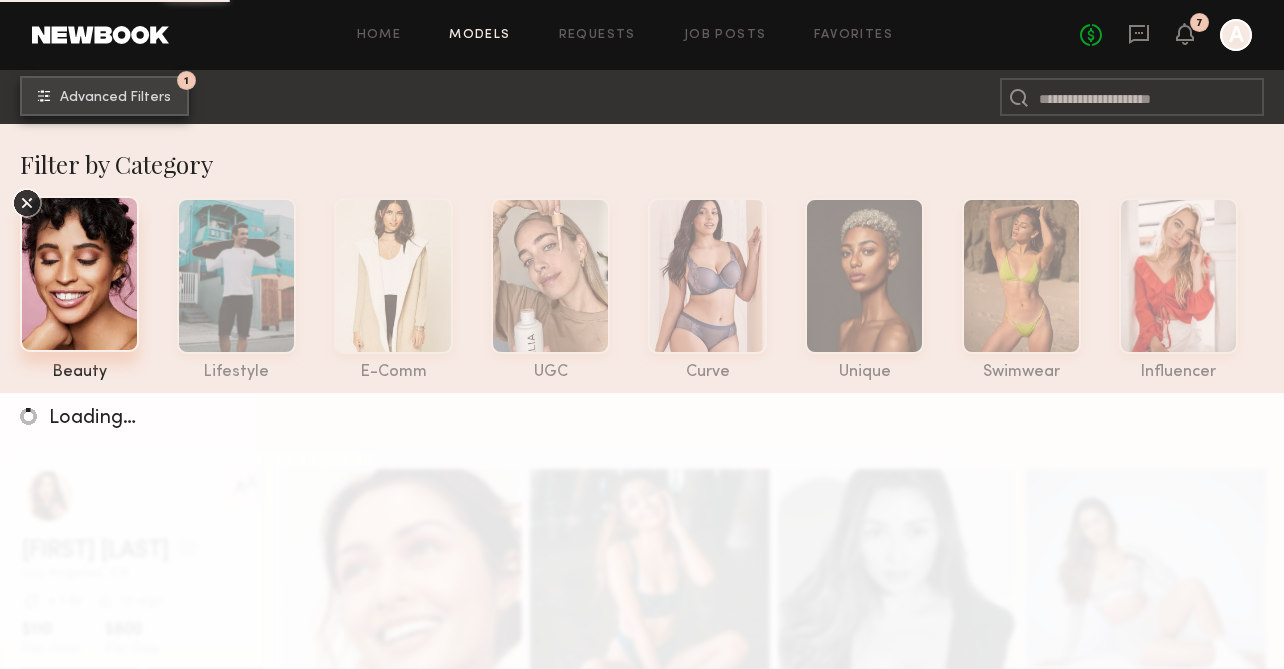 click on "Advanced Filters" 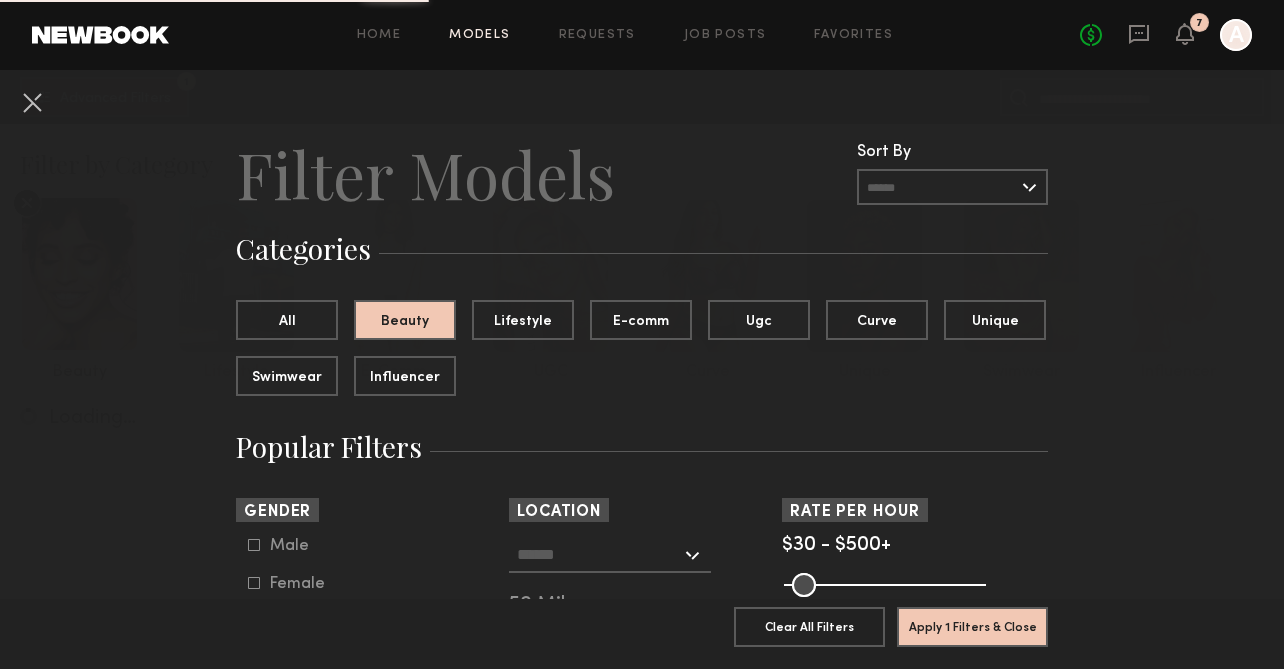 scroll, scrollTop: 172, scrollLeft: 0, axis: vertical 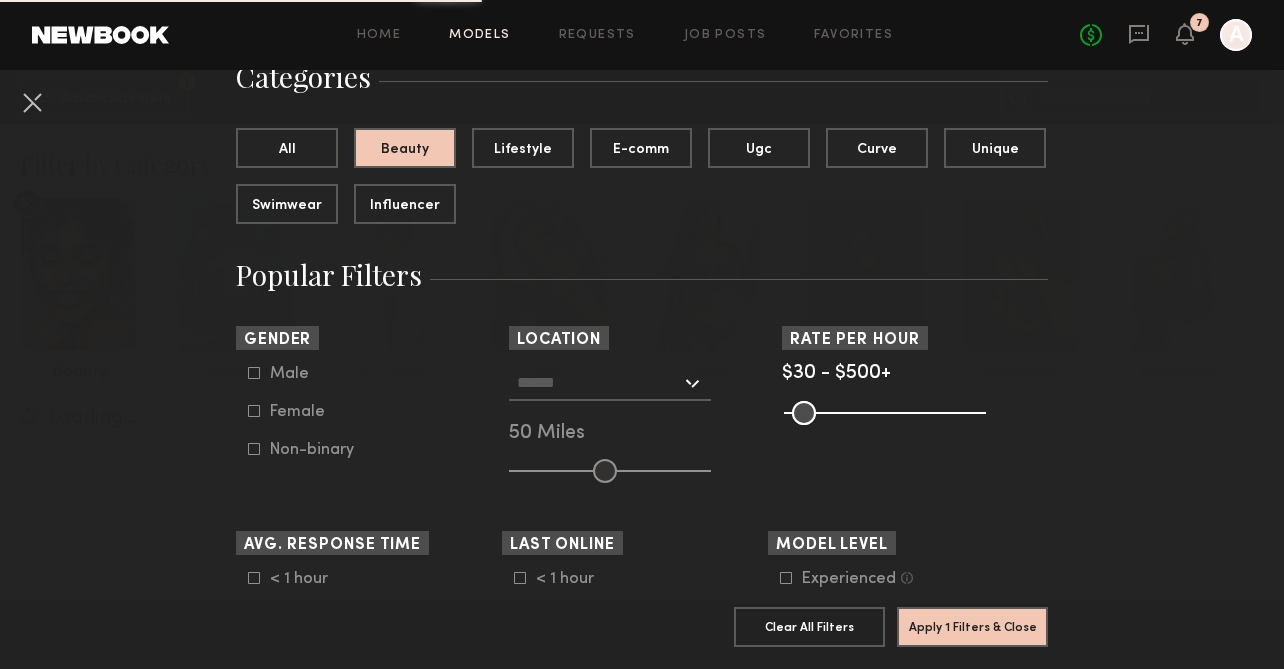click on "Los Angeles, CA   New York City, NY   Brooklyn, NY   Chicago, IL   50 Miles" 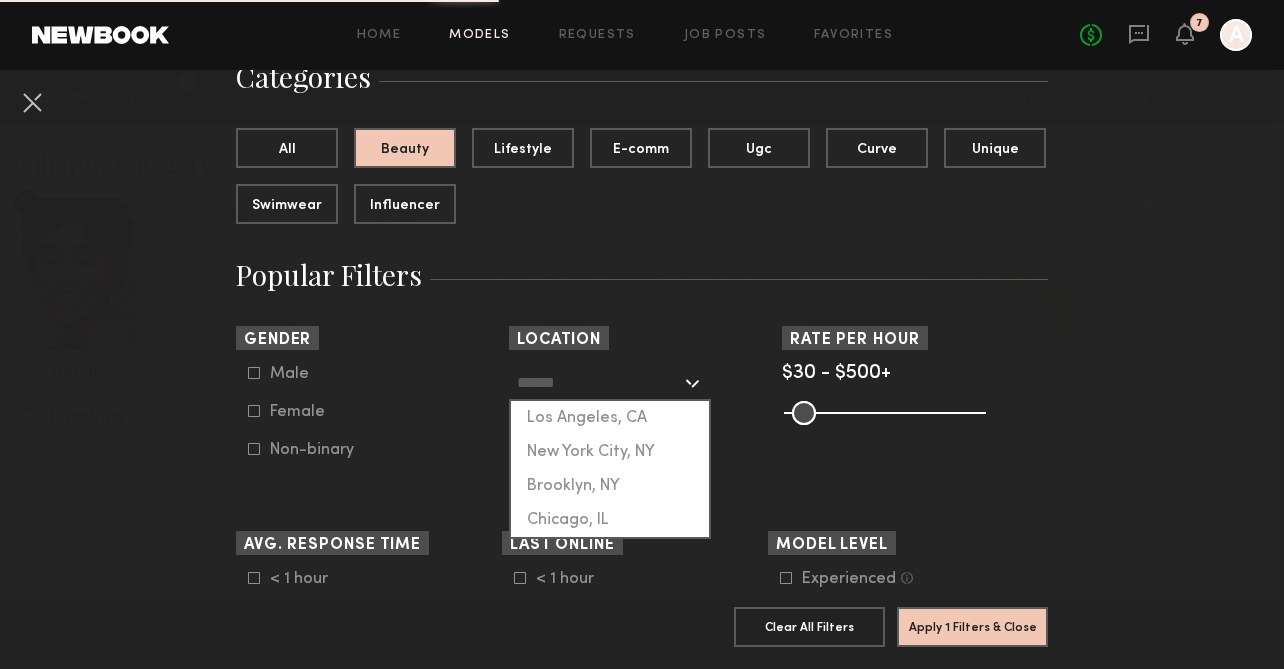 click 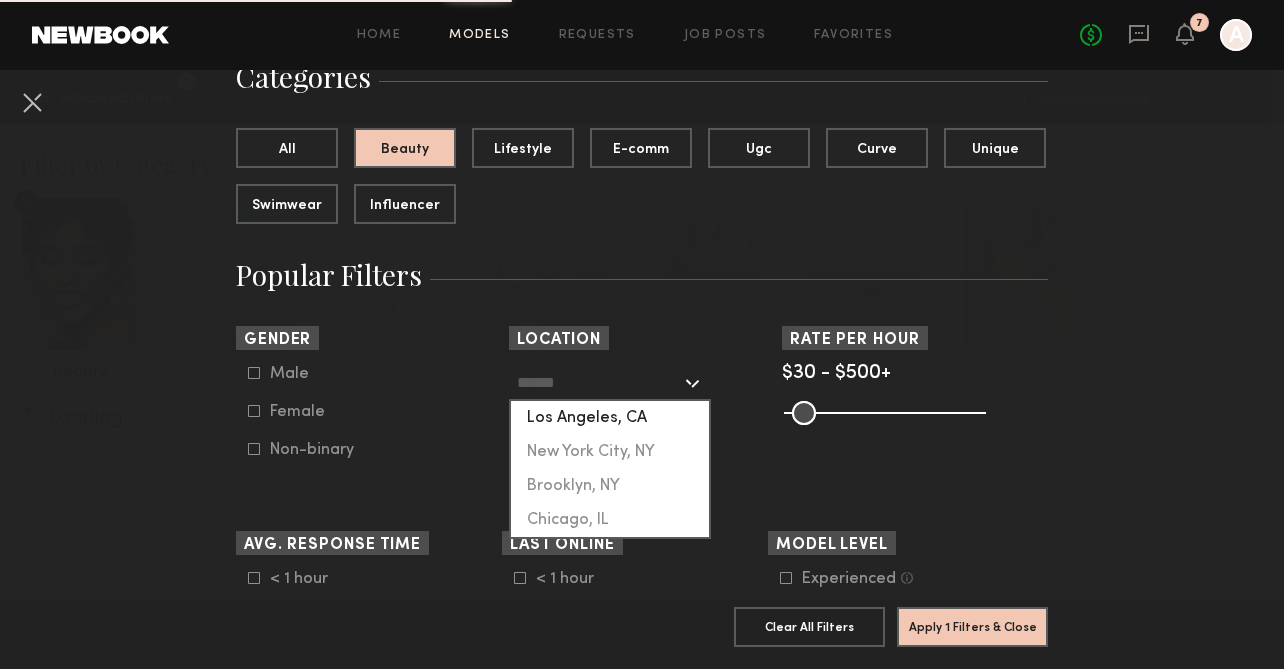 click on "Los Angeles, CA" 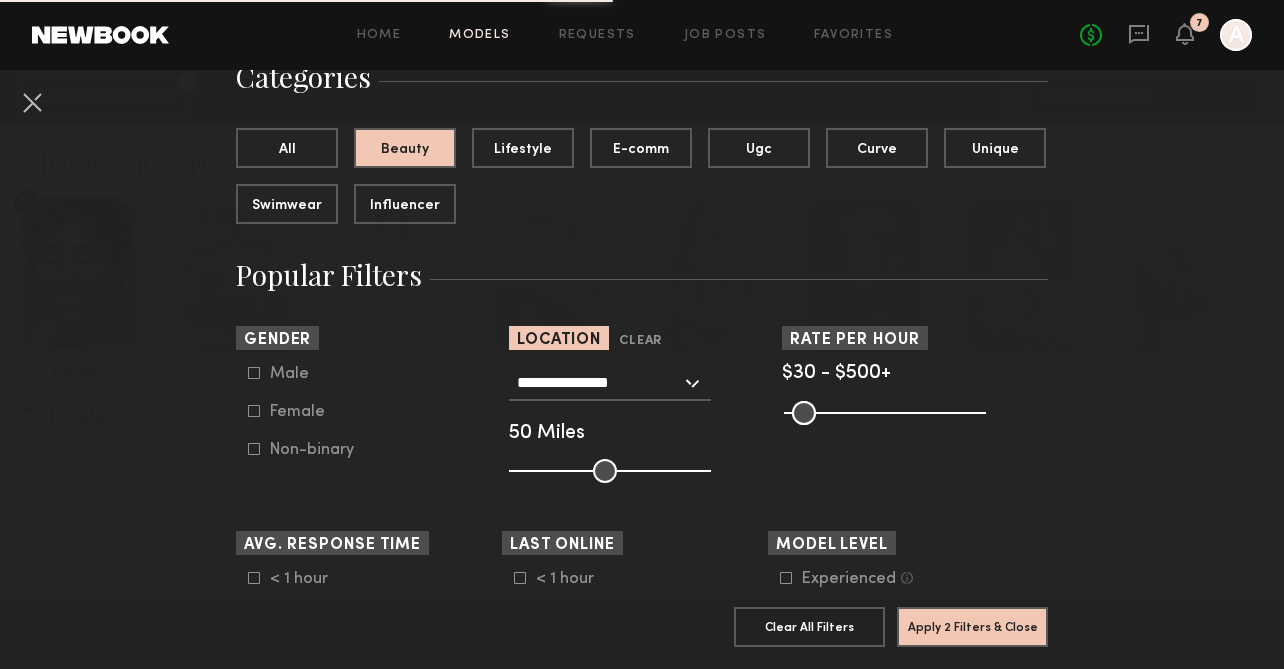 click 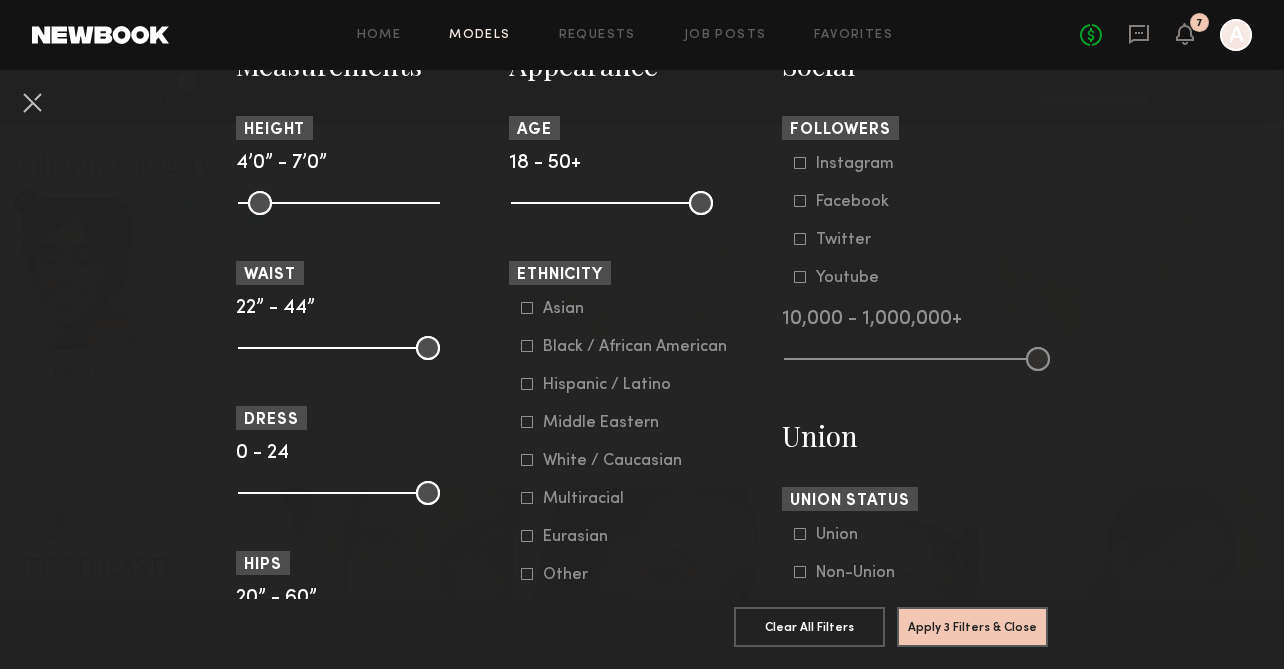 scroll, scrollTop: 918, scrollLeft: 0, axis: vertical 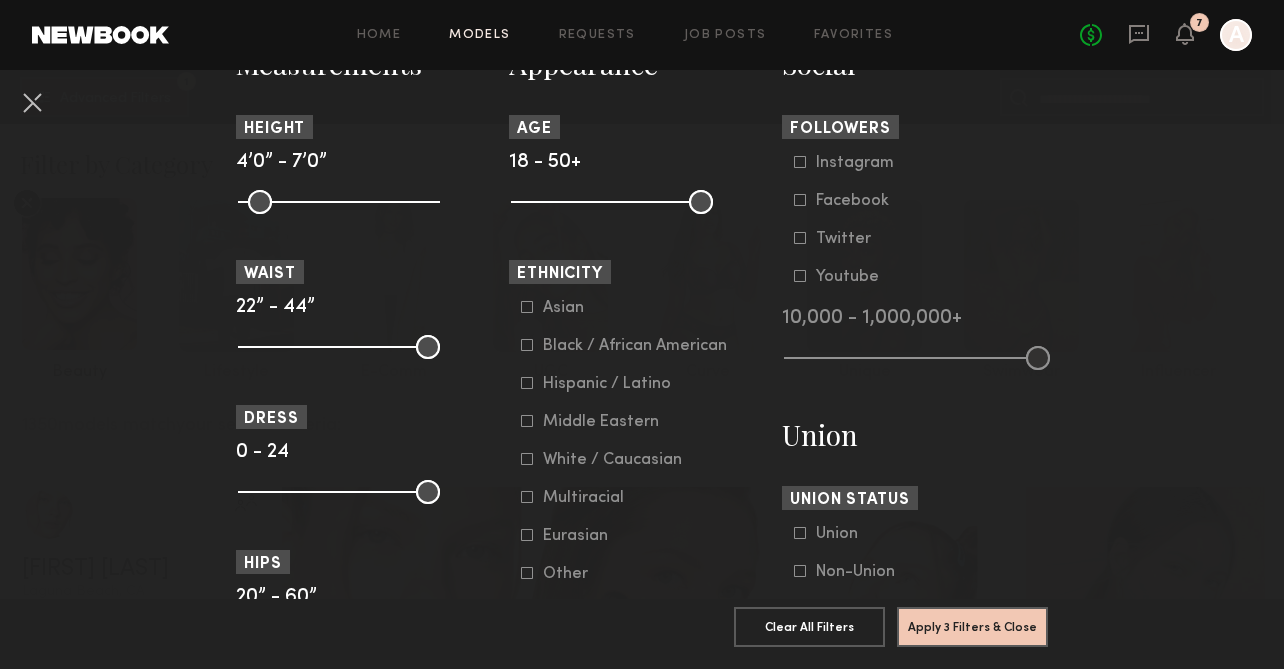 click 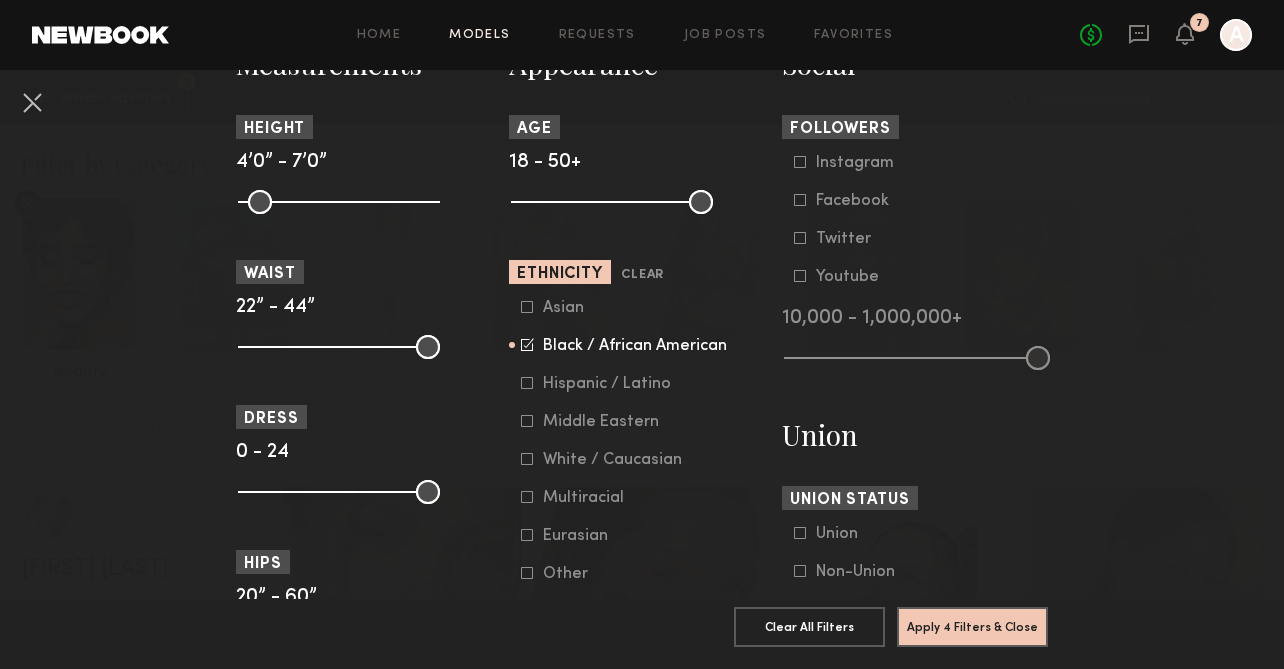 click 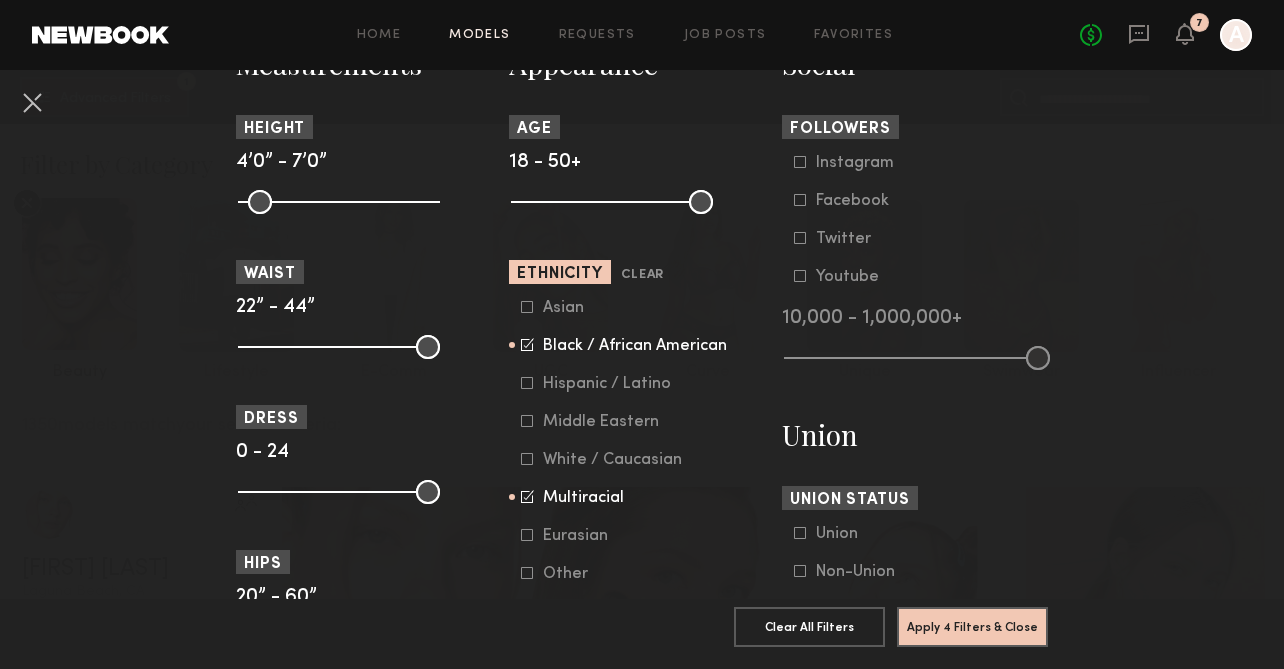 click 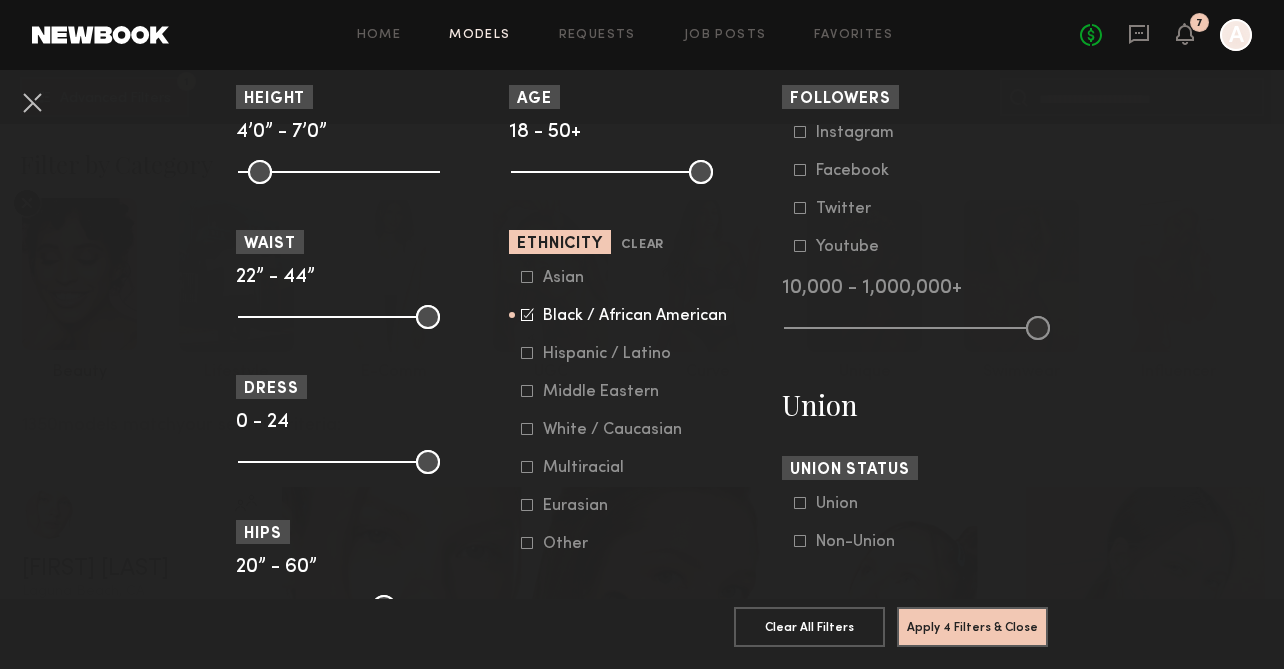 scroll, scrollTop: 953, scrollLeft: 0, axis: vertical 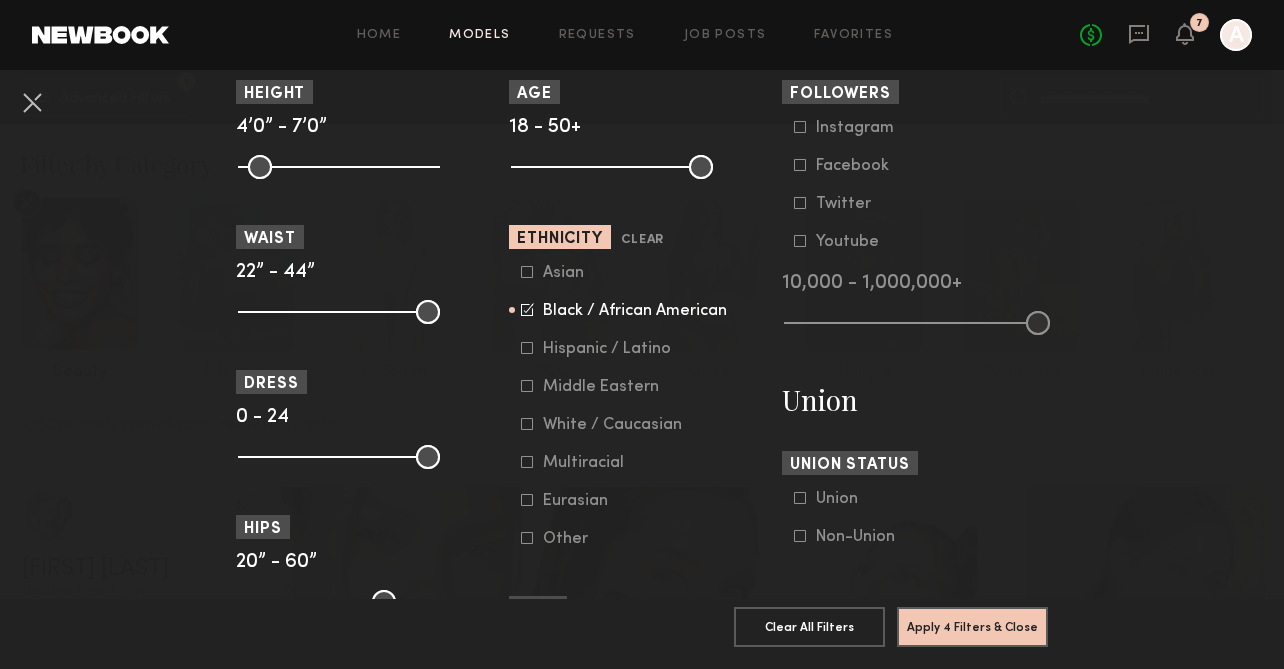 click on "Apply 4 Filters & Close" 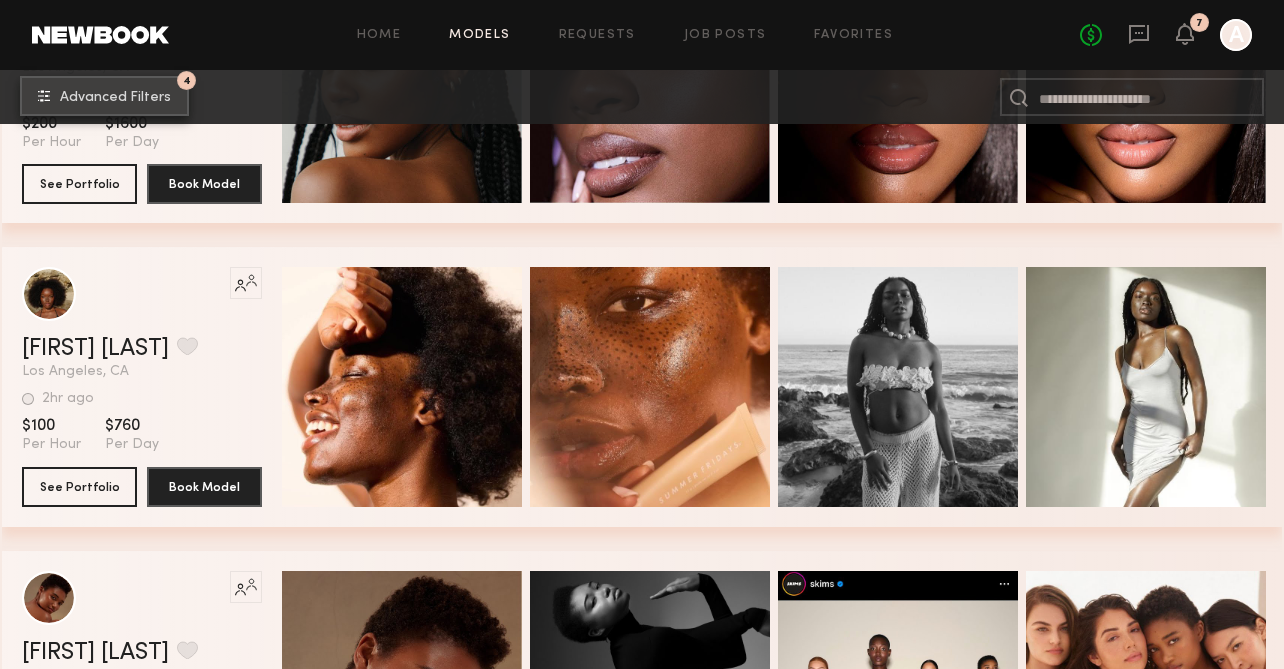 scroll, scrollTop: 14477, scrollLeft: 0, axis: vertical 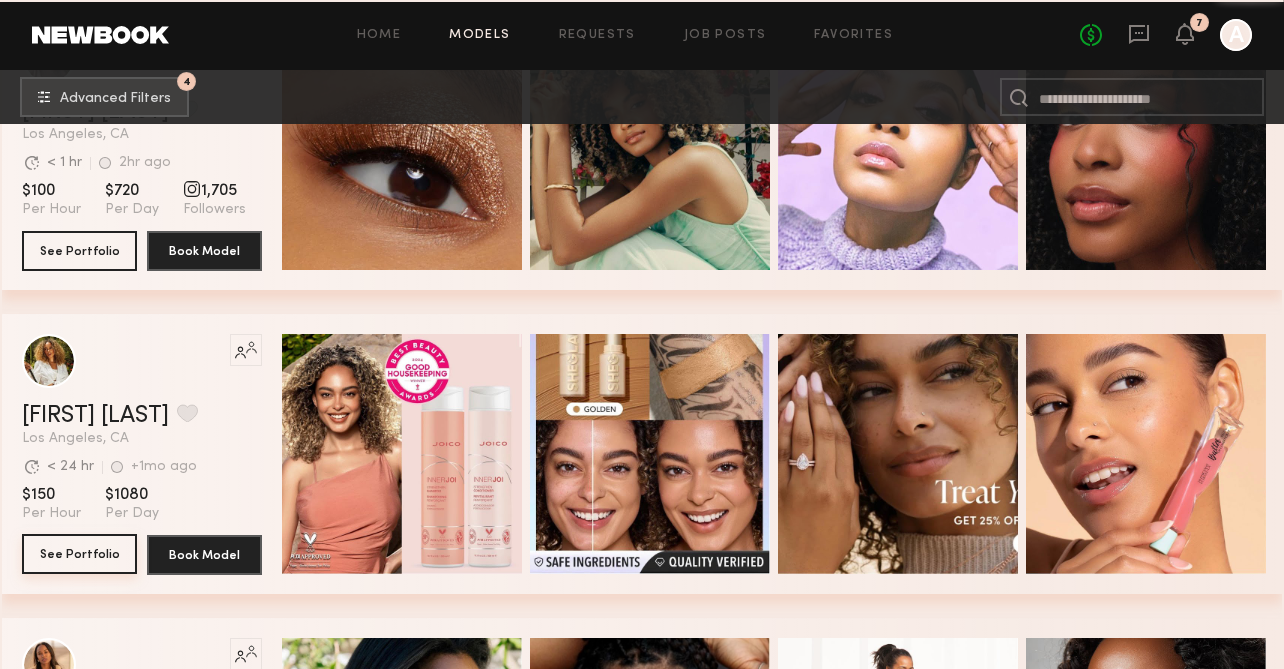 click on "See Portfolio" 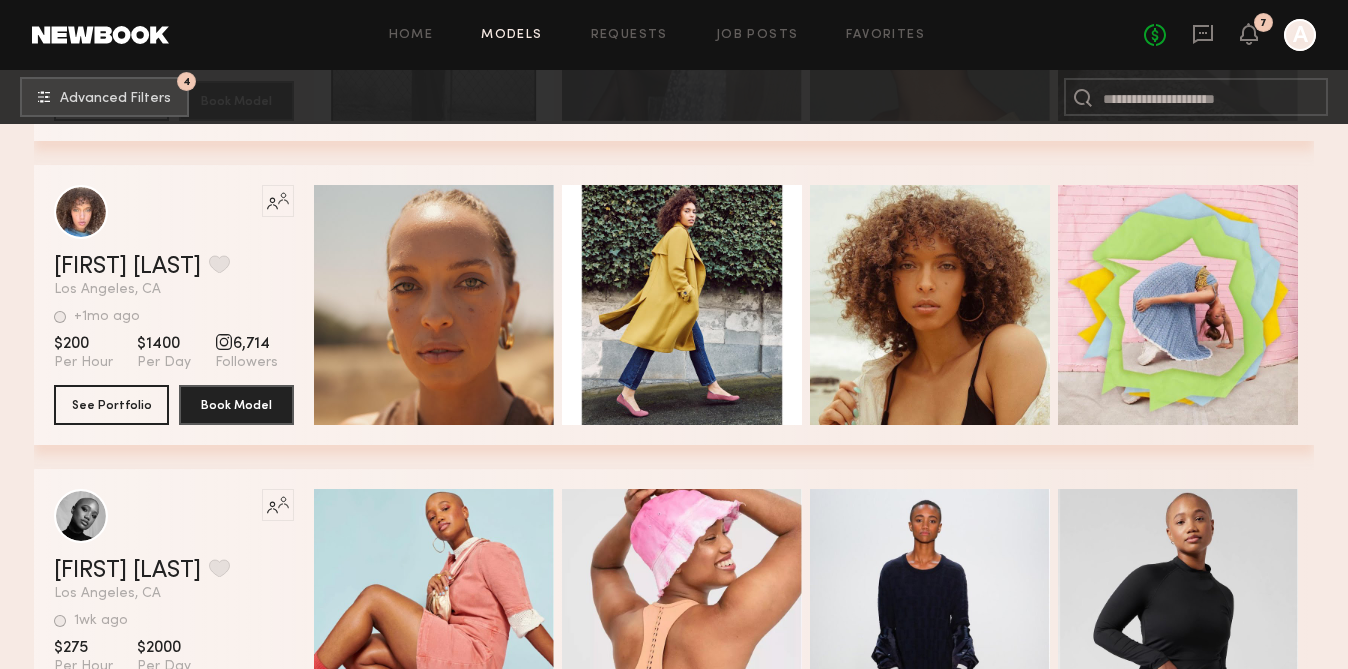 scroll, scrollTop: 32911, scrollLeft: 0, axis: vertical 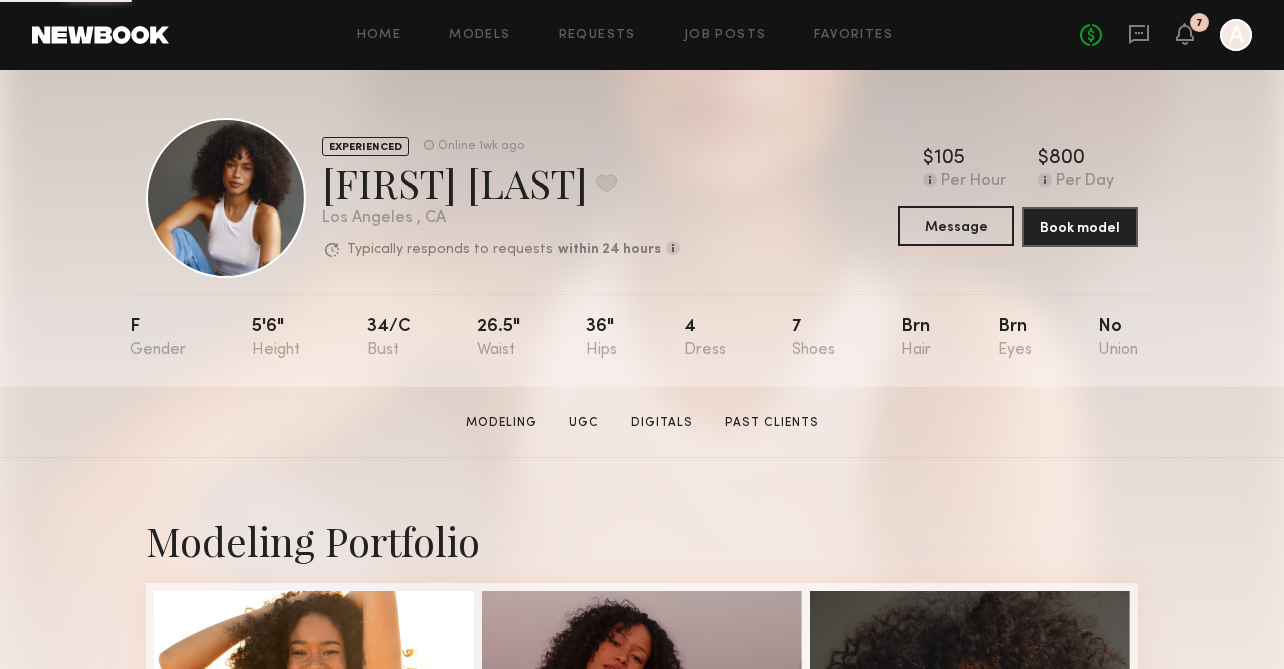 click on "Message" 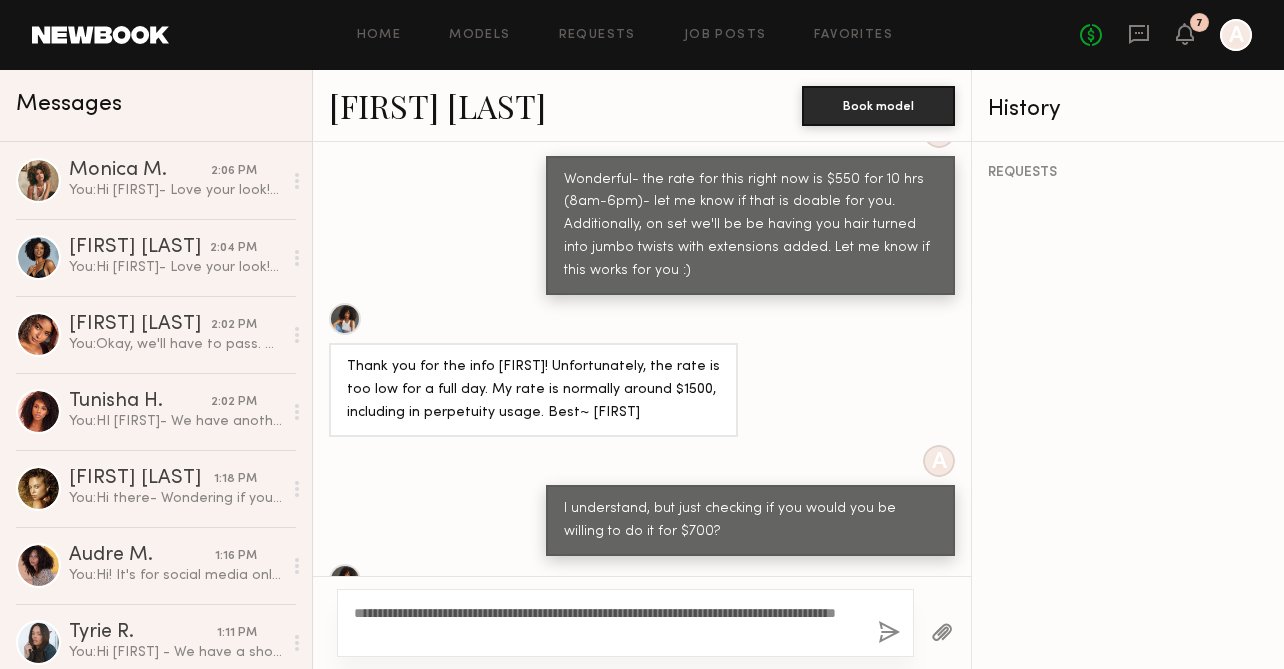 scroll, scrollTop: 2687, scrollLeft: 0, axis: vertical 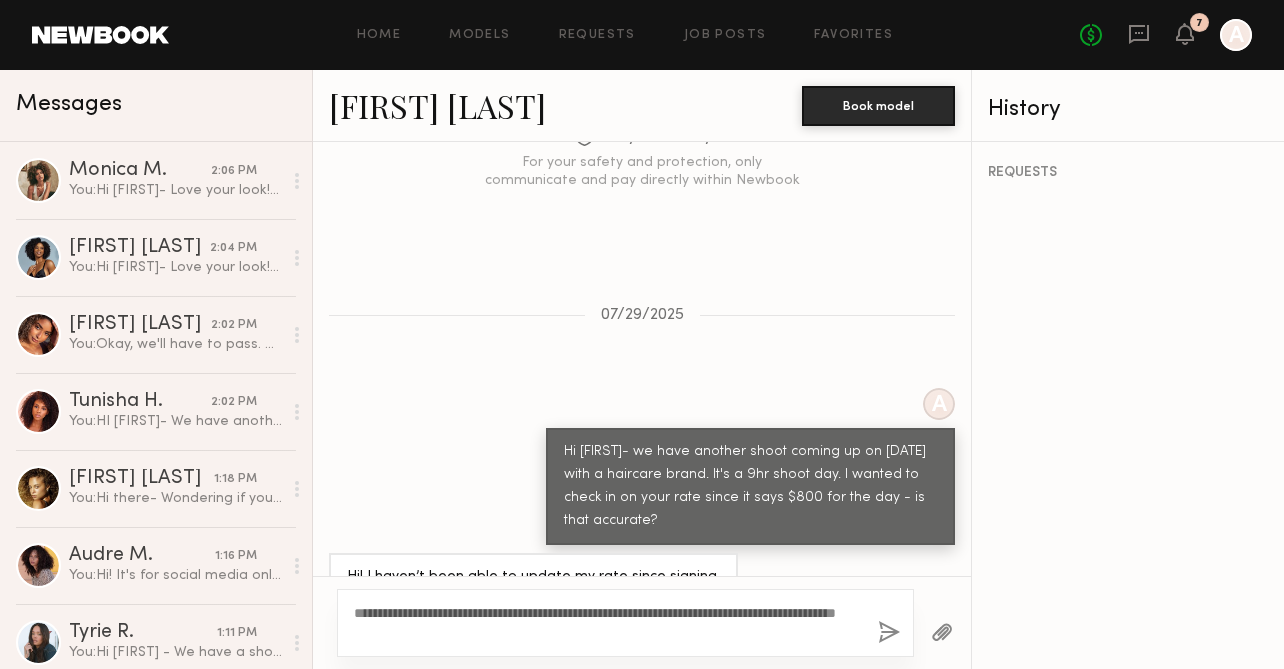 type on "**********" 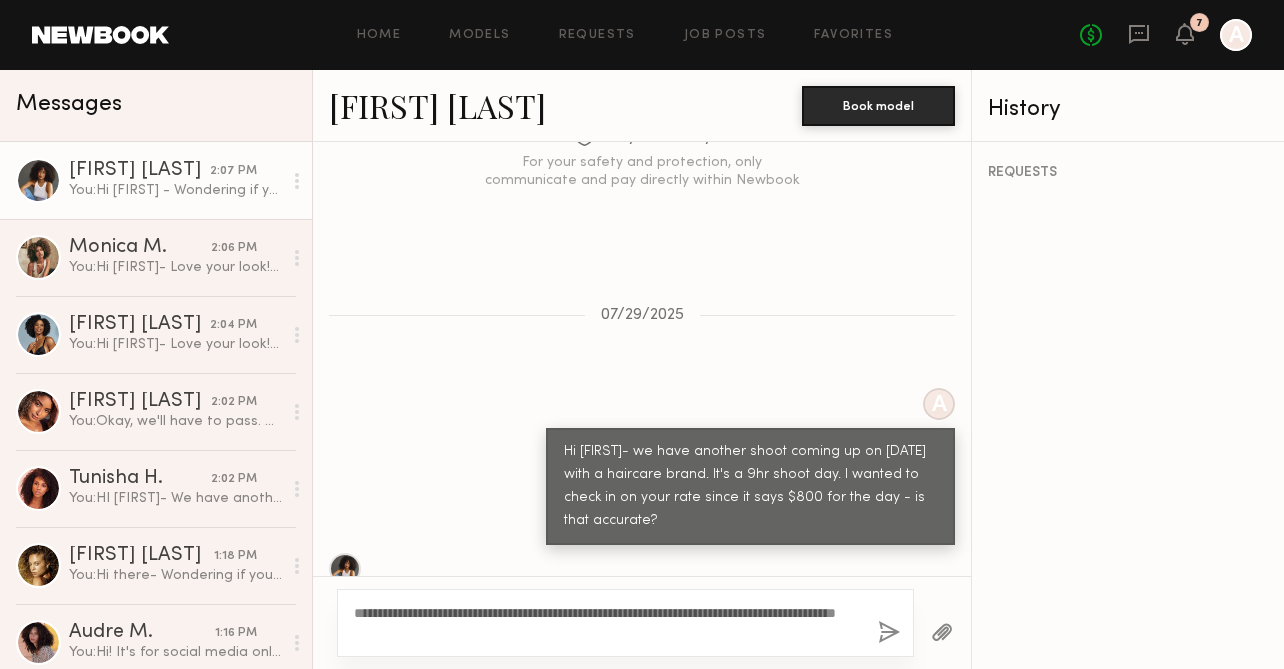 type 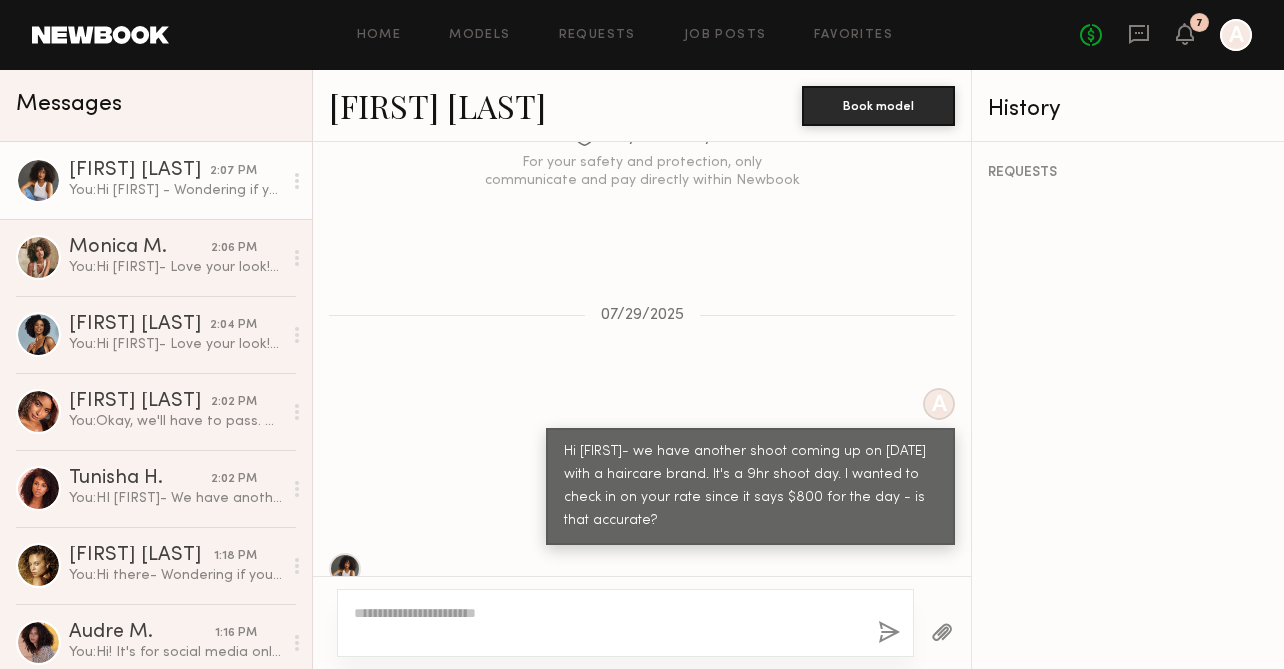scroll, scrollTop: 3092, scrollLeft: 0, axis: vertical 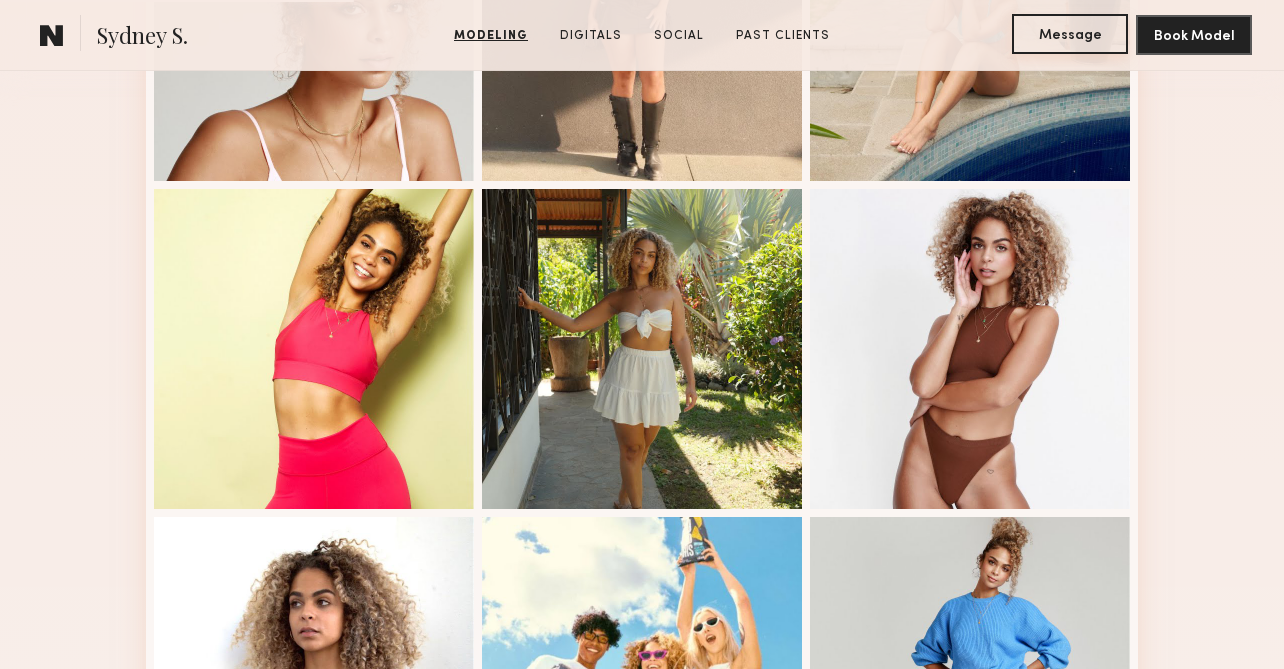 click on "Message" 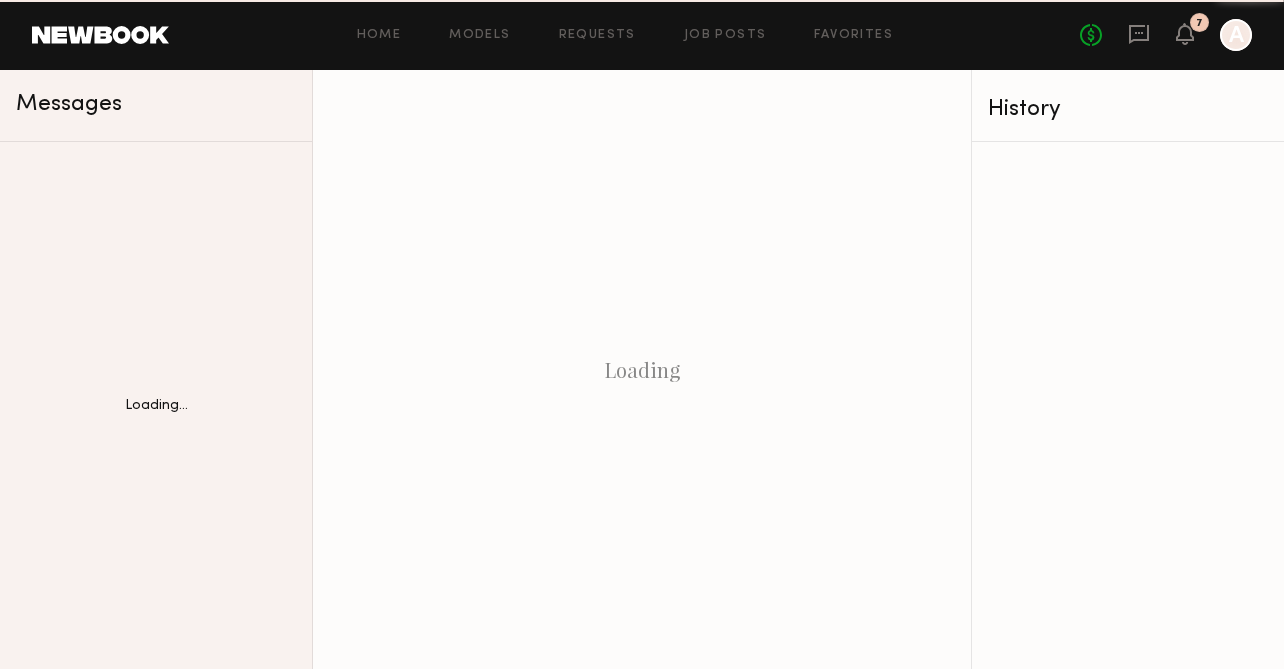 scroll, scrollTop: 0, scrollLeft: 0, axis: both 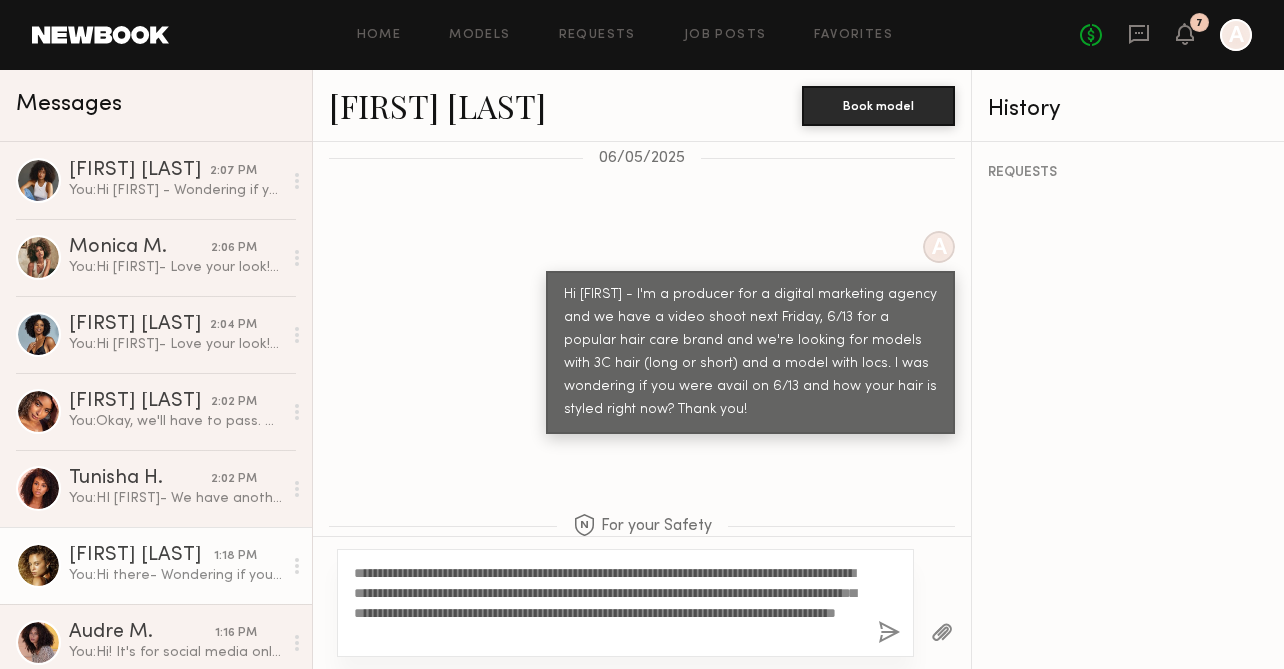drag, startPoint x: 861, startPoint y: 570, endPoint x: 168, endPoint y: 541, distance: 693.6065 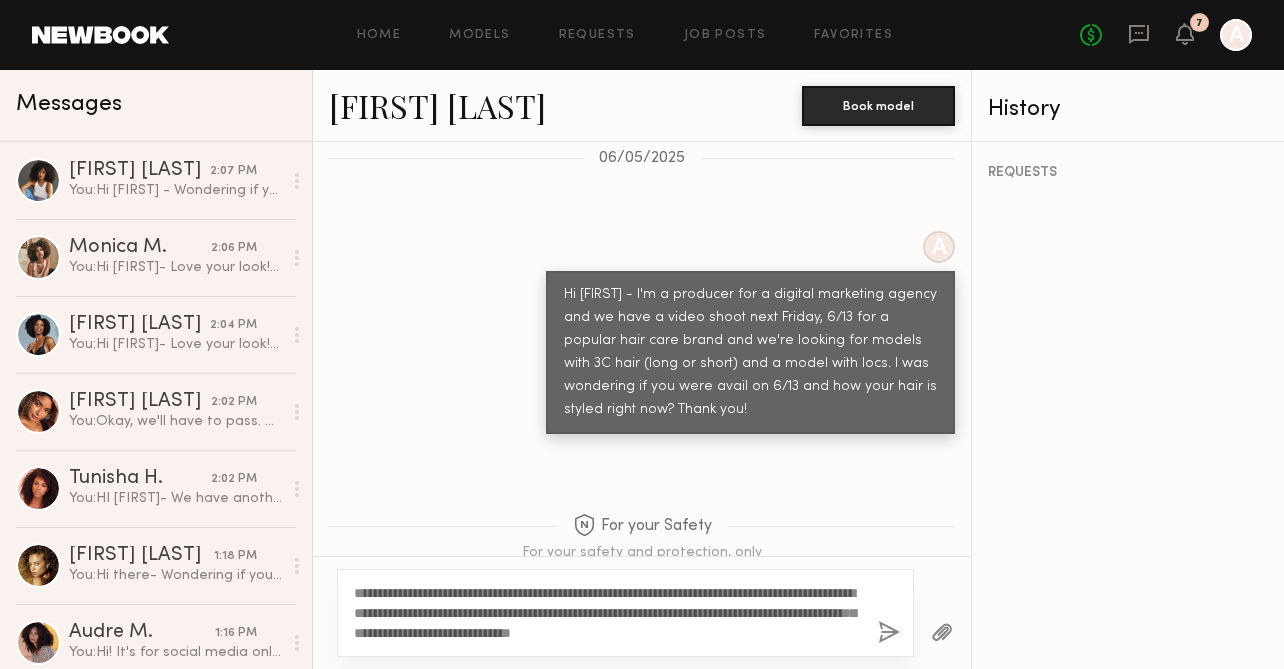 click on "**********" 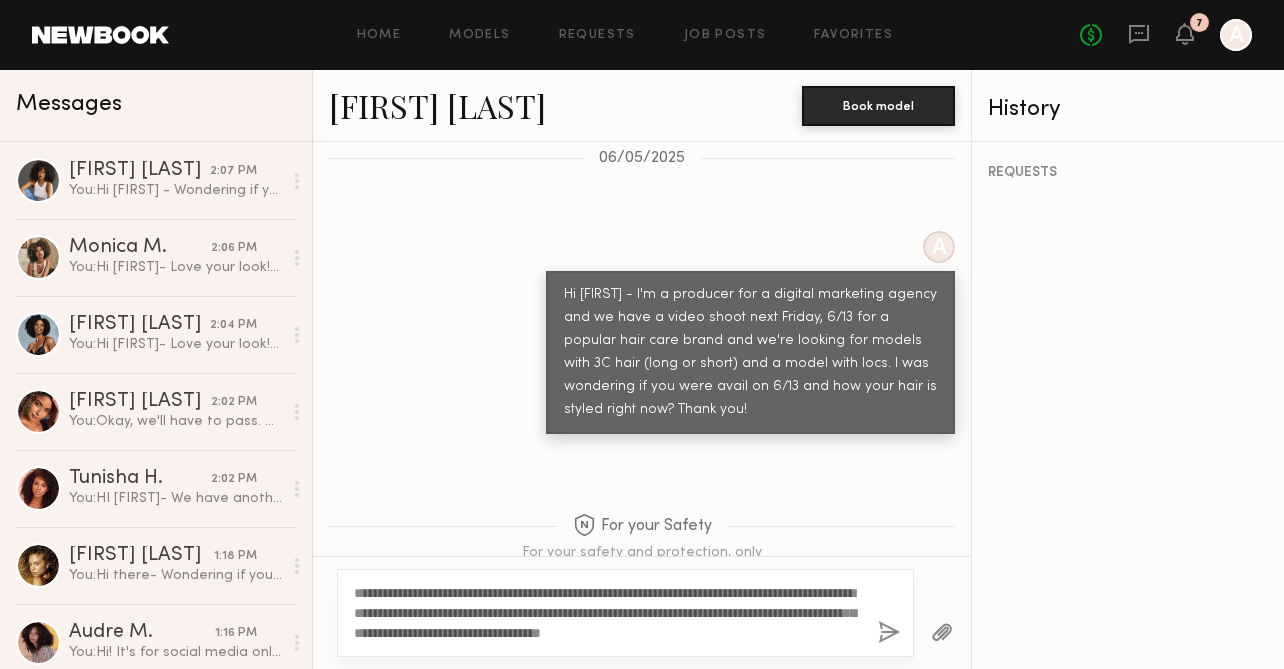 type on "**********" 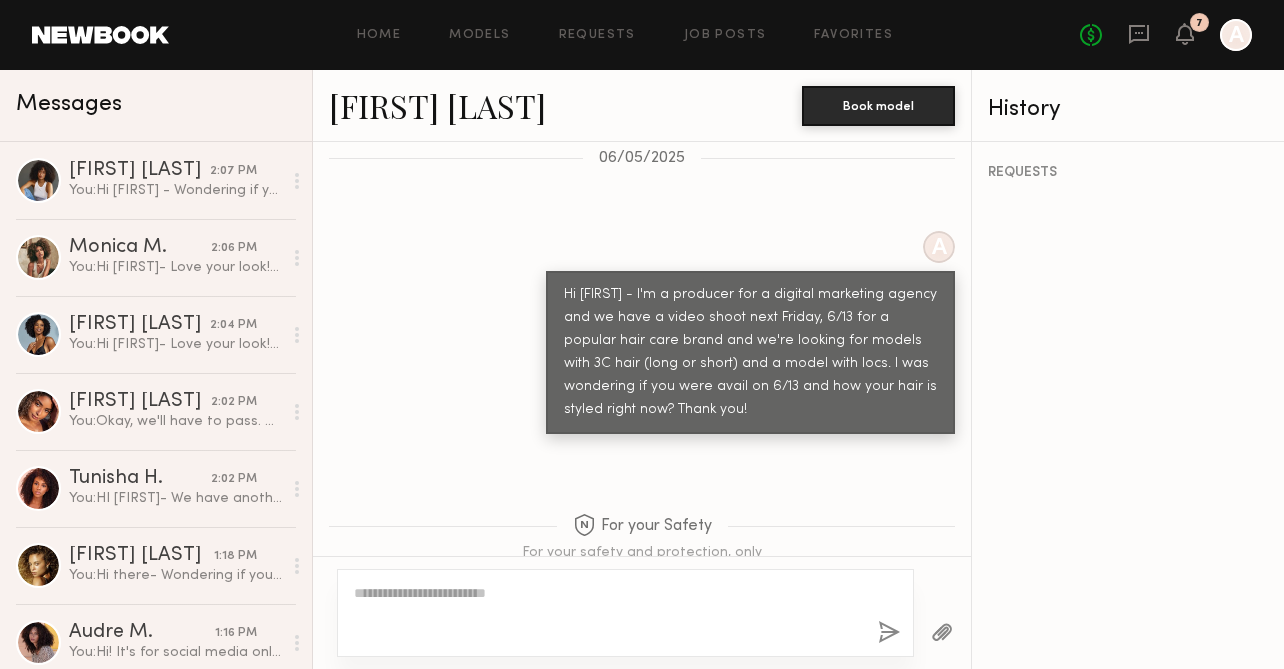 scroll, scrollTop: 1345, scrollLeft: 0, axis: vertical 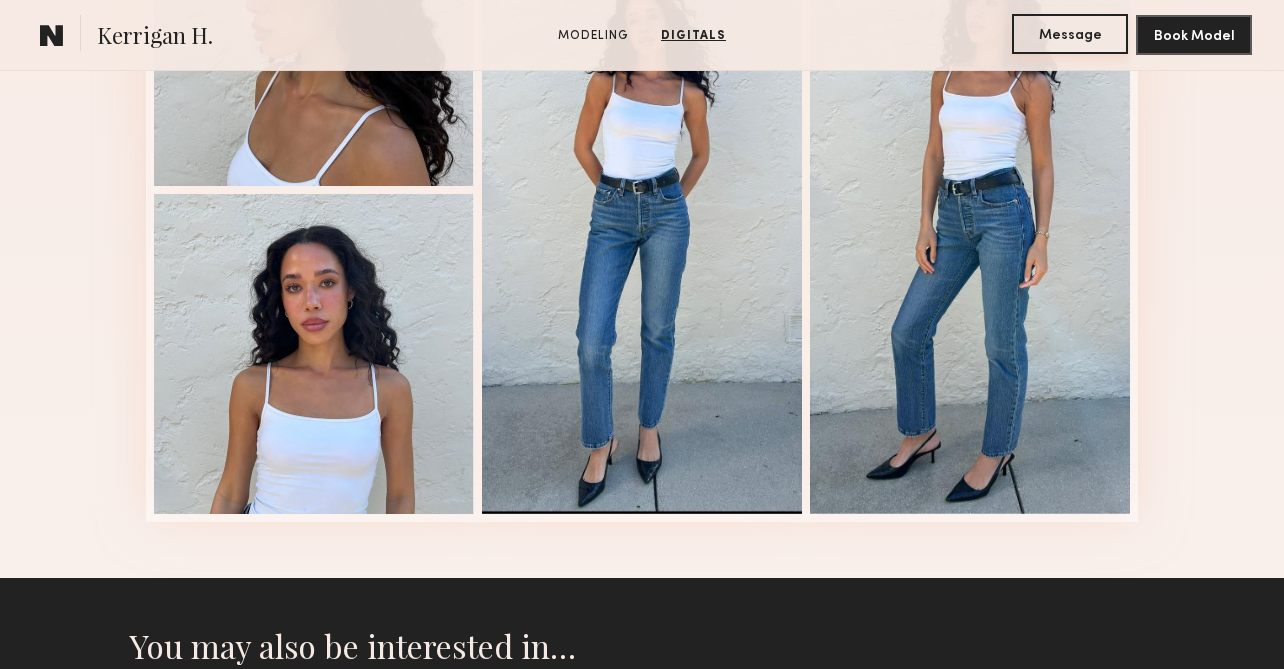 click on "Message" 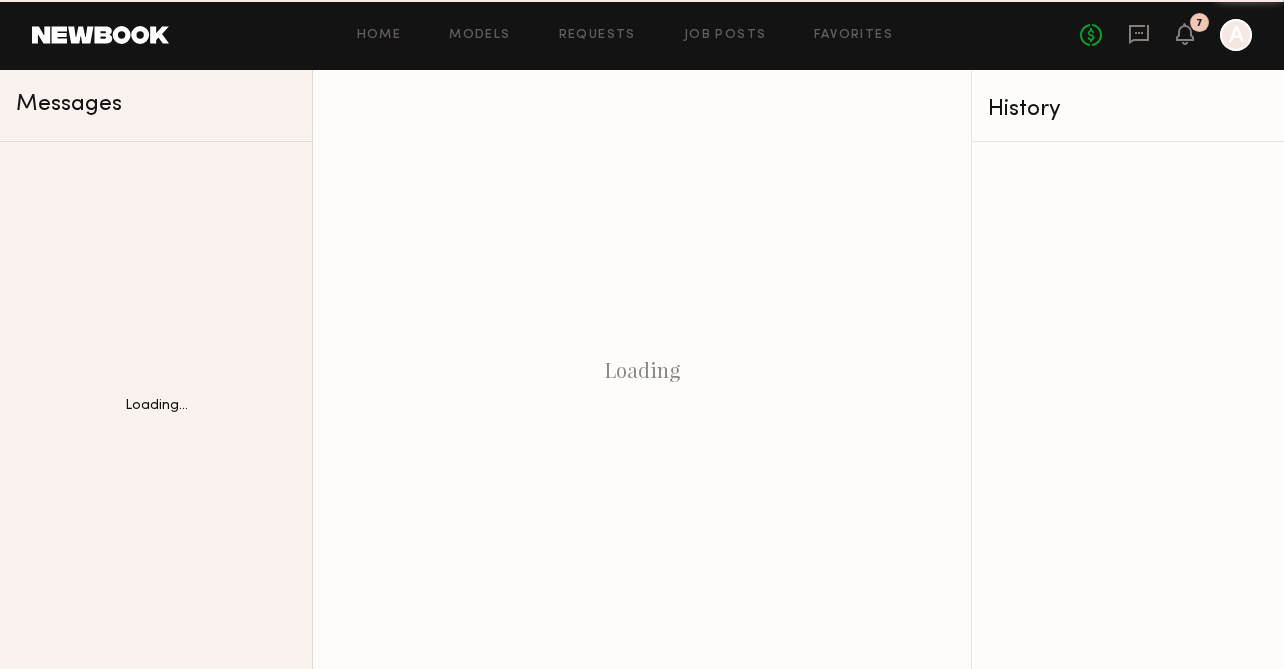 scroll, scrollTop: 0, scrollLeft: 0, axis: both 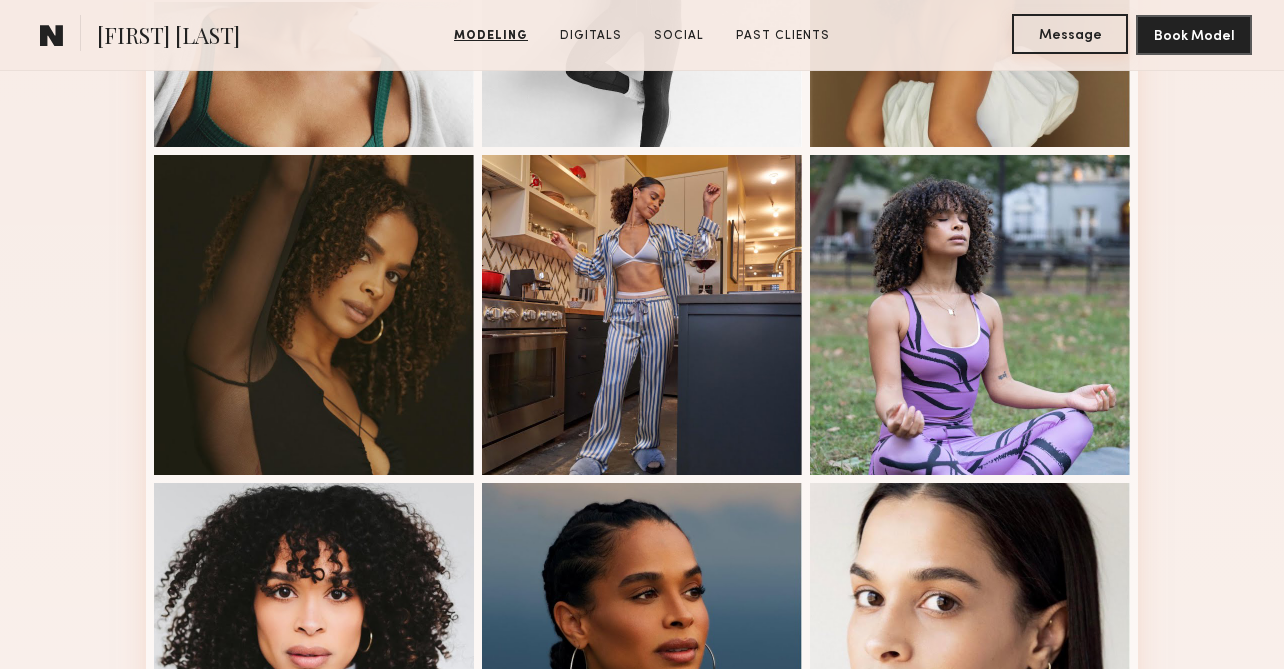 click on "Message" 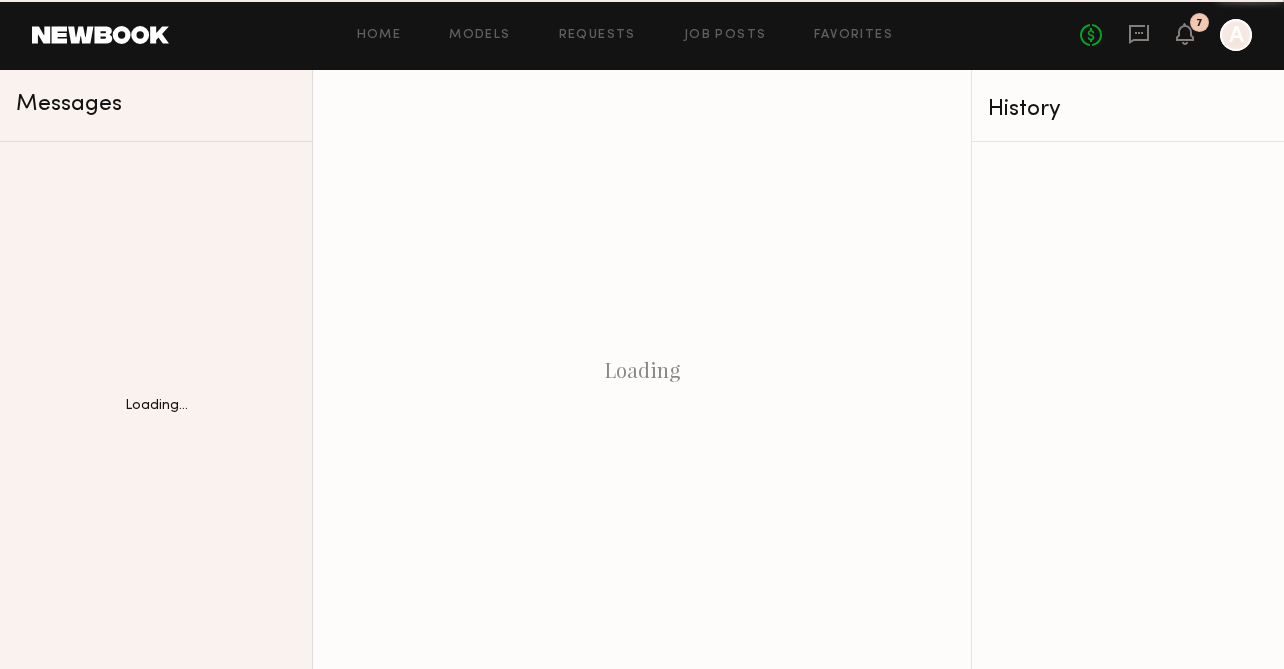 scroll, scrollTop: 0, scrollLeft: 0, axis: both 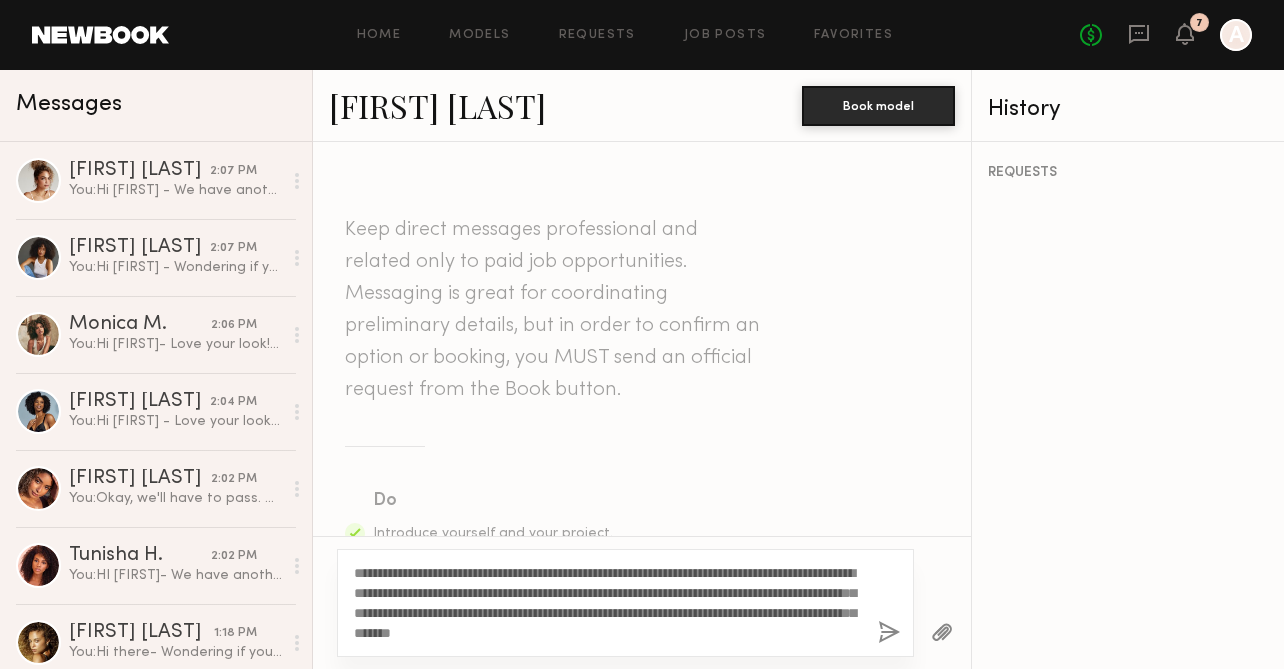 type on "**********" 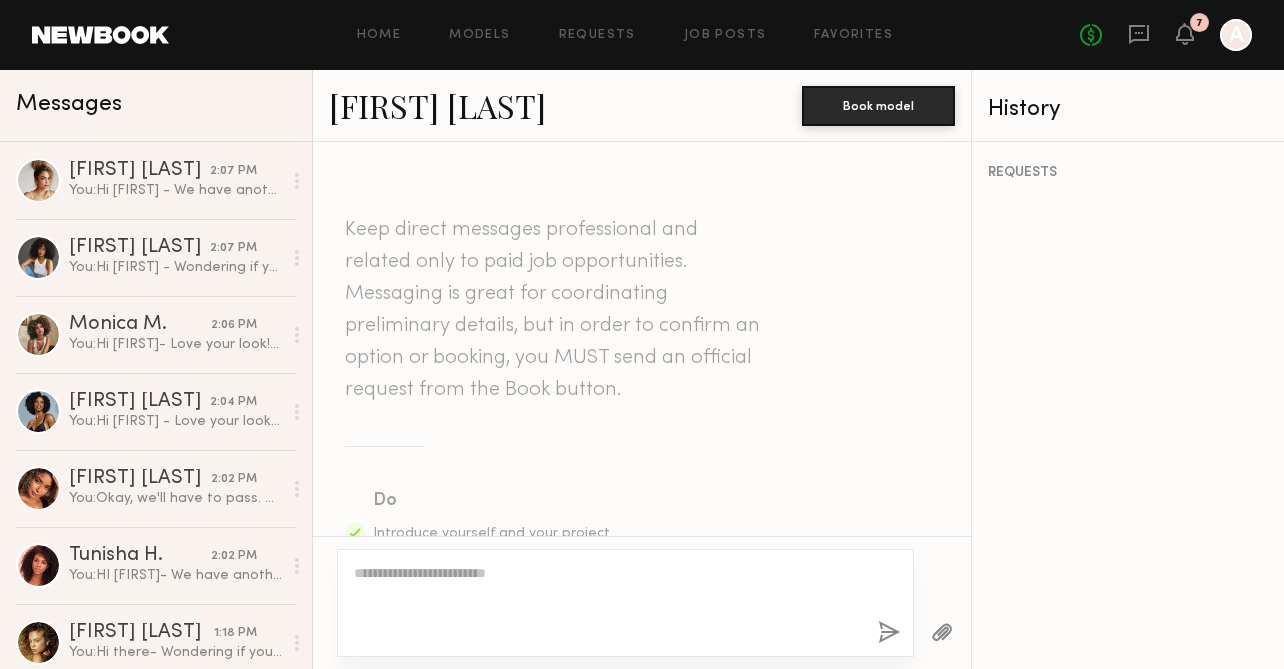 scroll, scrollTop: 710, scrollLeft: 0, axis: vertical 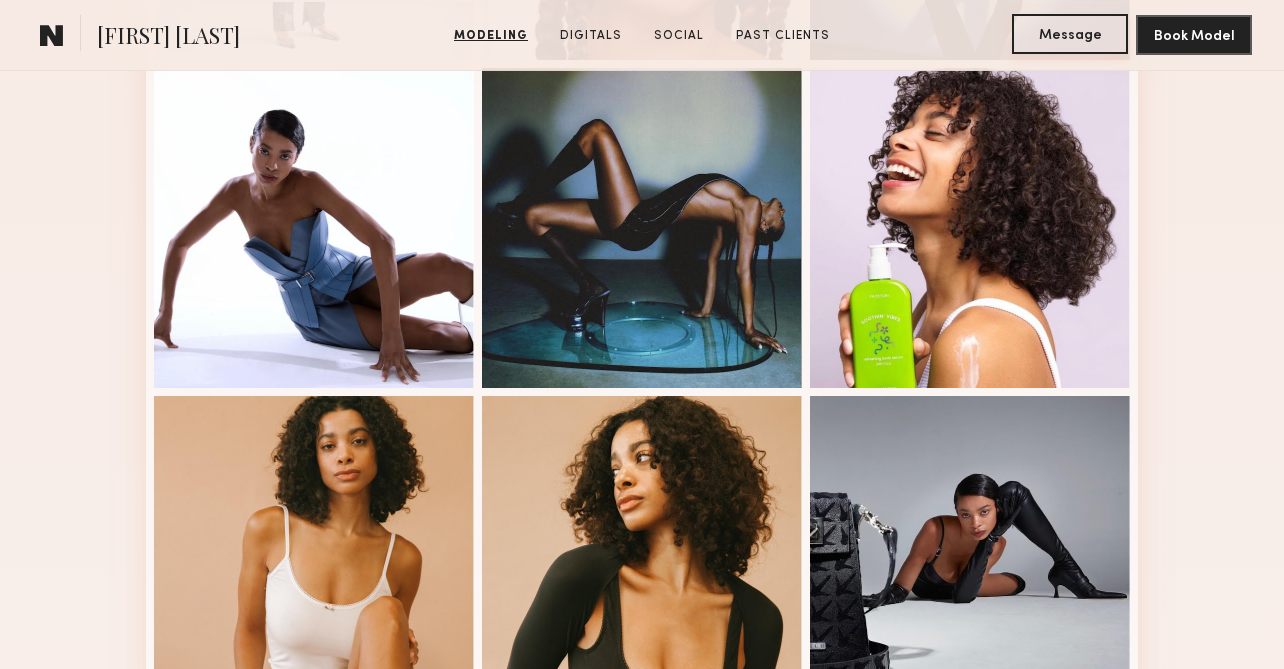click on "Message" 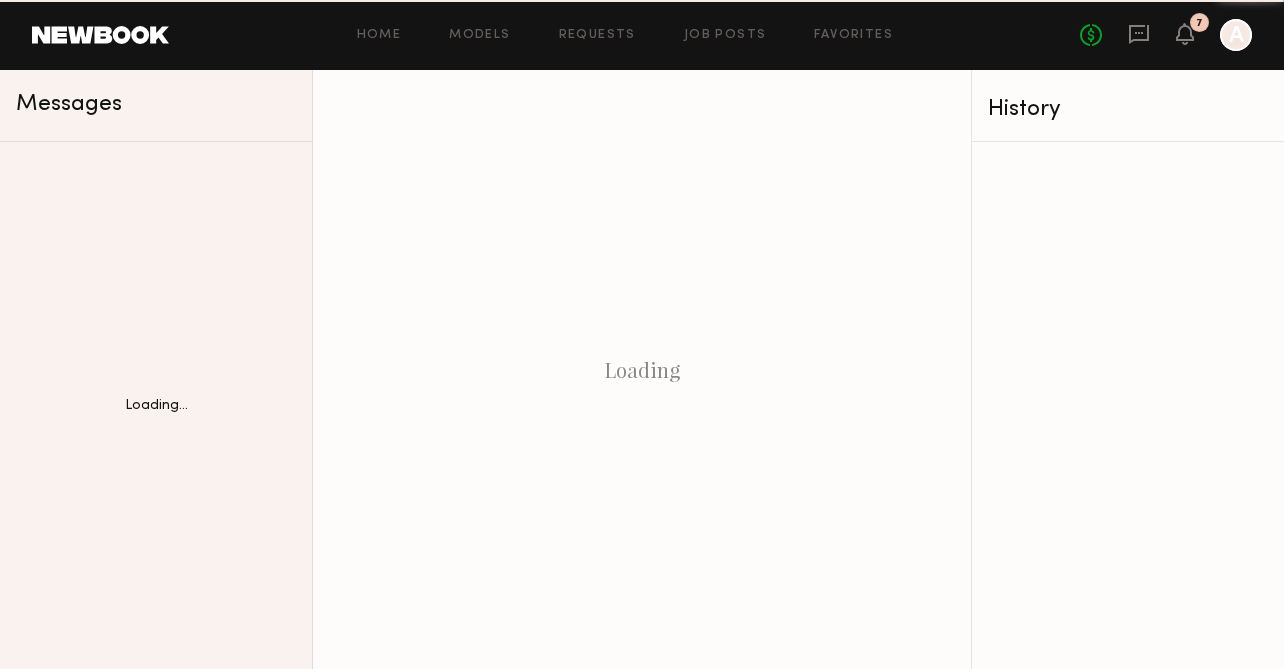 scroll, scrollTop: 0, scrollLeft: 0, axis: both 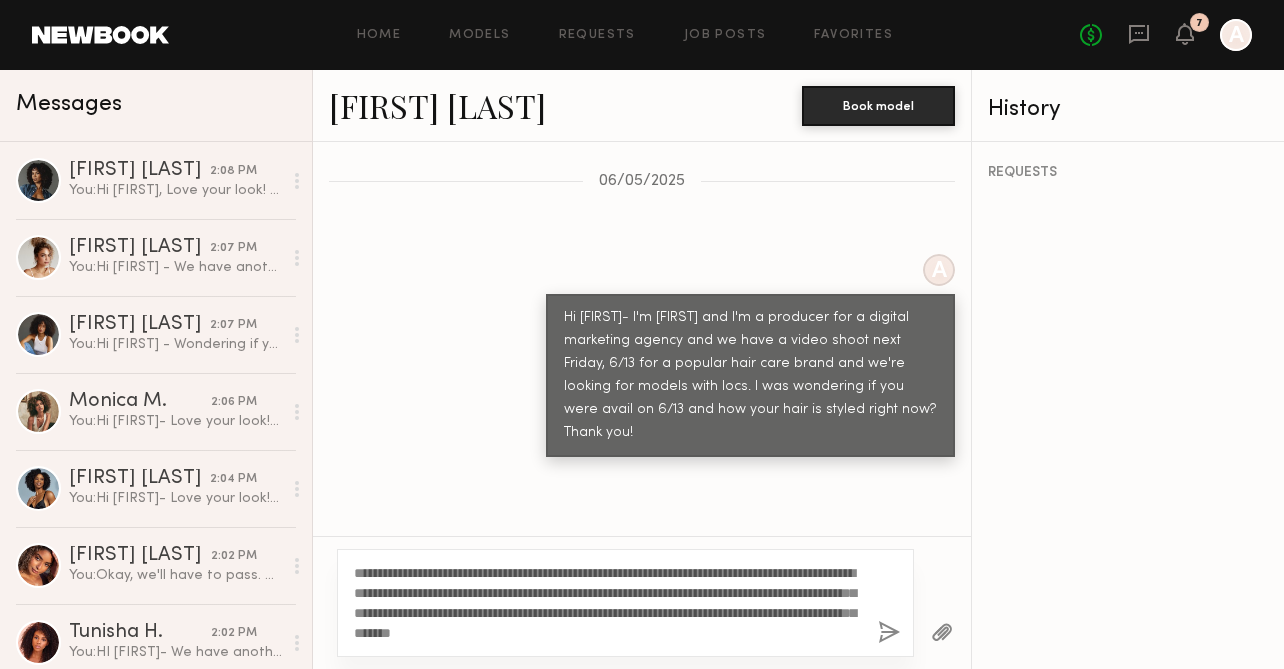 drag, startPoint x: 406, startPoint y: 593, endPoint x: 421, endPoint y: 577, distance: 21.931713 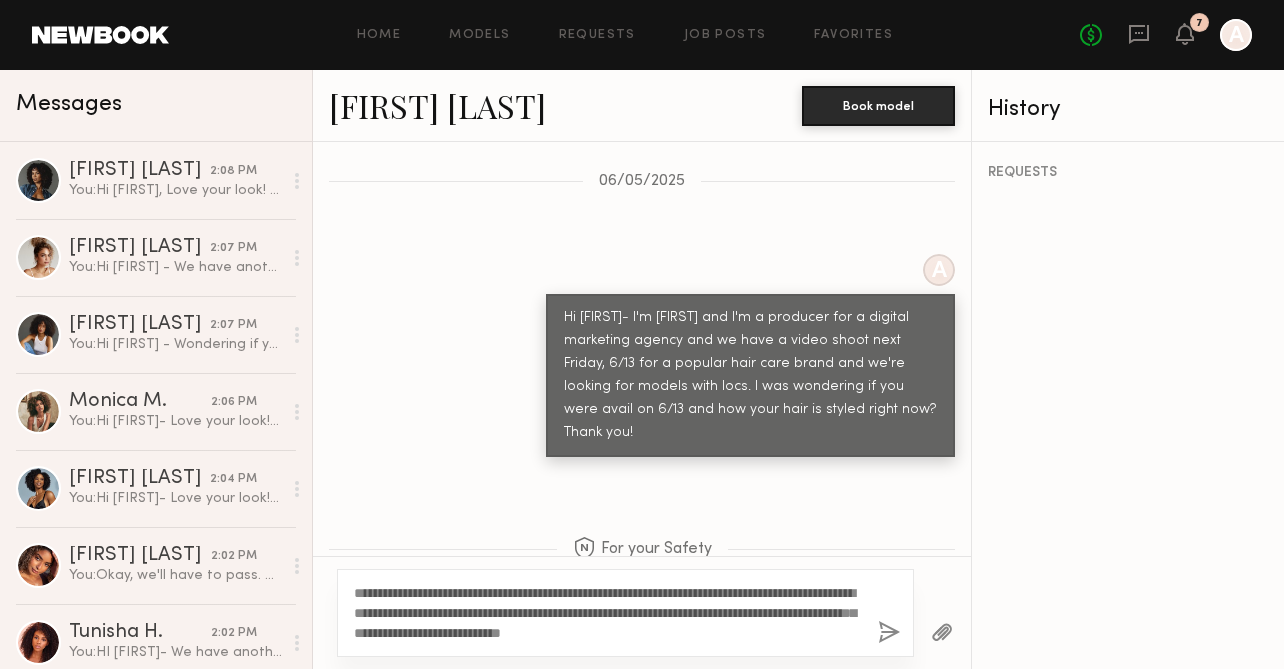 click on "**********" 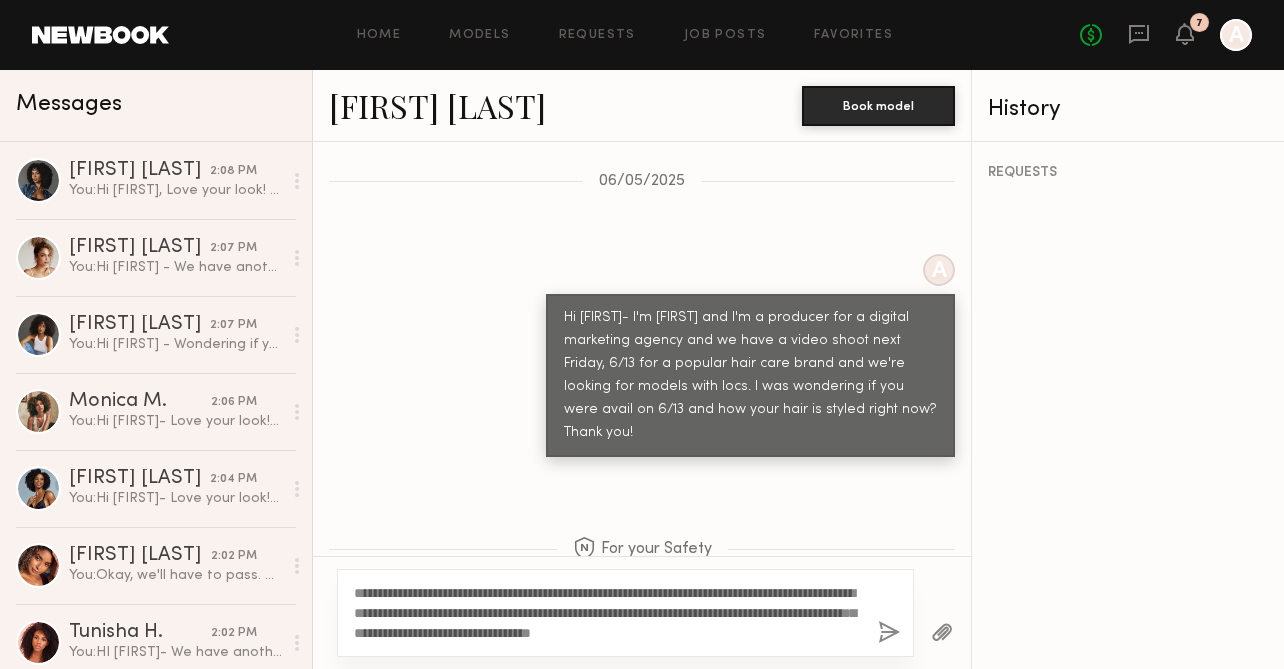 type on "**********" 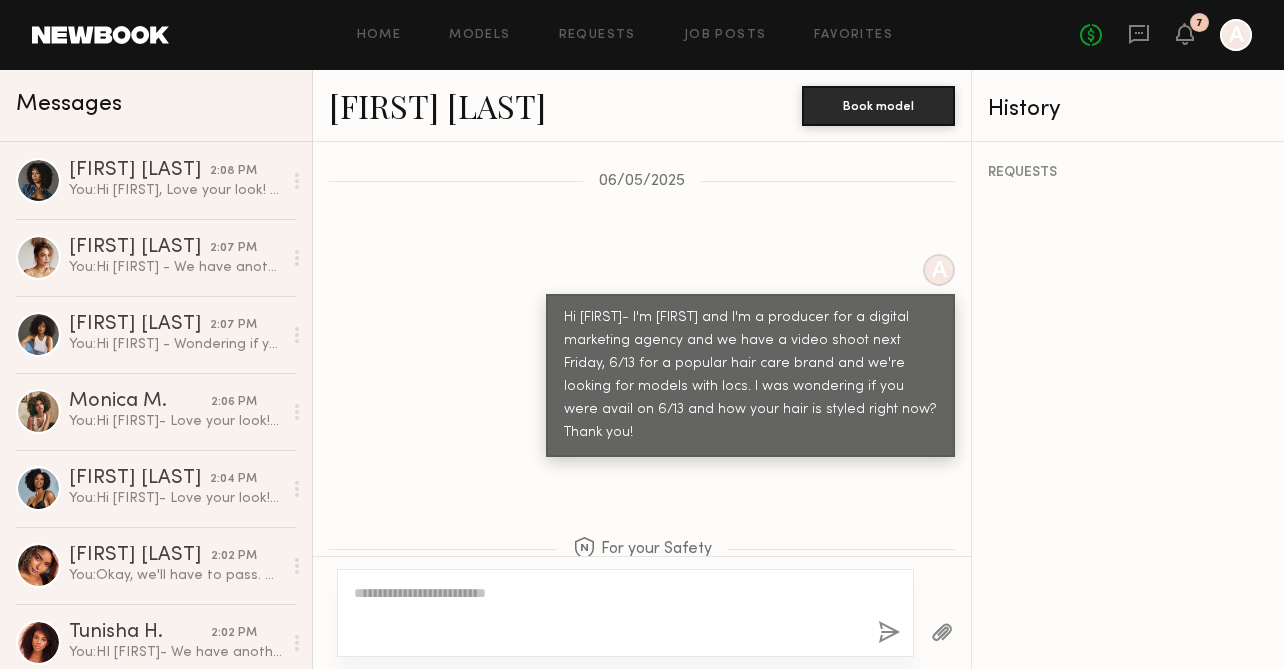 scroll, scrollTop: 1322, scrollLeft: 0, axis: vertical 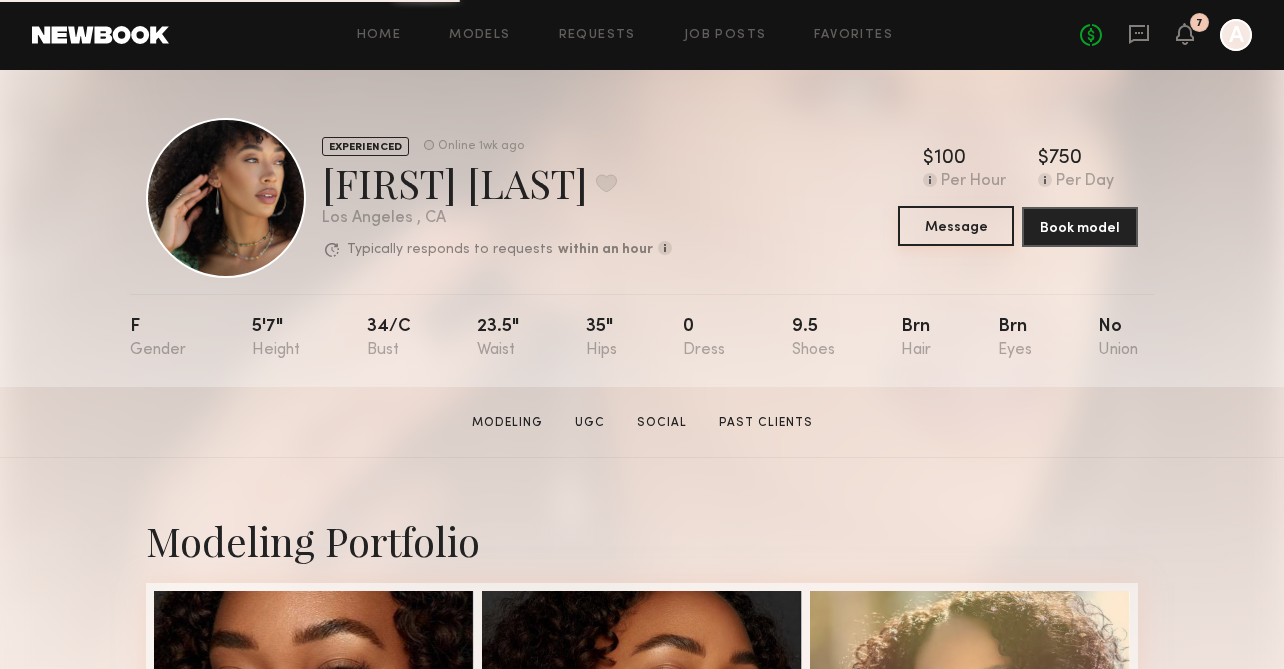 click on "Message" 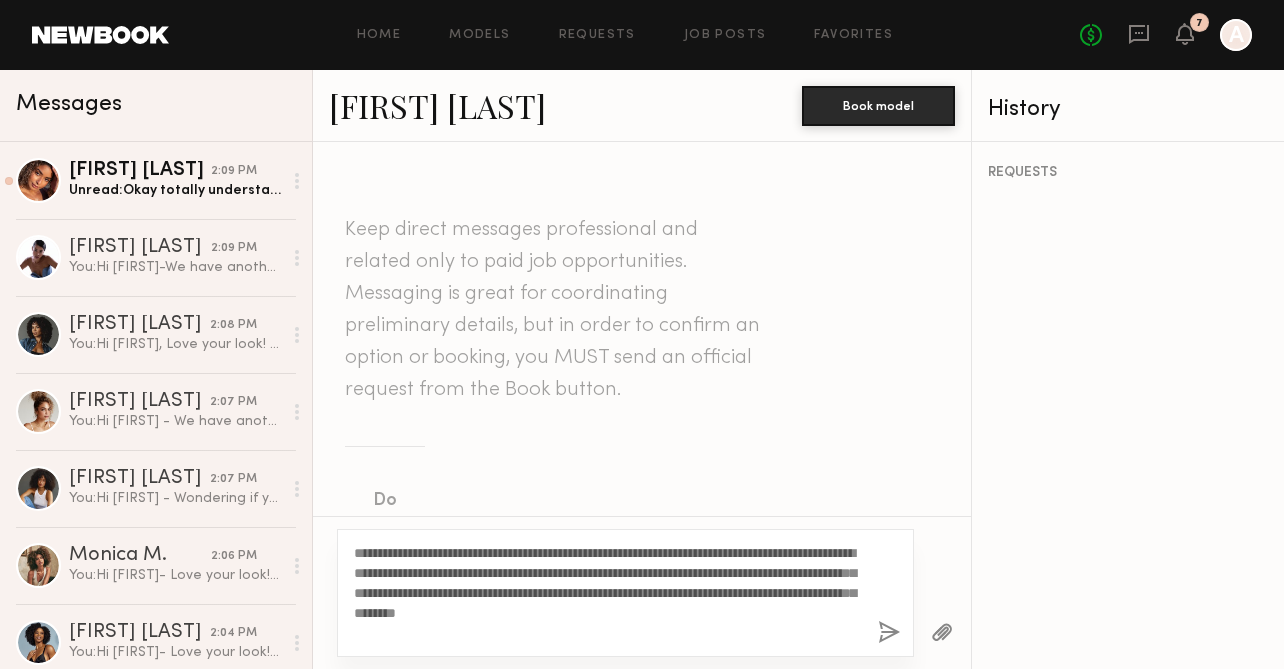 type on "**********" 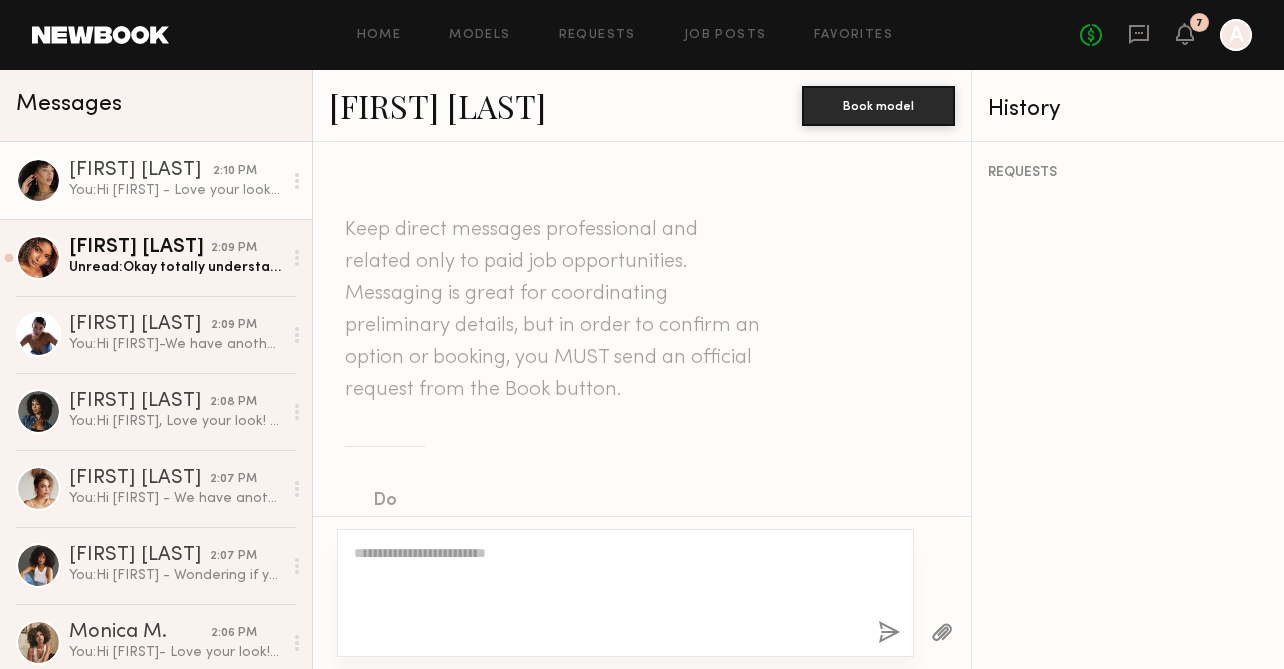 scroll, scrollTop: 710, scrollLeft: 0, axis: vertical 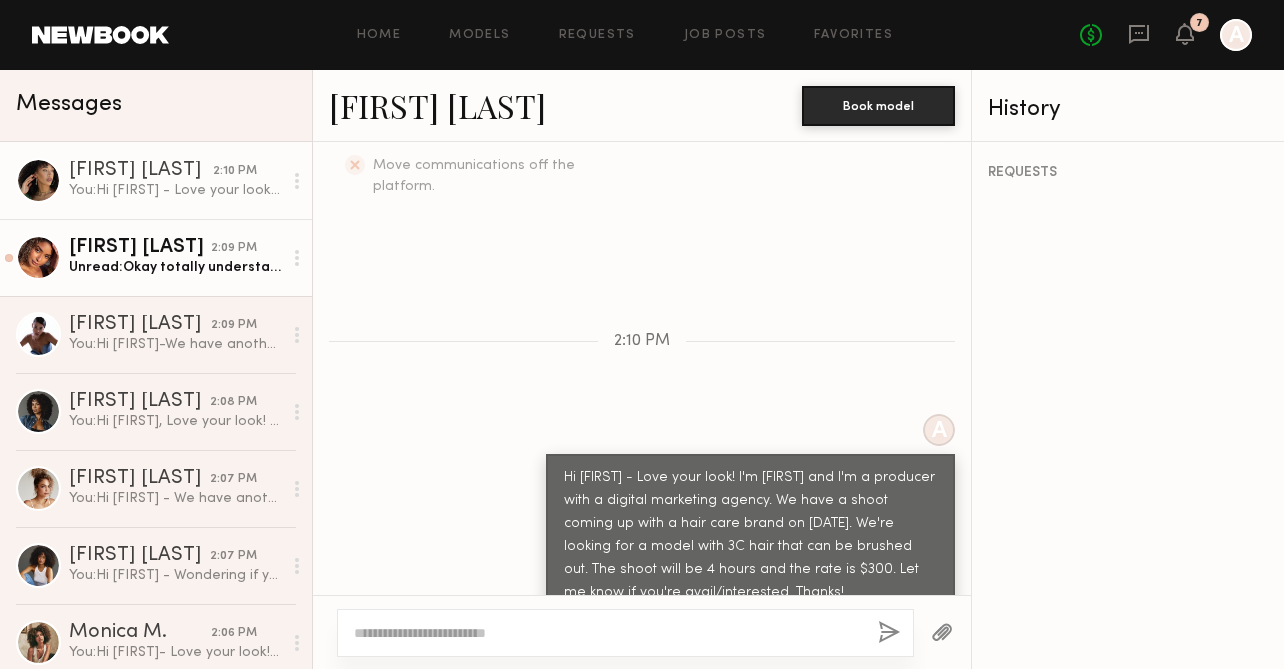 click on "Unread:  Okay totally understand. Please do keep me in mind for future projects!" 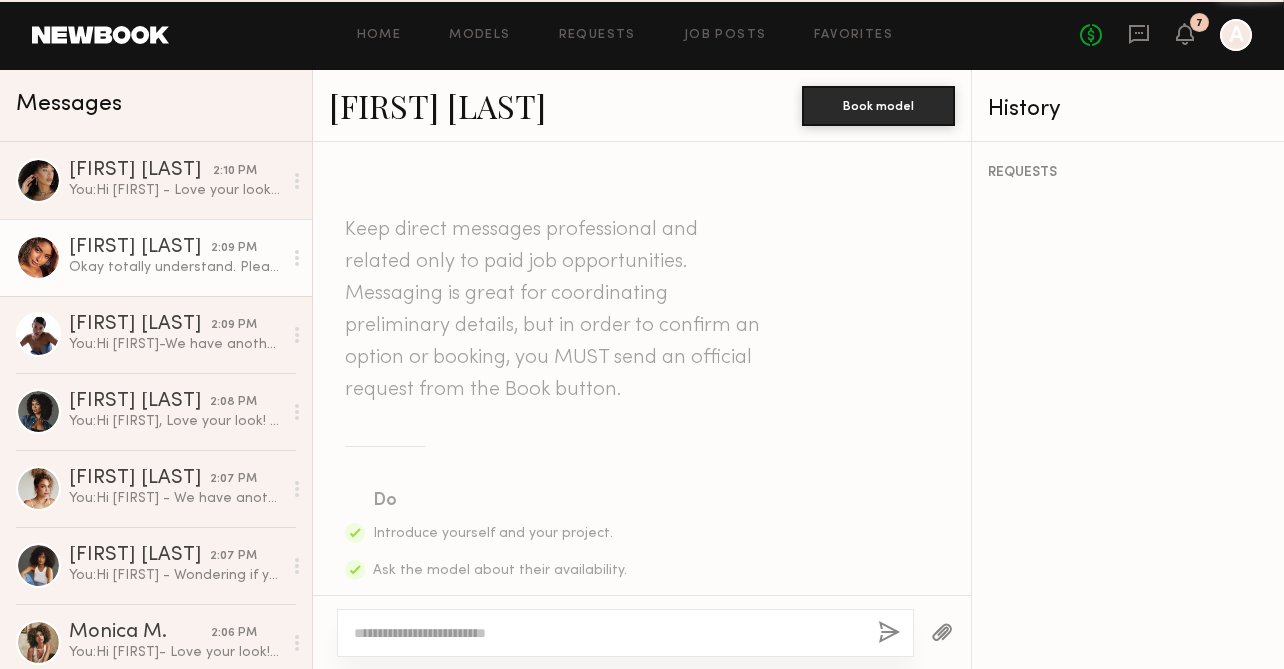 scroll, scrollTop: 1525, scrollLeft: 0, axis: vertical 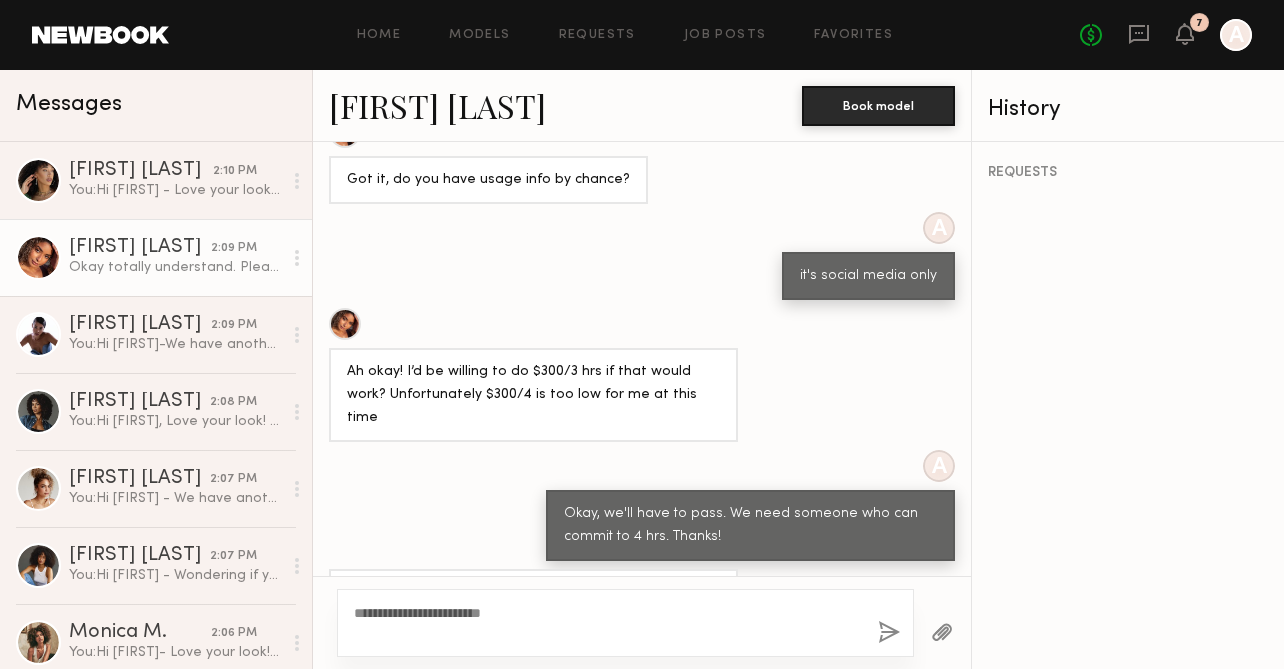 type on "**********" 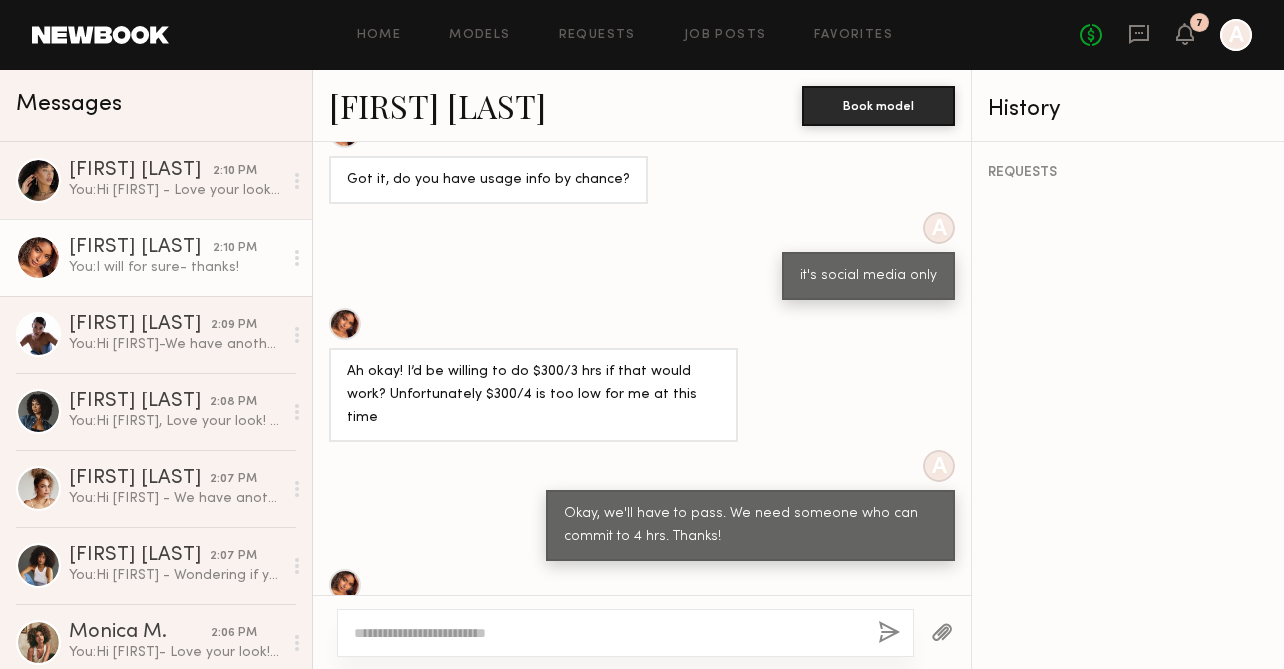 scroll, scrollTop: 1773, scrollLeft: 0, axis: vertical 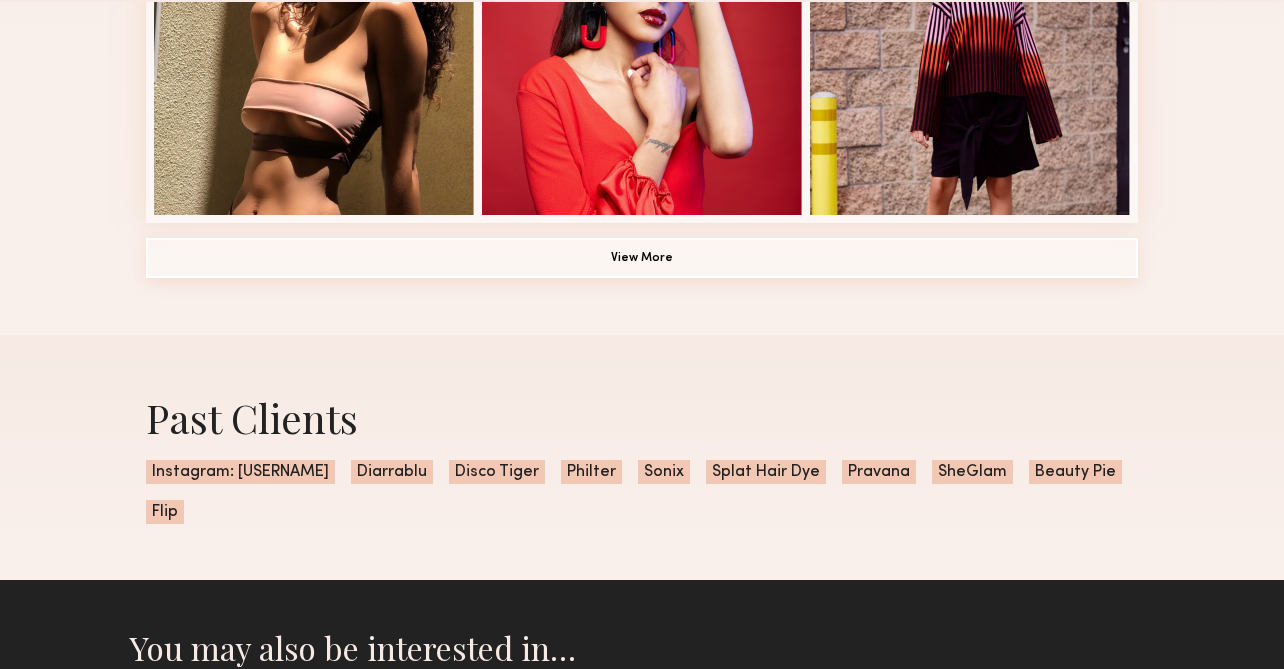 click on "View More" 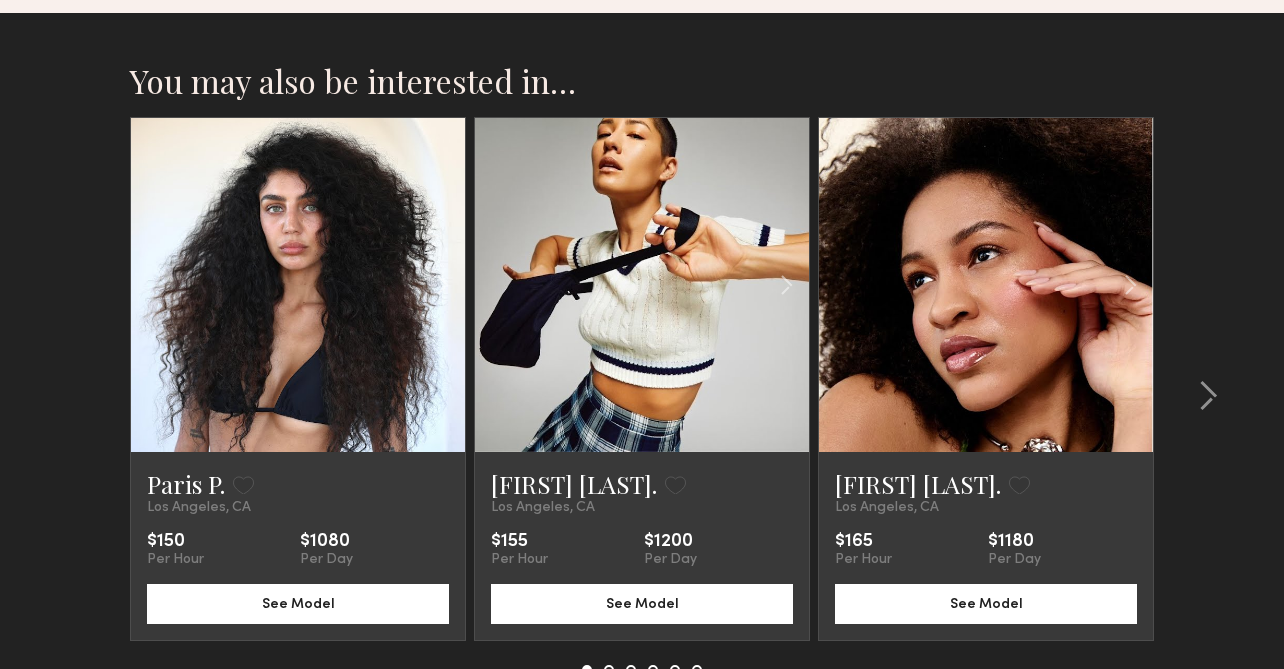 scroll, scrollTop: 2451, scrollLeft: 0, axis: vertical 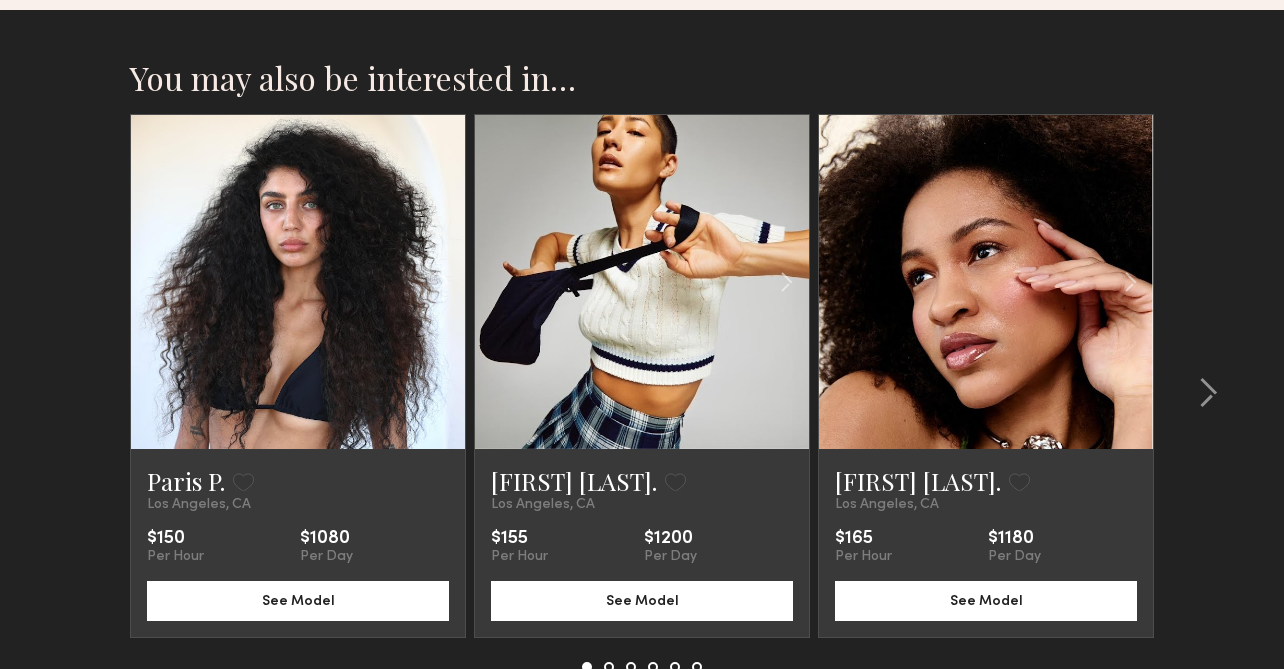 click 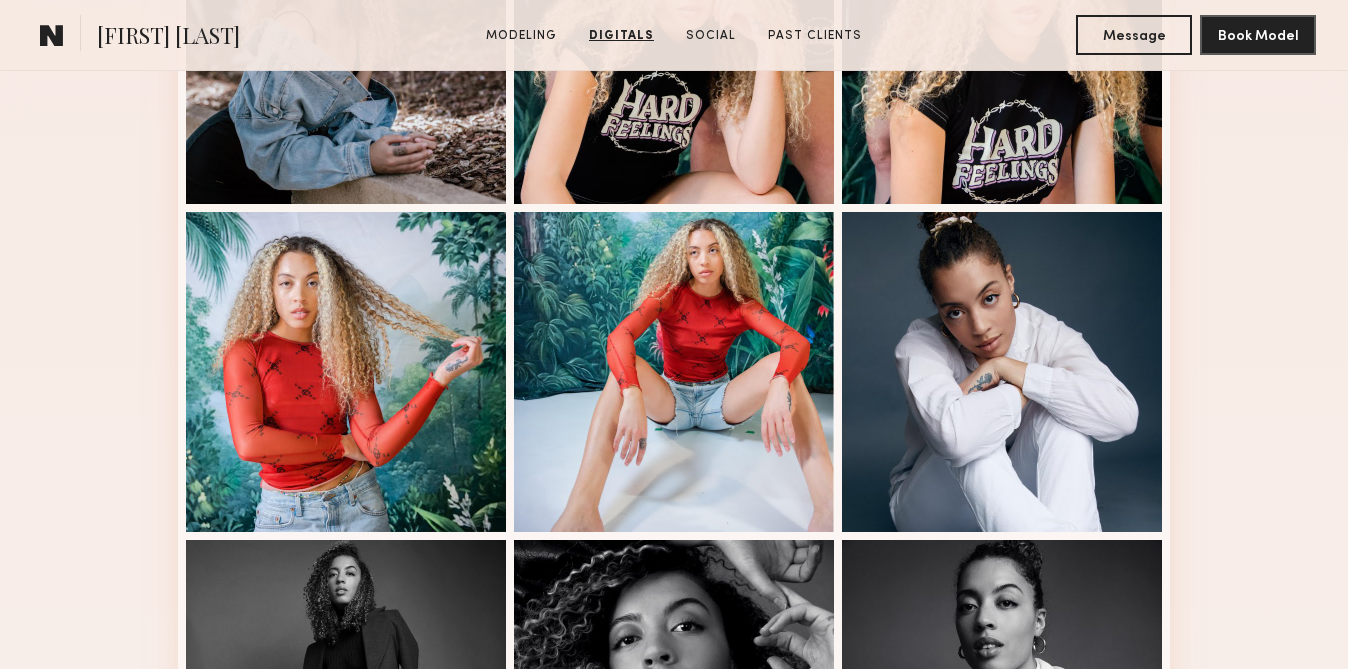 scroll, scrollTop: 221, scrollLeft: 0, axis: vertical 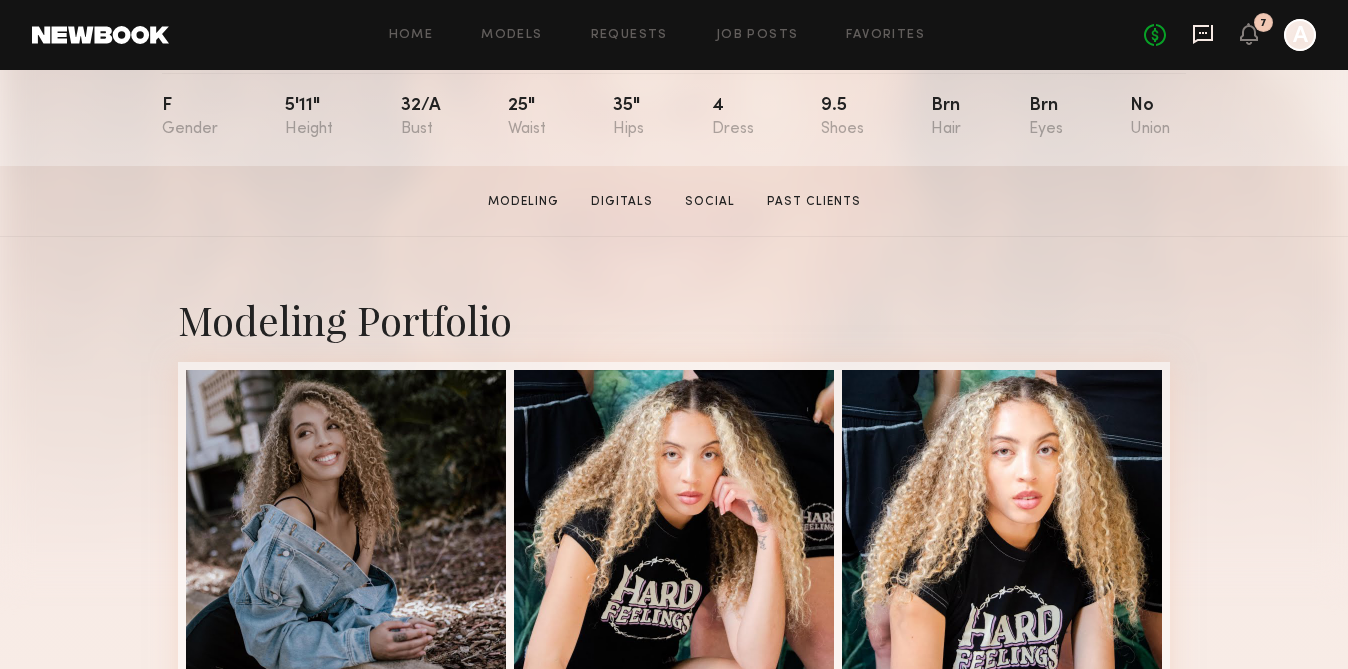 click 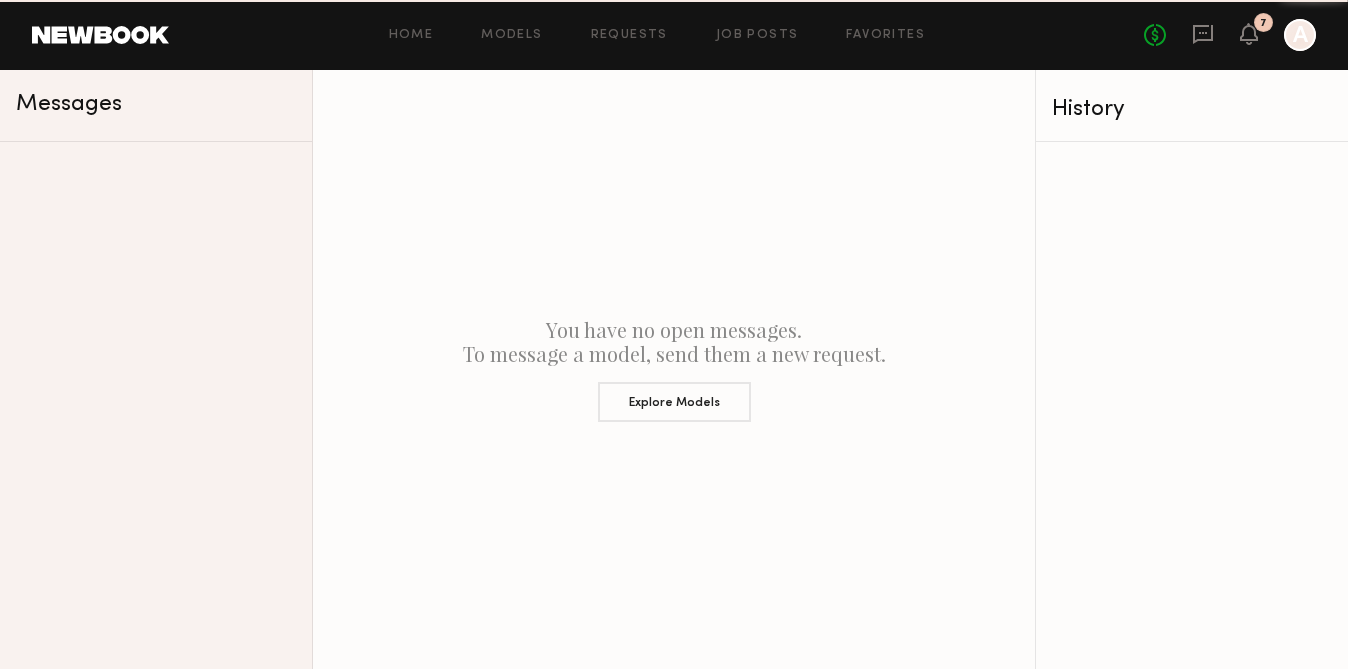 scroll, scrollTop: 0, scrollLeft: 0, axis: both 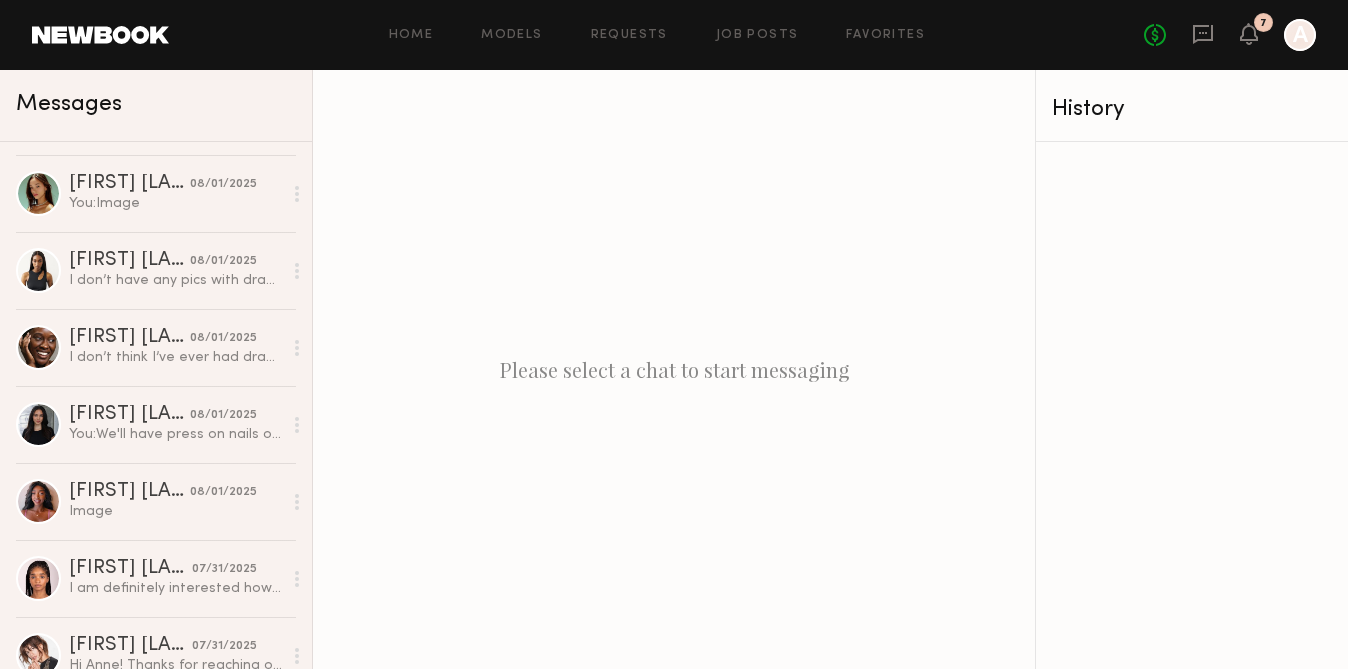 click on "Haley A." 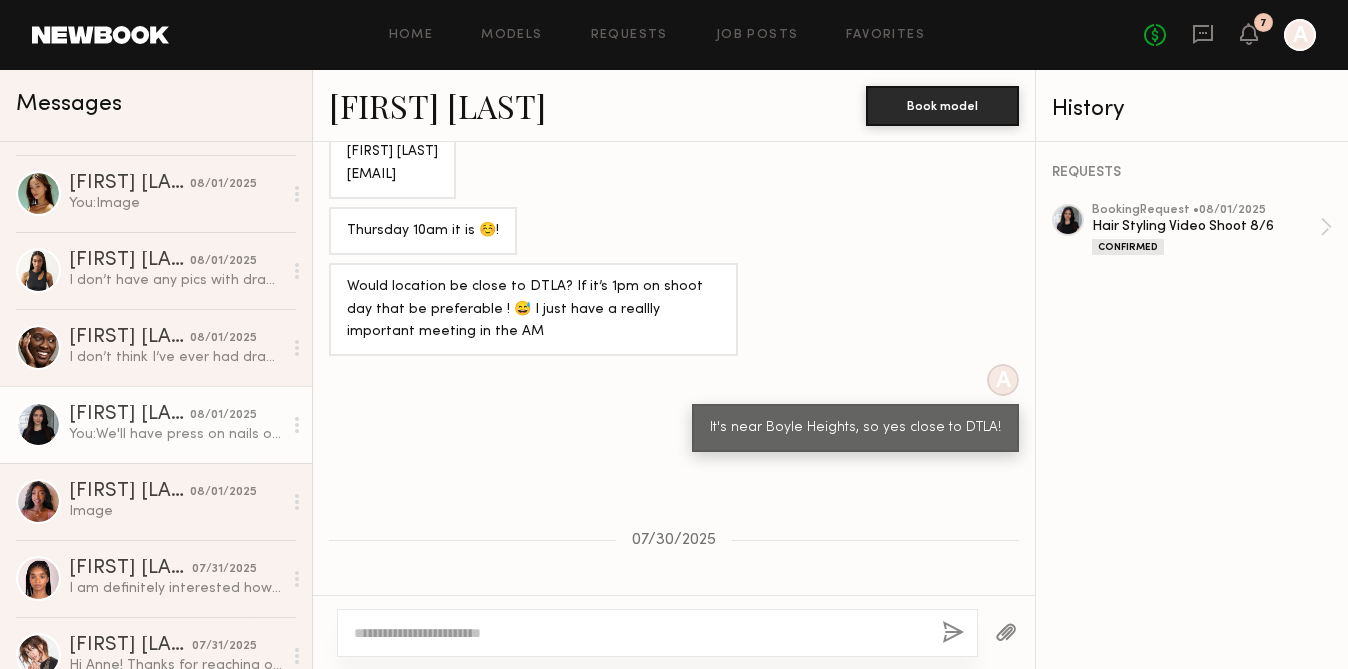 scroll, scrollTop: 1263, scrollLeft: 0, axis: vertical 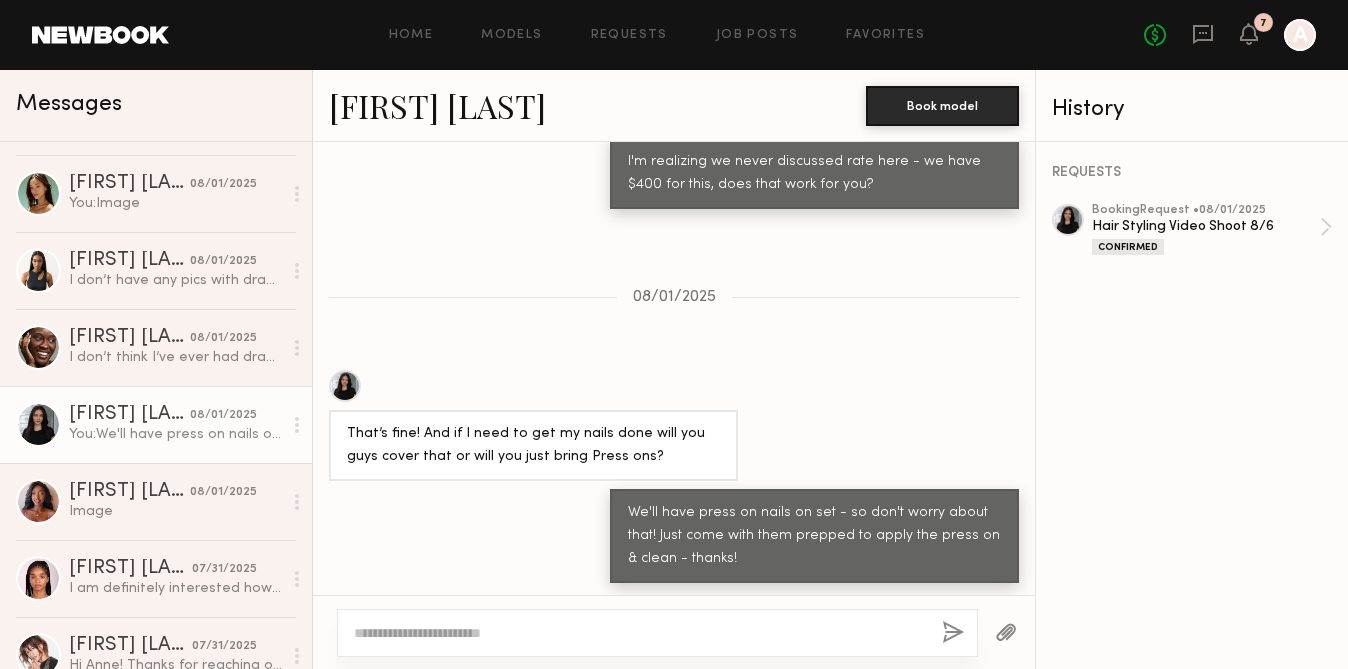 click on "Haley A." 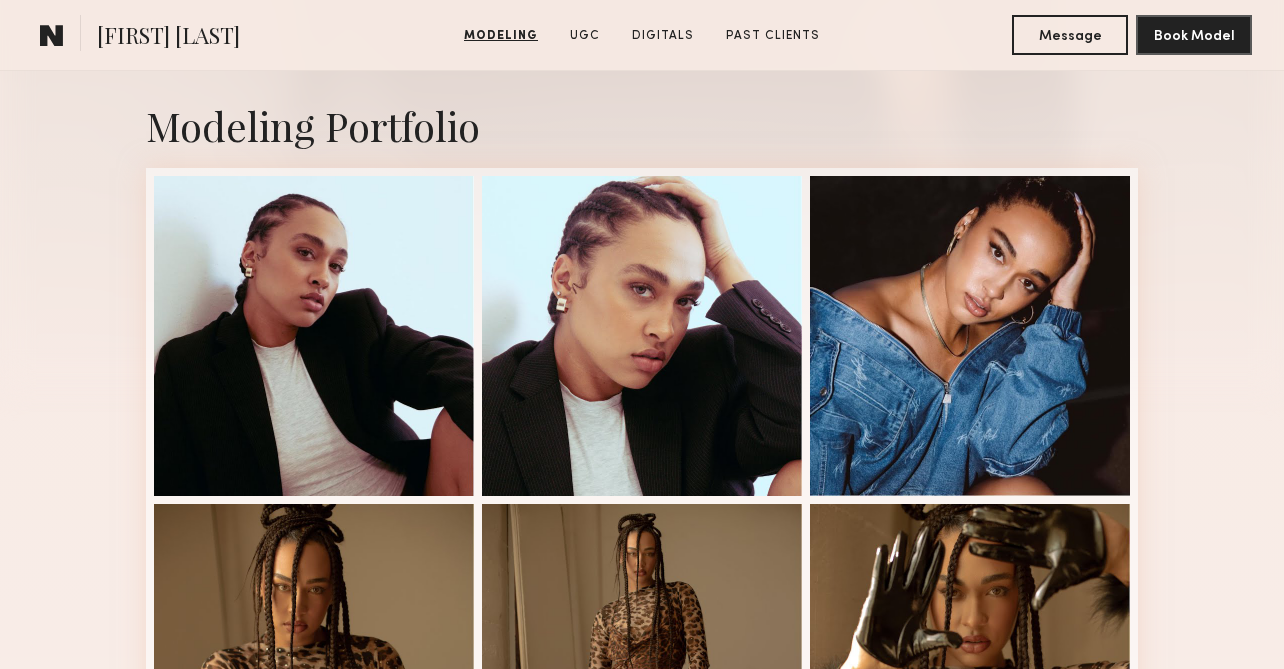 scroll, scrollTop: 0, scrollLeft: 0, axis: both 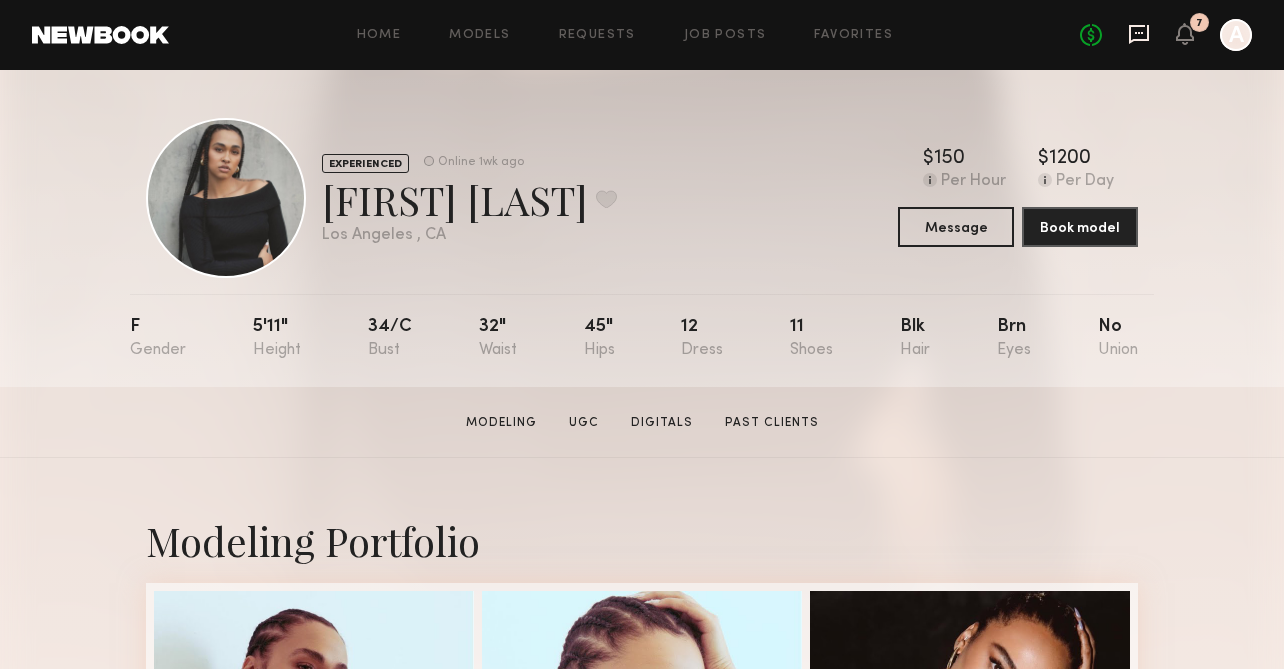 click 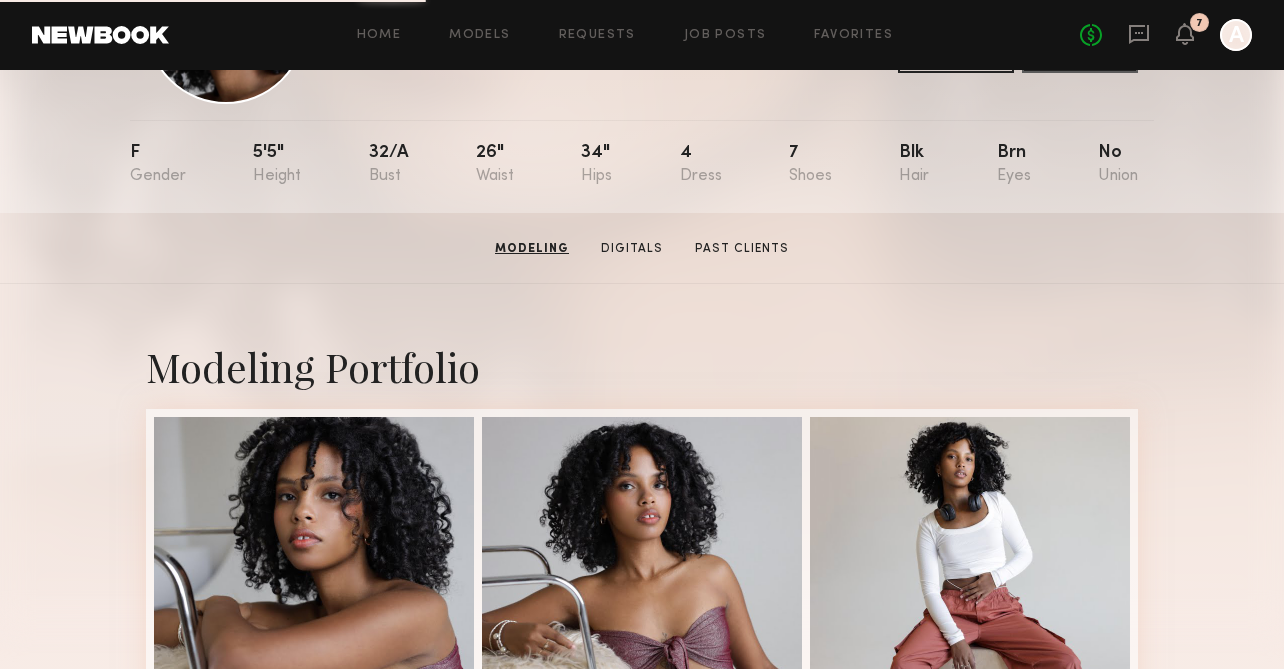 scroll, scrollTop: 0, scrollLeft: 0, axis: both 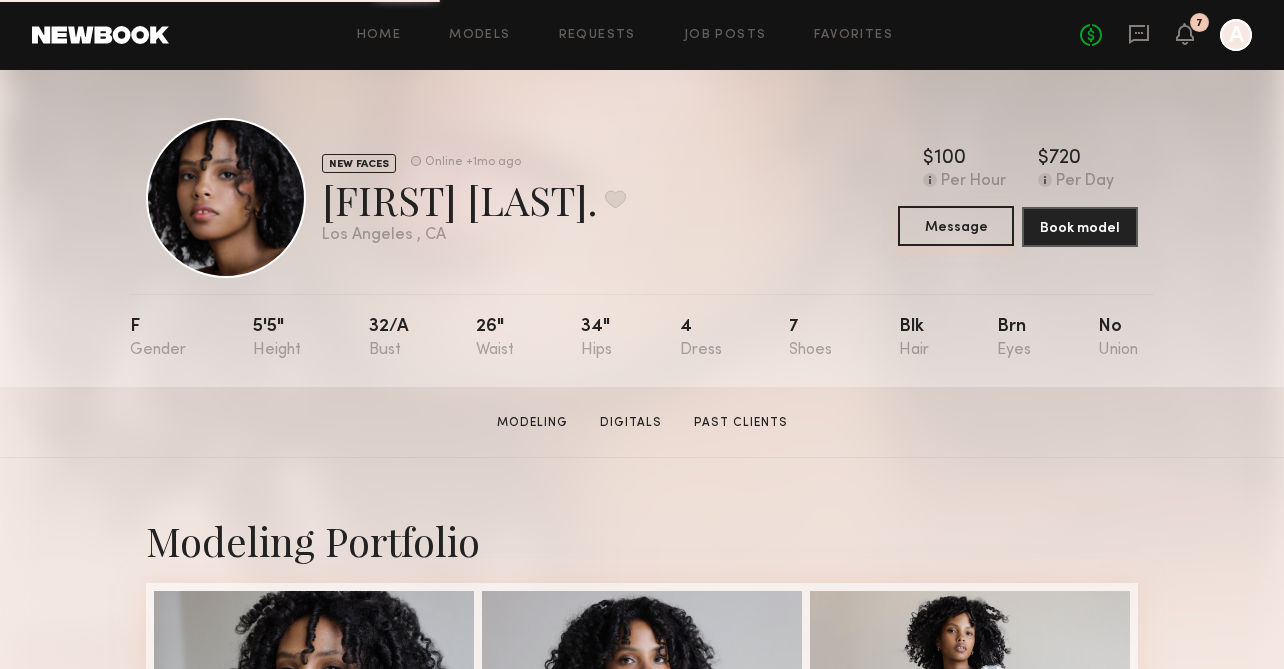 click on "Message" 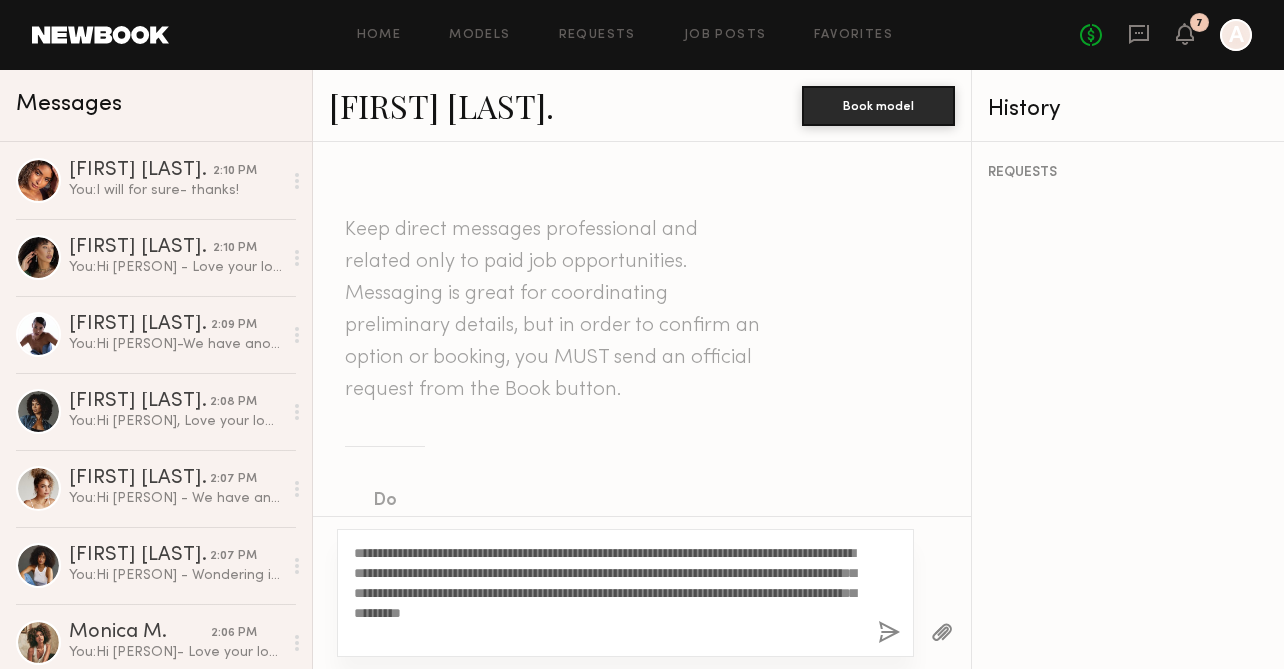 type on "**********" 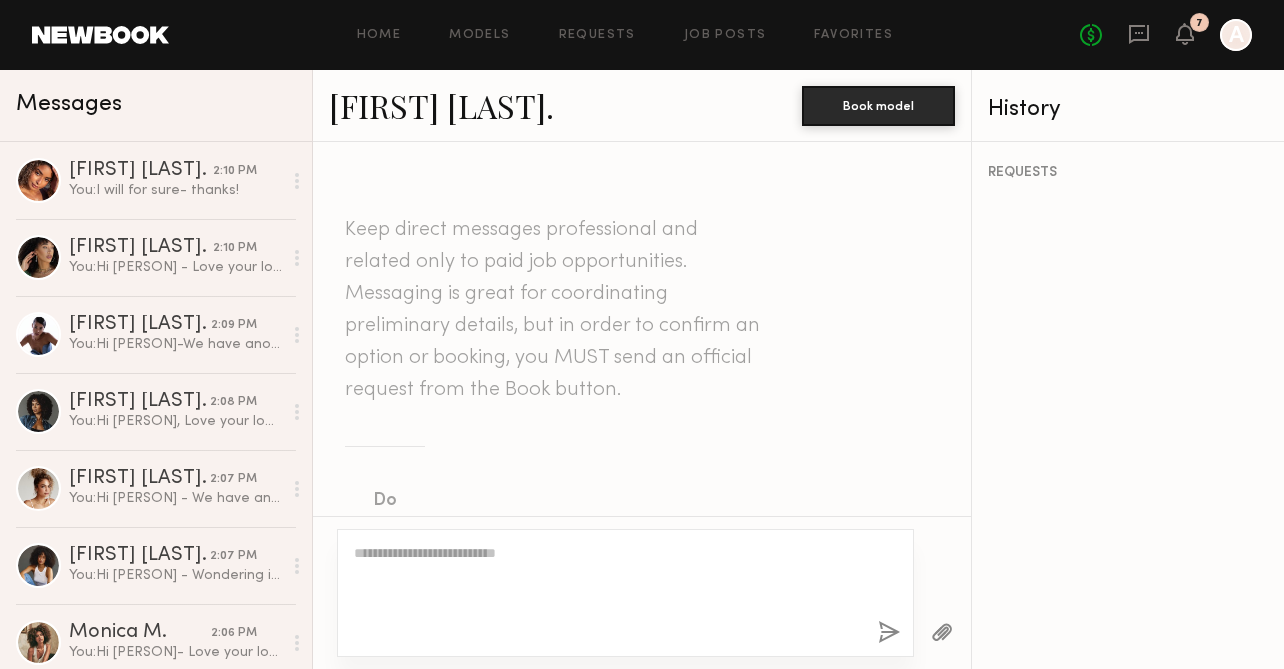 scroll, scrollTop: 710, scrollLeft: 0, axis: vertical 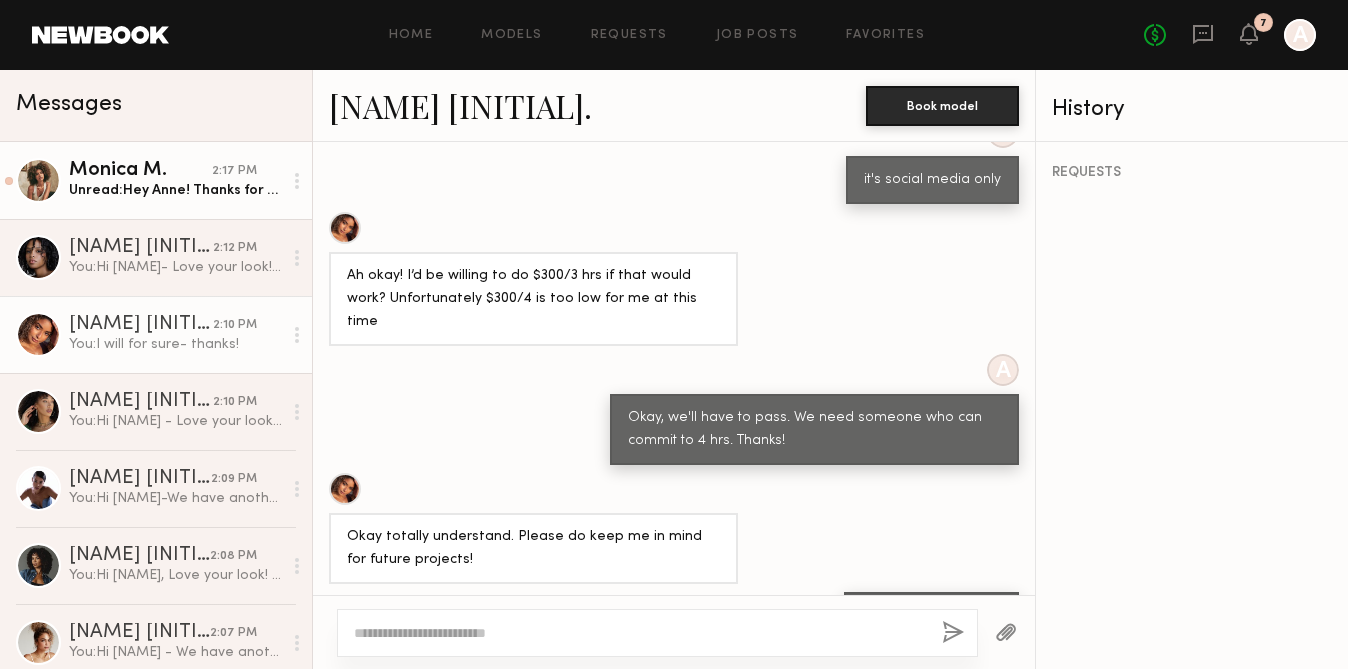 click on "Monica M. 2:17 PM Unread:  Hey Anne! Thanks for reaching out, I am available (: do you happen to know the usage for this one?" 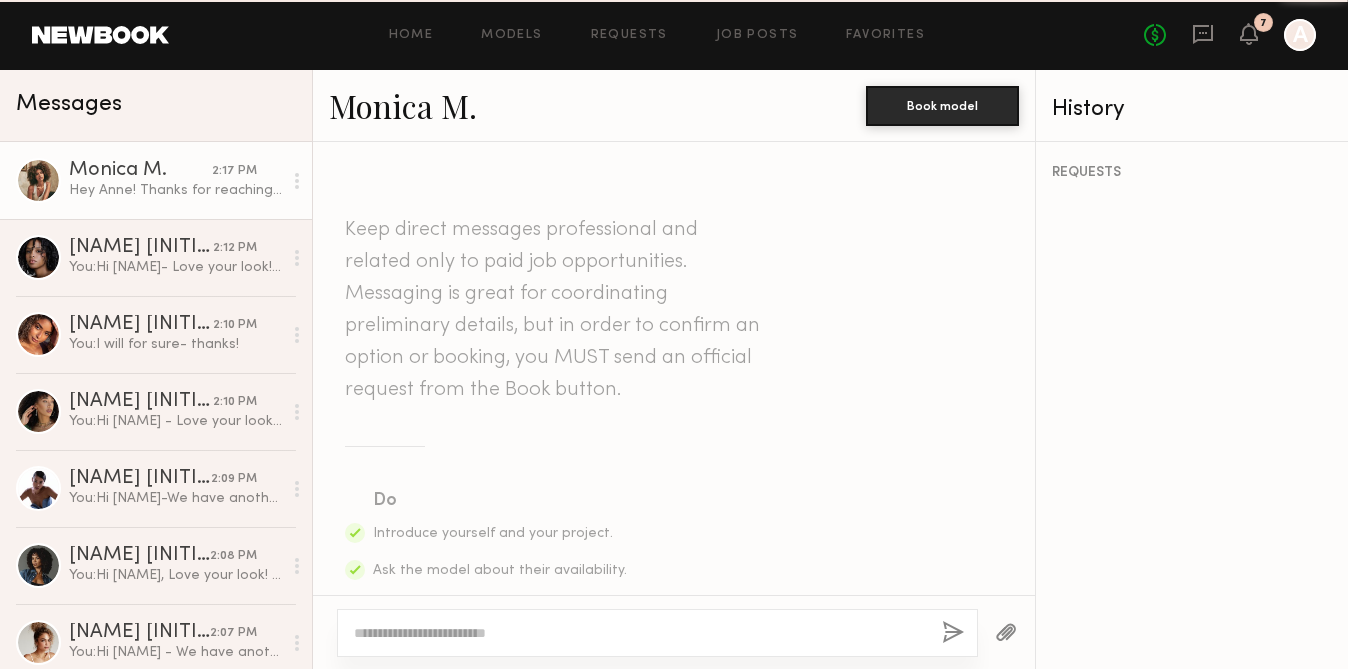 scroll, scrollTop: 789, scrollLeft: 0, axis: vertical 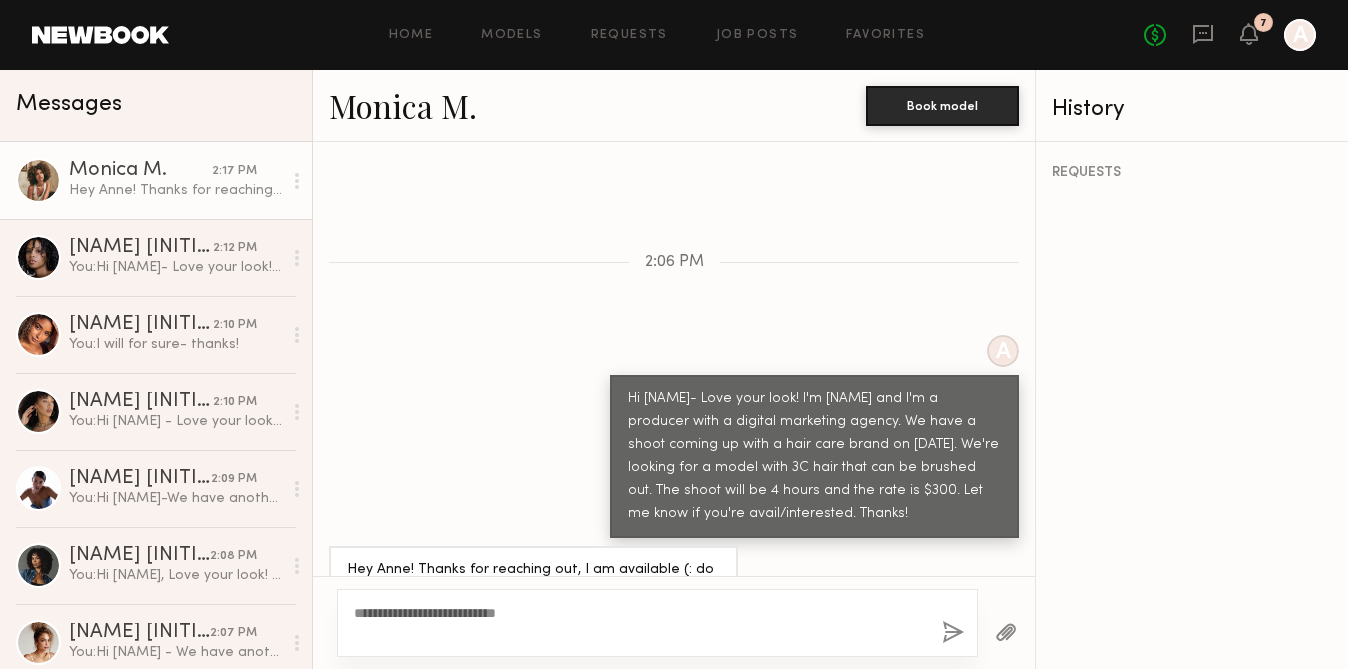 type on "**********" 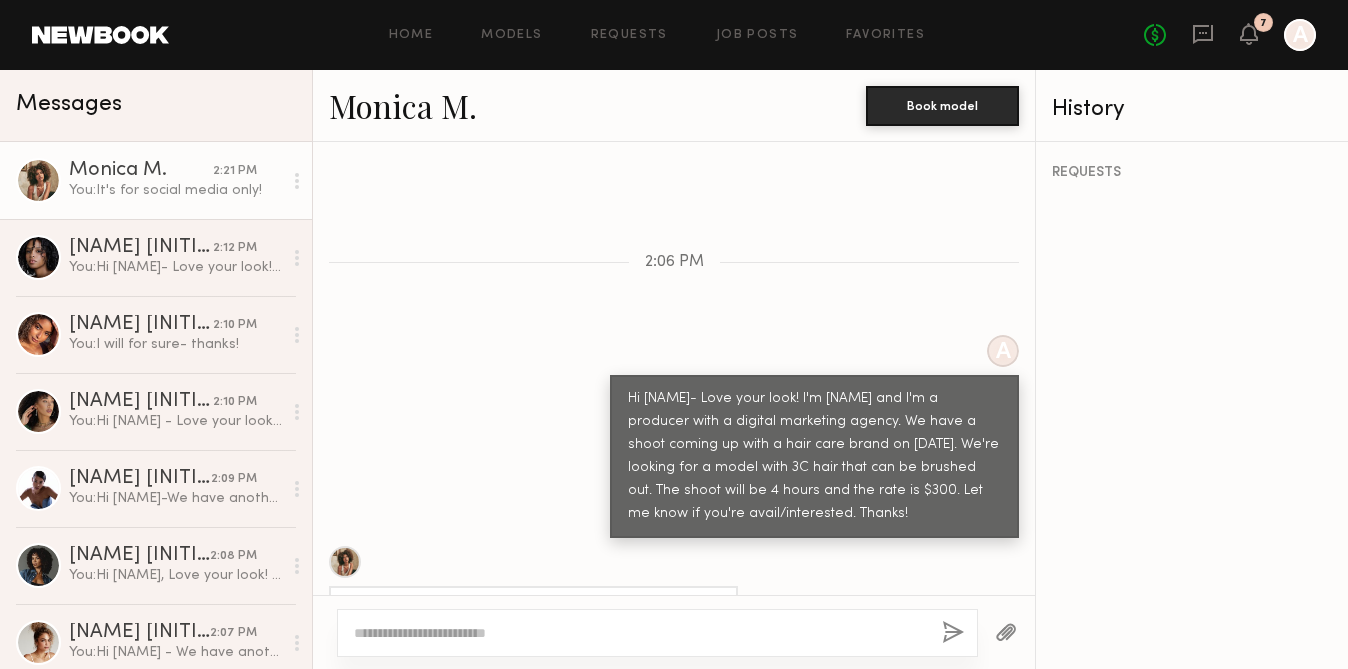 scroll, scrollTop: 1037, scrollLeft: 0, axis: vertical 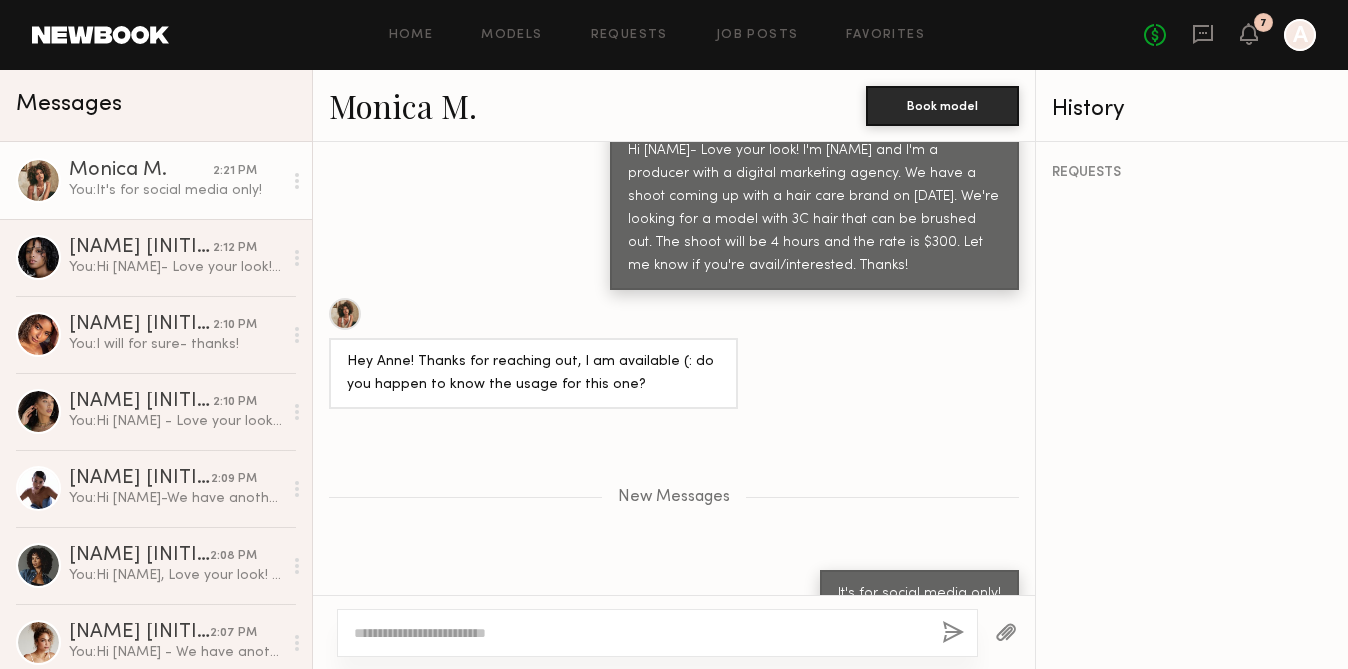 click on "Monica M." 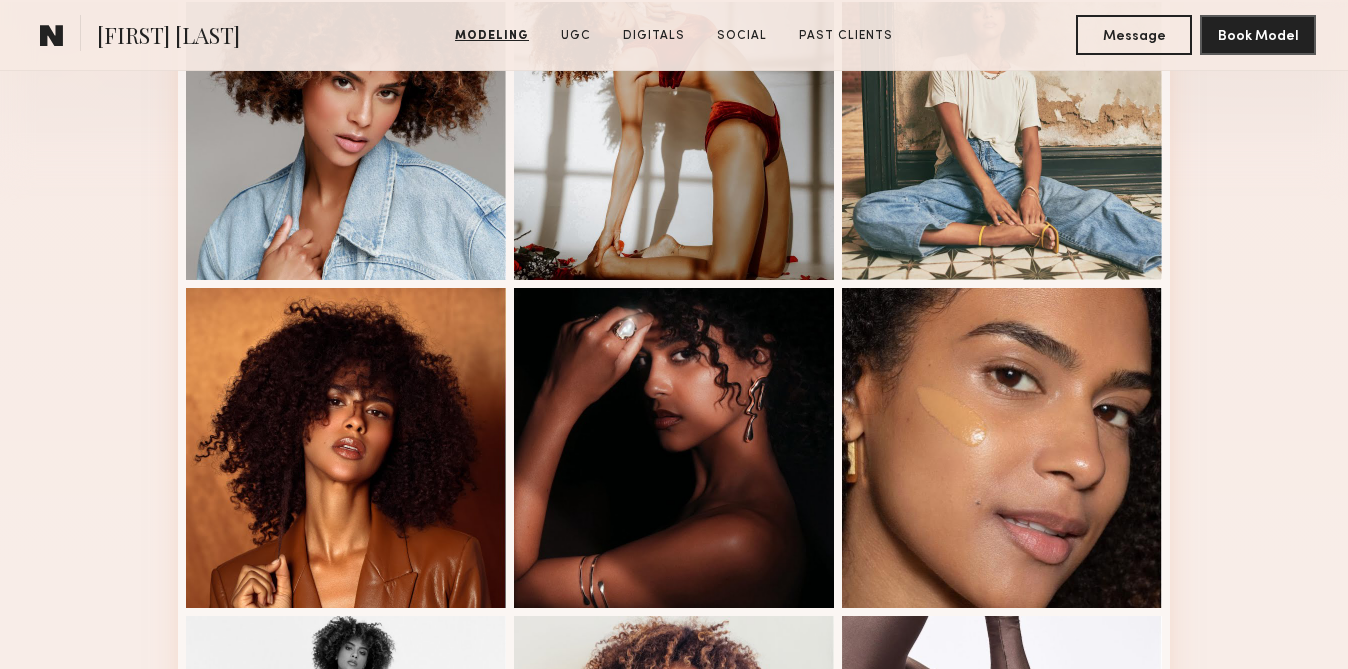 scroll, scrollTop: 631, scrollLeft: 0, axis: vertical 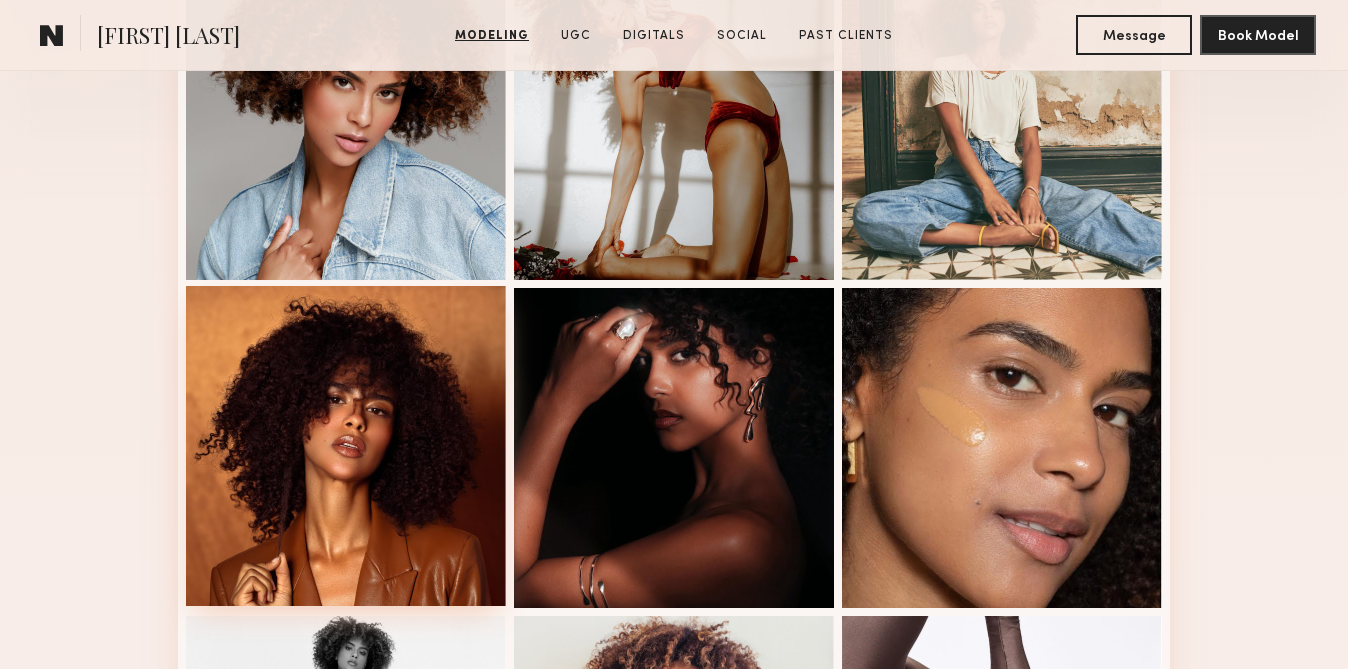 click at bounding box center [346, 446] 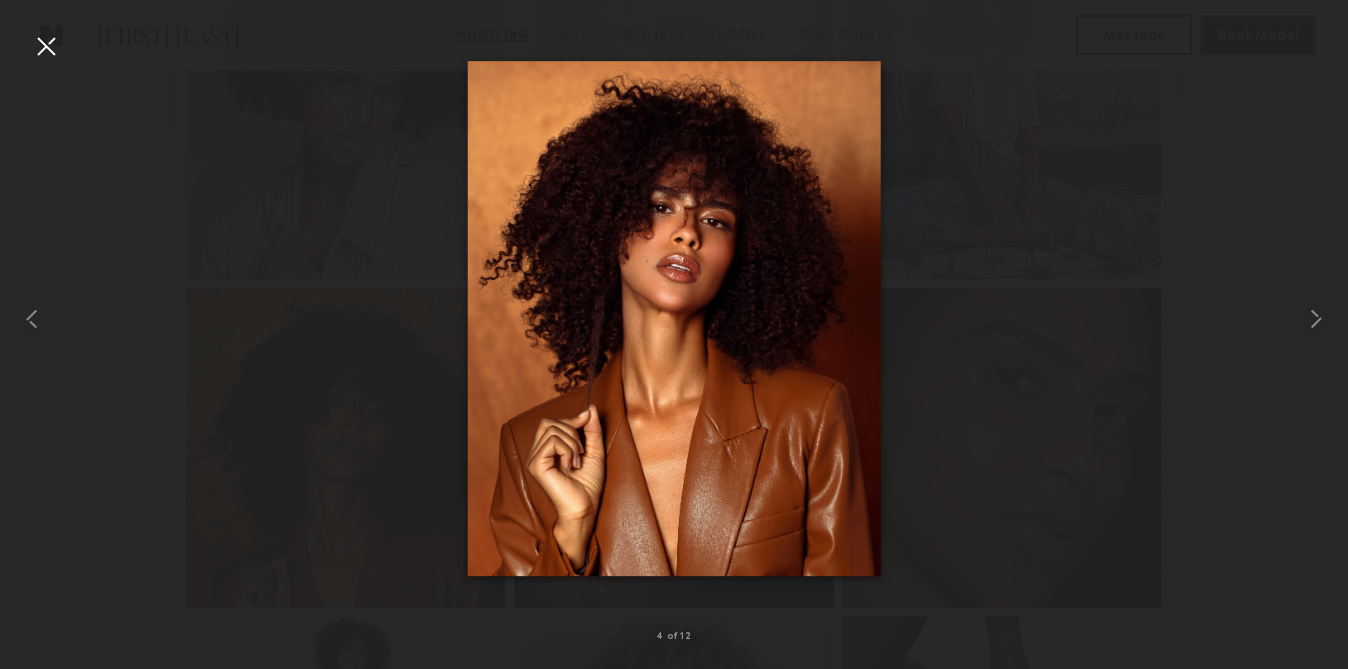 click at bounding box center (46, 46) 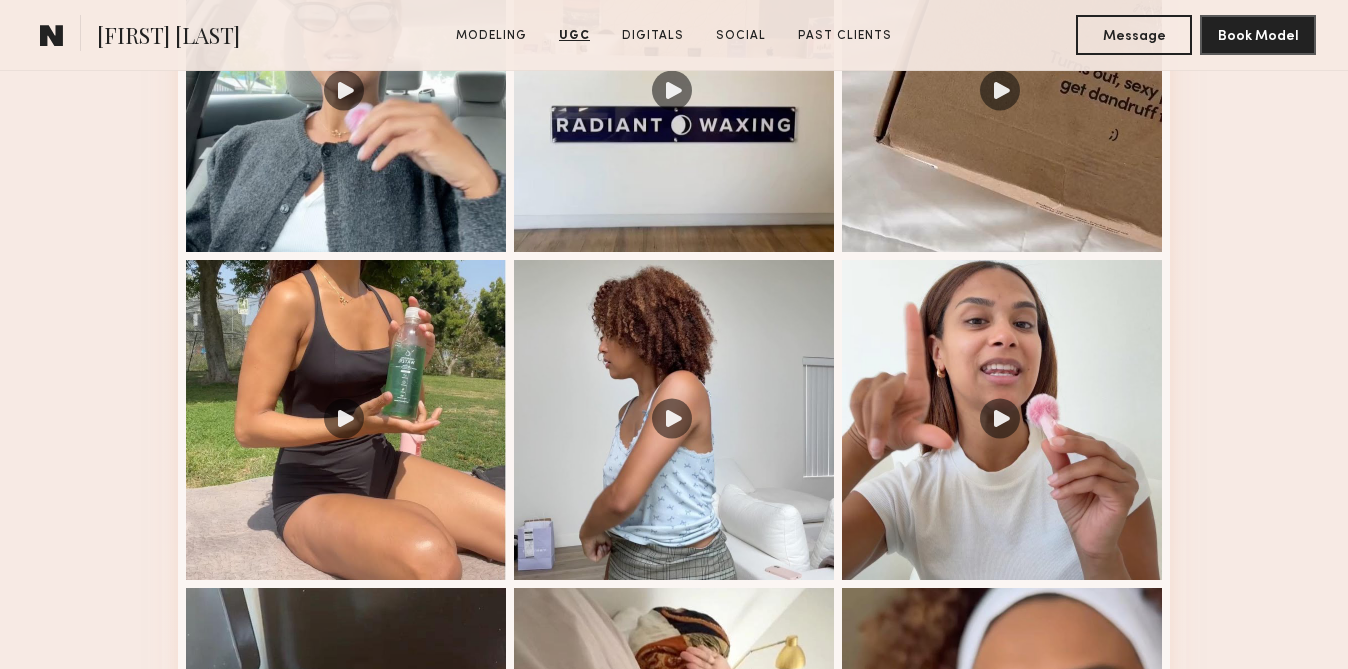 scroll, scrollTop: 1960, scrollLeft: 0, axis: vertical 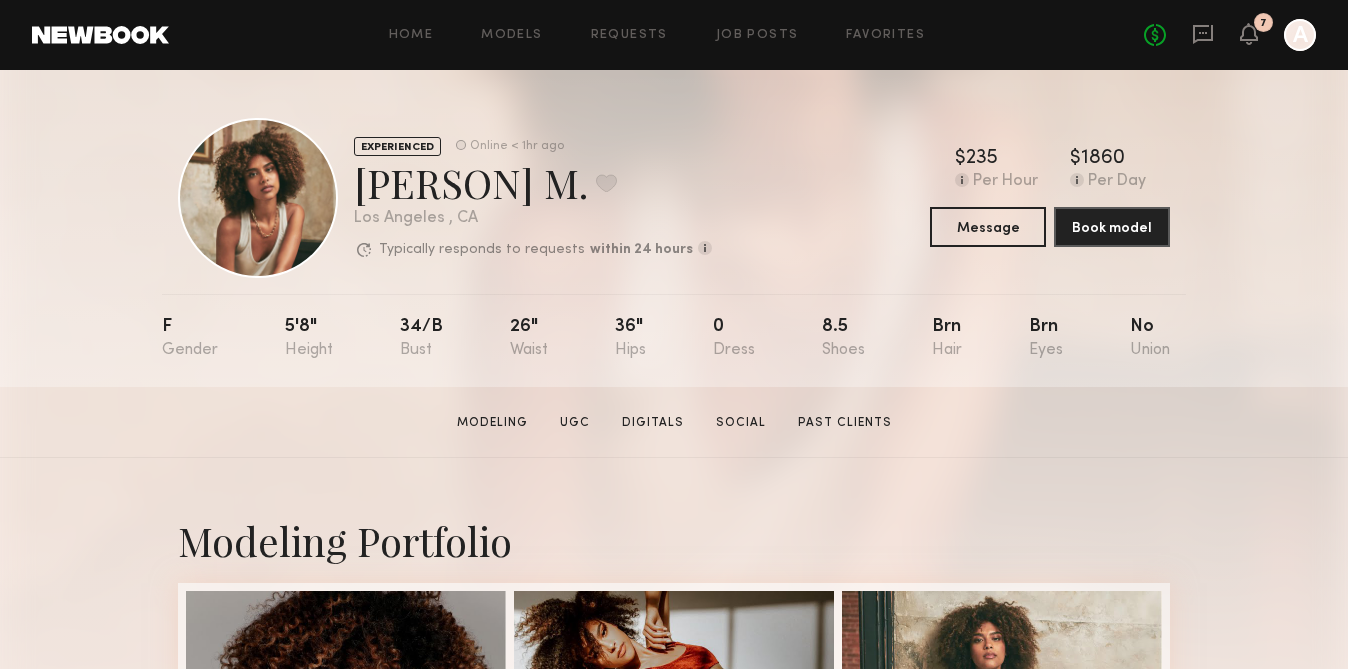 click on "No fees up to $5,000 7 A" 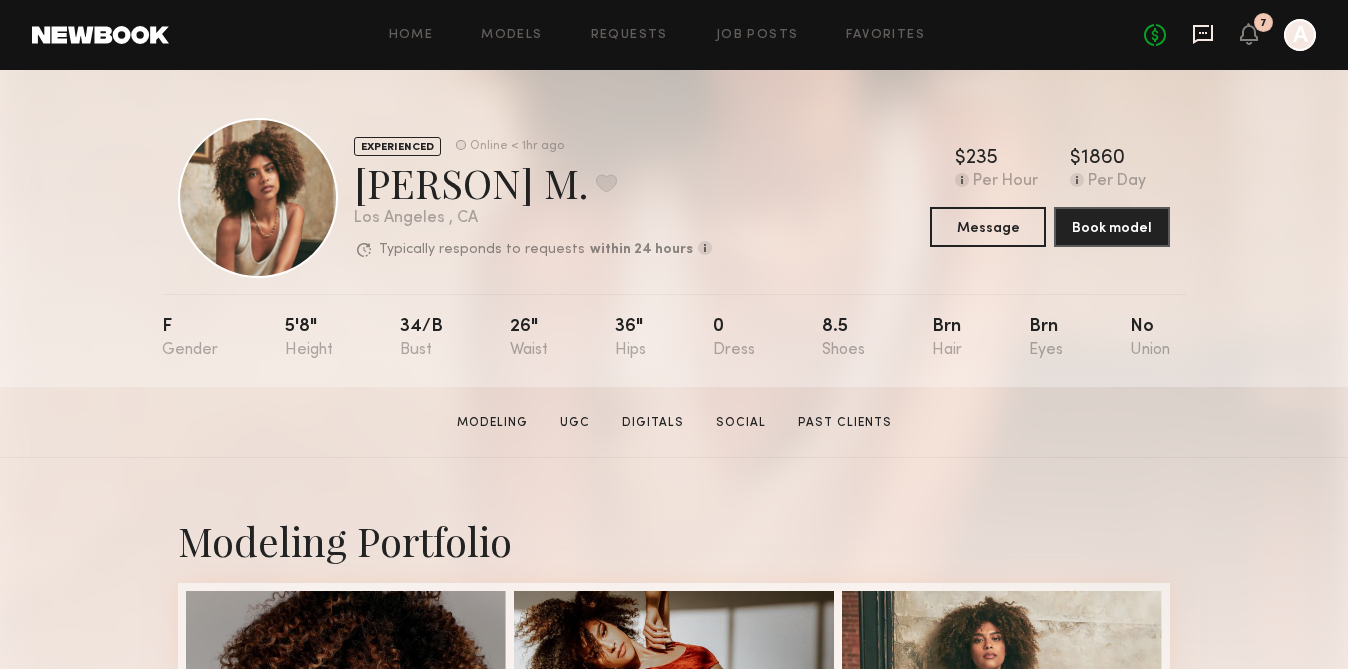 click 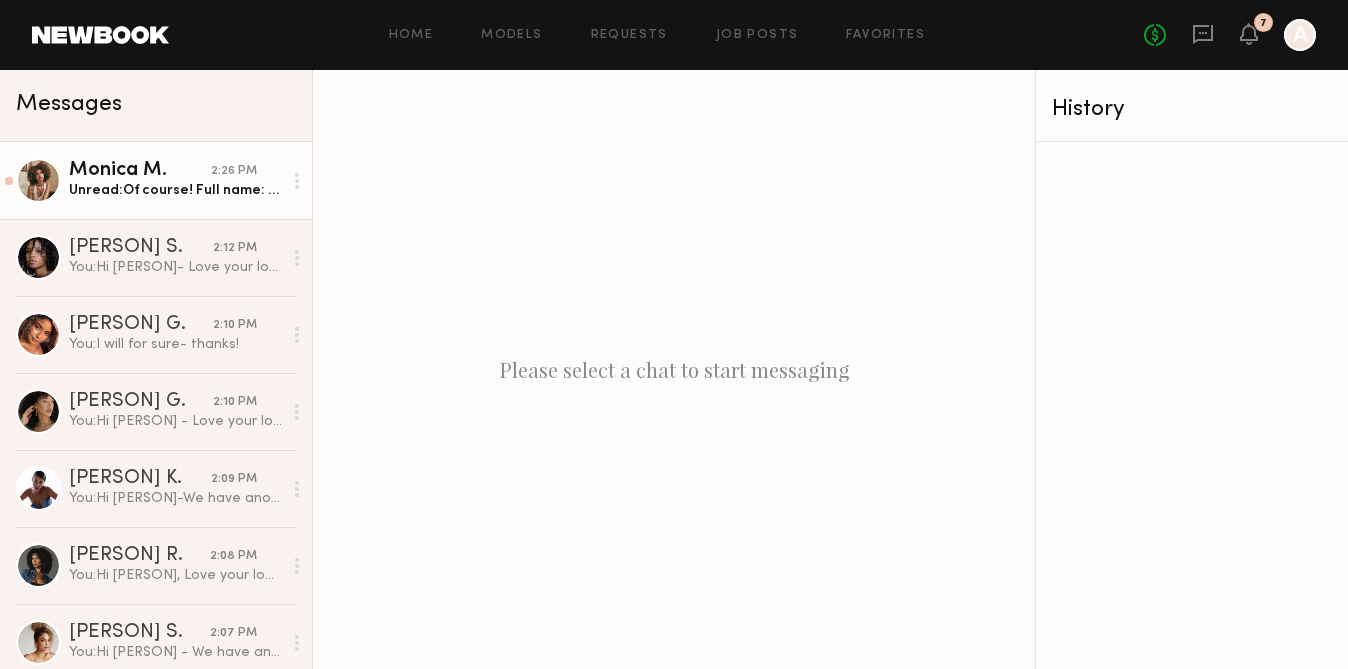 click on "Unread:  Of course!
Full name: Monica Marie
e-mail: monicamarief13 @ yahoo . com" 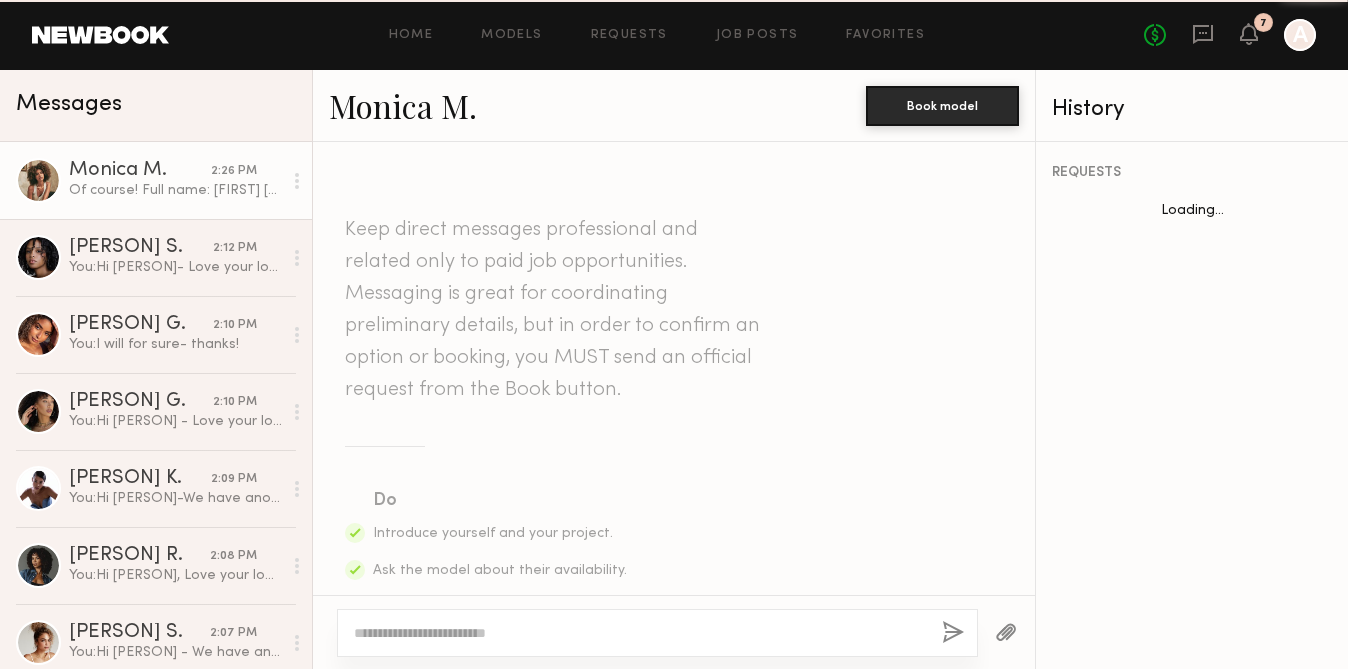 scroll, scrollTop: 1366, scrollLeft: 0, axis: vertical 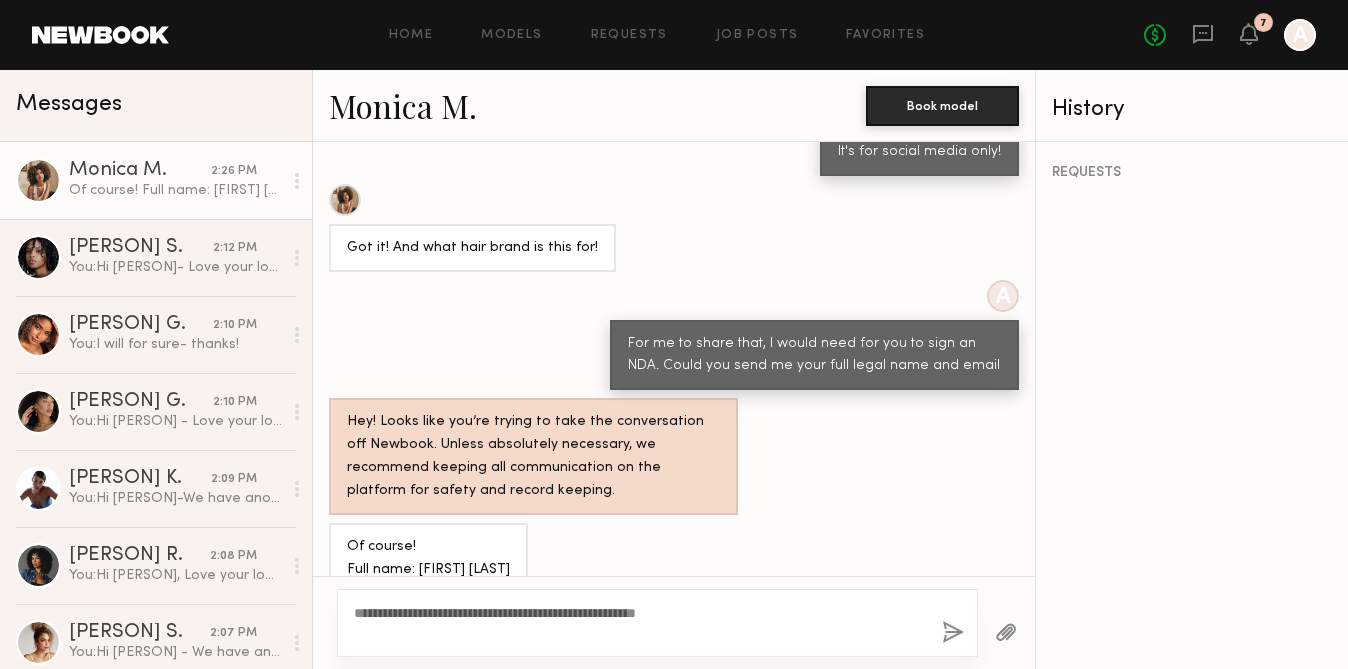 type on "**********" 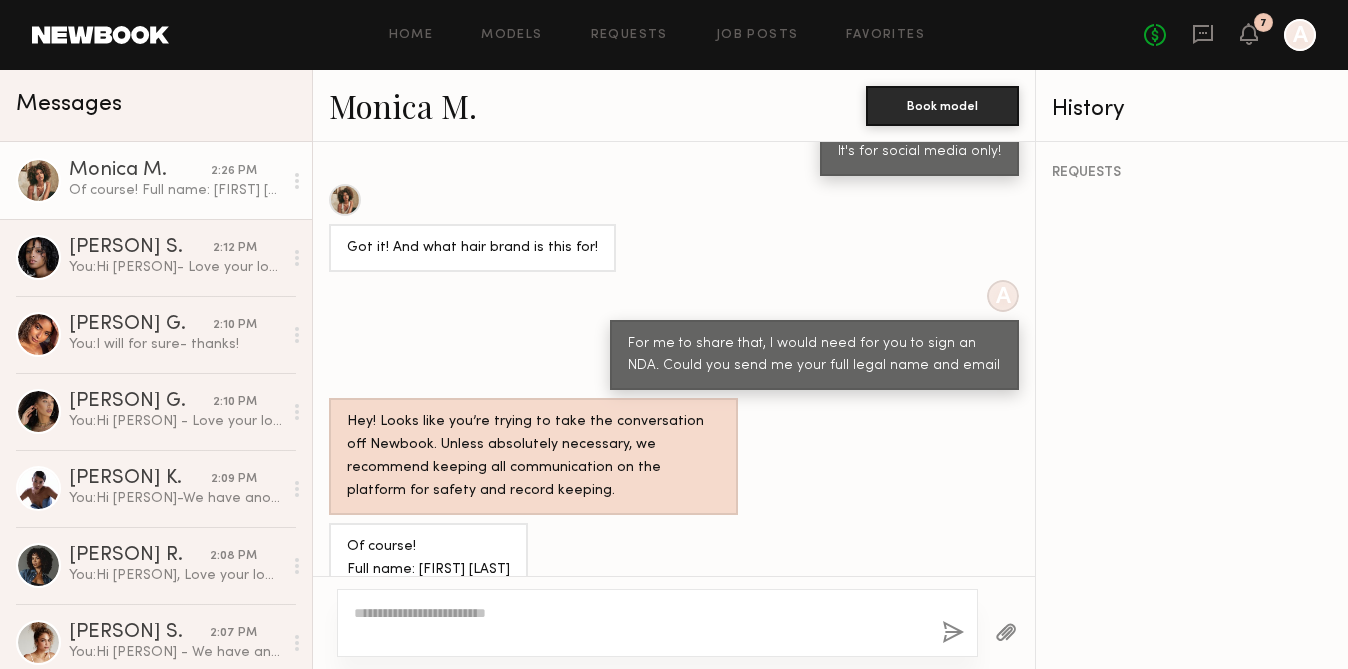 scroll, scrollTop: 1614, scrollLeft: 0, axis: vertical 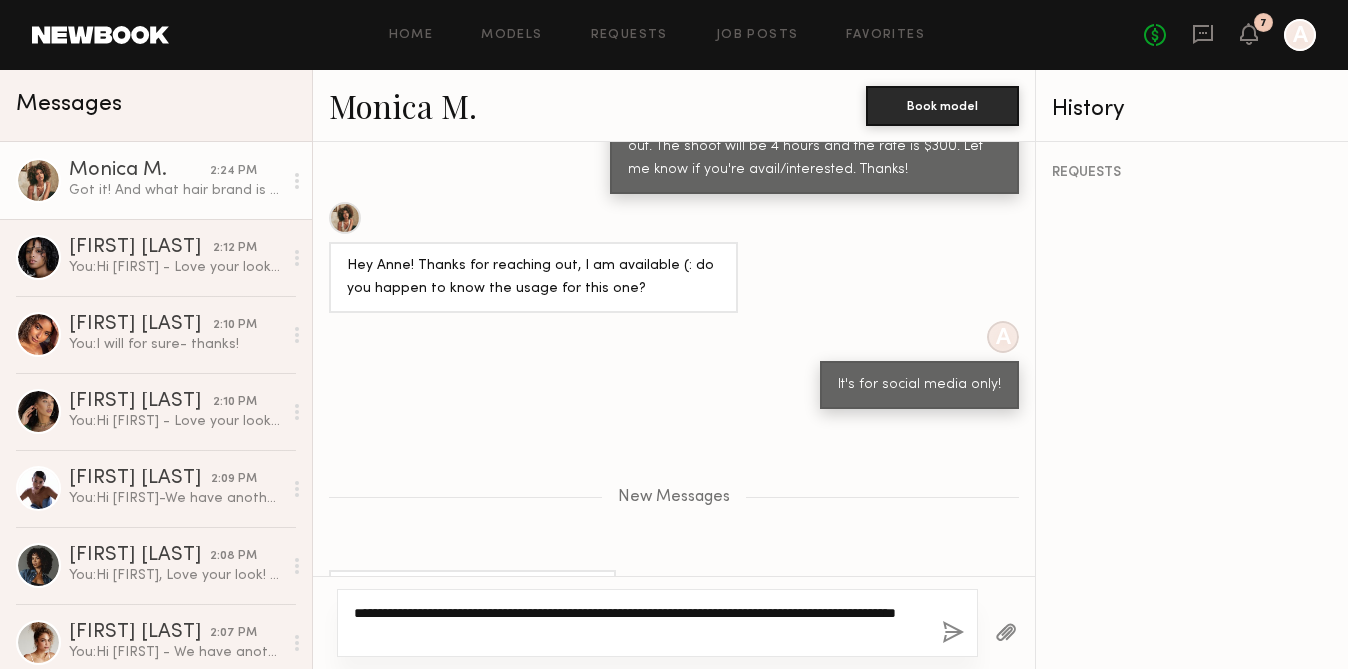 type on "**********" 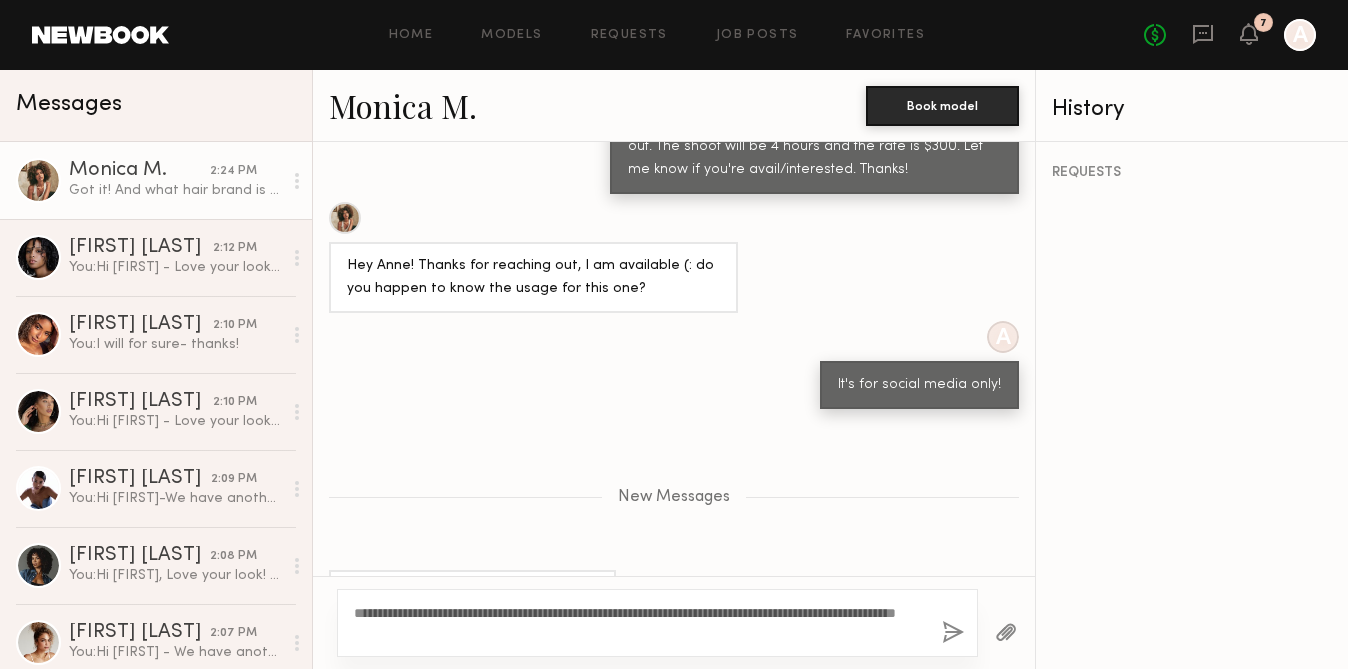 click 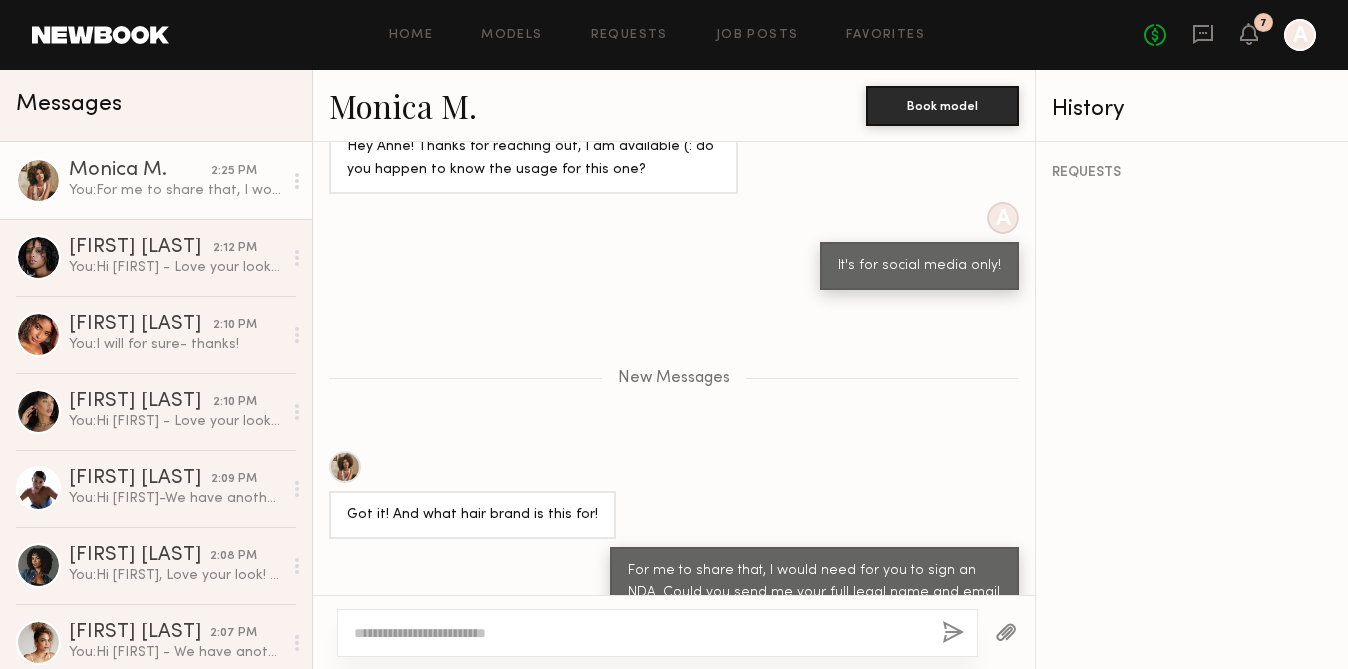 scroll, scrollTop: 1377, scrollLeft: 0, axis: vertical 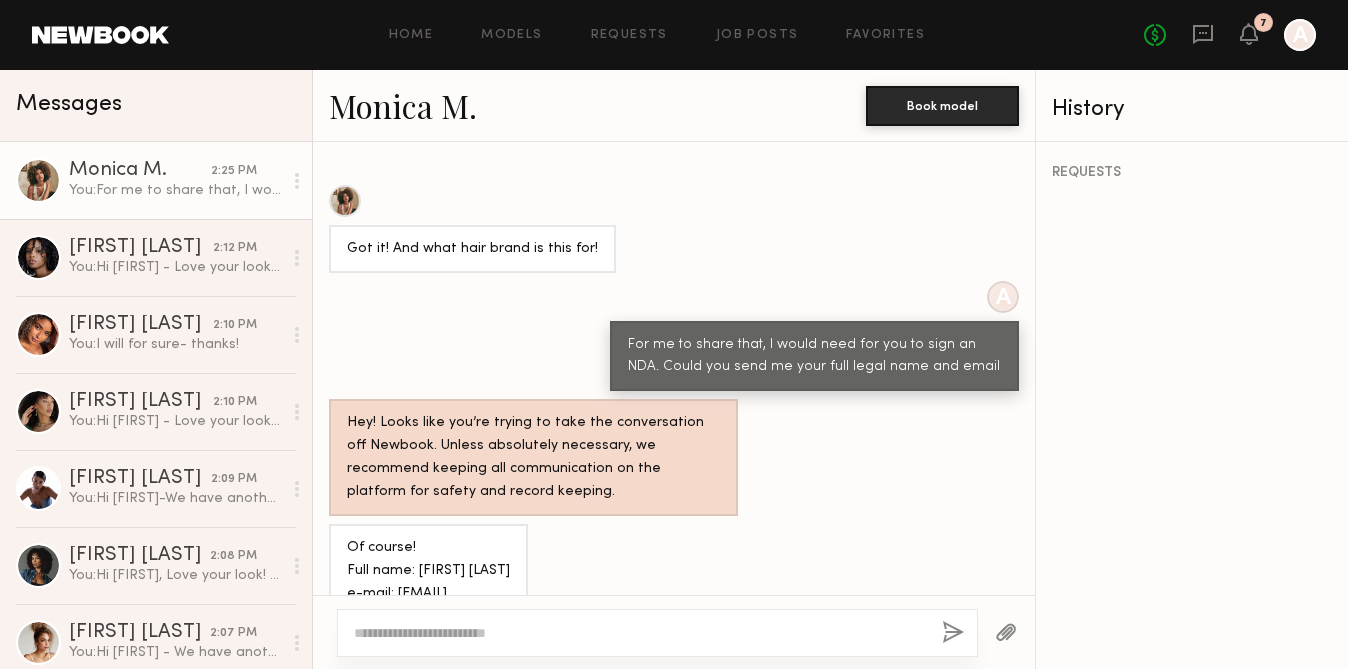 drag, startPoint x: 595, startPoint y: 555, endPoint x: 417, endPoint y: 537, distance: 178.90779 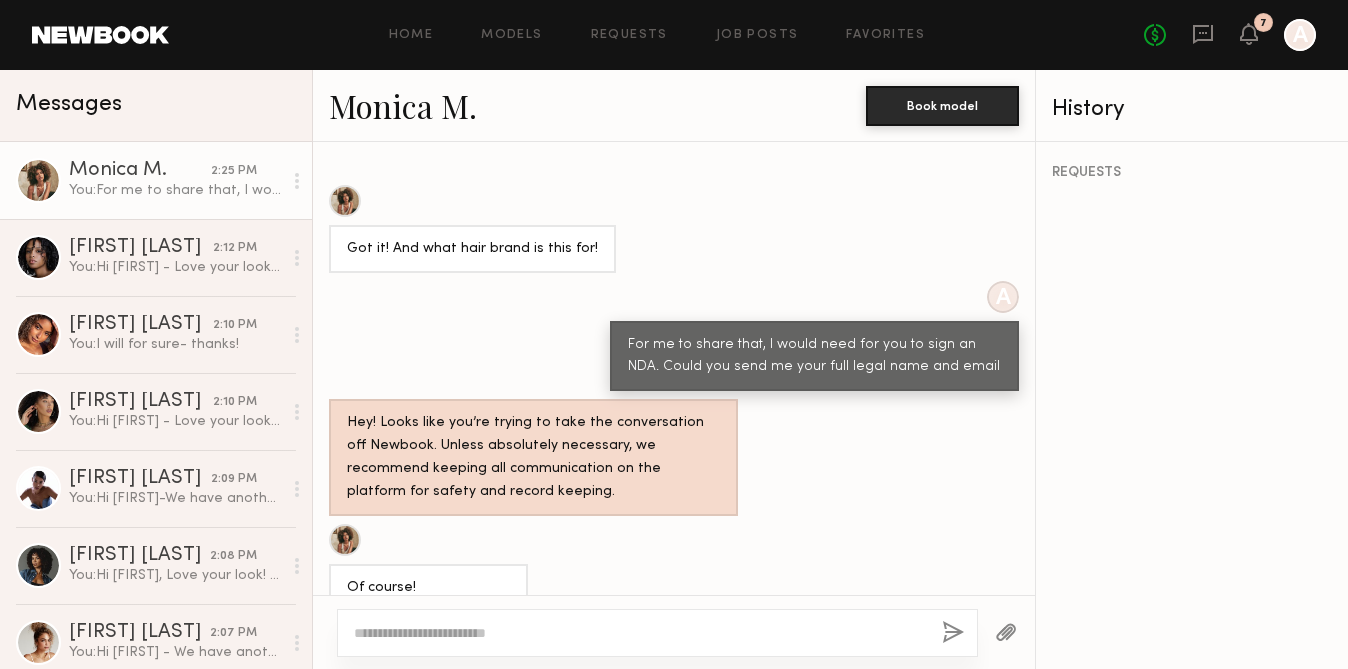scroll, scrollTop: 1614, scrollLeft: 0, axis: vertical 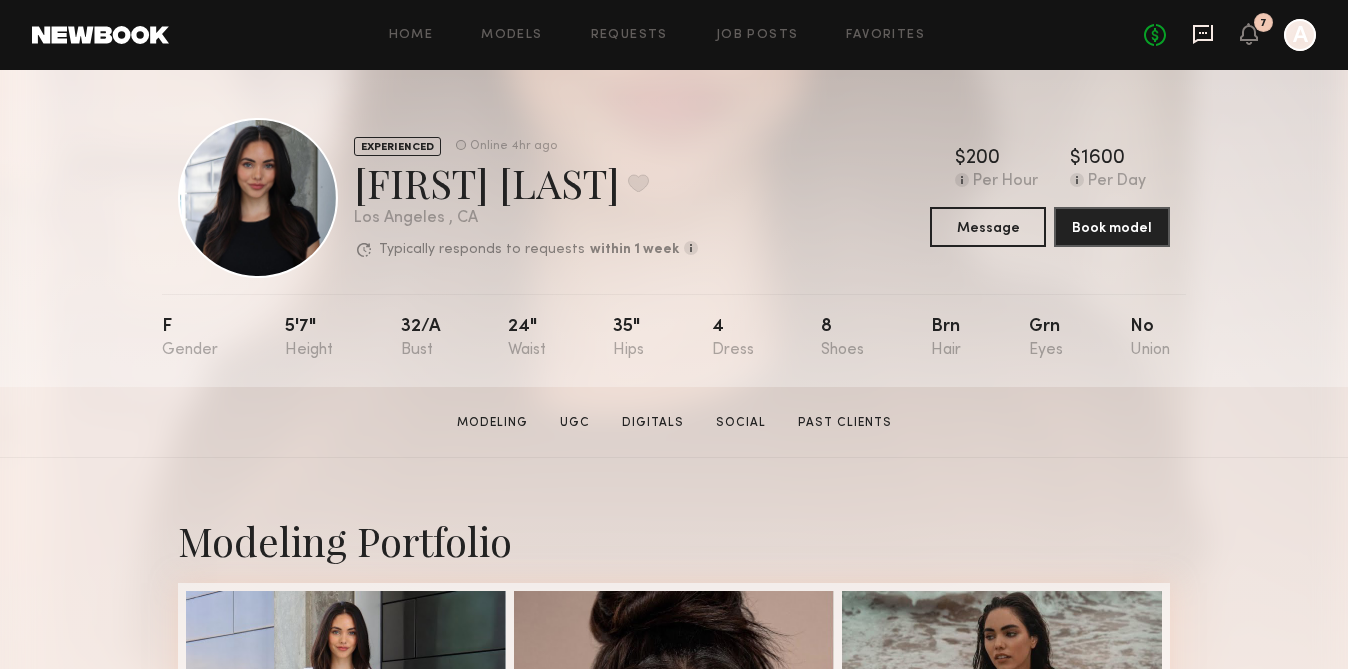 click 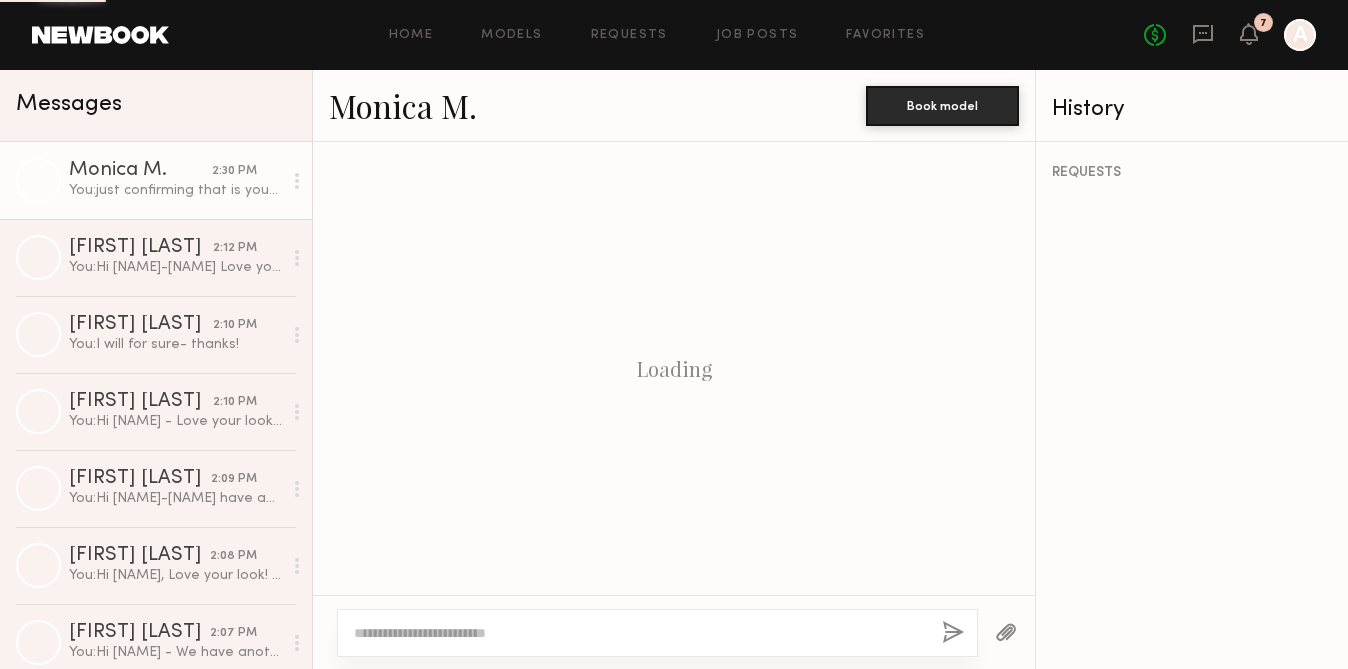 scroll, scrollTop: 0, scrollLeft: 0, axis: both 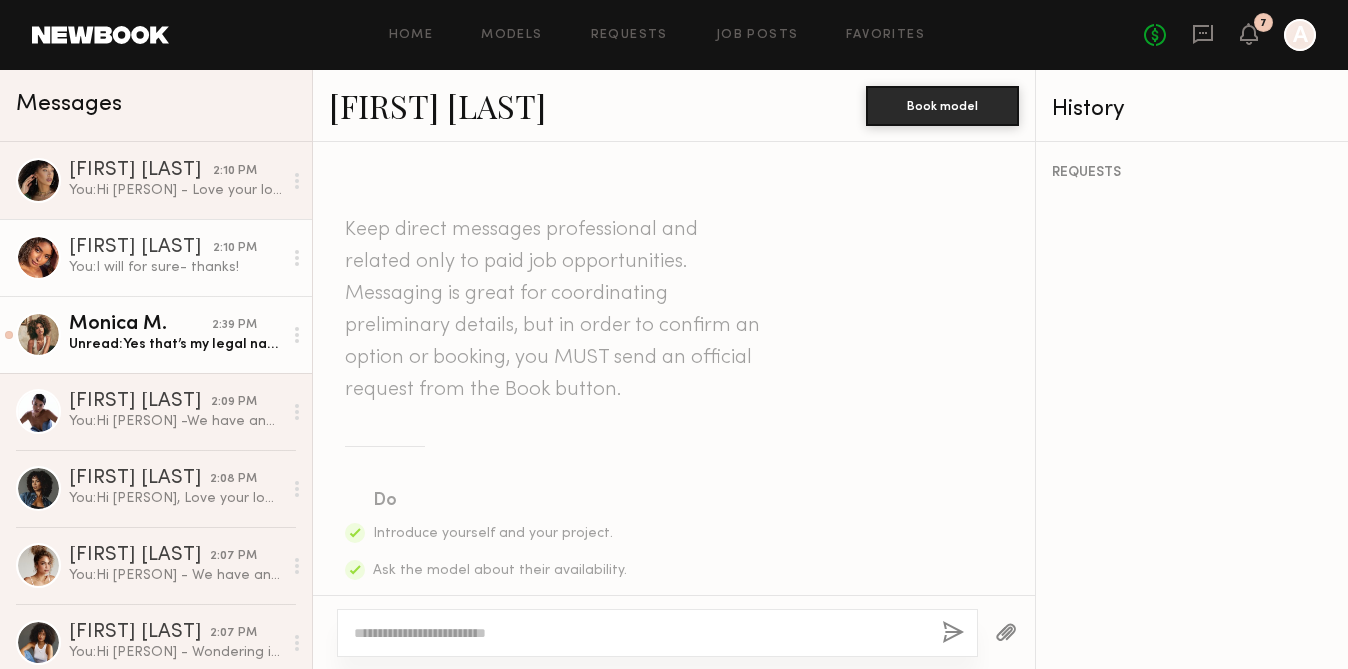 drag, startPoint x: 0, startPoint y: 0, endPoint x: 160, endPoint y: 341, distance: 376.67093 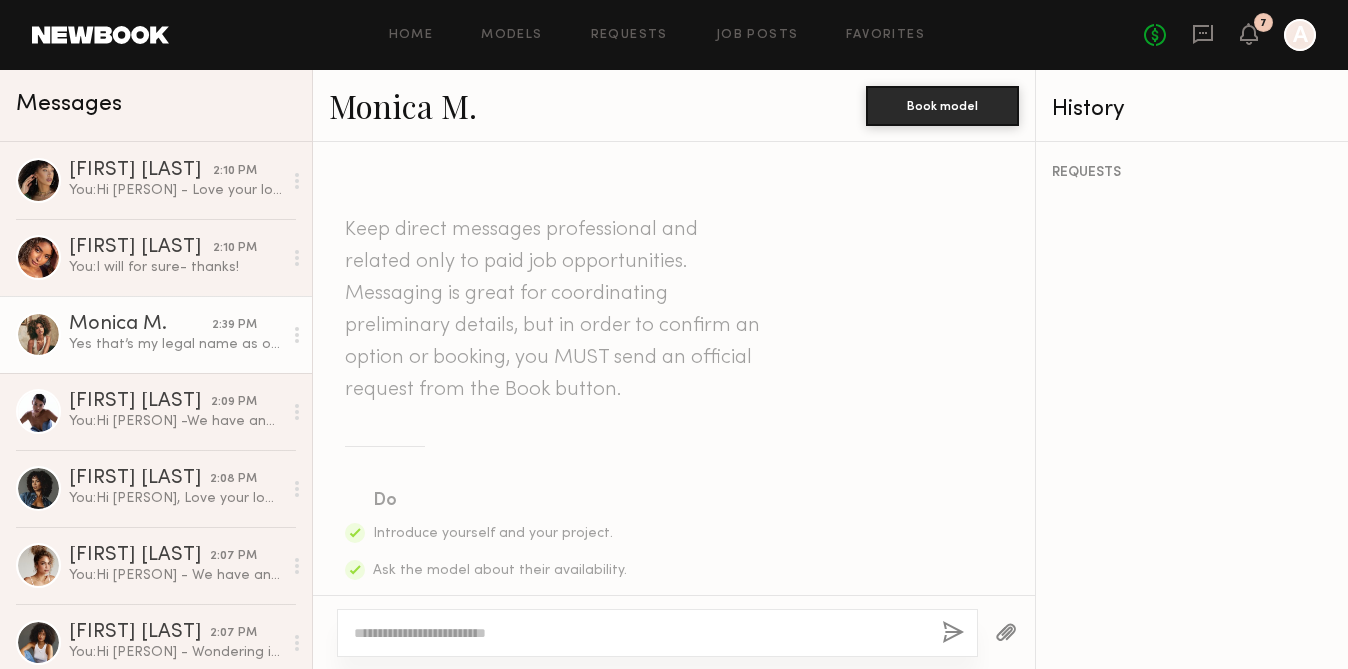 scroll, scrollTop: 1558, scrollLeft: 0, axis: vertical 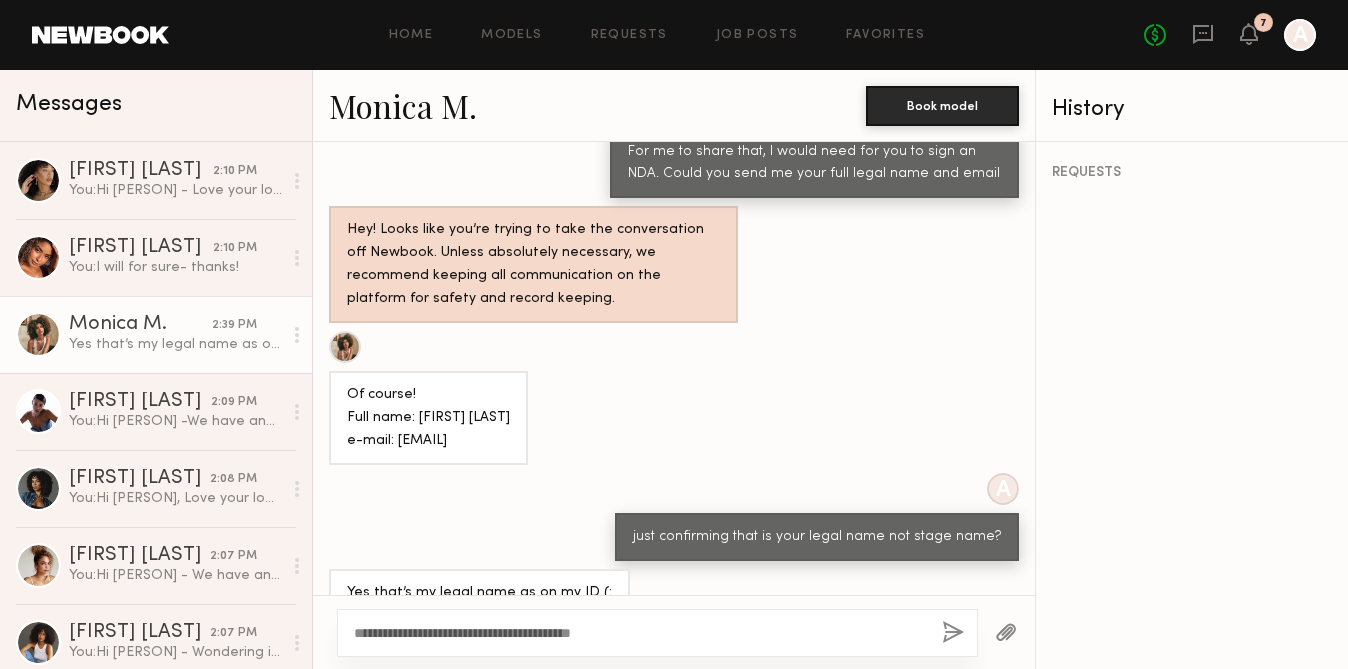 type on "**********" 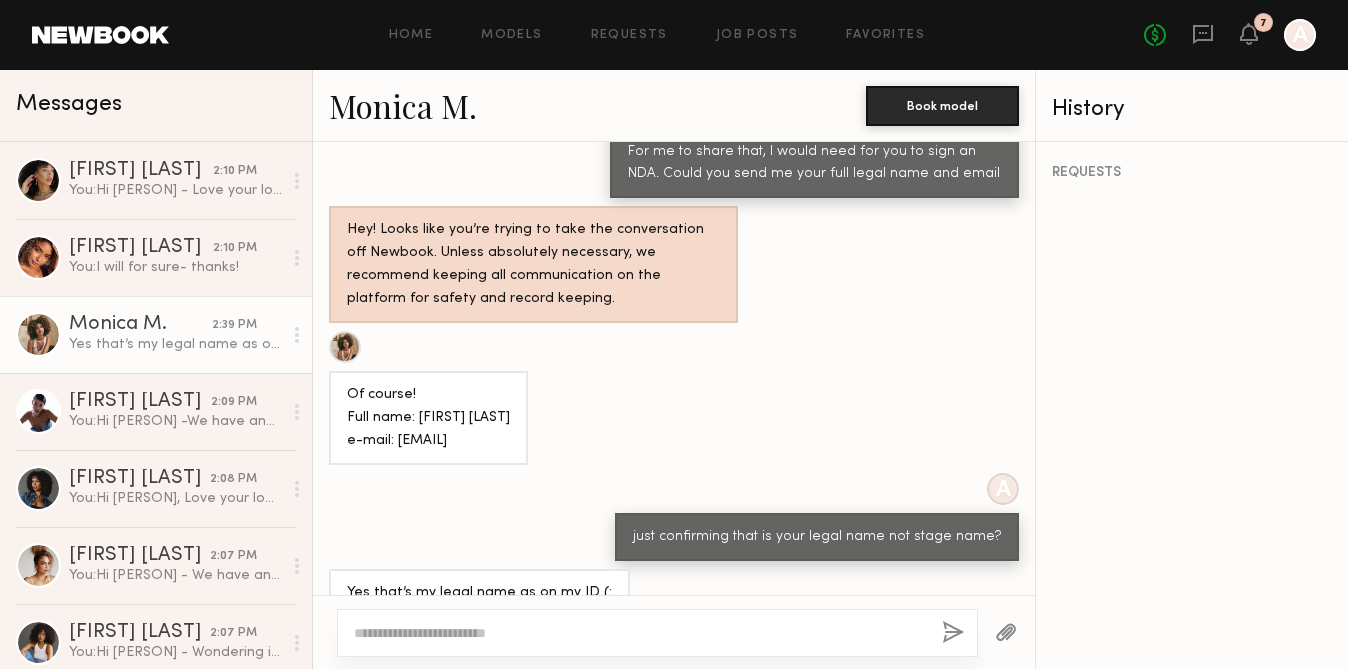 scroll, scrollTop: 1806, scrollLeft: 0, axis: vertical 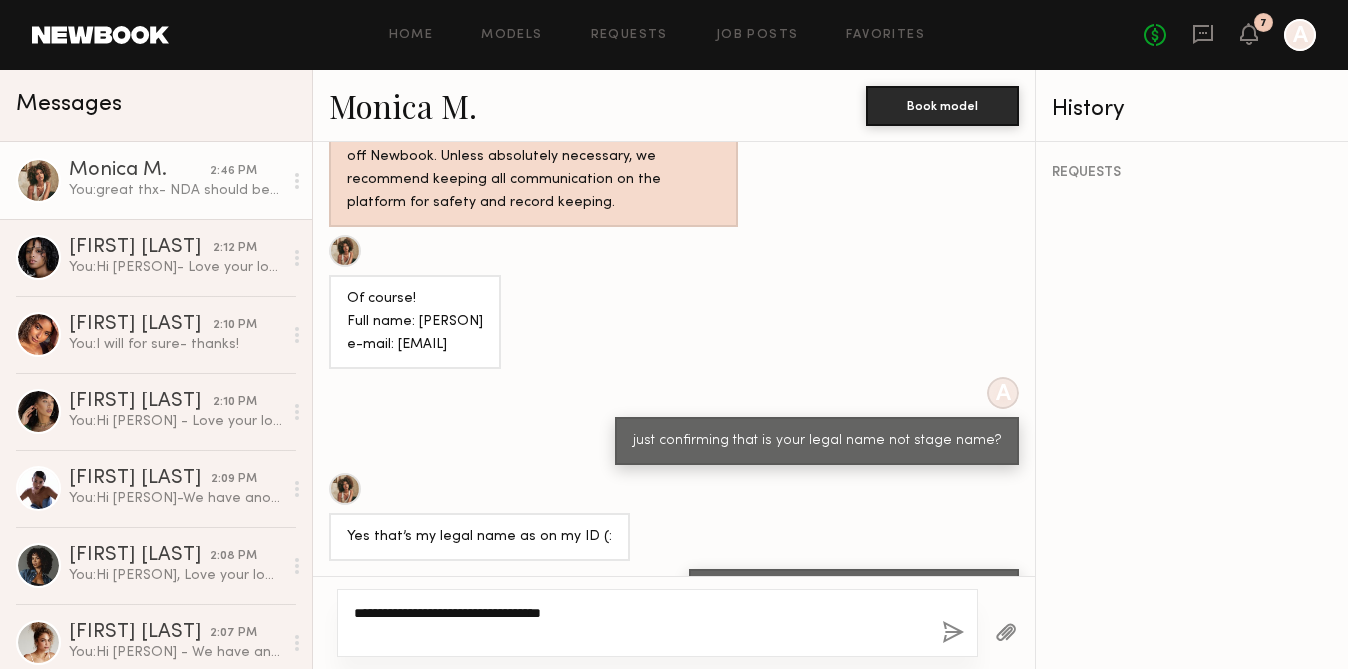 type on "**********" 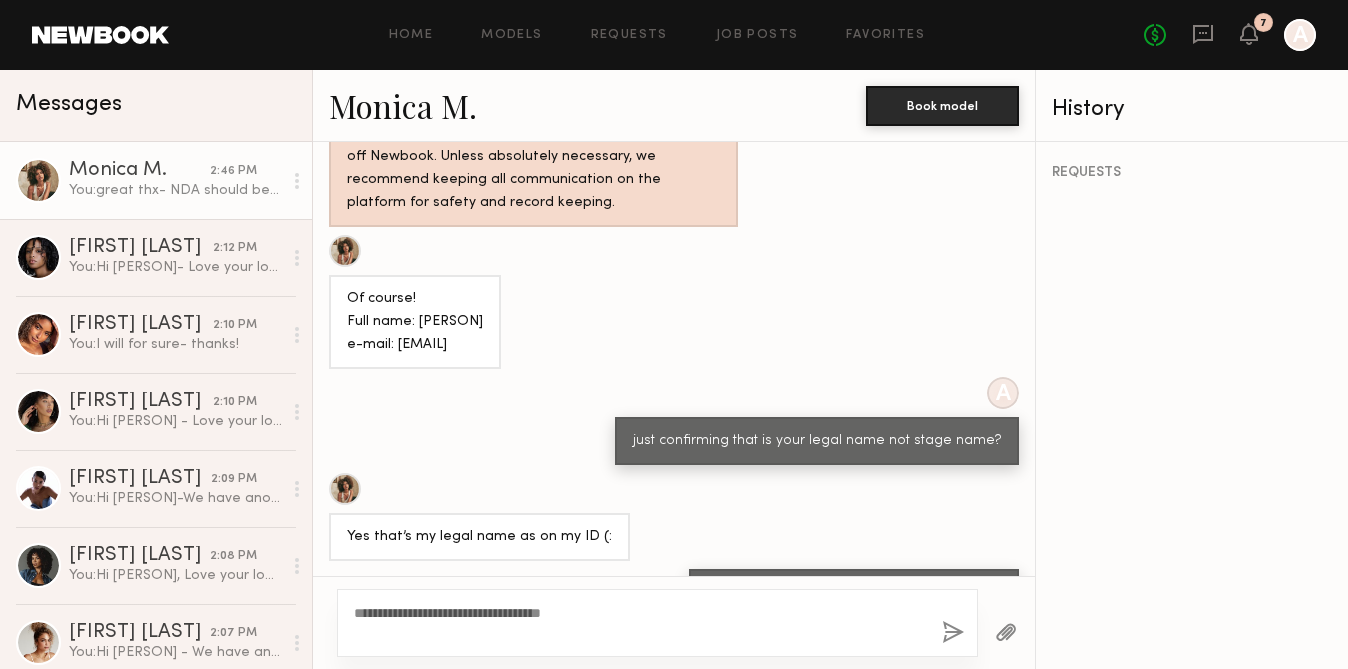 click 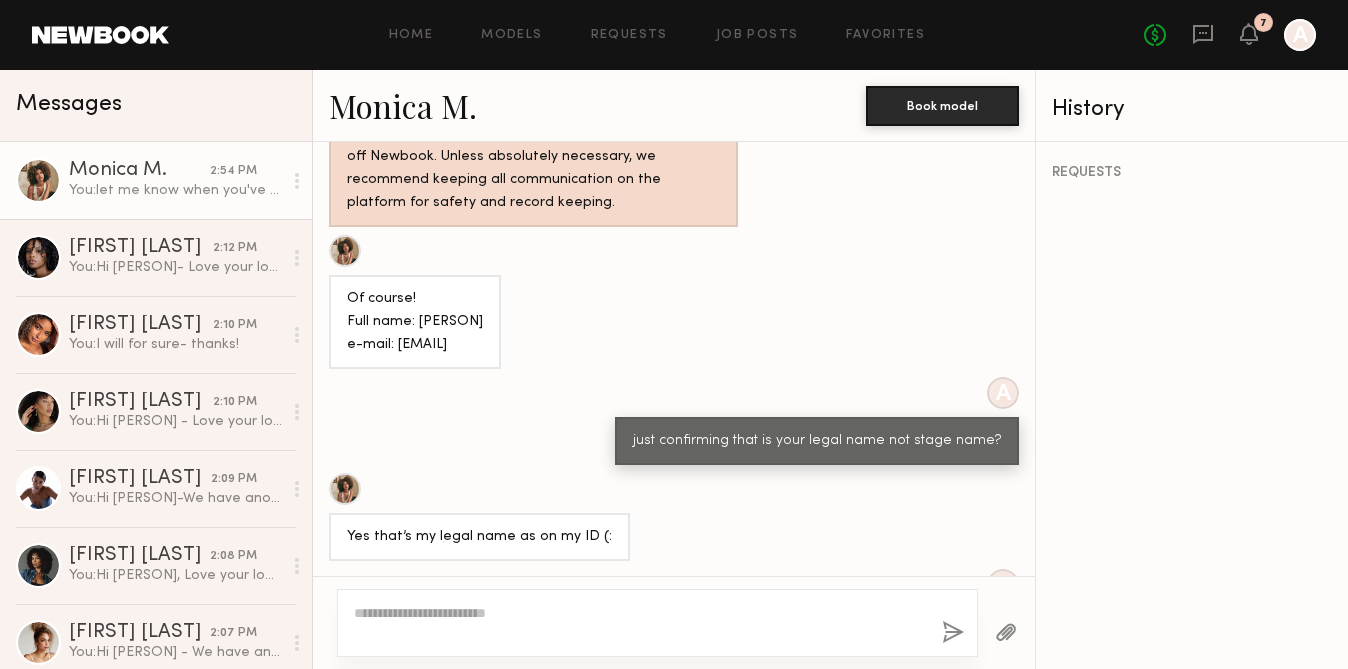 scroll, scrollTop: 1902, scrollLeft: 0, axis: vertical 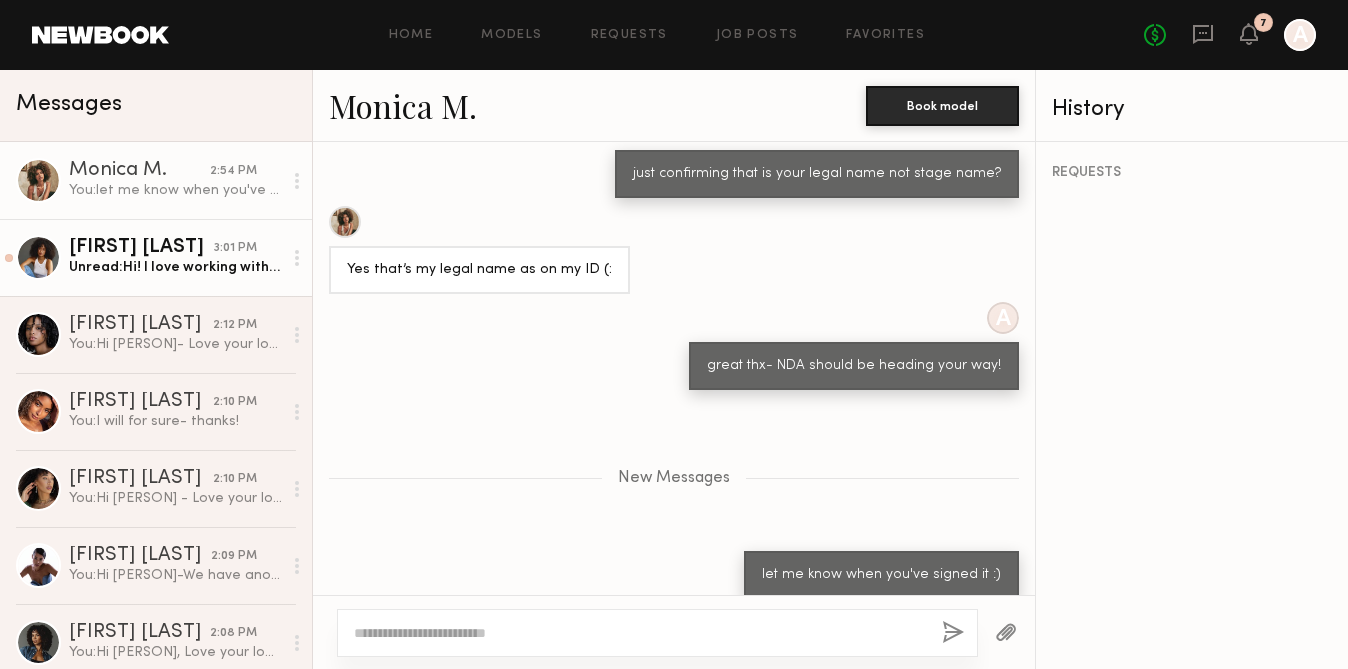 click on "Unread:  Hi! I love working with you all so thank you for reaching out again. If $500 works for the clients budget I’d gladly join the project! Thanks so much :)" 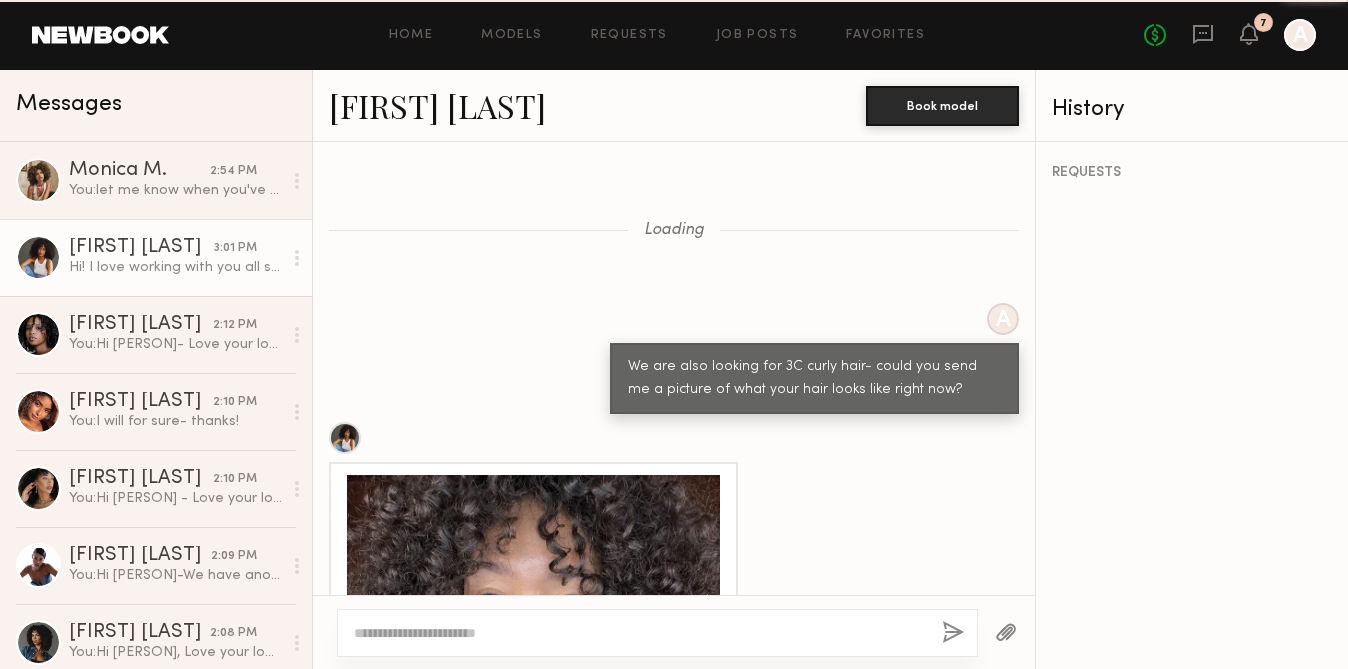scroll, scrollTop: 1862, scrollLeft: 0, axis: vertical 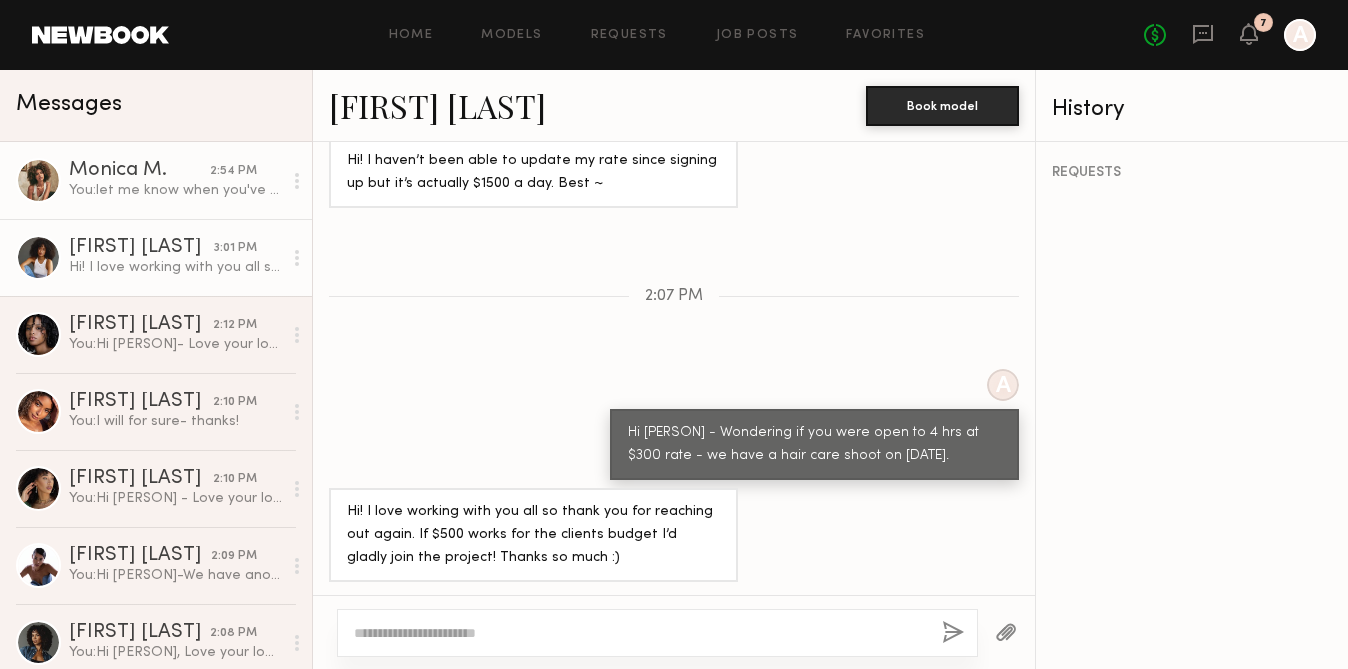 click on "Monica M." 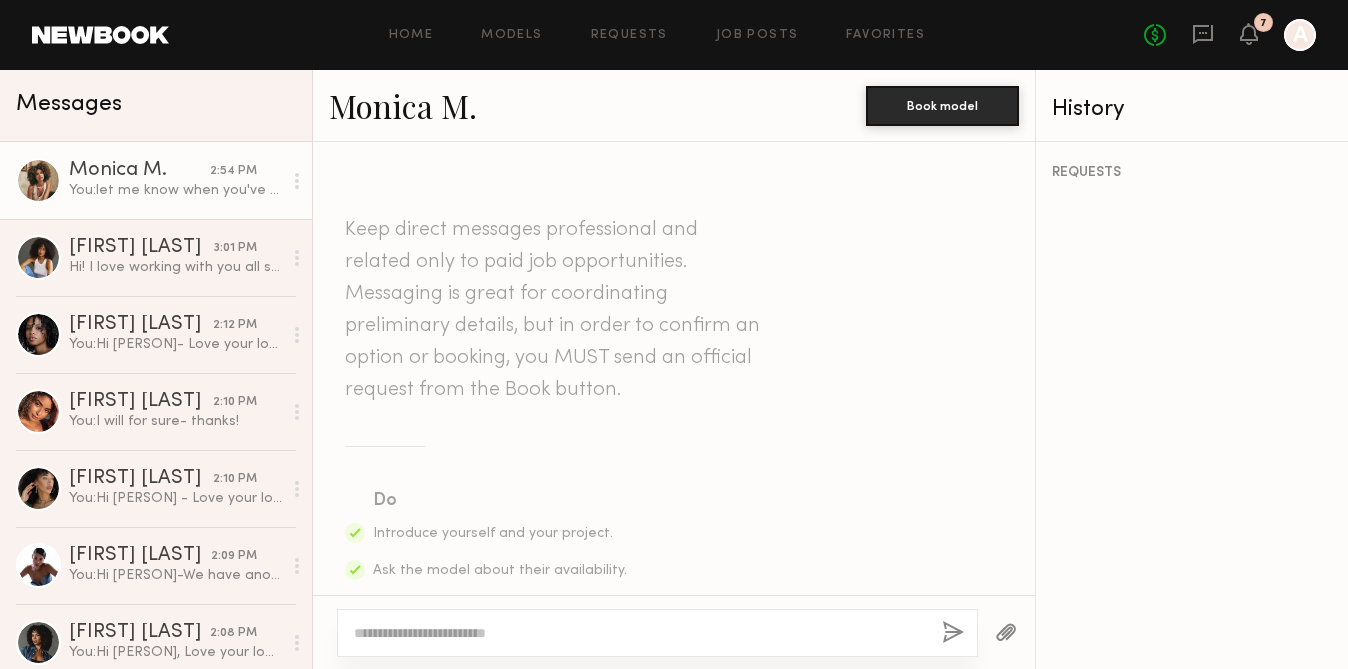 scroll, scrollTop: 1806, scrollLeft: 0, axis: vertical 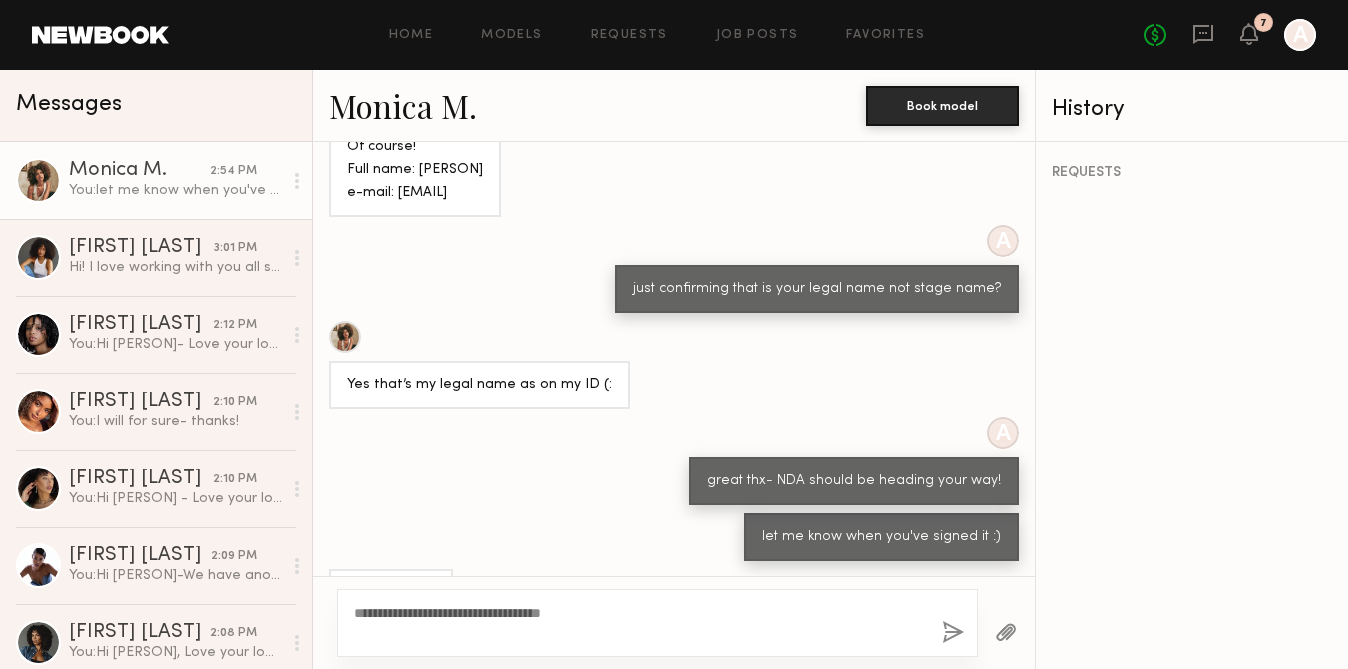type on "**********" 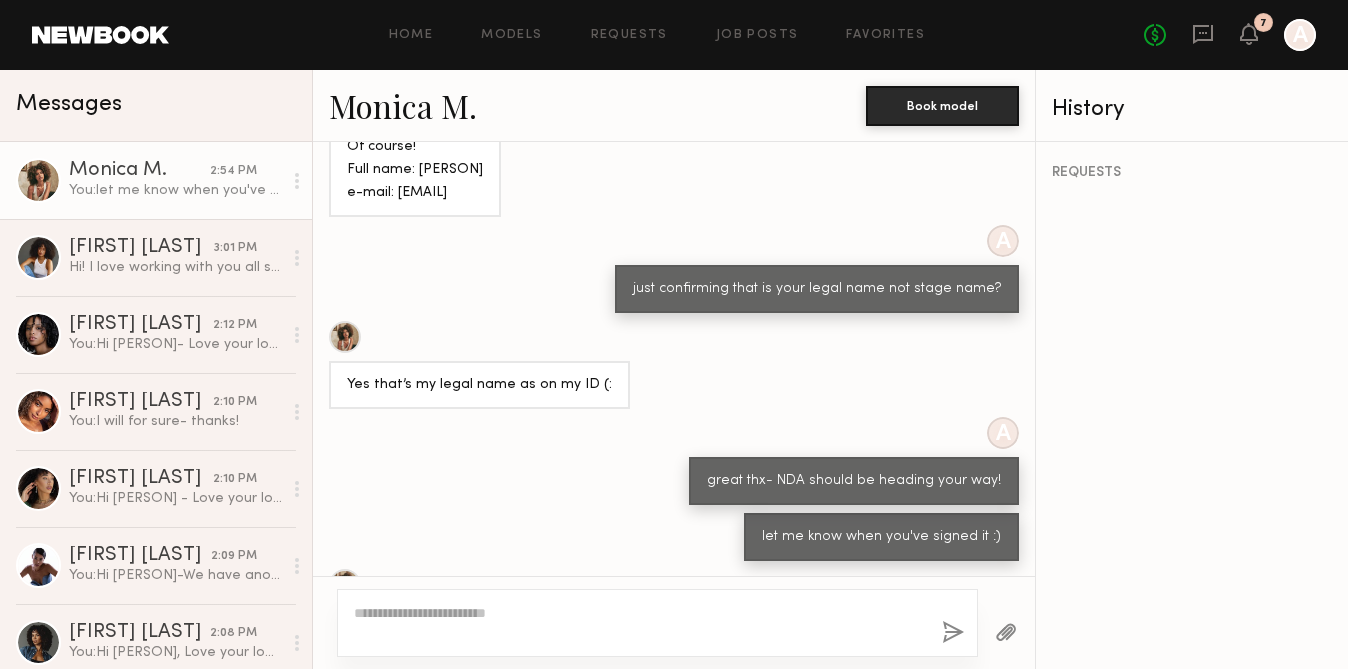 scroll, scrollTop: 1902, scrollLeft: 0, axis: vertical 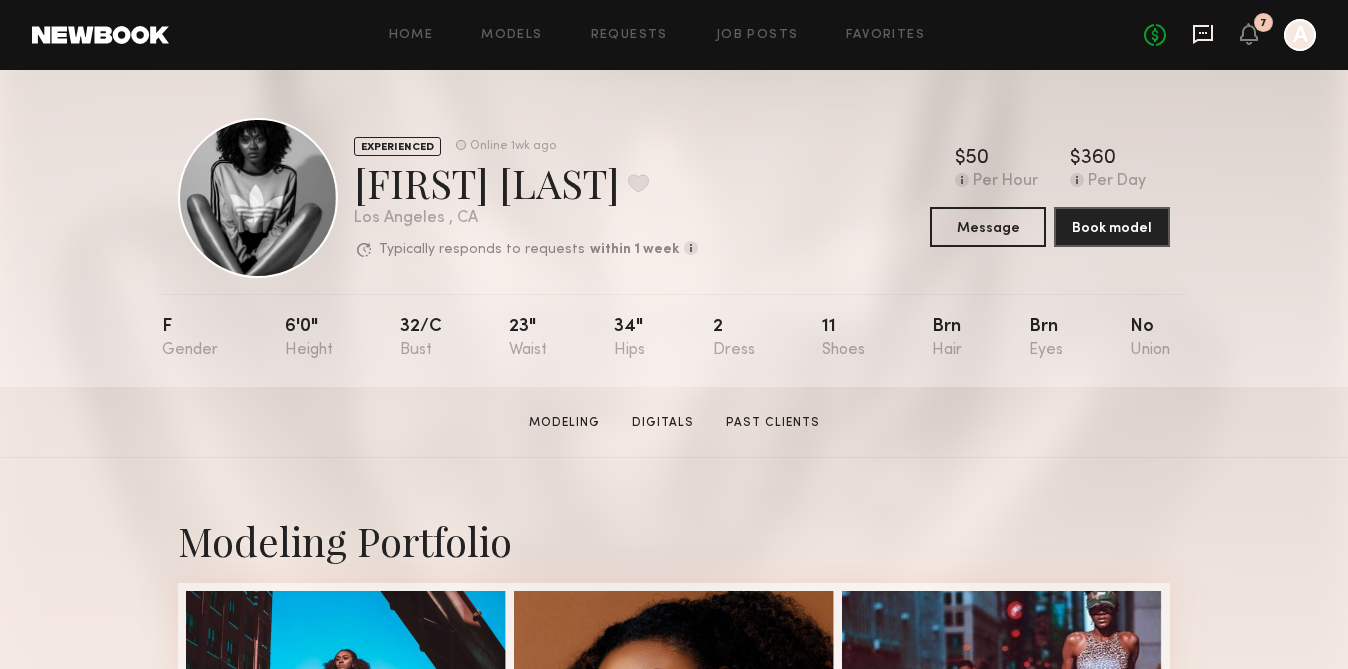 click 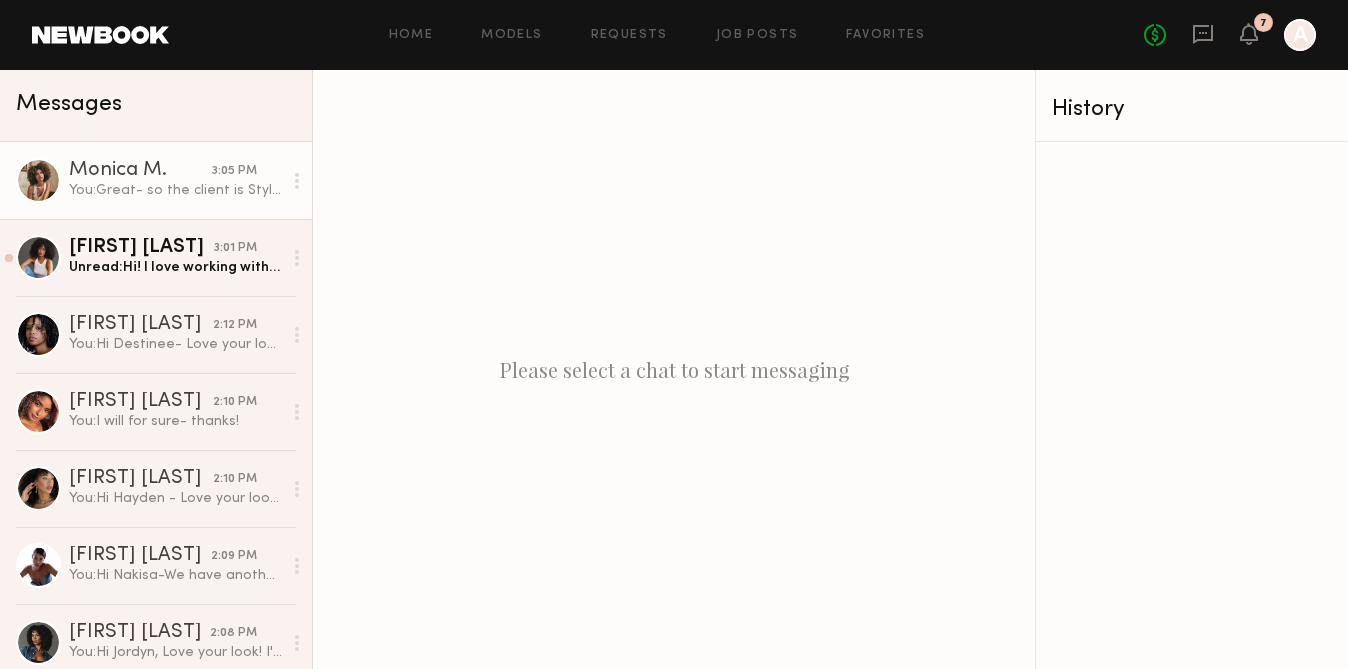 click on "You:  Great- so the client is Style Factor" 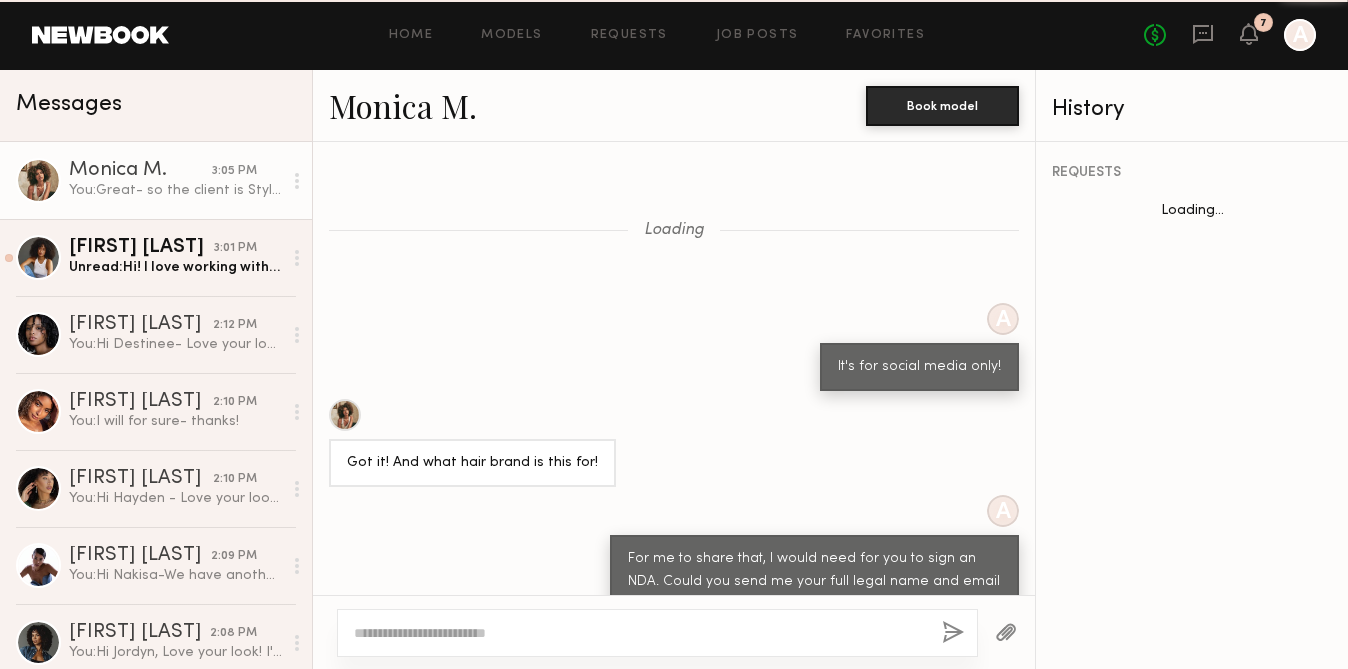 scroll, scrollTop: 788, scrollLeft: 0, axis: vertical 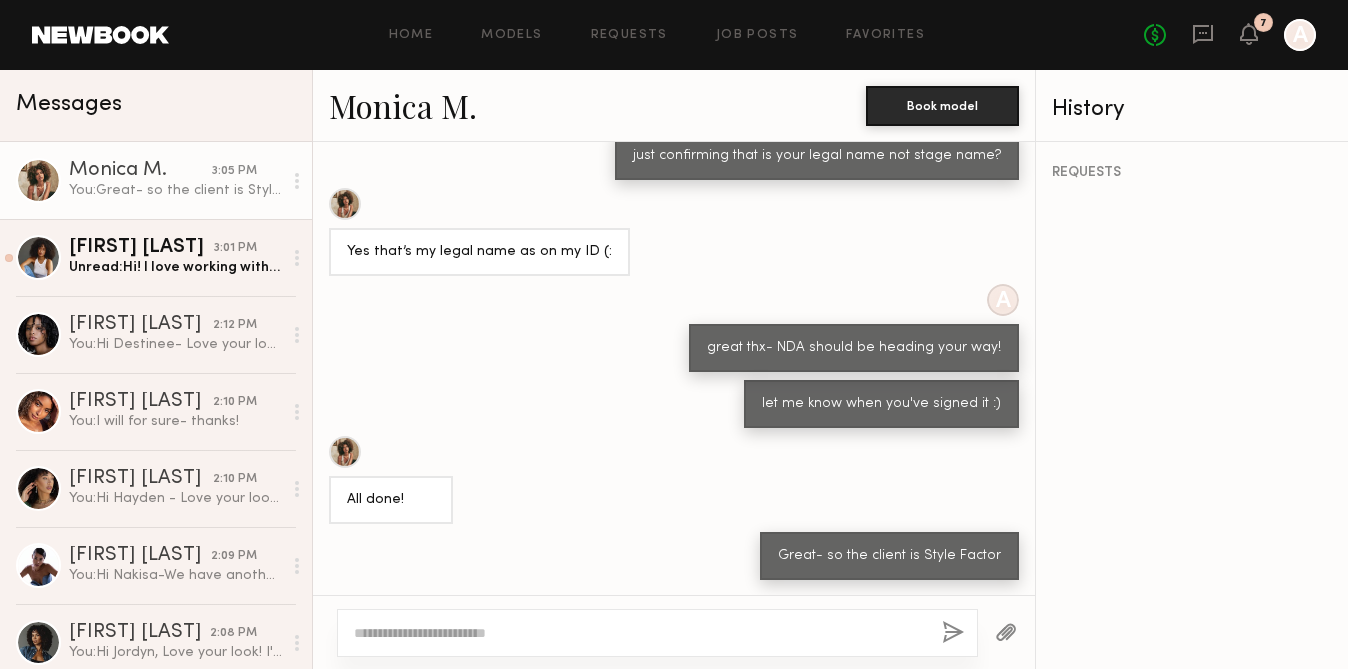 type on "*" 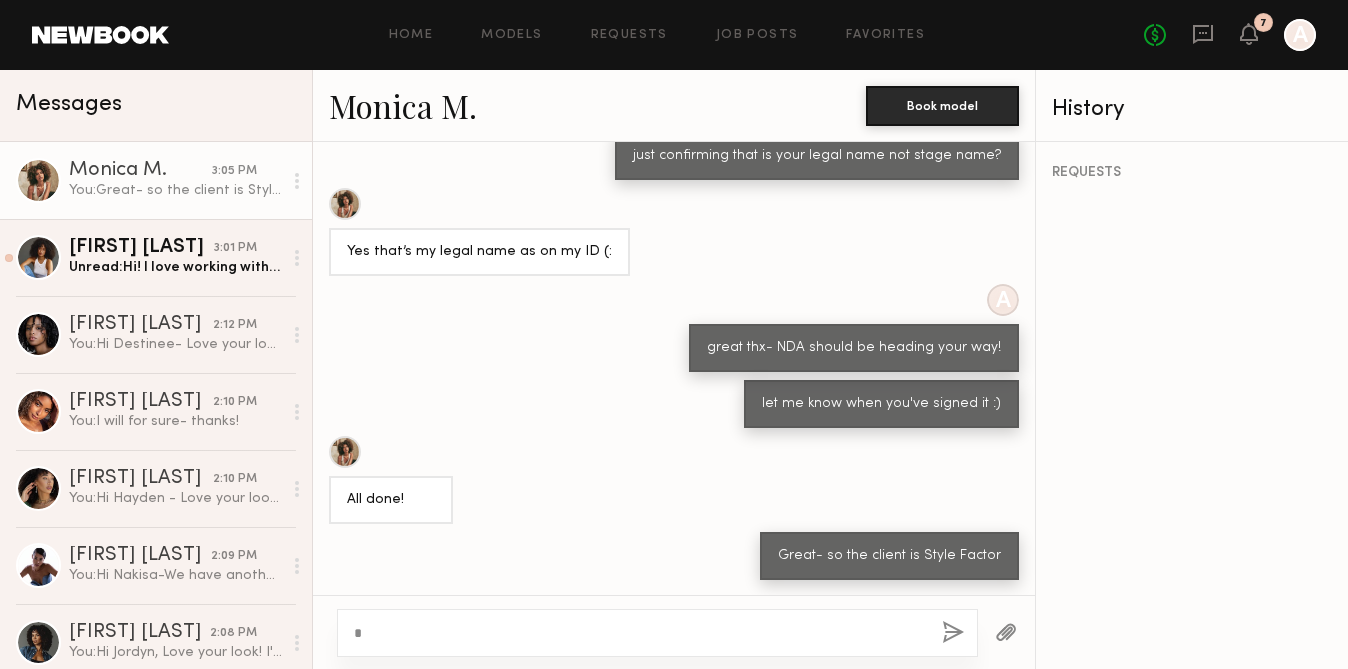 click on "*" 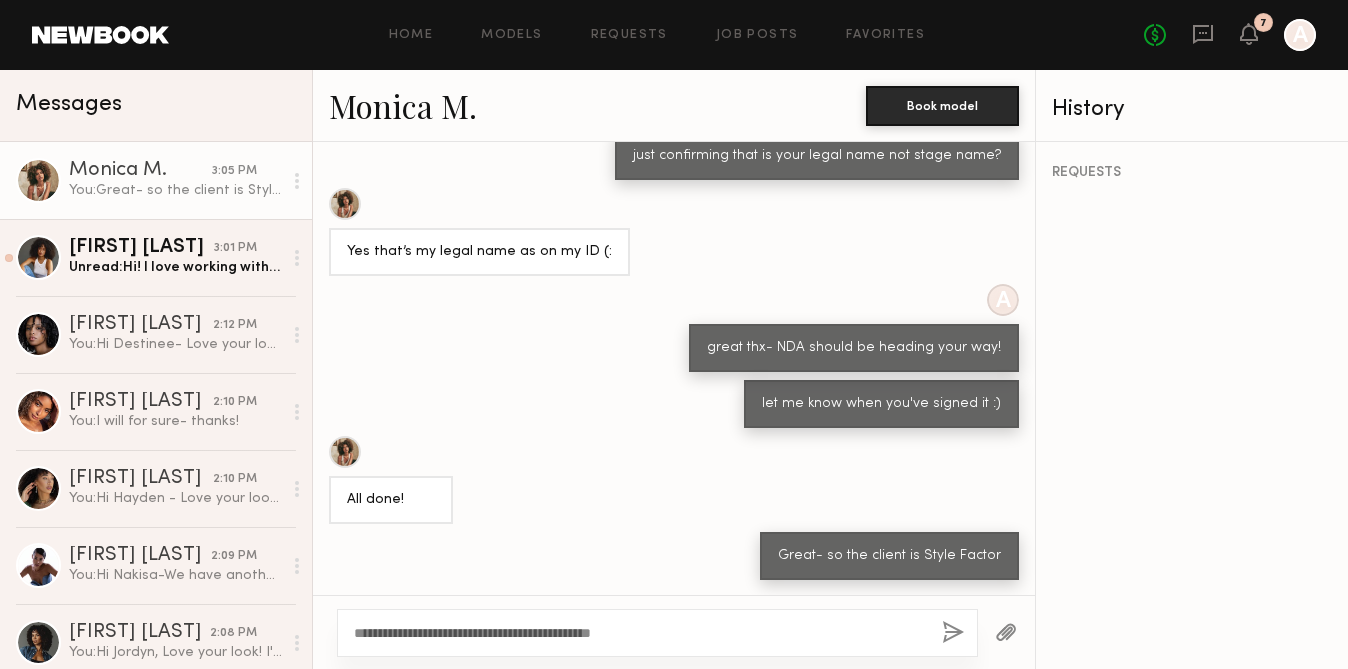 click on "**********" 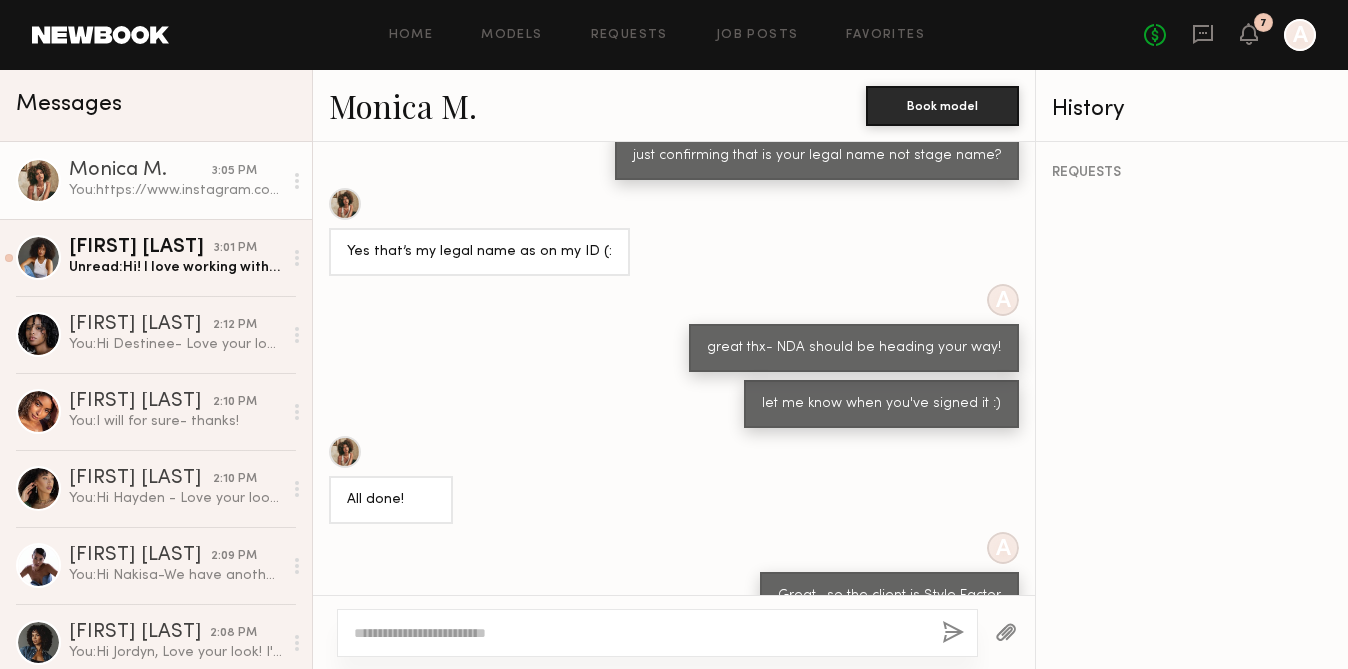 scroll, scrollTop: 1036, scrollLeft: 0, axis: vertical 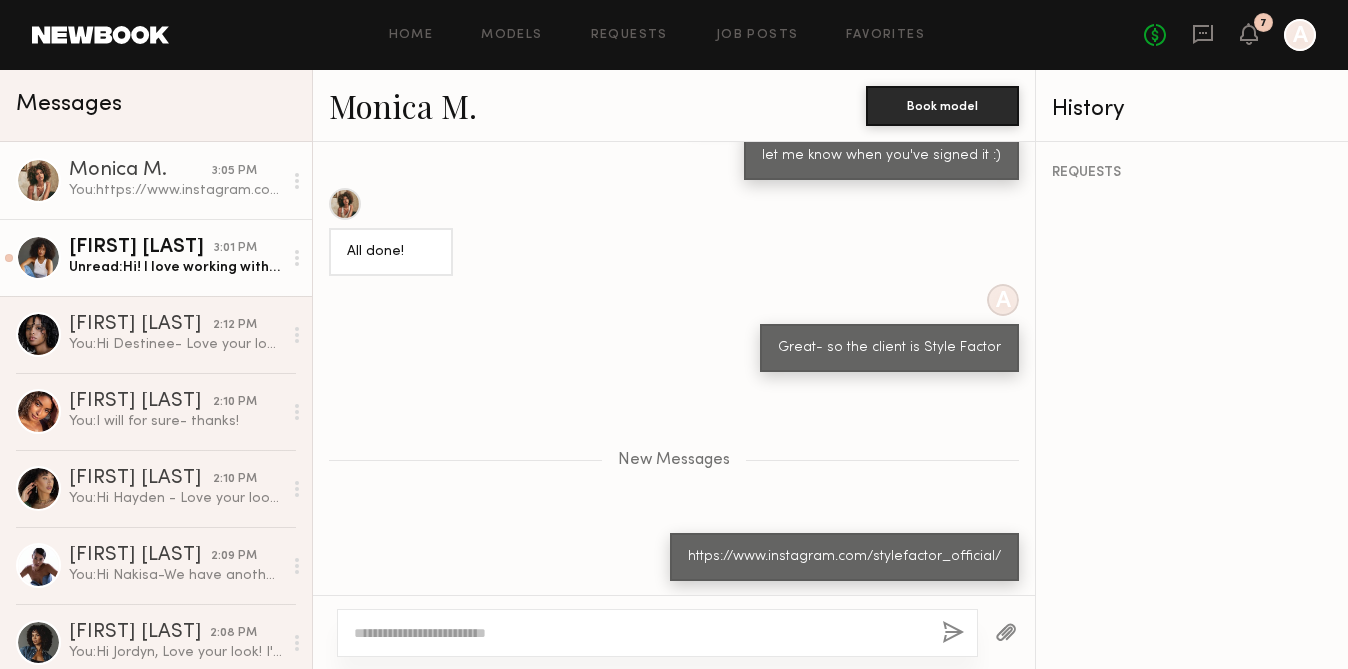 click on "Unread:  Hi! I love working with you all so thank you for reaching out again. If $500 works for the clients budget I’d gladly join the project! Thanks so much :)" 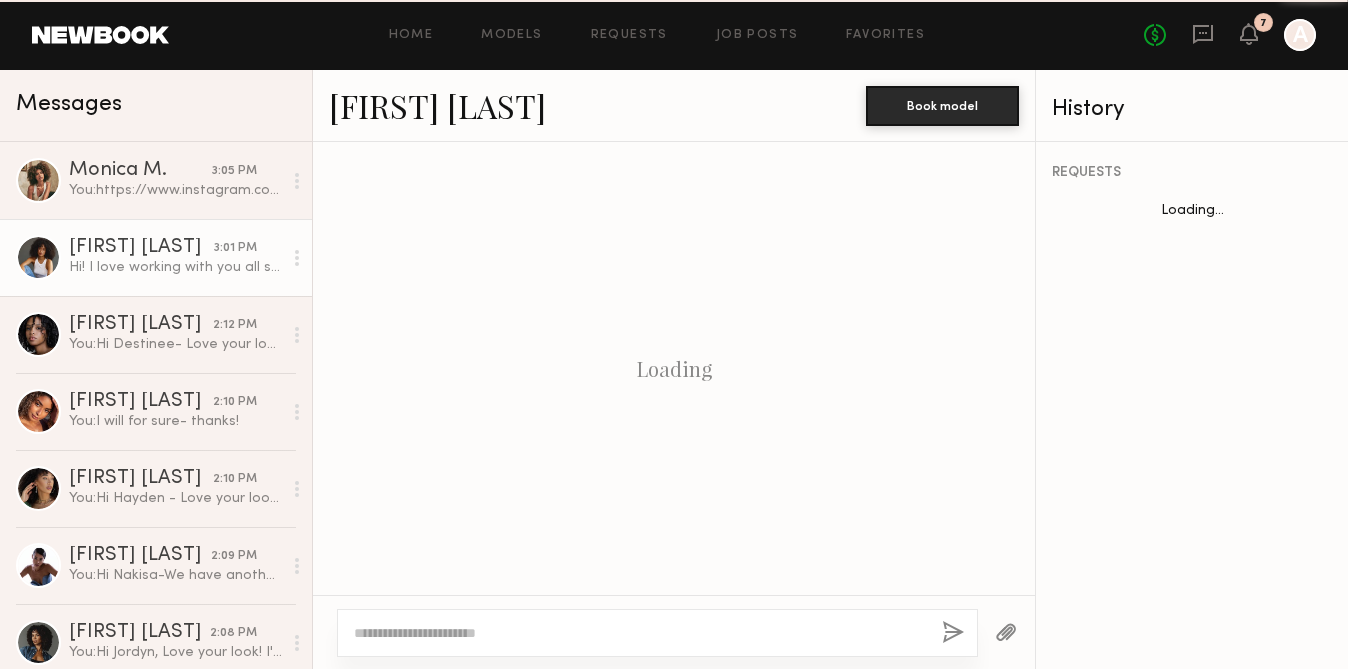 scroll, scrollTop: 1862, scrollLeft: 0, axis: vertical 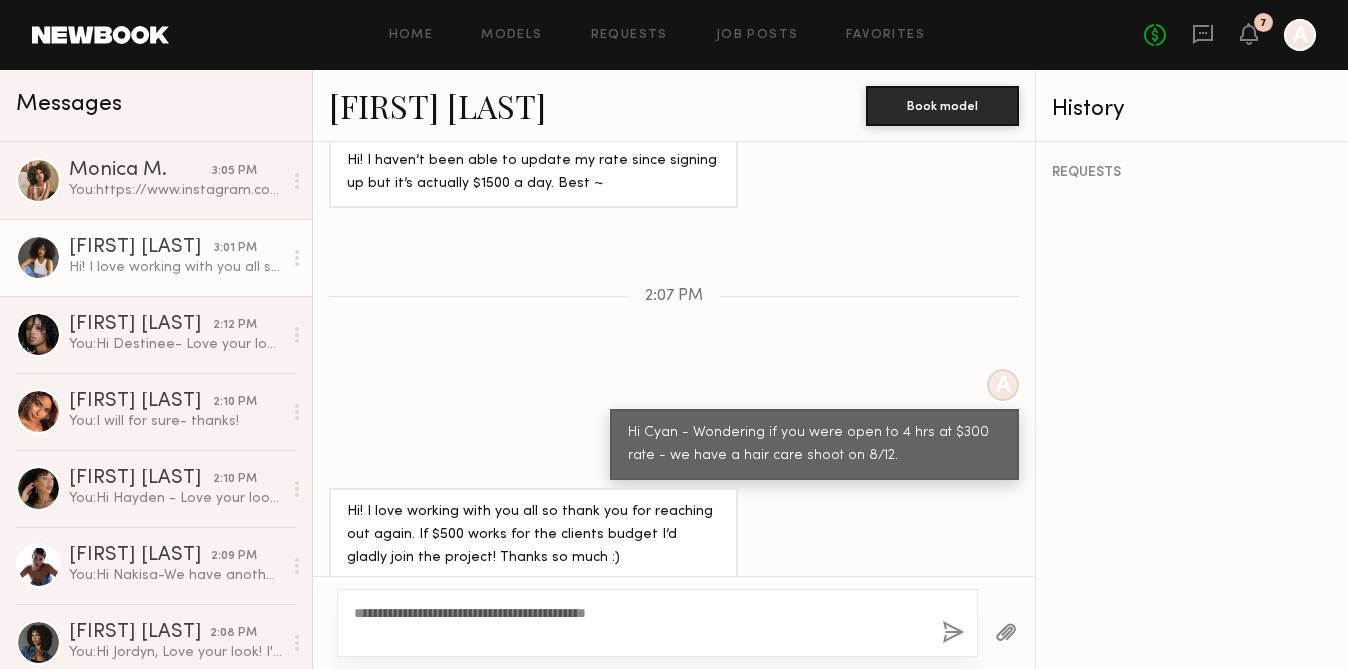 type on "**********" 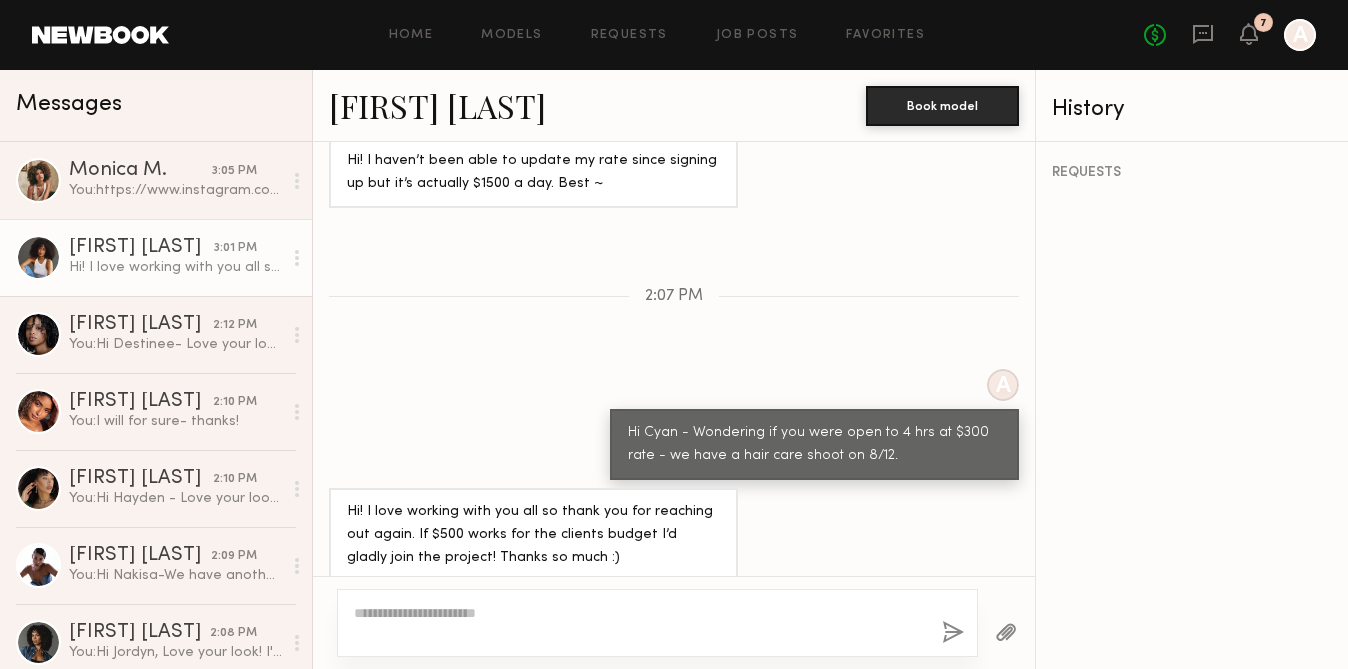 scroll, scrollTop: 2110, scrollLeft: 0, axis: vertical 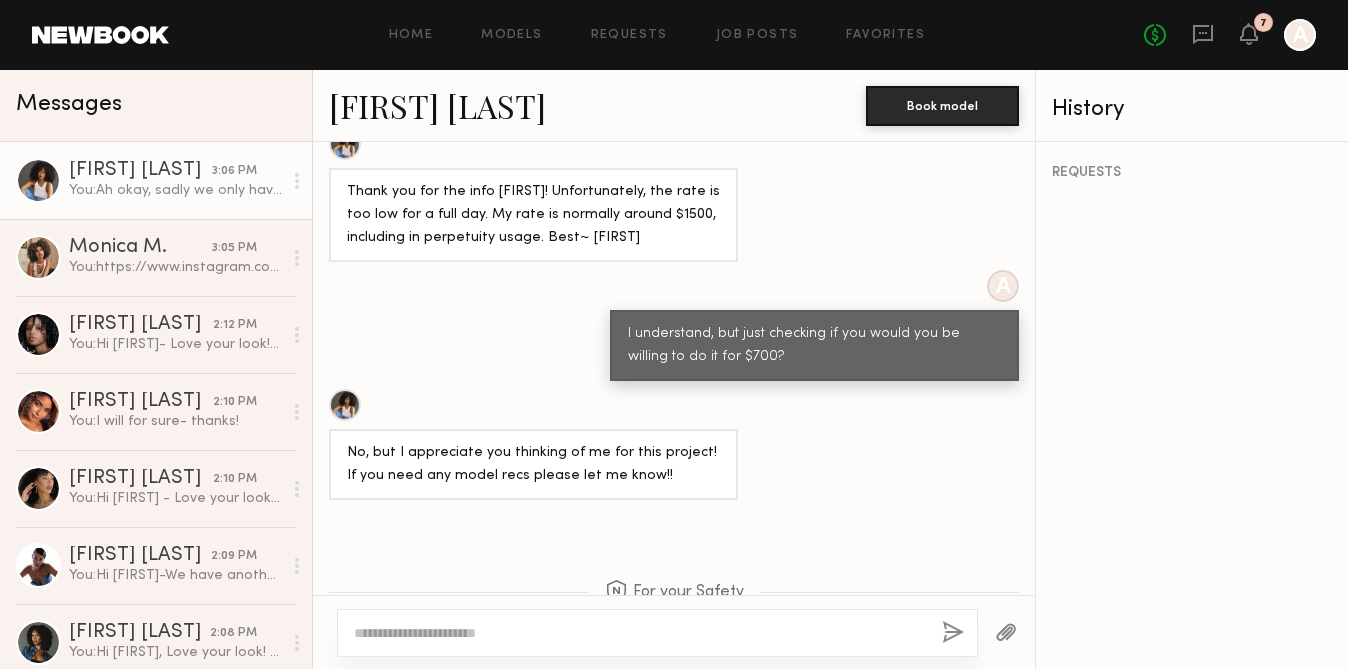 click on "[FIRST] [LAST]" 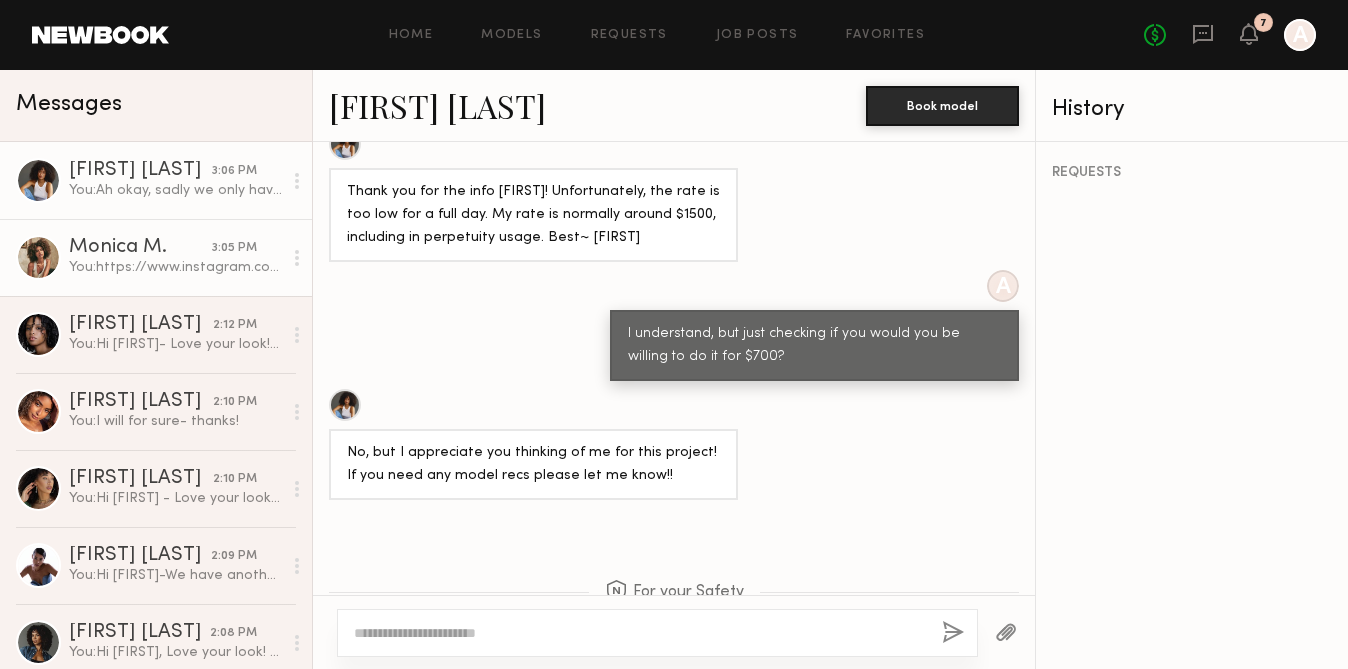 click on "You:  https://www.instagram.com/stylefactor_official/" 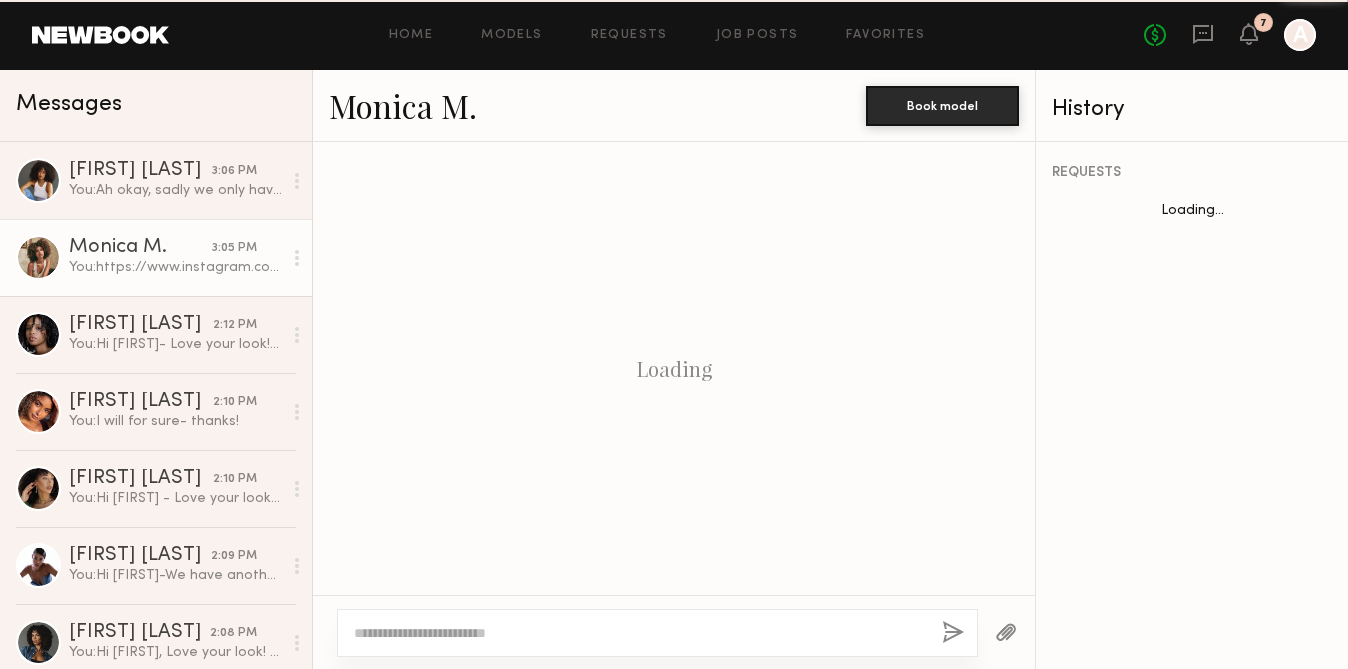 scroll, scrollTop: 788, scrollLeft: 0, axis: vertical 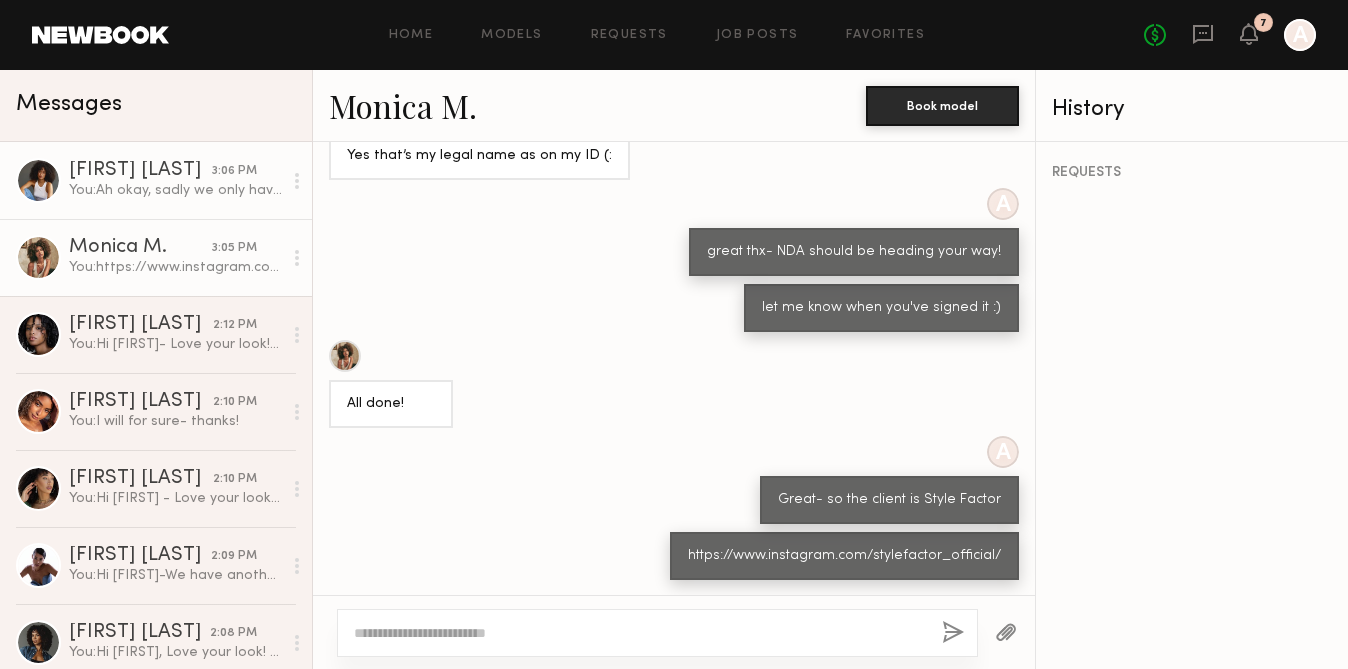 click on "You:  Ah okay, sadly we only have $300 for this one" 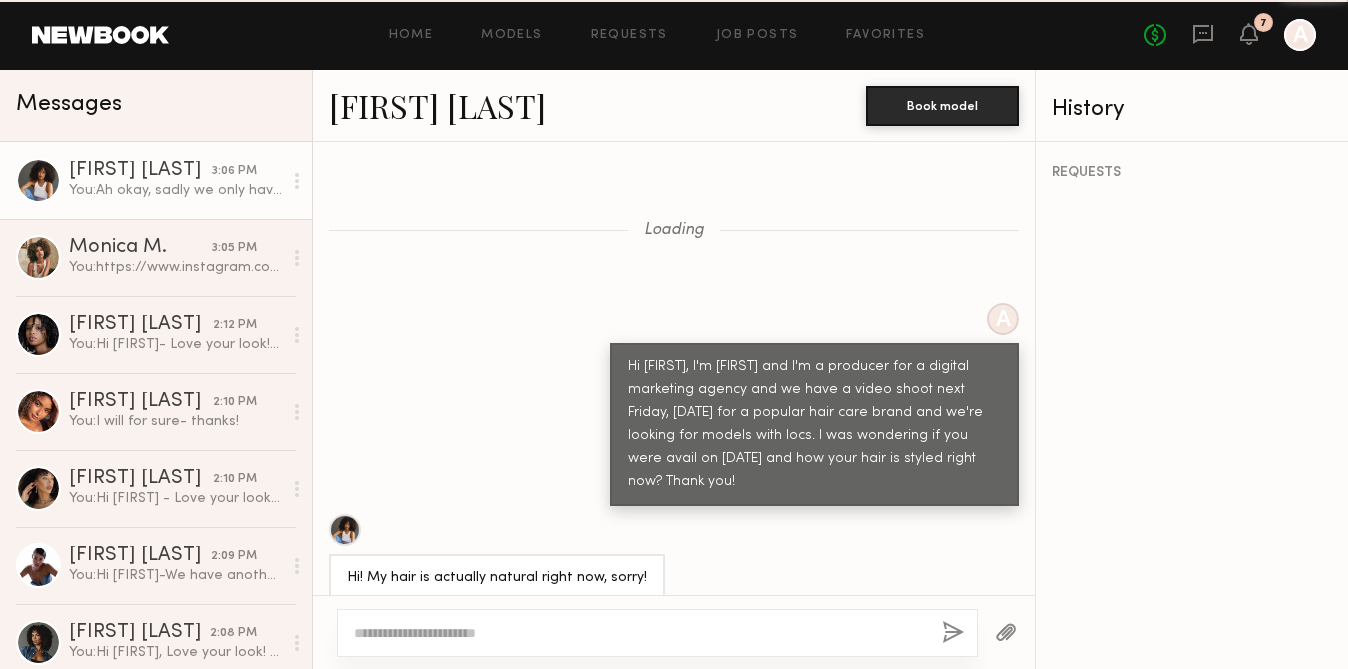 scroll, scrollTop: 2394, scrollLeft: 0, axis: vertical 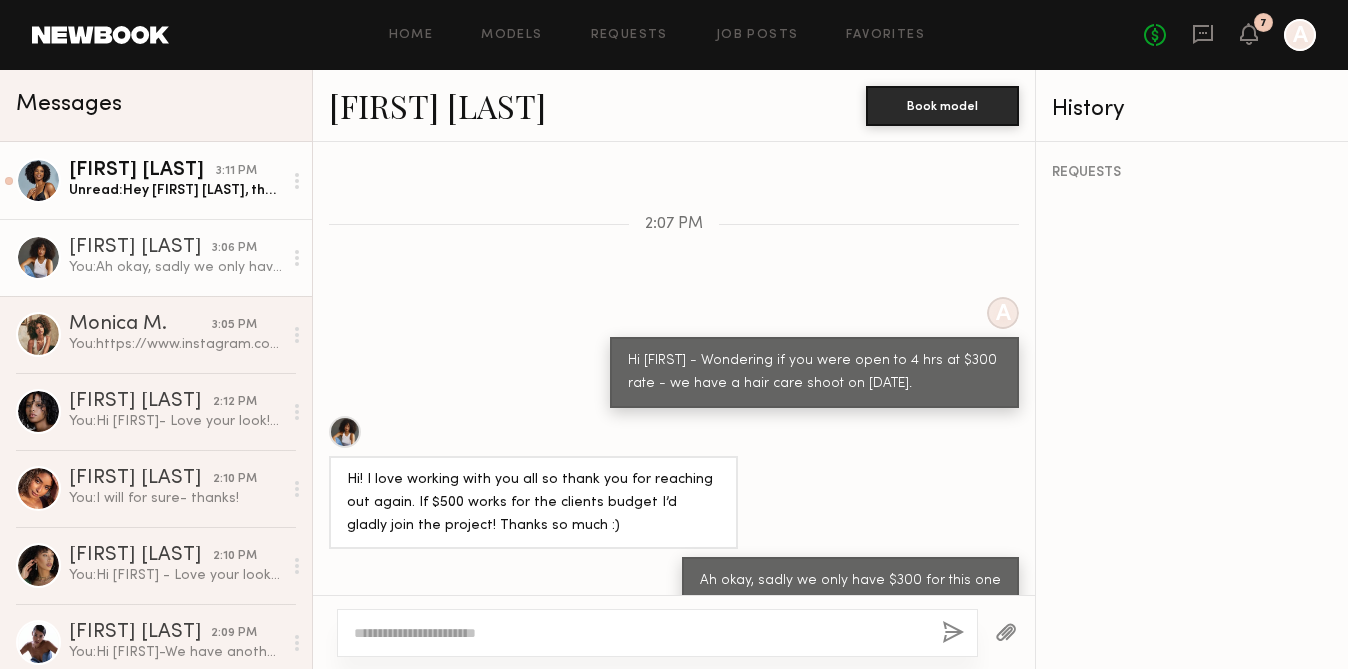 click on "Unread:  Hey Annie, thank you for reaching out. I am interested and I am available after 1pm on August 12th if that works.
Thank you,
Alyssa" 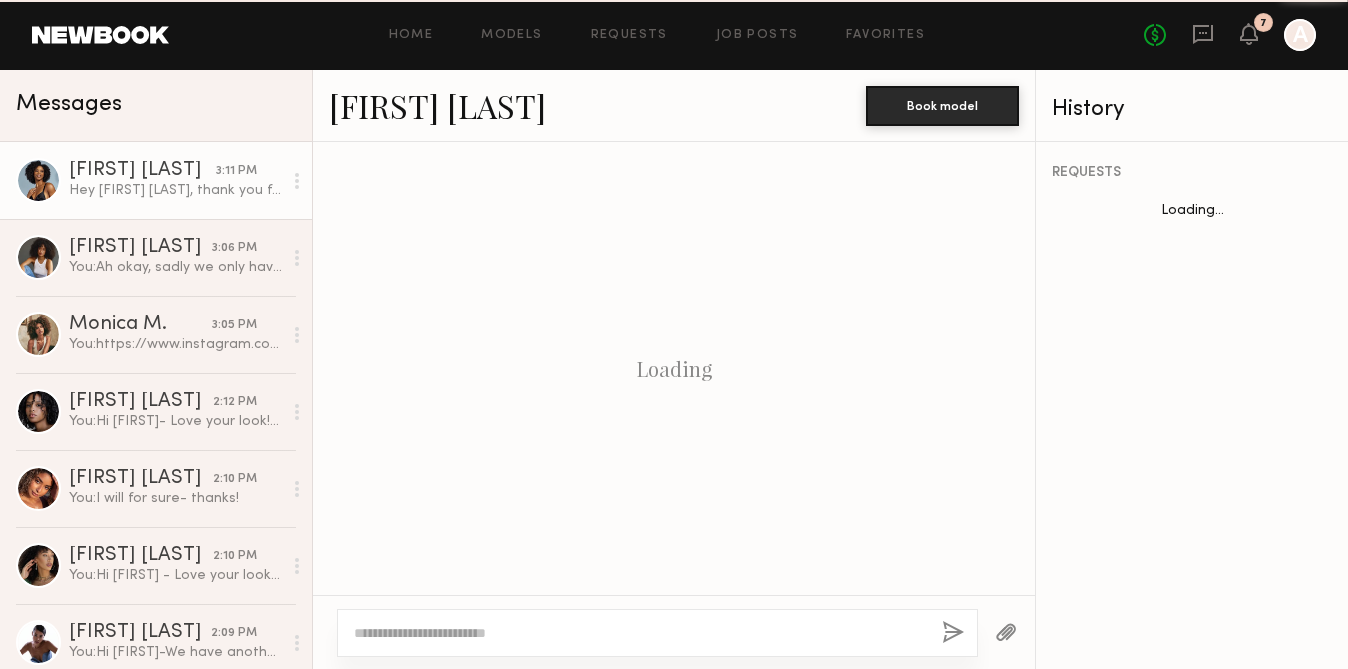 scroll, scrollTop: 858, scrollLeft: 0, axis: vertical 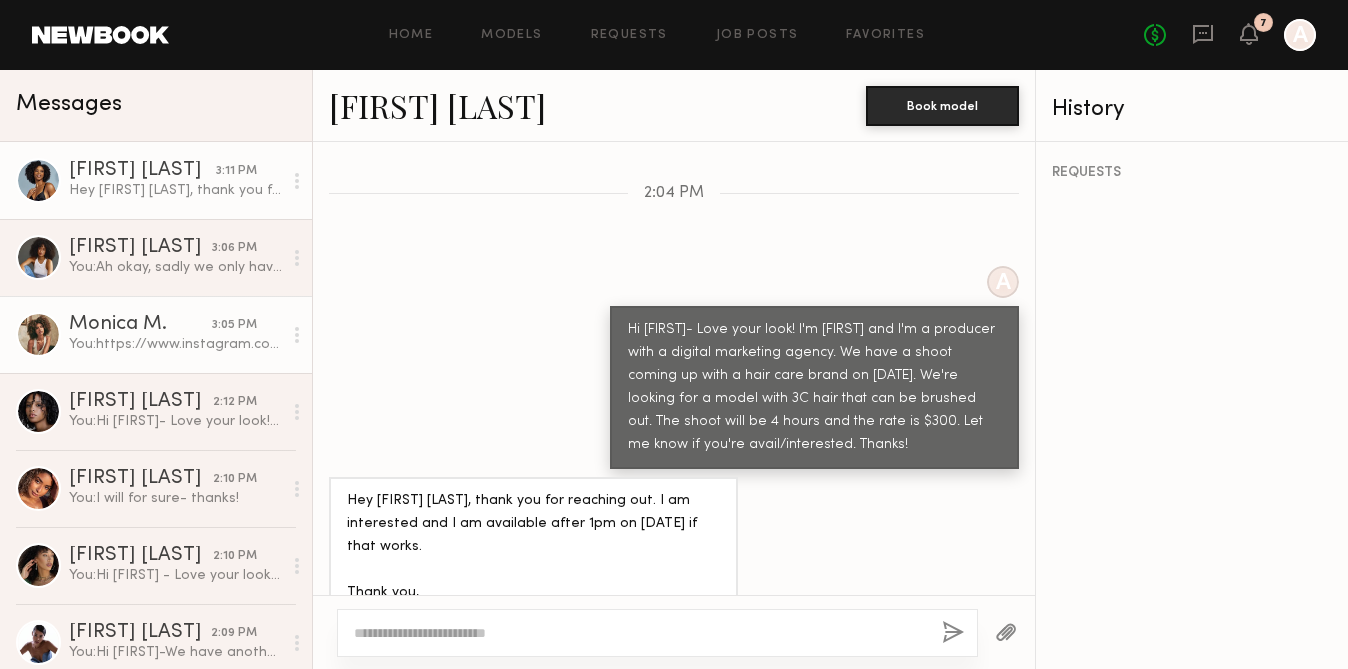 click on "You:  https://www.instagram.com/stylefactor_official/" 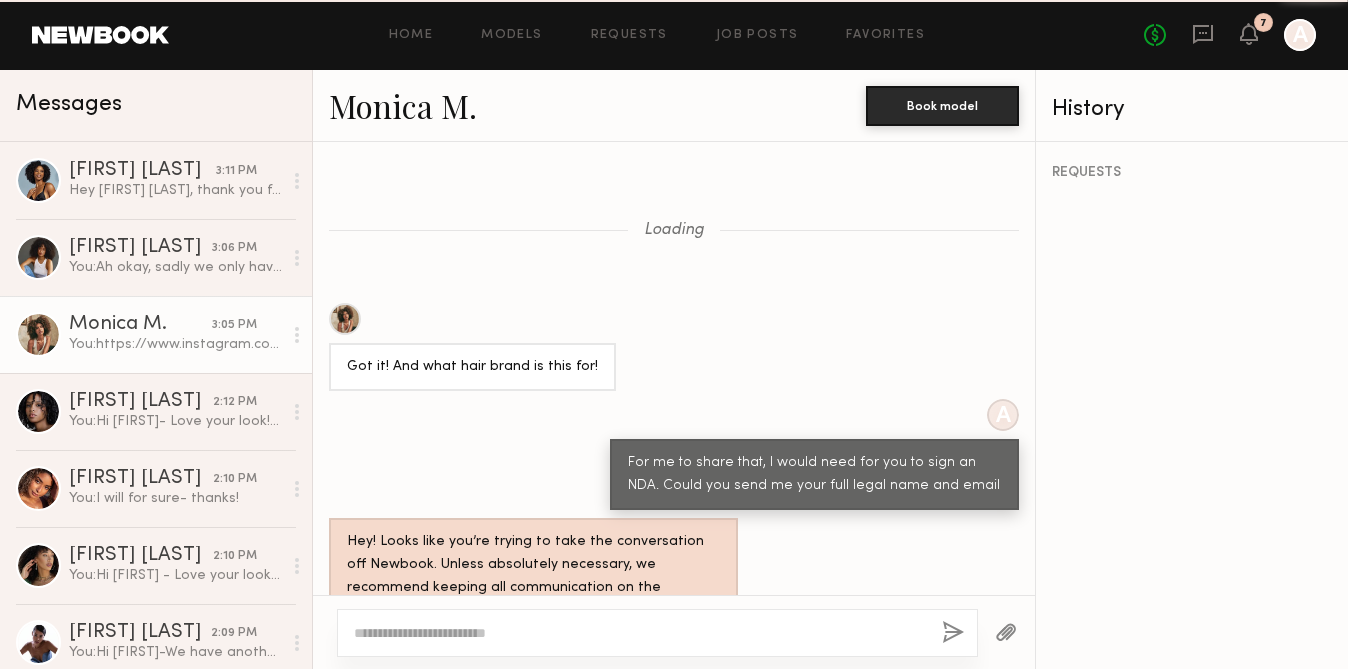 scroll, scrollTop: 788, scrollLeft: 0, axis: vertical 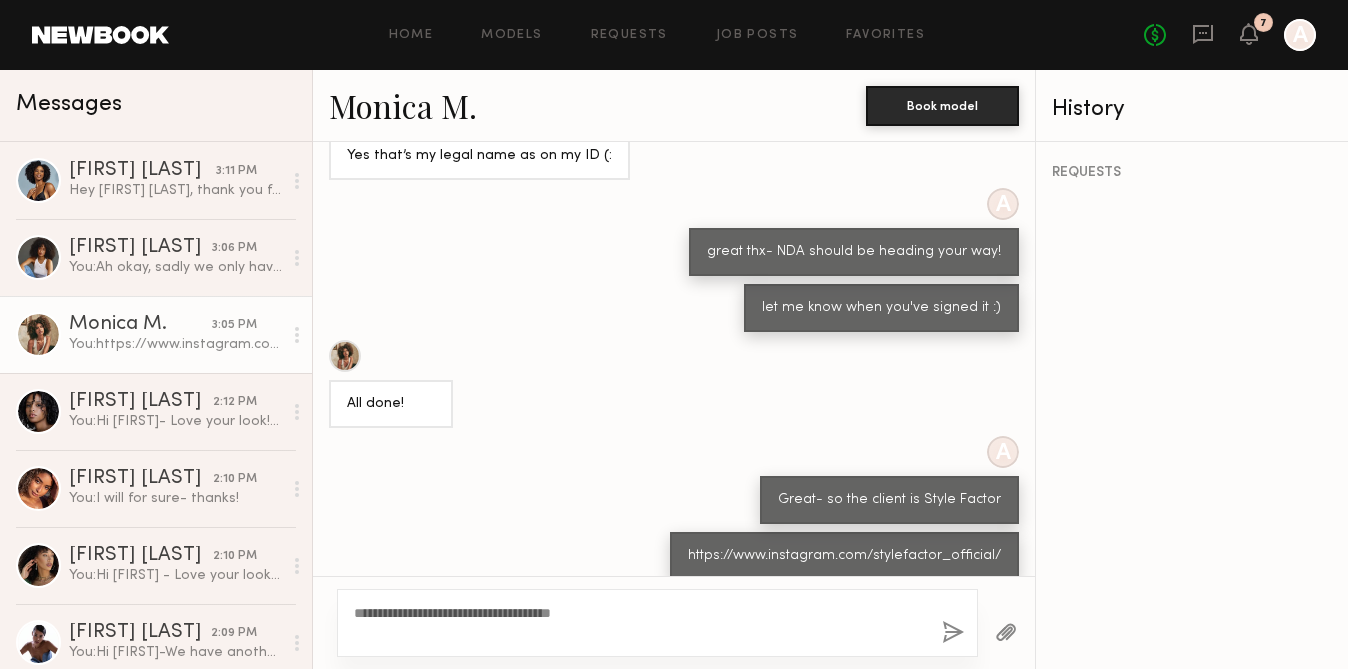 type on "**********" 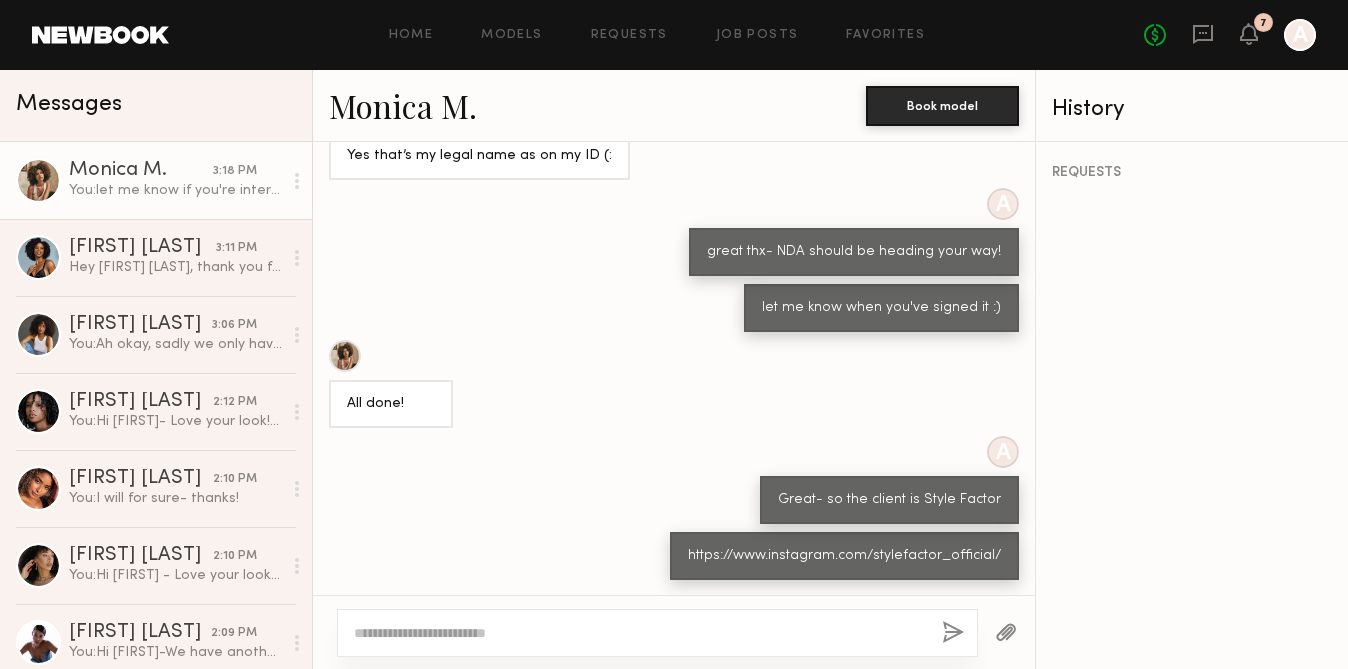 scroll, scrollTop: 996, scrollLeft: 0, axis: vertical 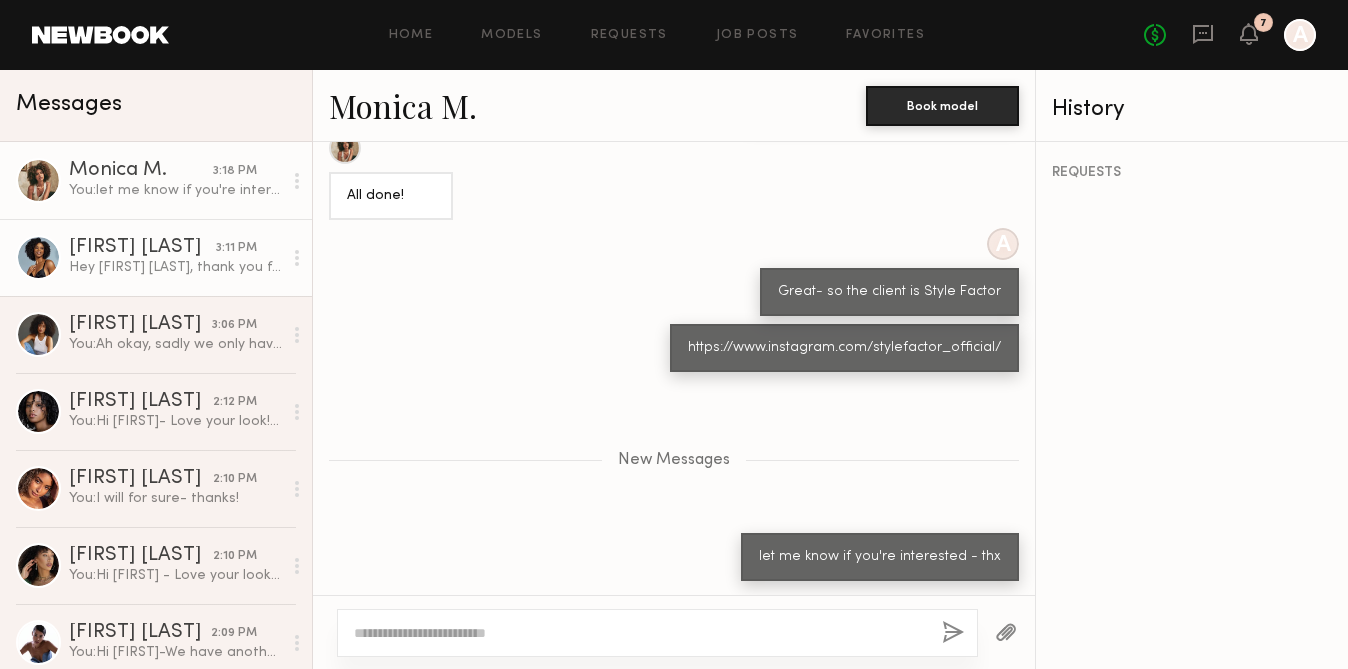 click on "Hey Annie, thank you for reaching out. I am interested and I am available after 1pm on August 12th if that works.
Thank you,
Alyssa" 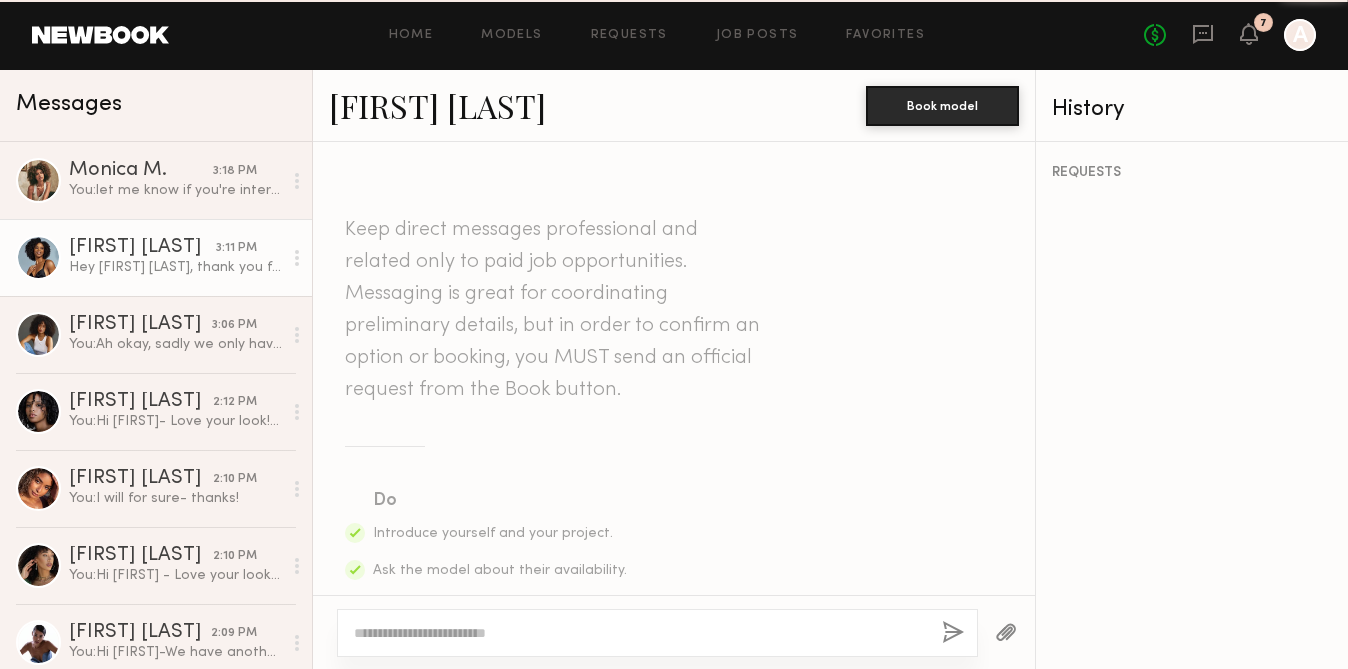 scroll, scrollTop: 858, scrollLeft: 0, axis: vertical 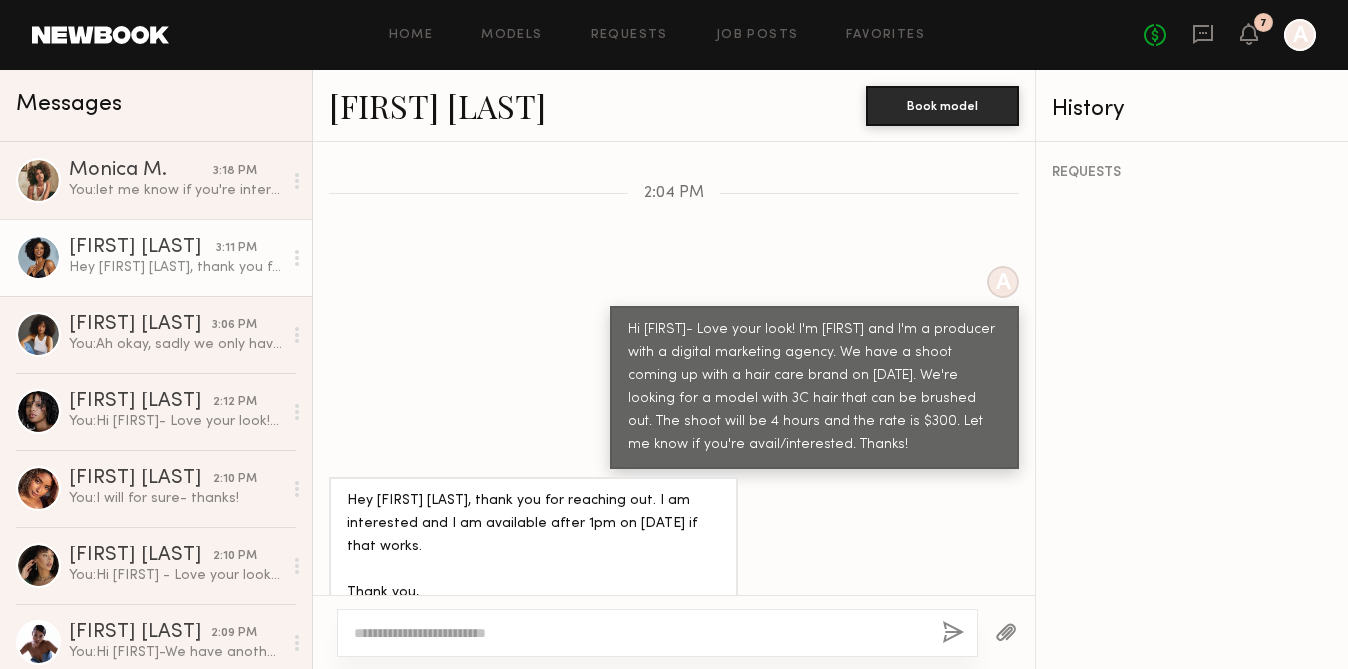 click 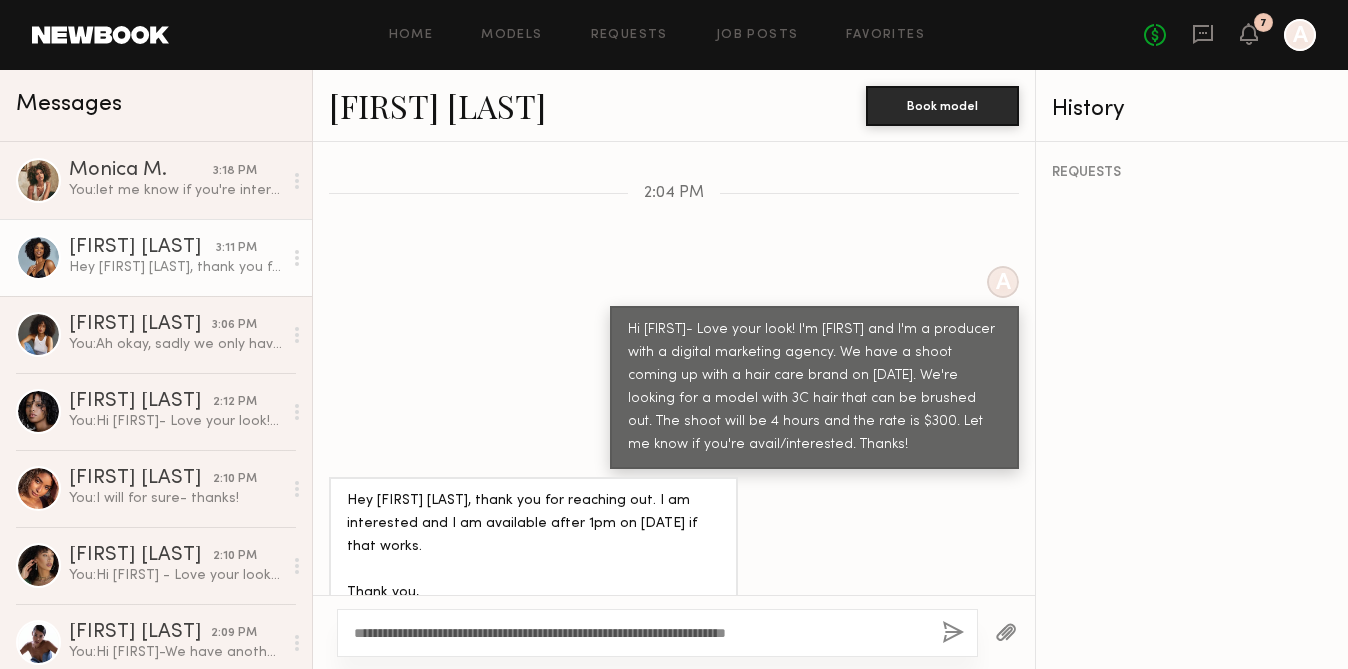 type on "**********" 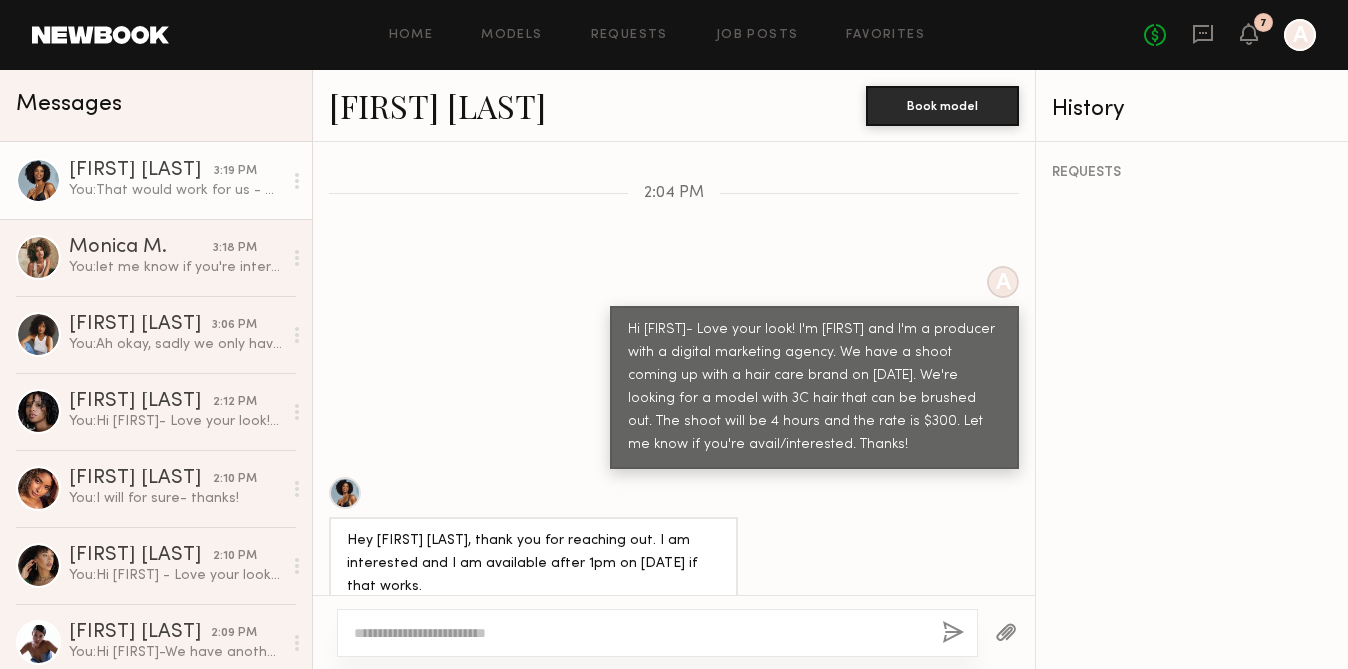 scroll, scrollTop: 1129, scrollLeft: 0, axis: vertical 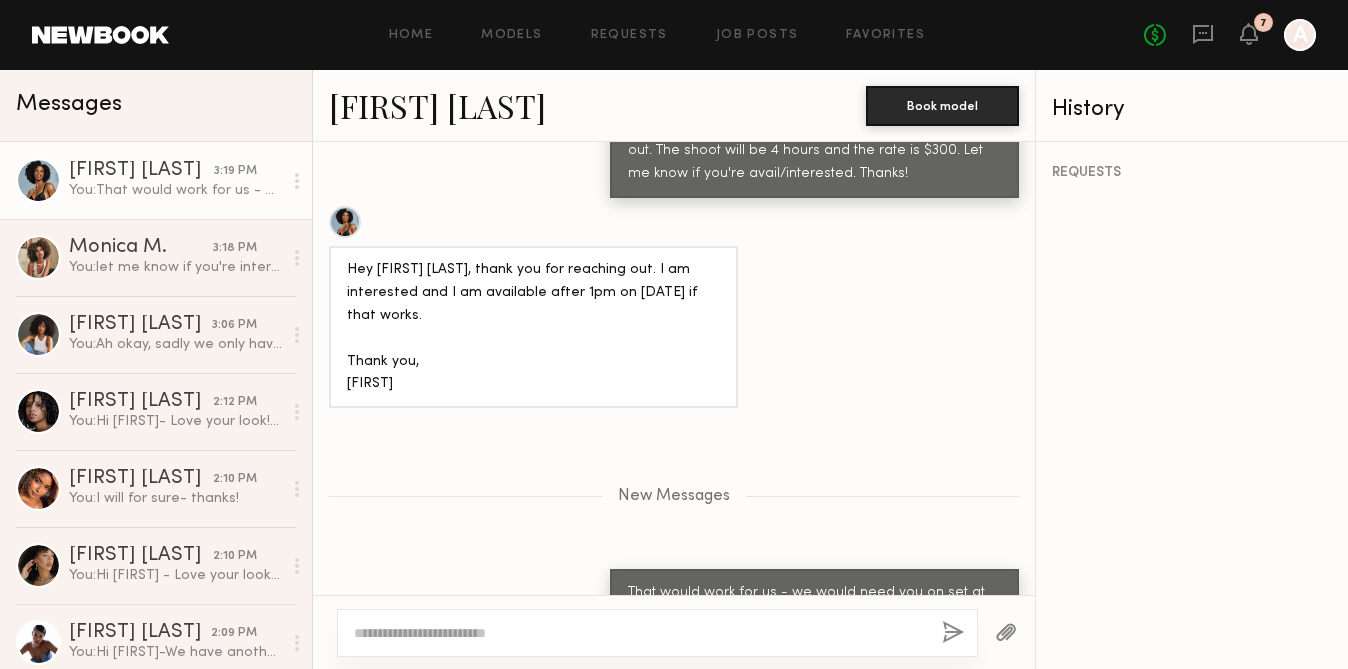click on "Alyssa A." 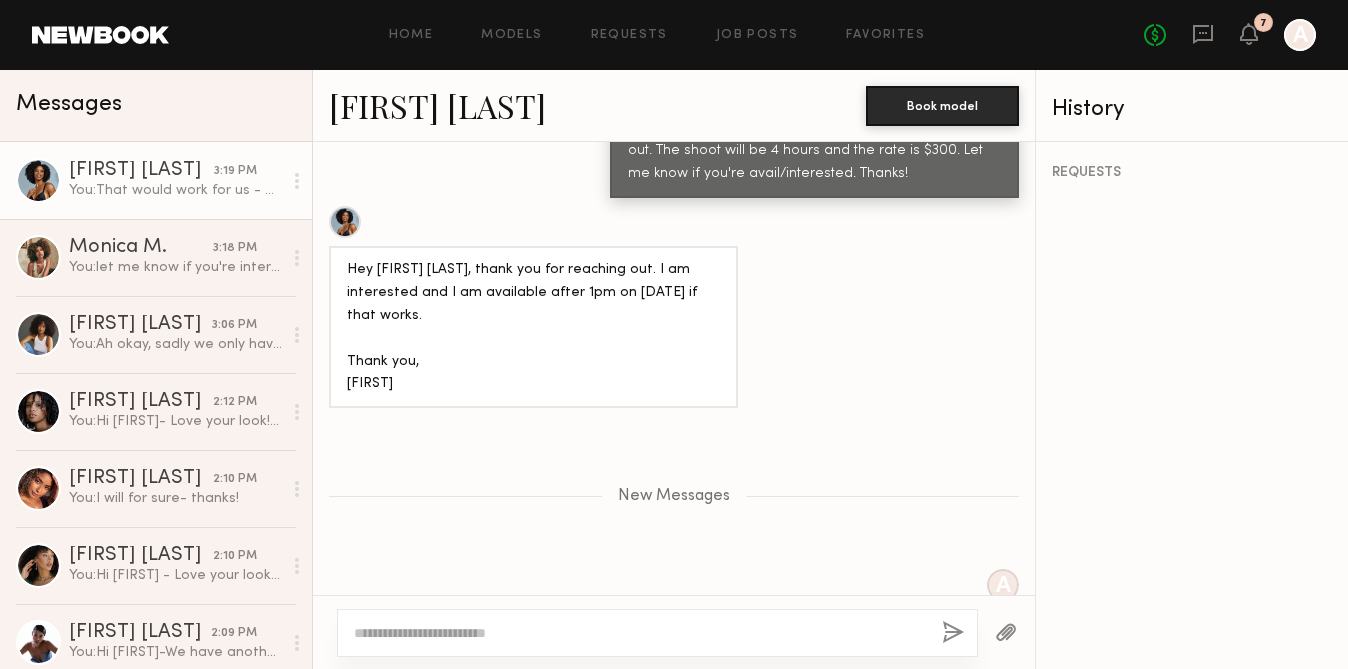 scroll, scrollTop: 1225, scrollLeft: 0, axis: vertical 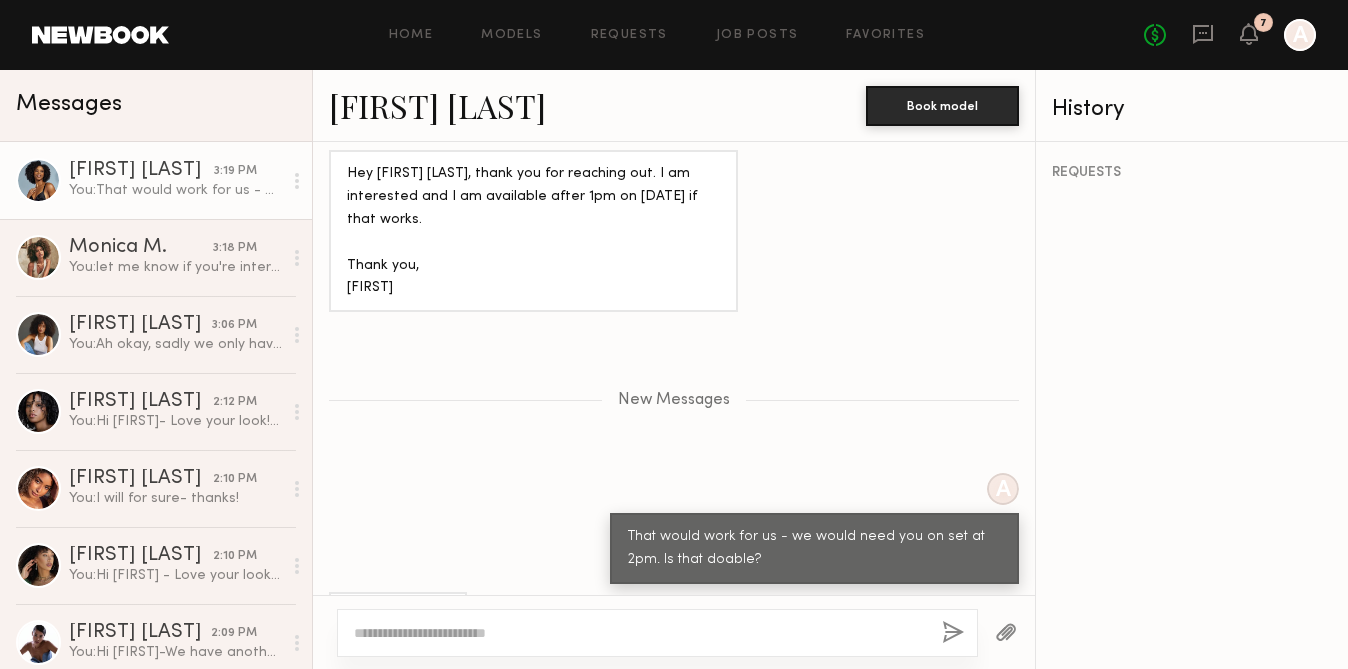 click 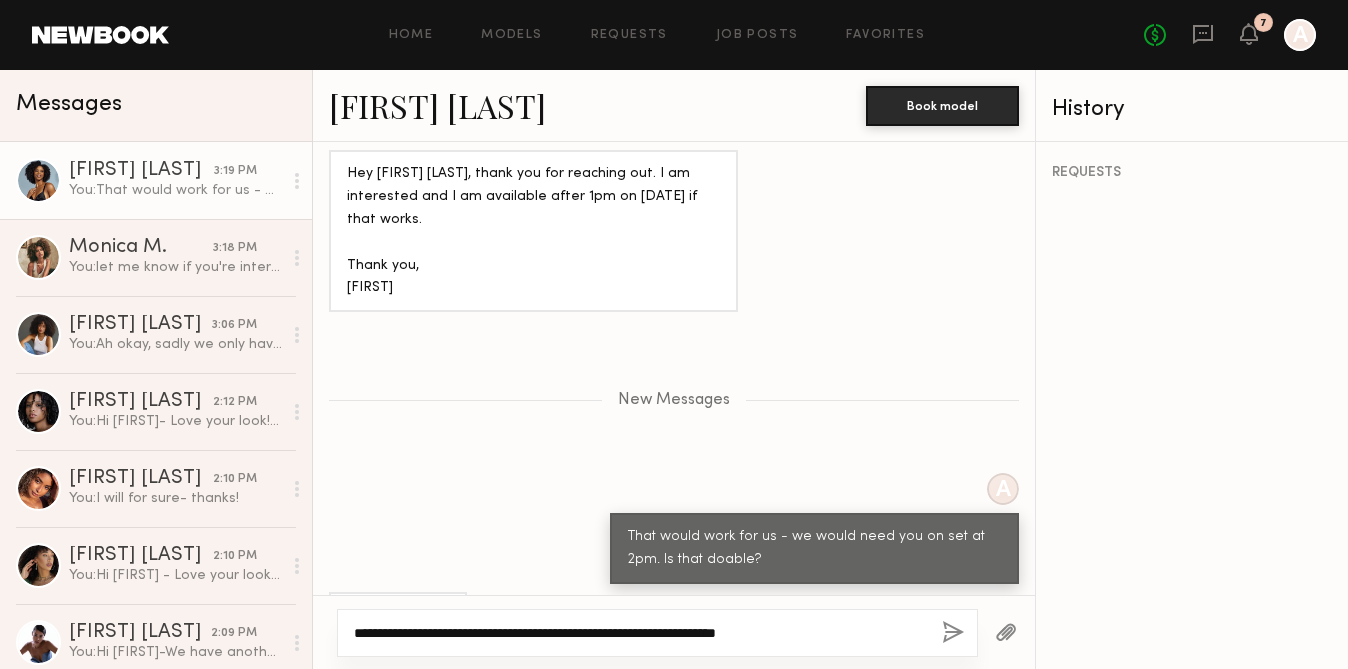 type on "**********" 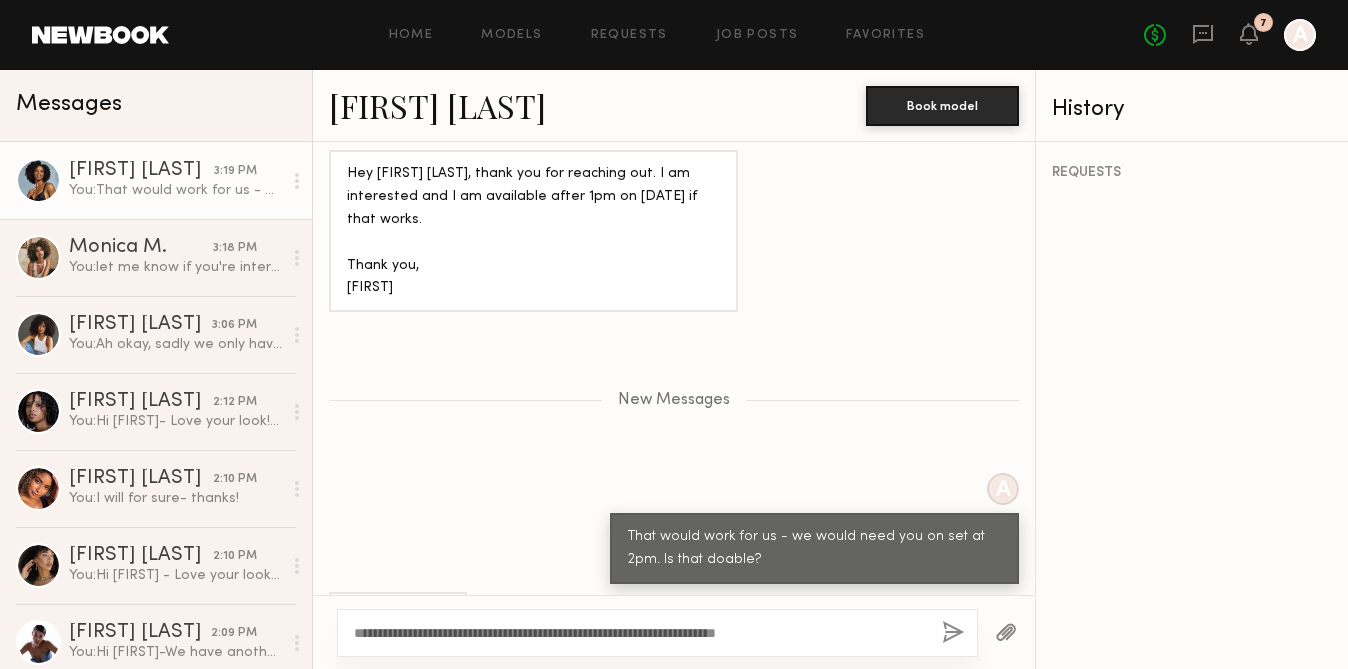 click 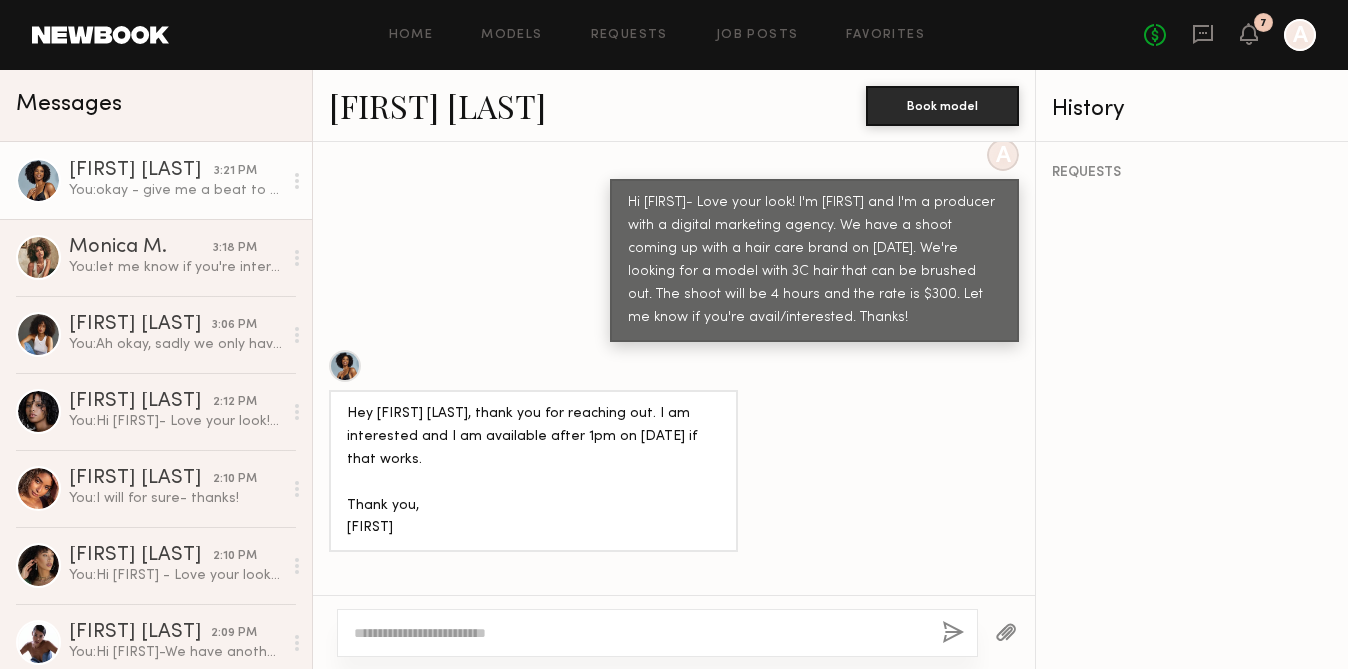 scroll, scrollTop: 918, scrollLeft: 0, axis: vertical 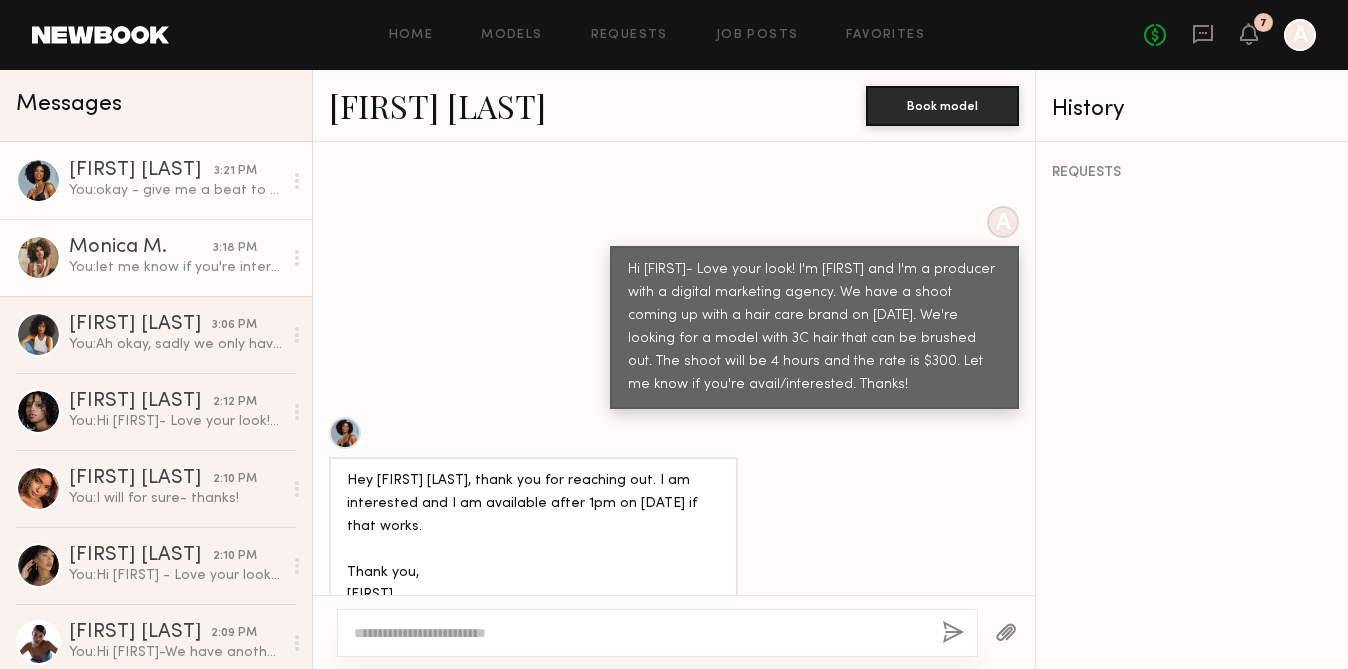 click on "You:  let me know if you're interested - thx" 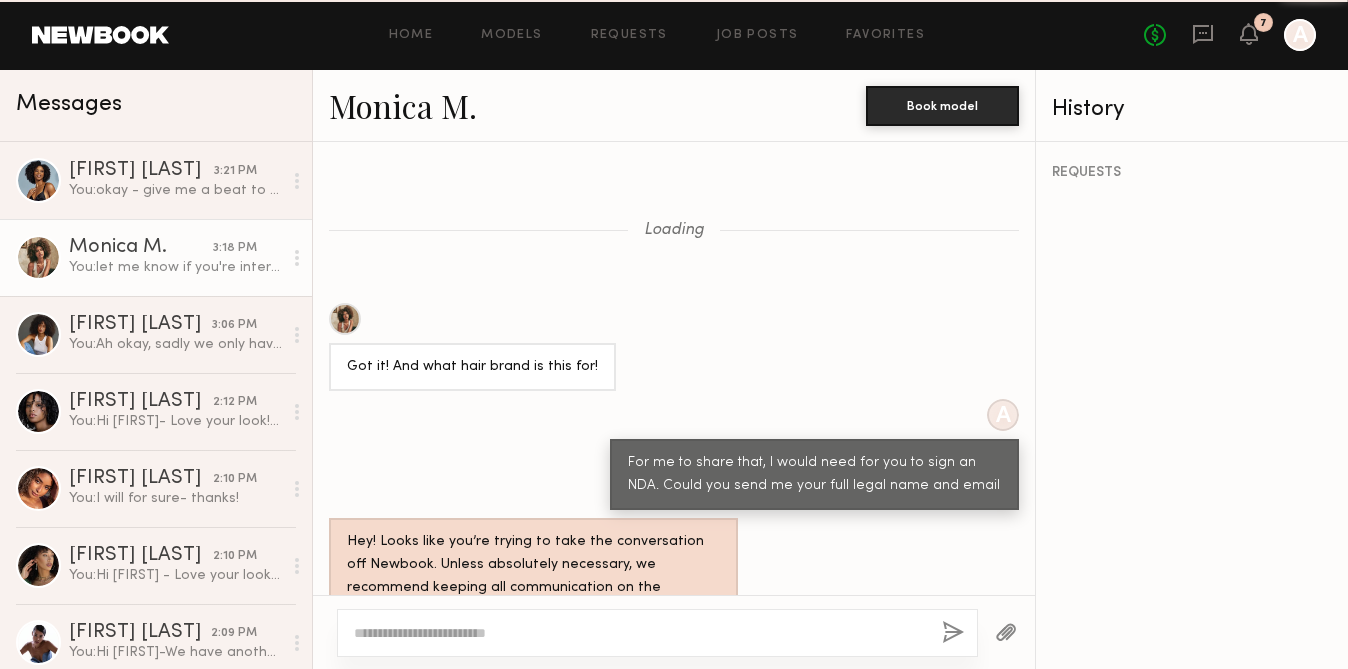 scroll, scrollTop: 844, scrollLeft: 0, axis: vertical 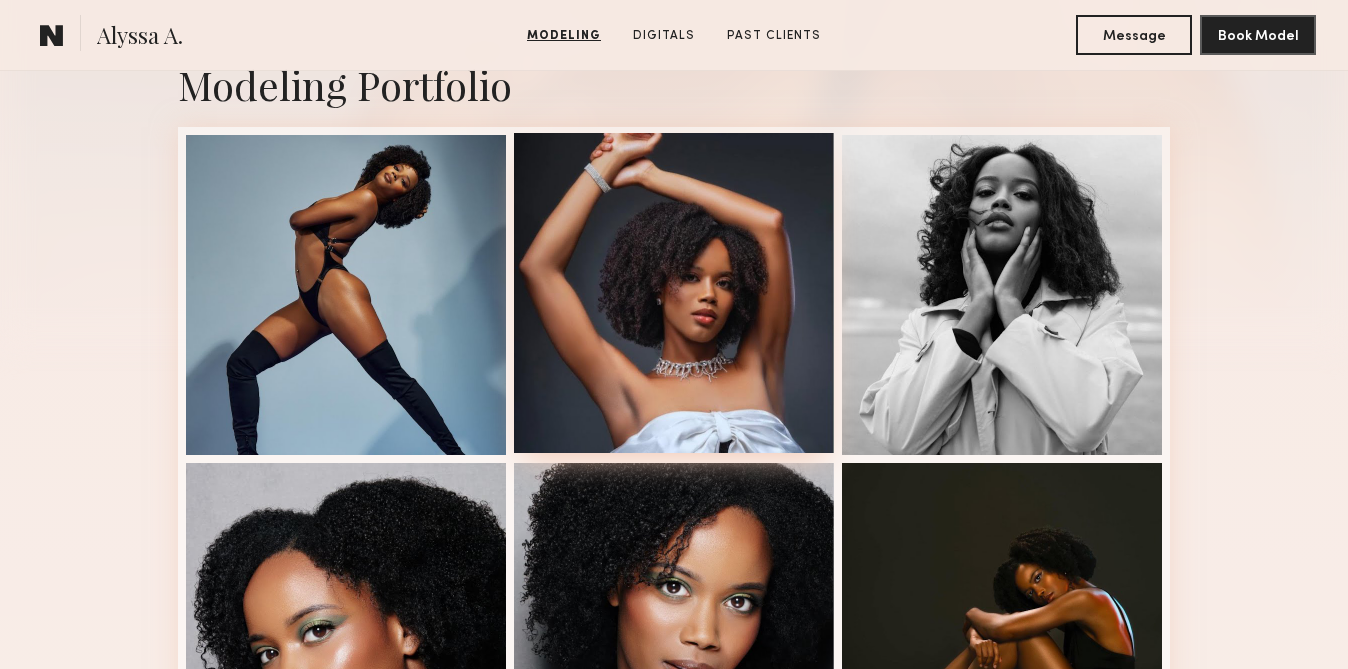 click at bounding box center [674, 293] 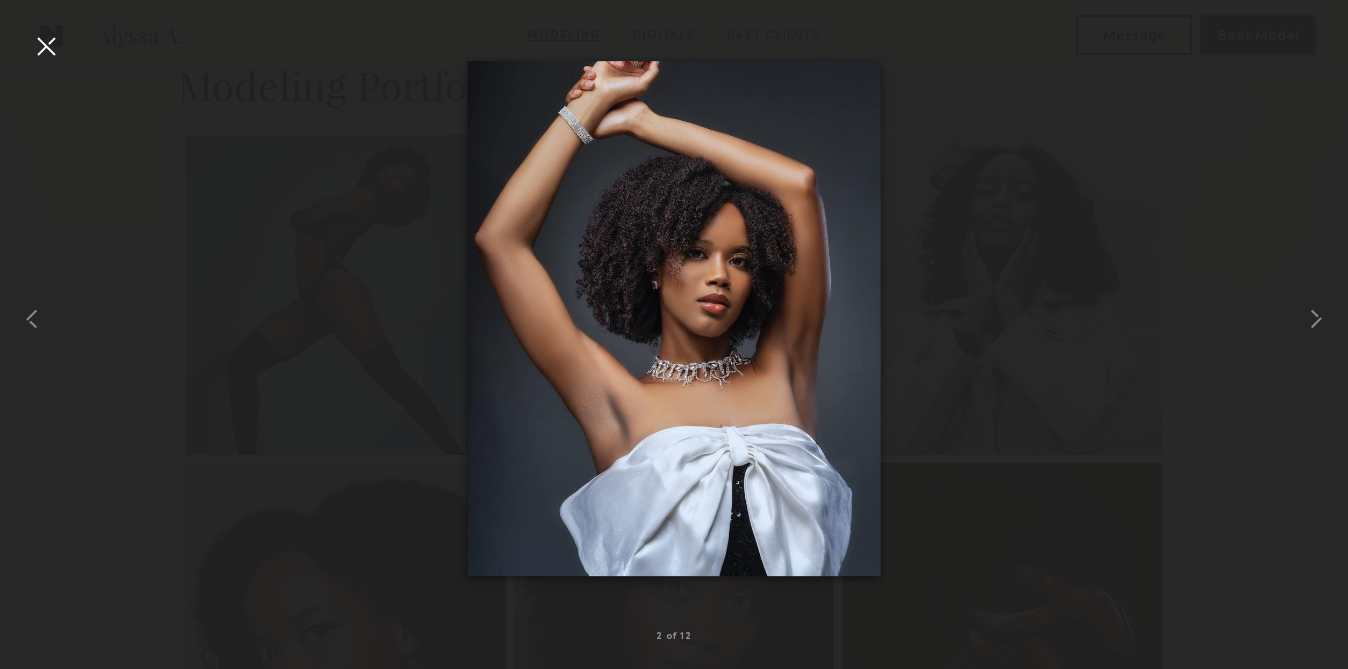 click at bounding box center (46, 46) 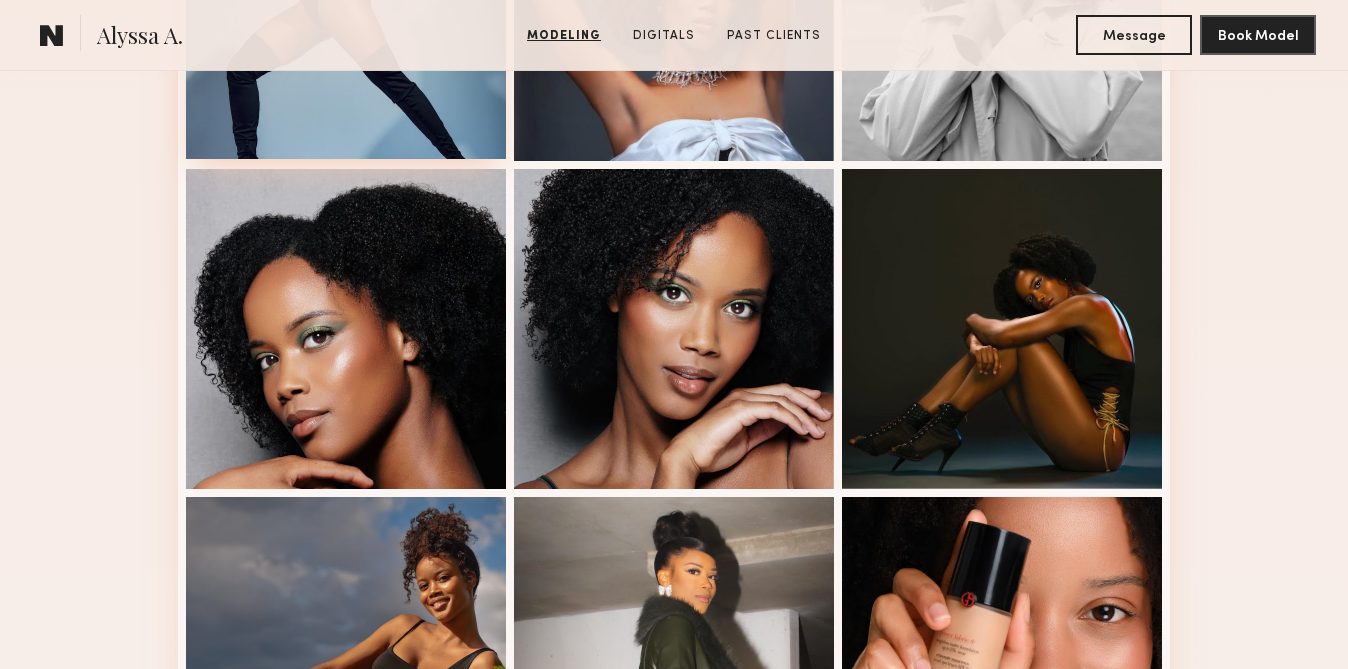 scroll, scrollTop: 751, scrollLeft: 0, axis: vertical 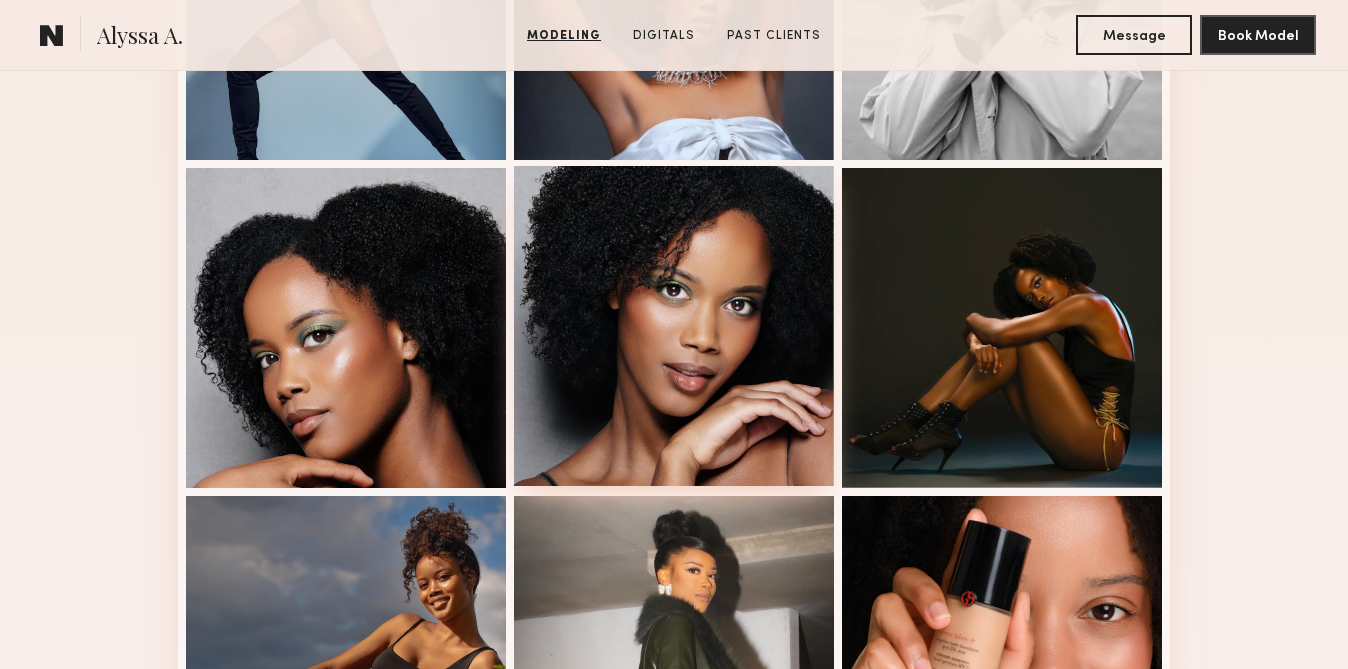 click at bounding box center (674, 326) 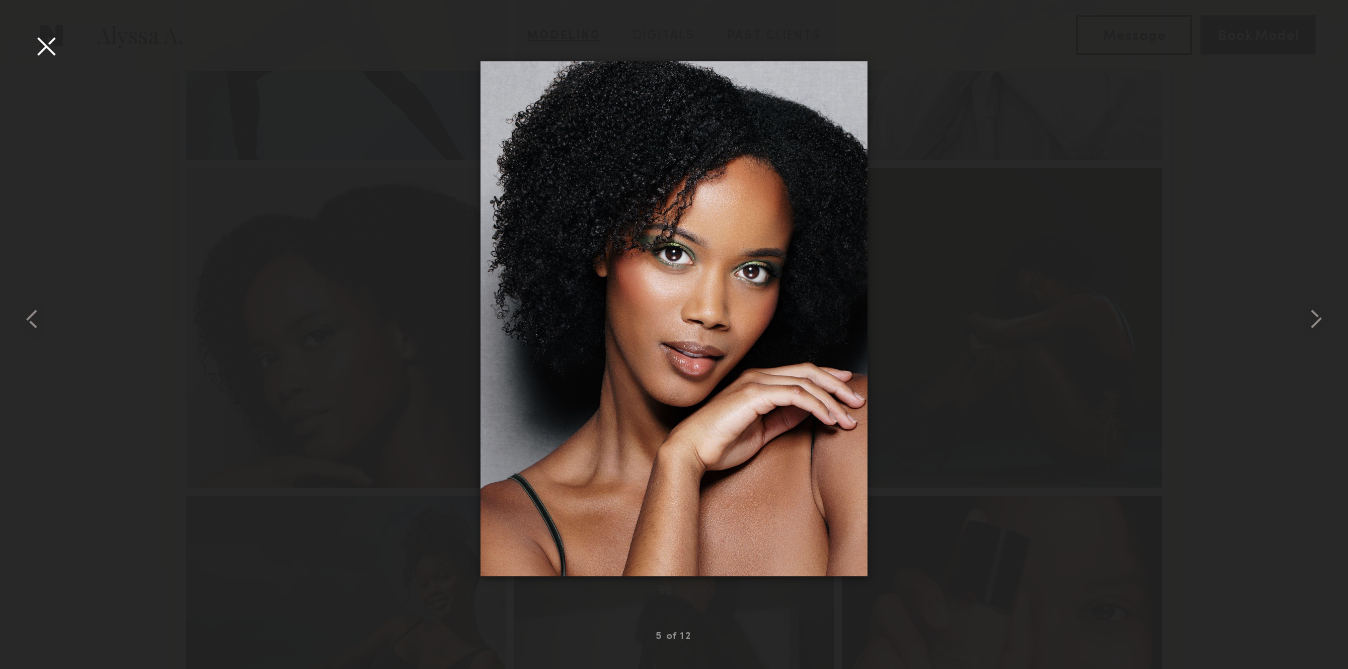 click at bounding box center [46, 46] 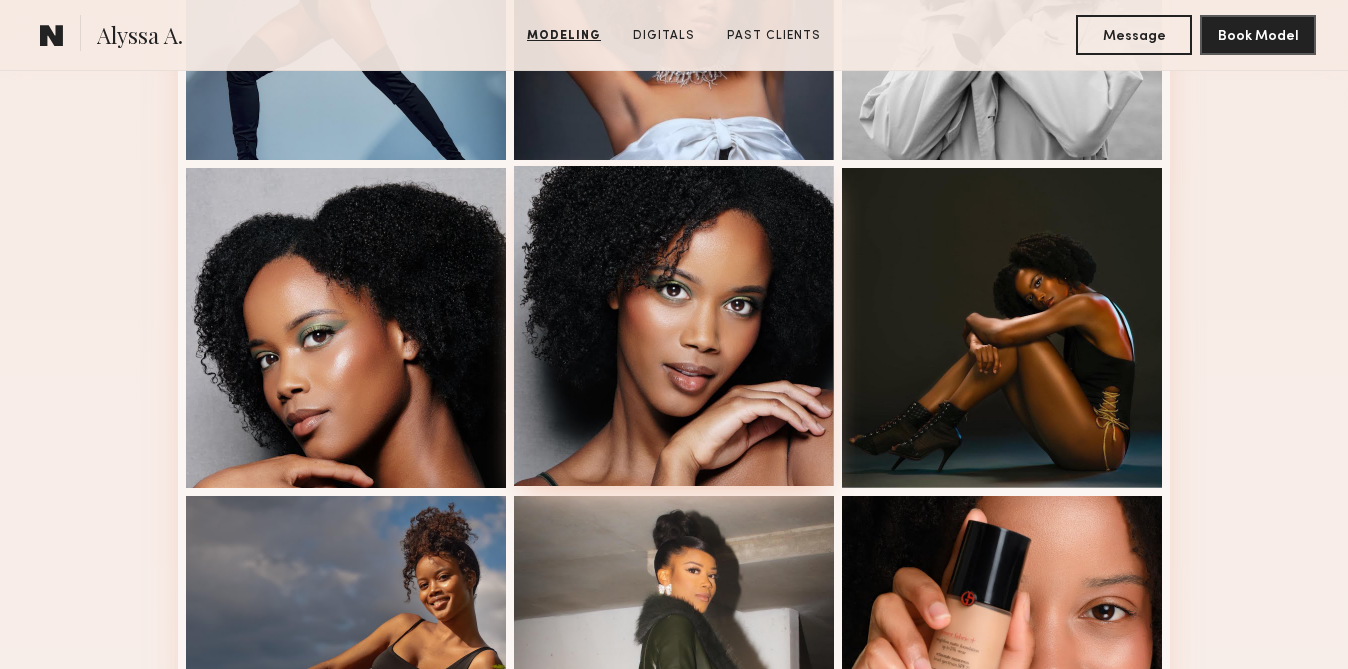 scroll, scrollTop: 0, scrollLeft: 0, axis: both 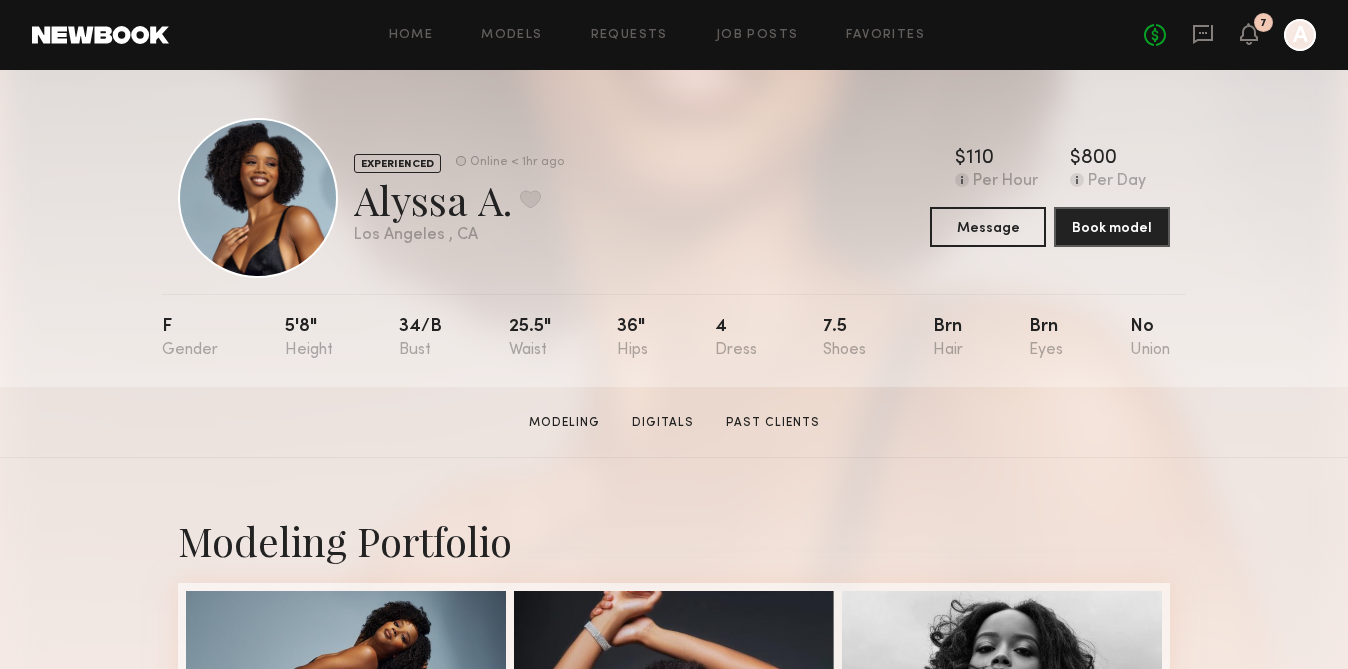click on "7" 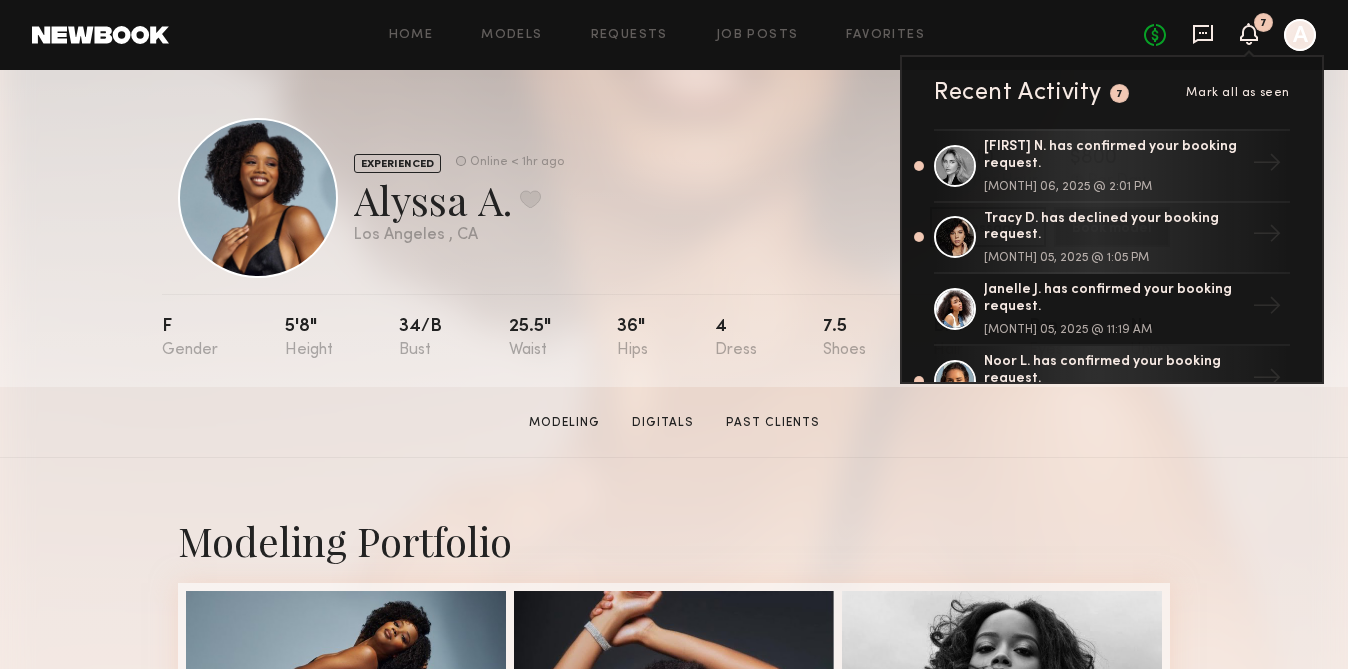 click 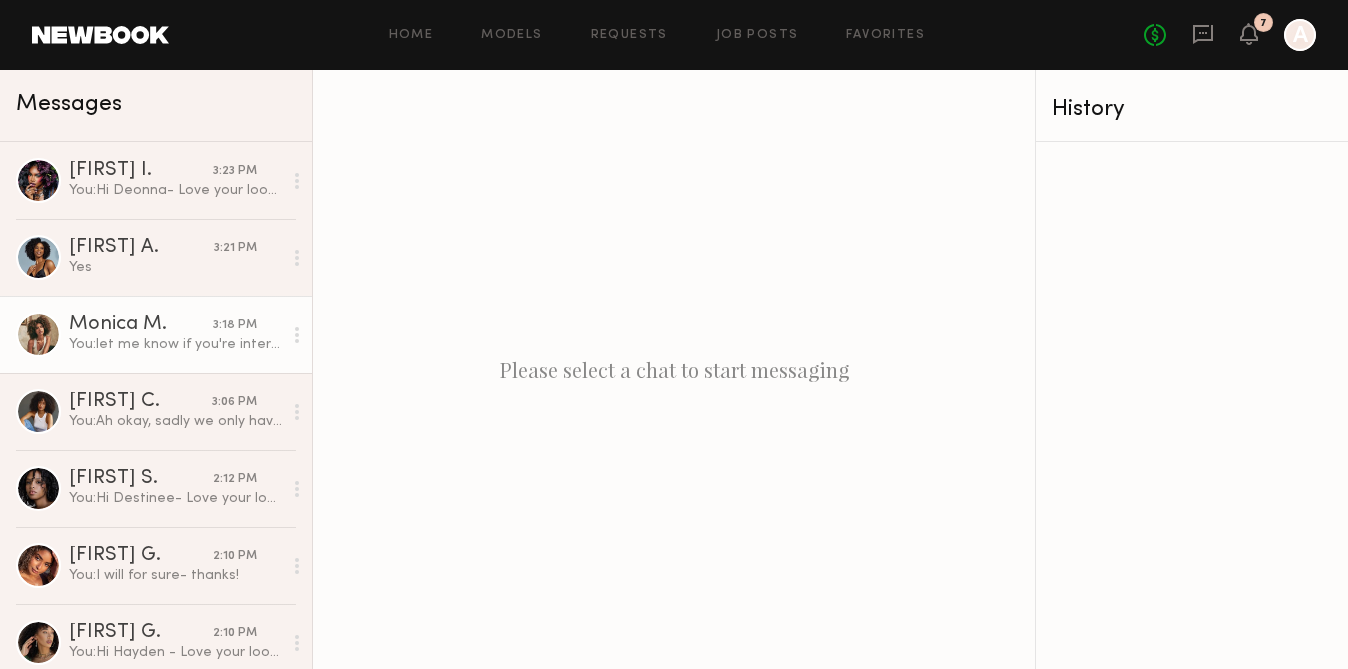 click on "[FIRST] M. 3:18 PM You:  let me know if you're interested - thx" 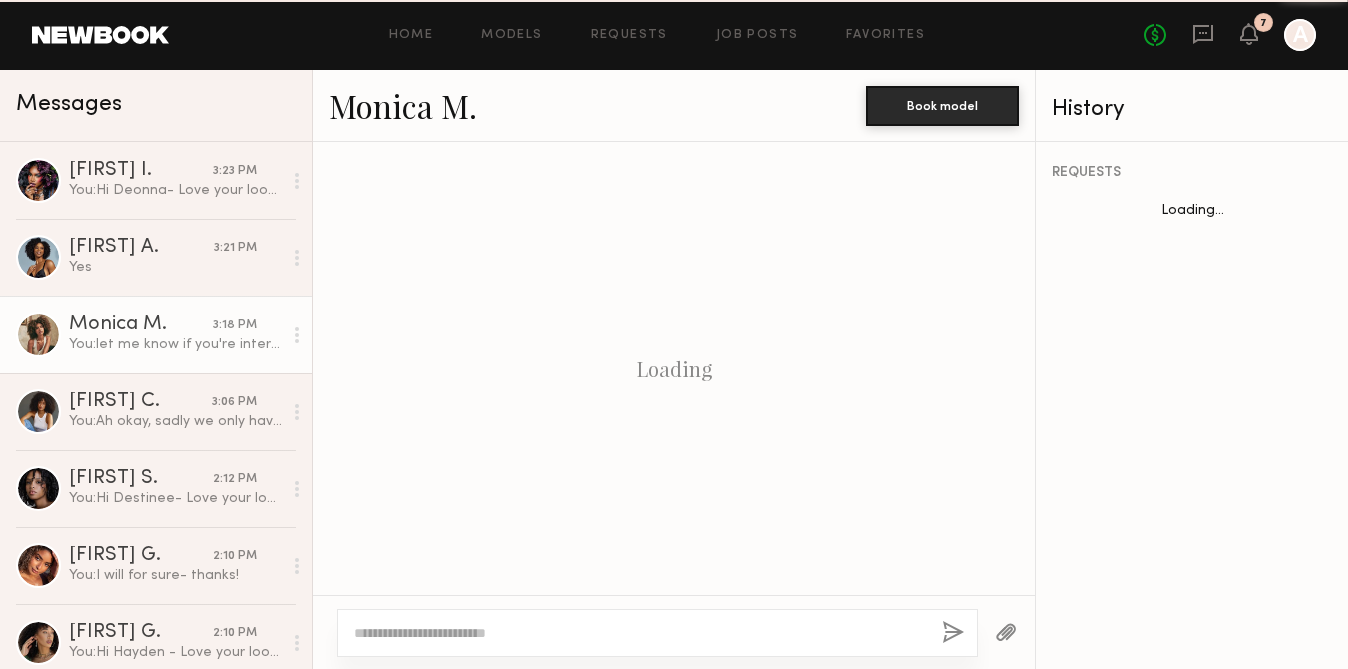 scroll, scrollTop: 748, scrollLeft: 0, axis: vertical 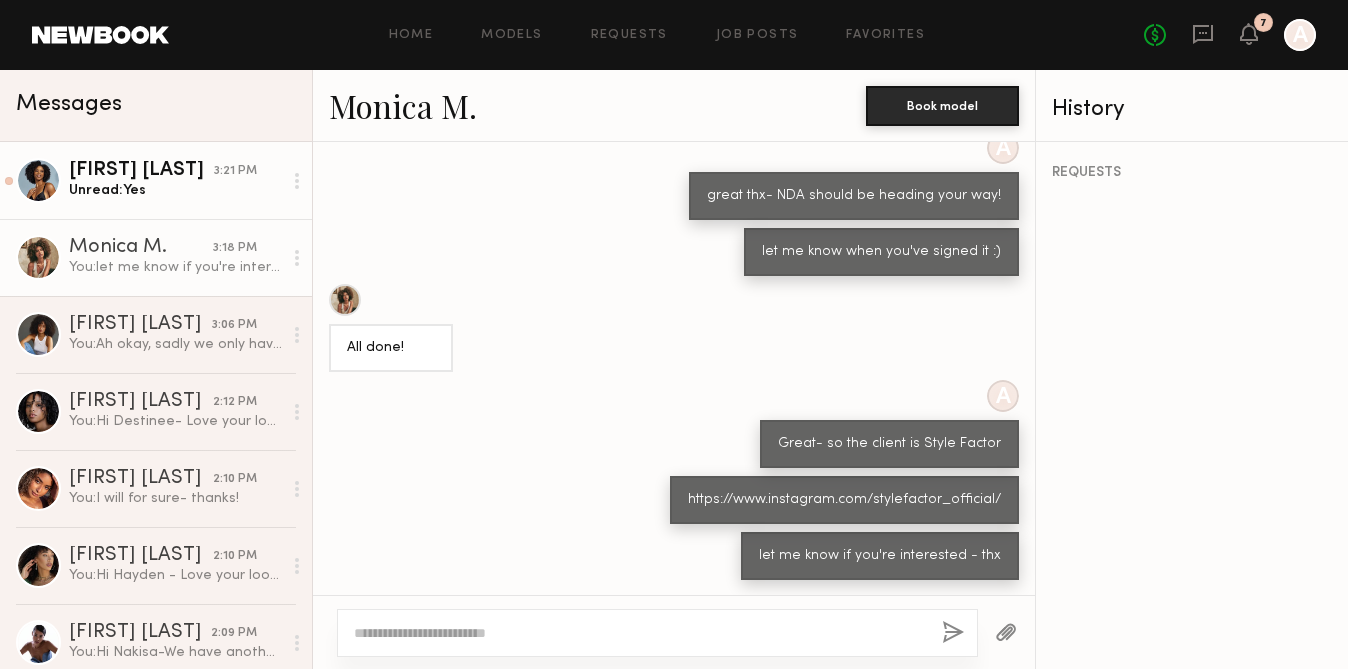 click on "[FIRST] [LAST]" 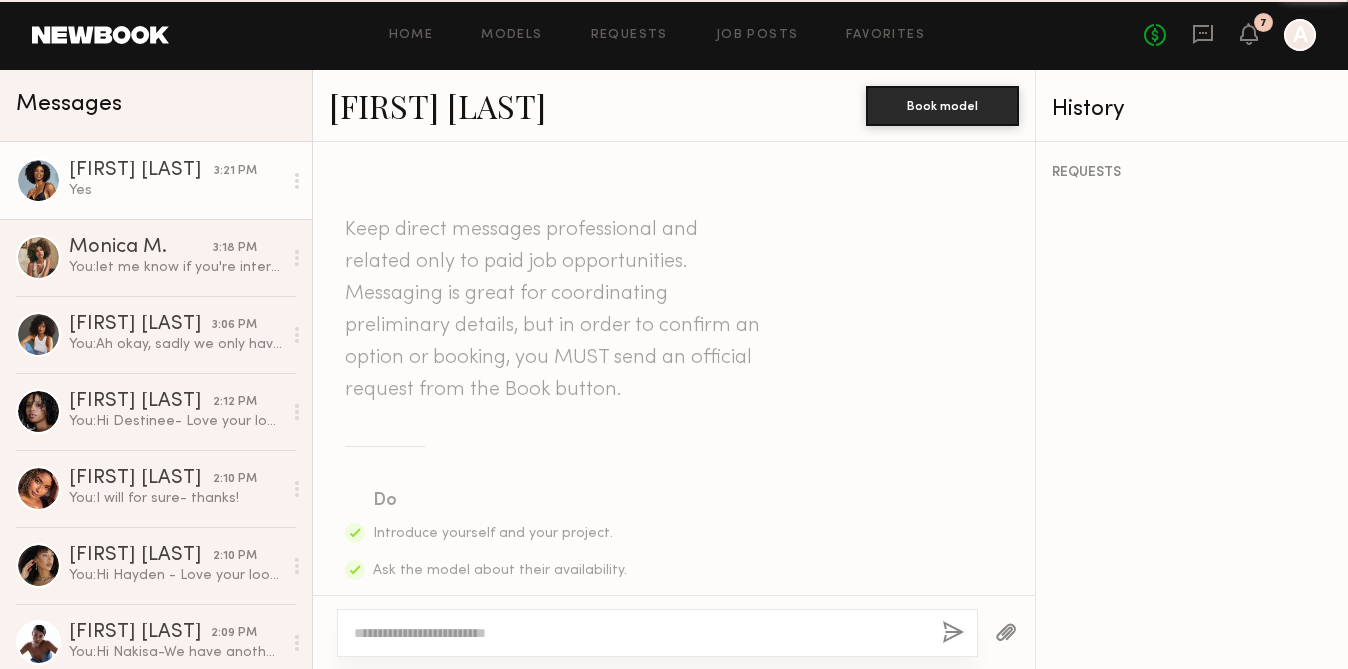 scroll, scrollTop: 1287, scrollLeft: 0, axis: vertical 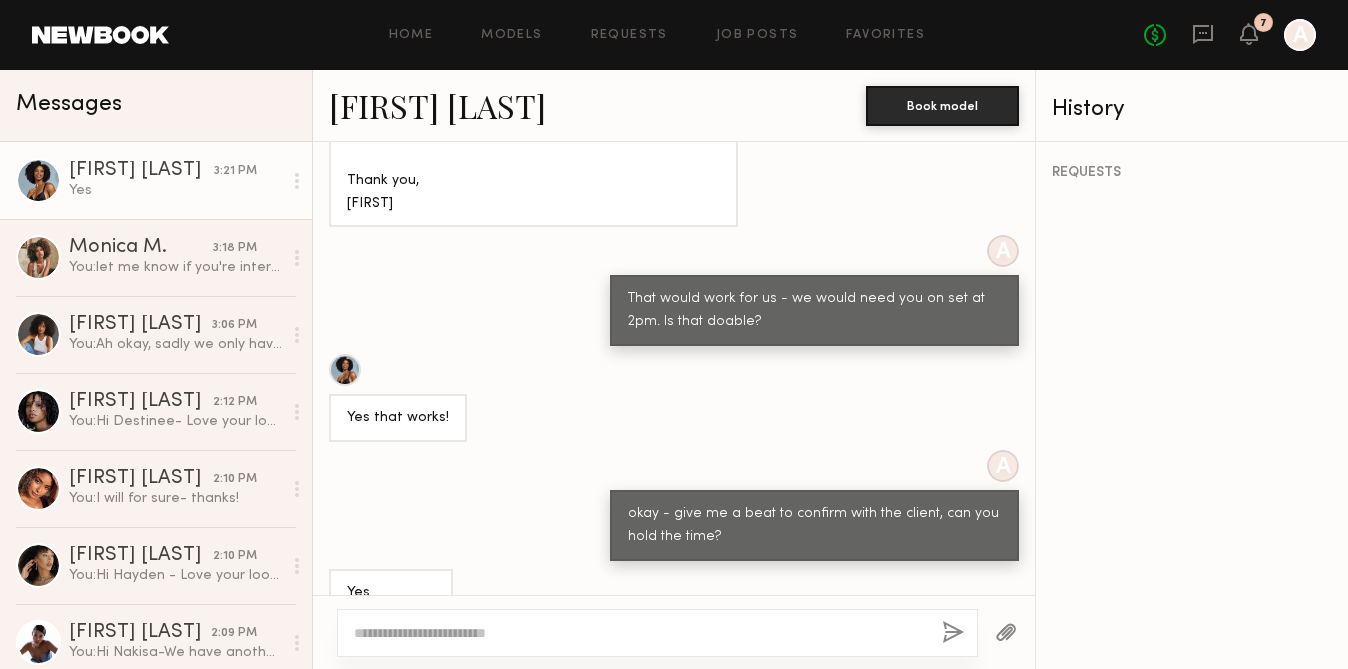 click on "[FIRST] [LAST]" 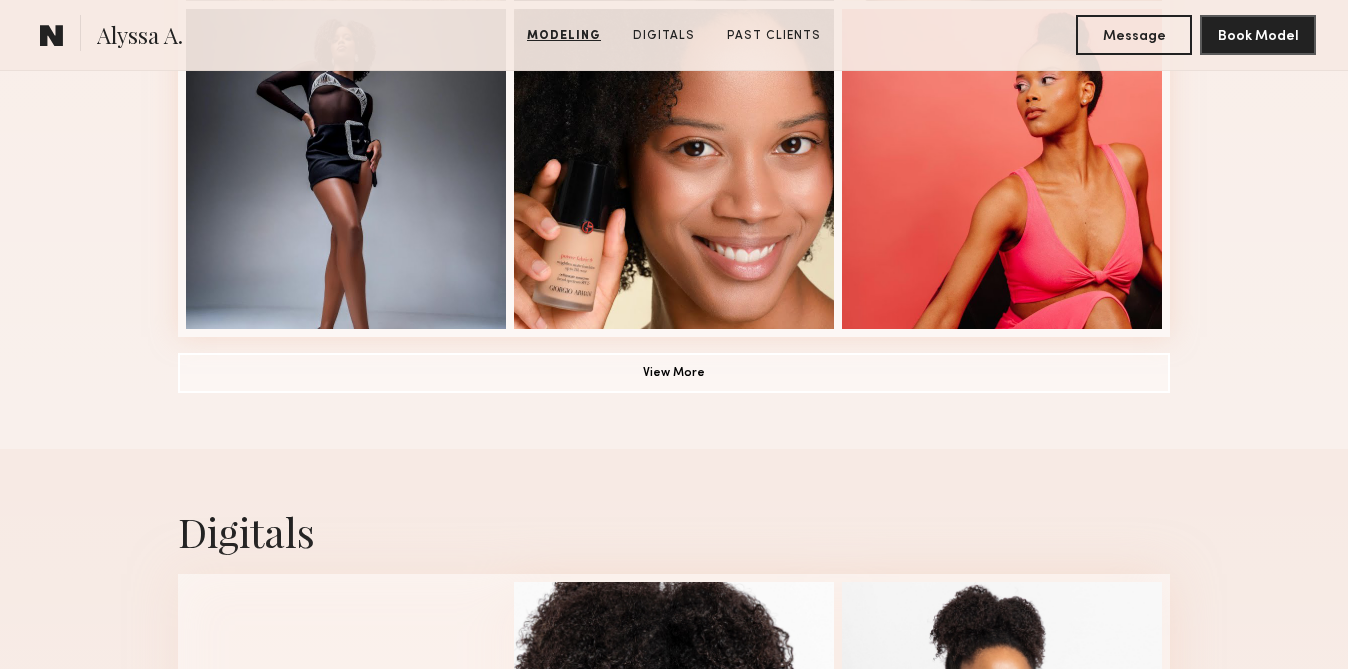 scroll, scrollTop: 1579, scrollLeft: 0, axis: vertical 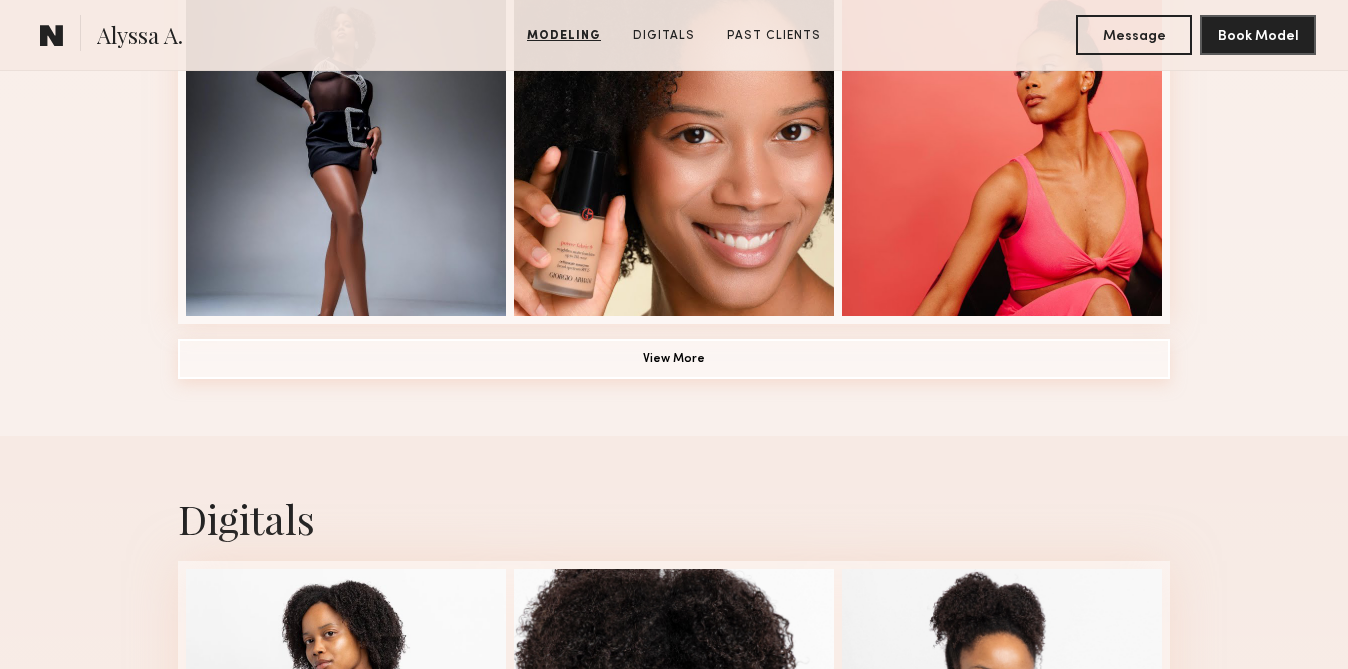 click on "View More" 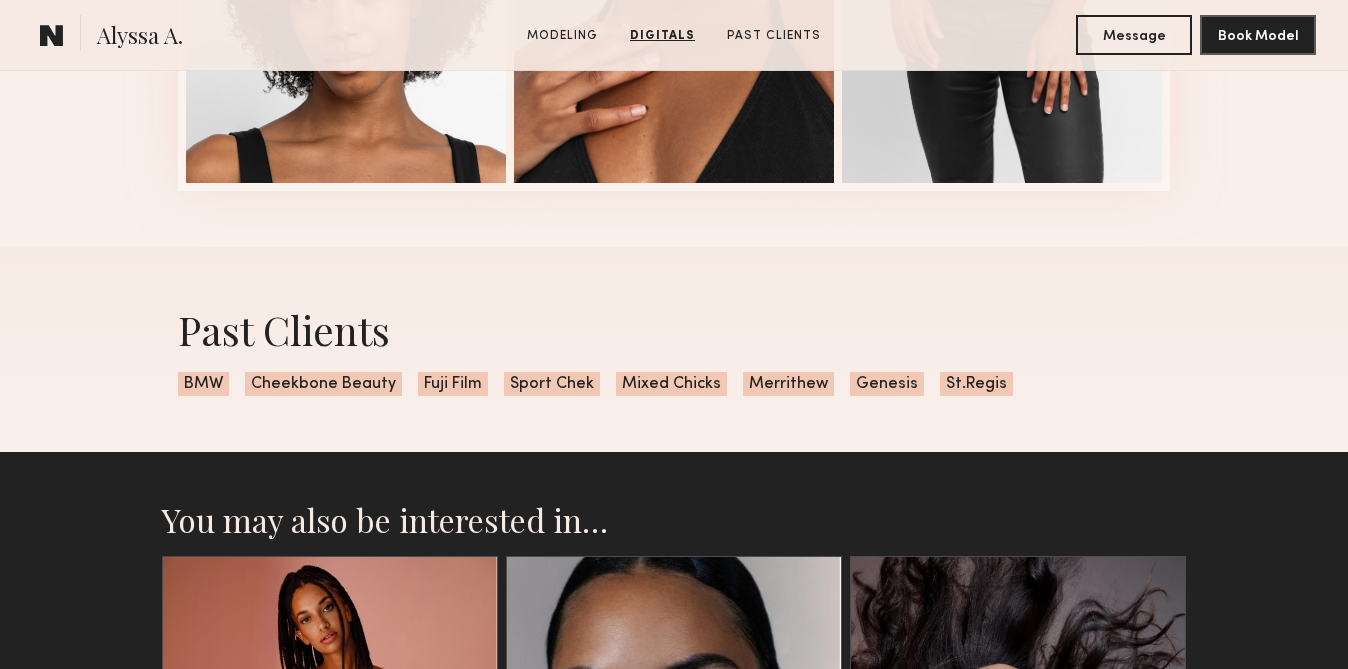 scroll, scrollTop: 3645, scrollLeft: 0, axis: vertical 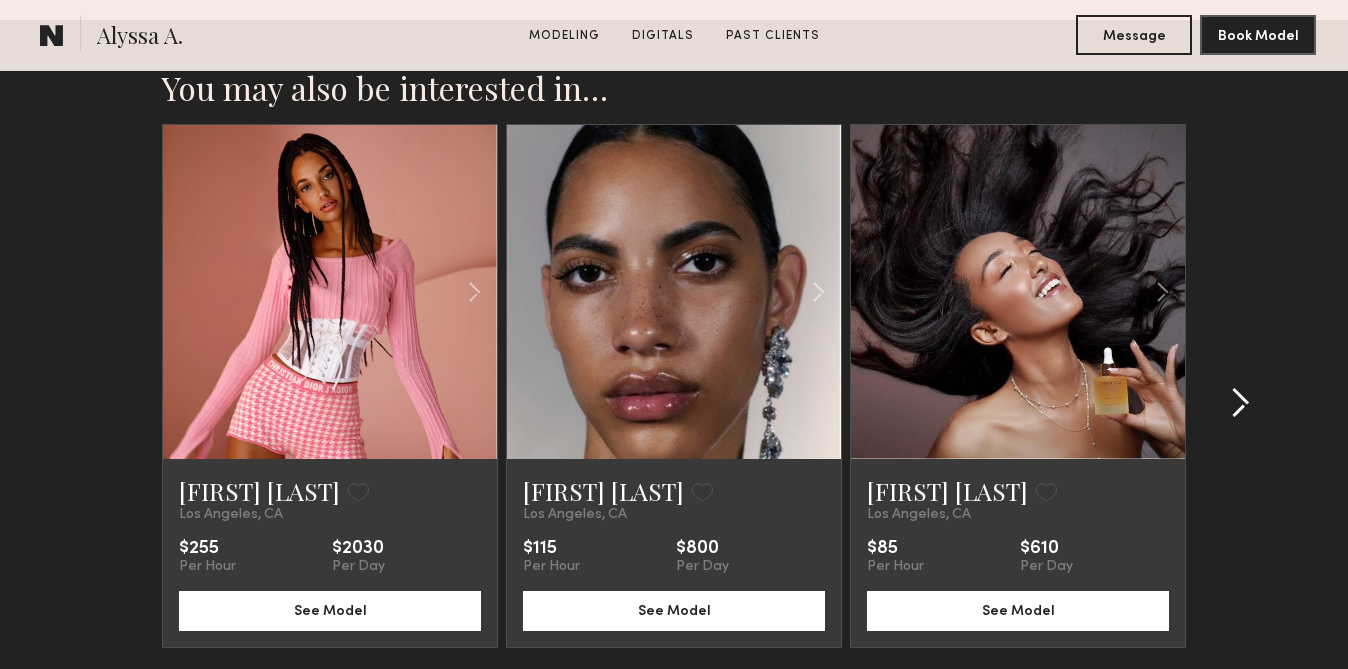 click 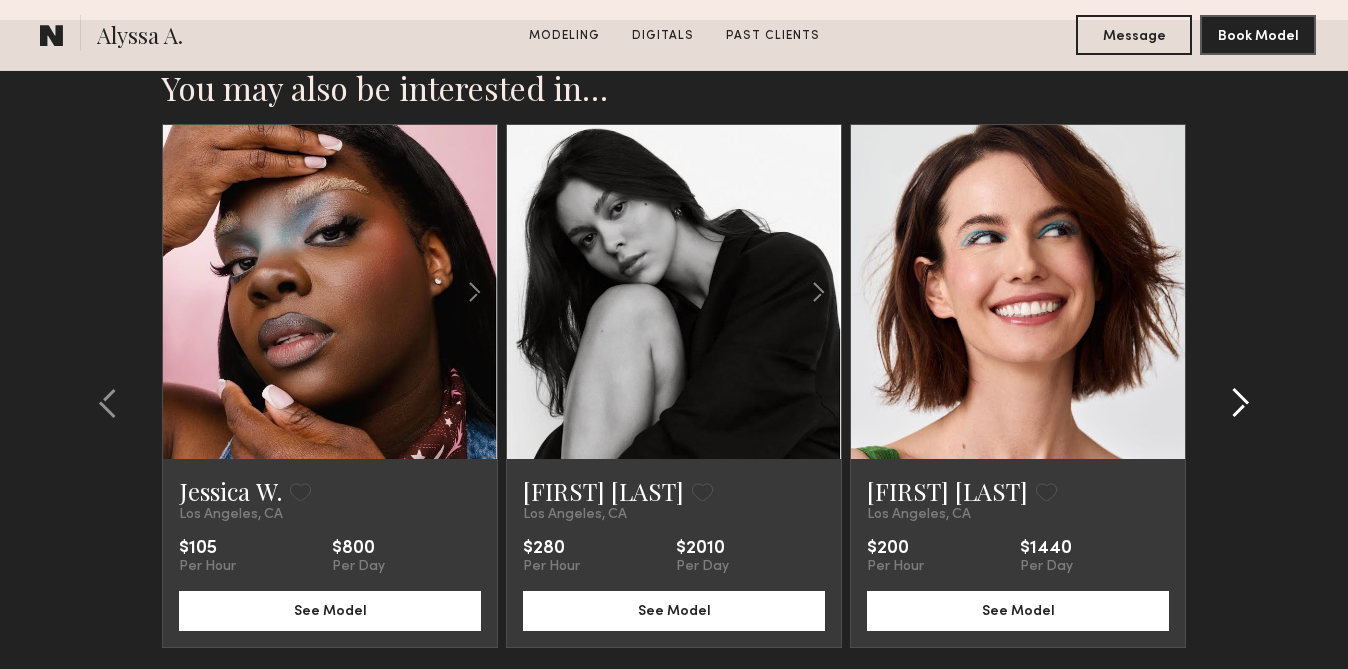 click 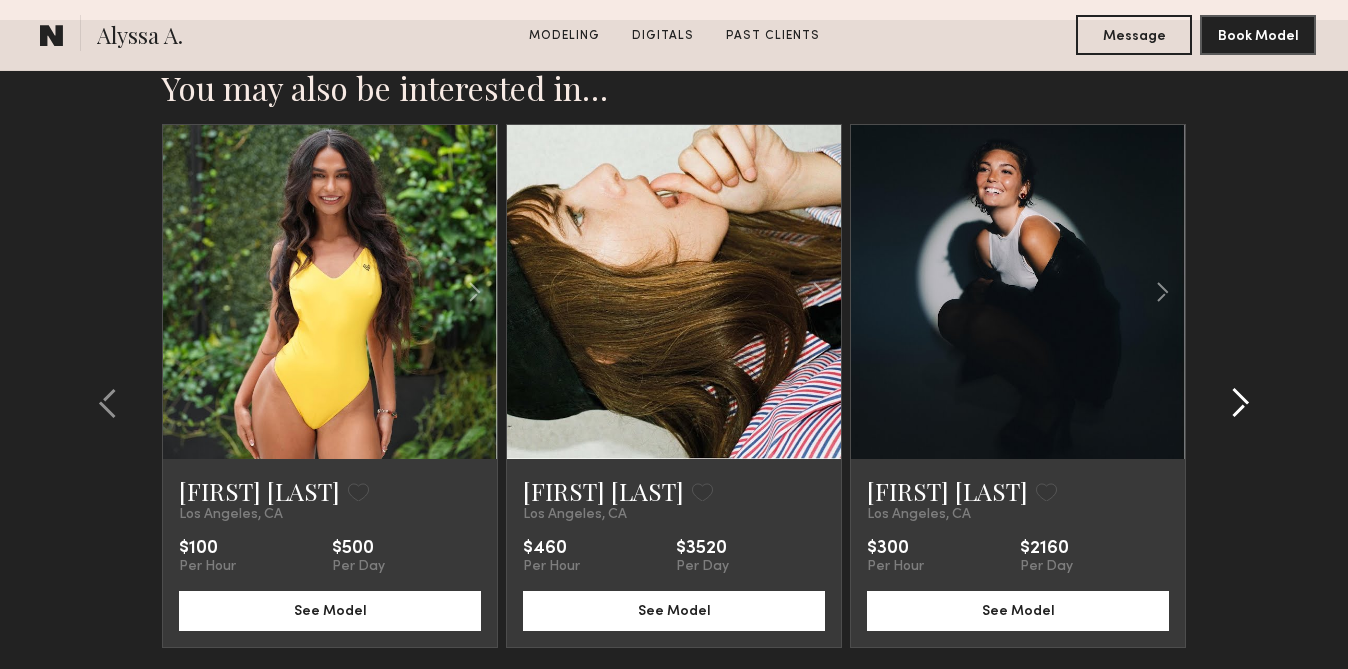 click 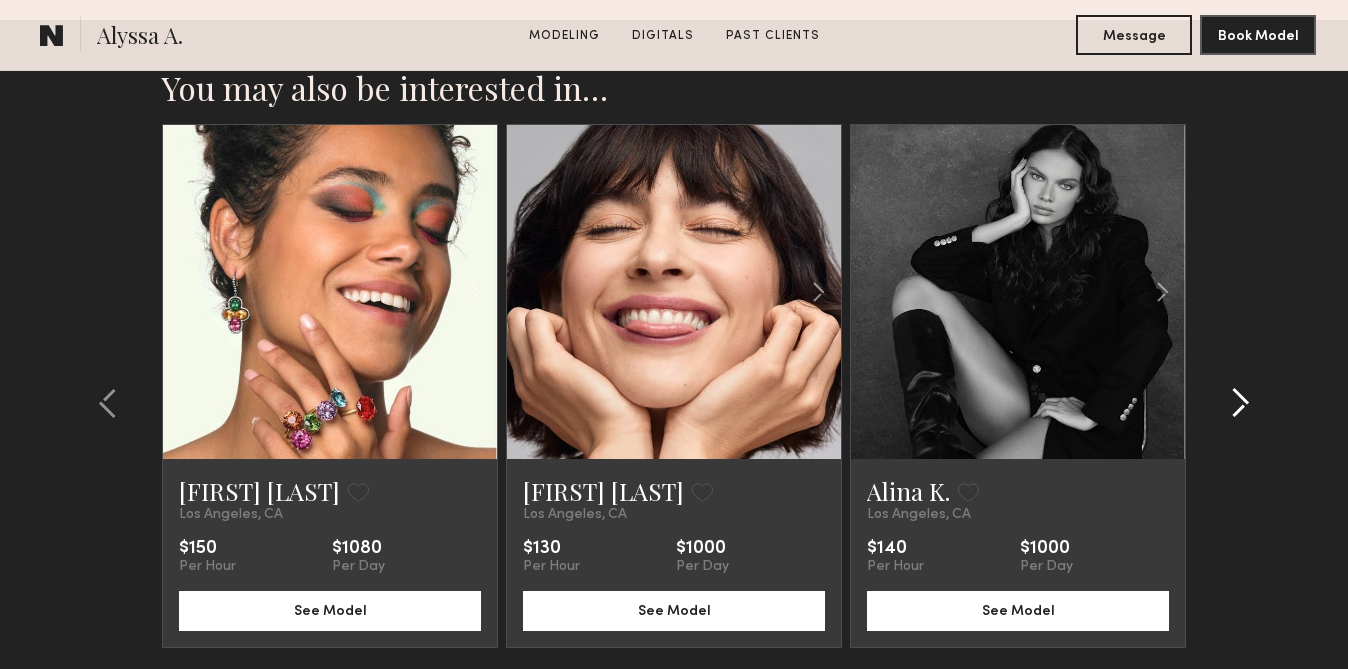 click 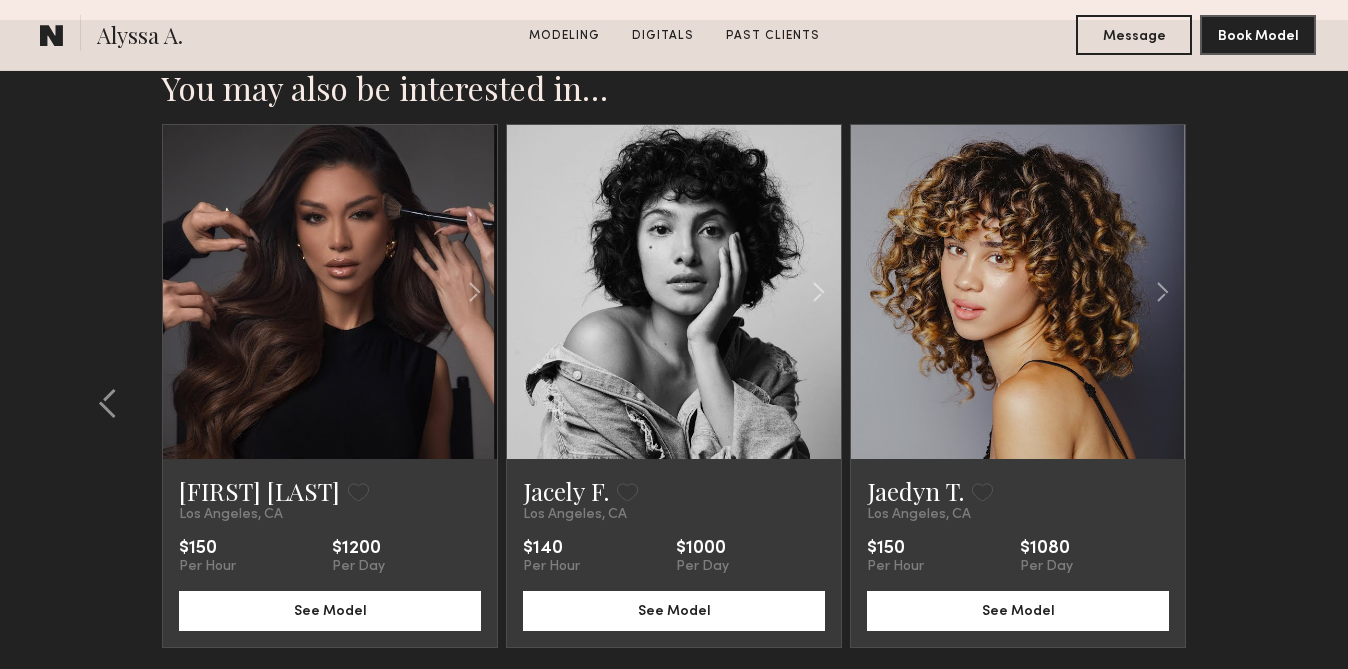 click on "You may also be interested in…   Zohara E.  Favorite  Los Angeles, CA   $255  Per Hour  $2030  Per Day See Model  Ellie L.  Favorite  Los Angeles, CA   $115  Per Hour  $800  Per Day See Model  Nishan K.  Favorite  Los Angeles, CA   $85  Per Hour  $610  Per Day See Model  Jessica W.  Favorite  Los Angeles, CA   $105  Per Hour  $800  Per Day See Model  Carolina U.  Favorite  Los Angeles, CA   $280  Per Hour  $2010  Per Day See Model  Valeska M.  Favorite  Los Angeles, CA   $200  Per Hour  $1440  Per Day See Model  Skye P.  Favorite  Los Angeles, CA   $100  Per Hour  $500  Per Day See Model  Emily L.  Favorite  Los Angeles, CA   $460  Per Hour  $3520  Per Day See Model  Sophia W.  Favorite  Los Angeles, CA   $300  Per Hour  $2160  Per Day See Model  Devon F.  Favorite  Los Angeles, CA   $150  Per Hour  $1080  Per Day See Model  Gabriela B.  Favorite  Los Angeles, CA   $130  Per Hour  $1000  Per Day See Model  Alina K.  Favorite  Los Angeles, CA   $140  Per Hour  $1000  Per Day See Model Favorite" 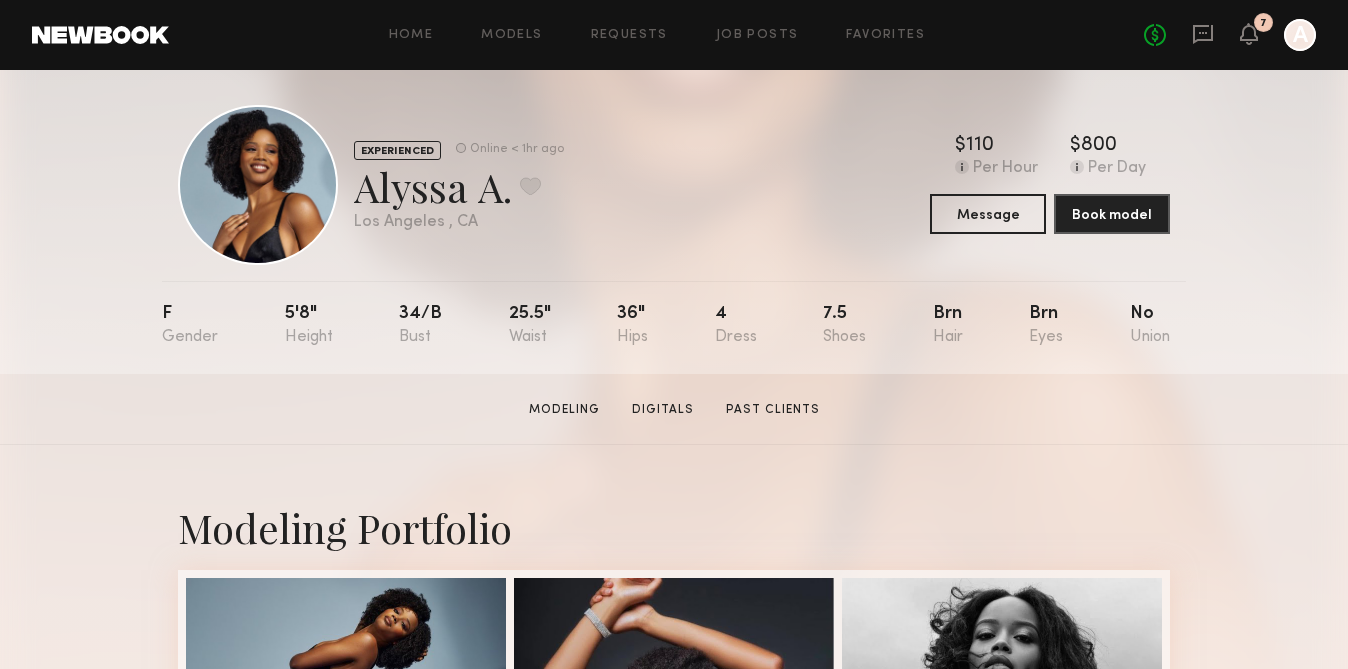 scroll, scrollTop: 0, scrollLeft: 0, axis: both 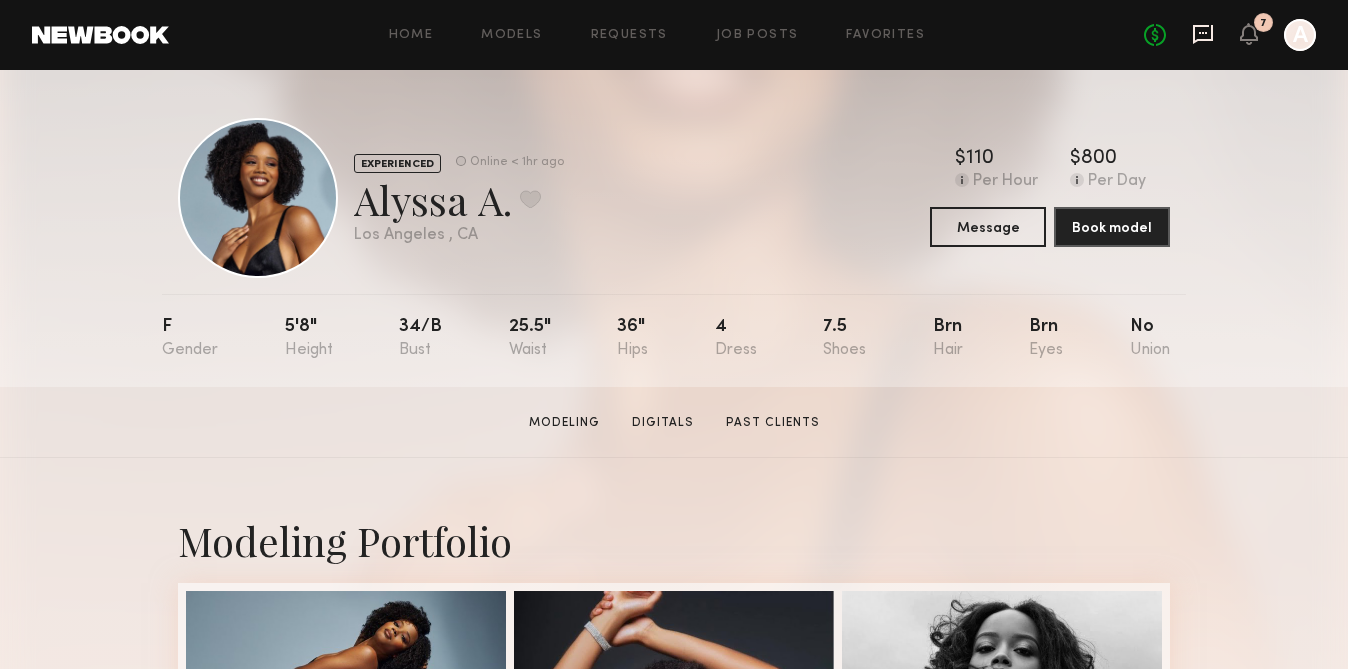 click 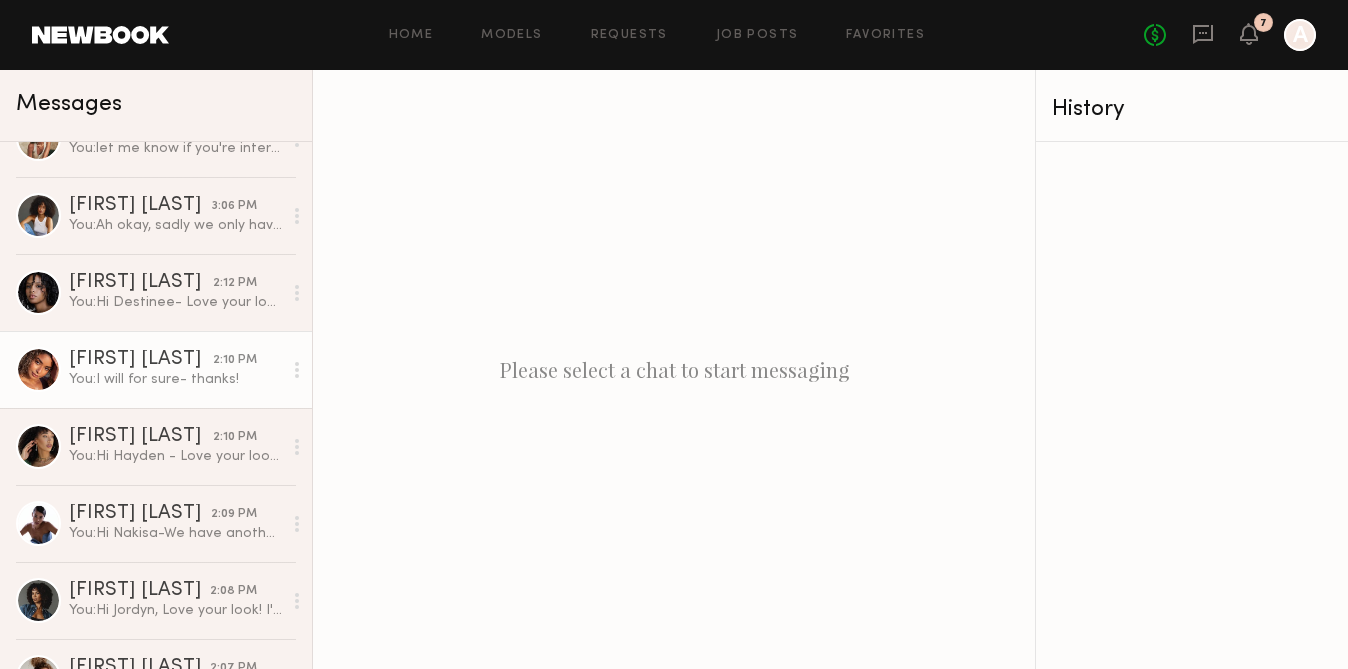 scroll, scrollTop: 100, scrollLeft: 0, axis: vertical 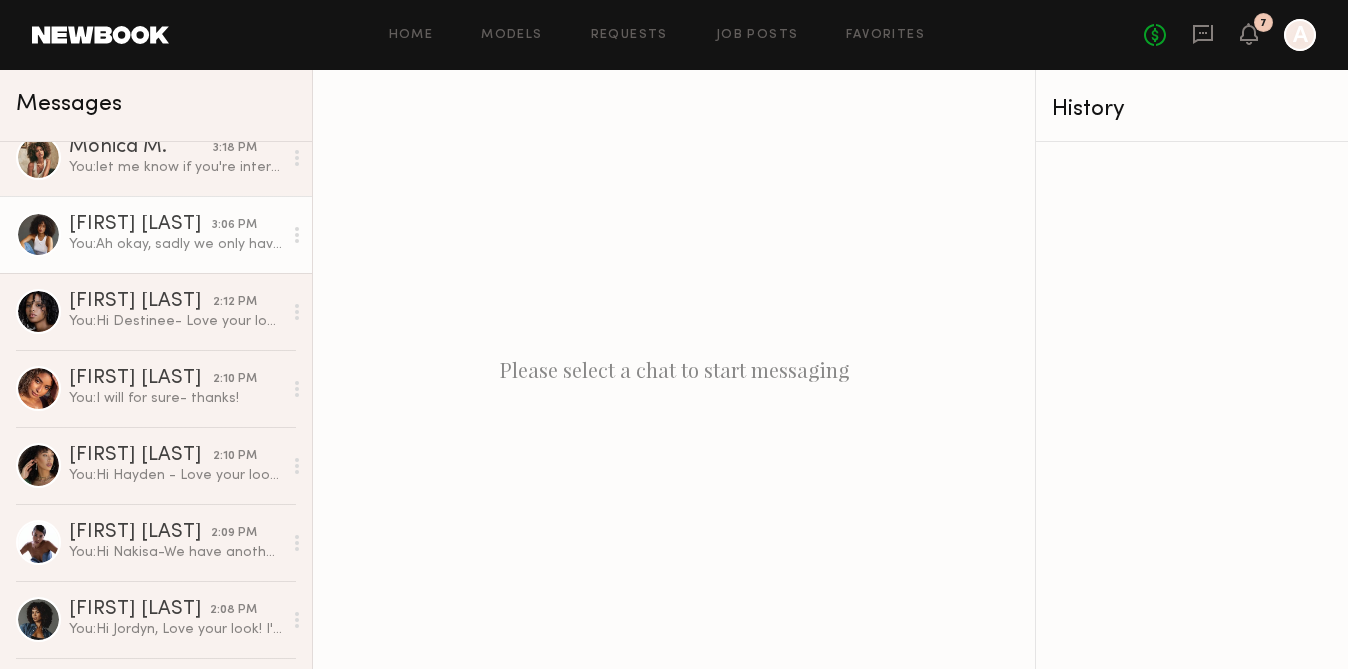 click on "[FIRST] [LAST]" 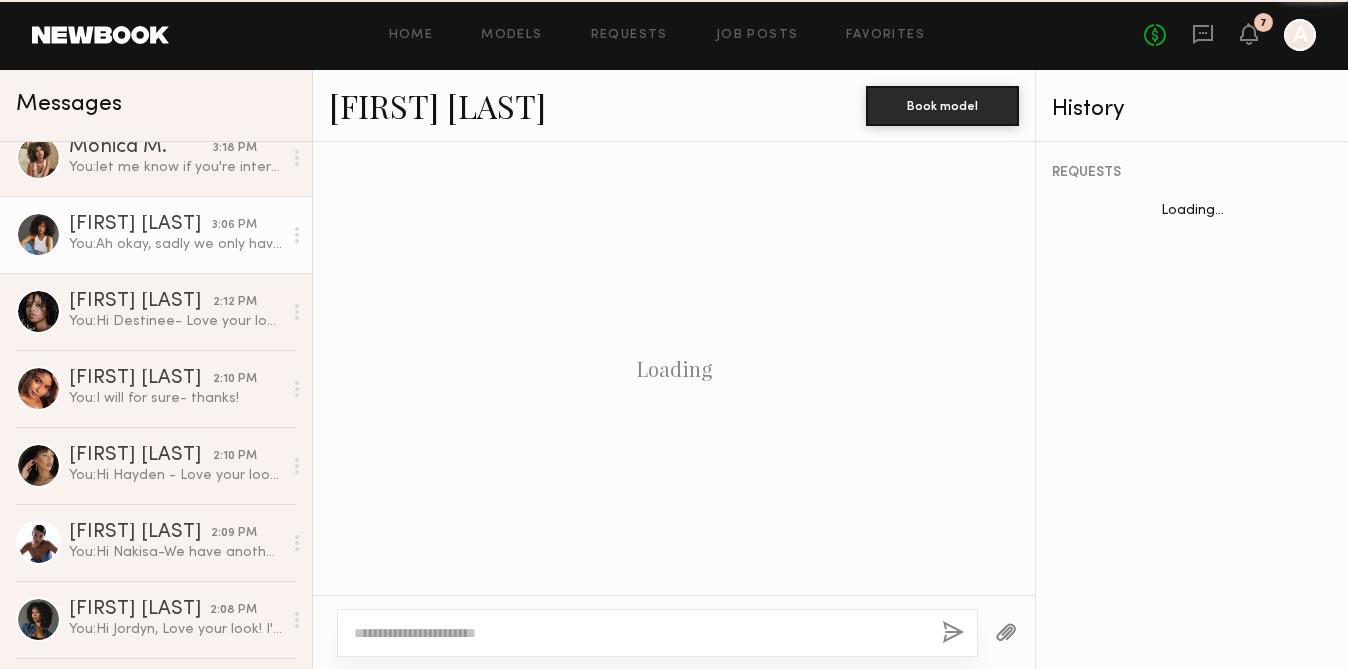 scroll, scrollTop: 1839, scrollLeft: 0, axis: vertical 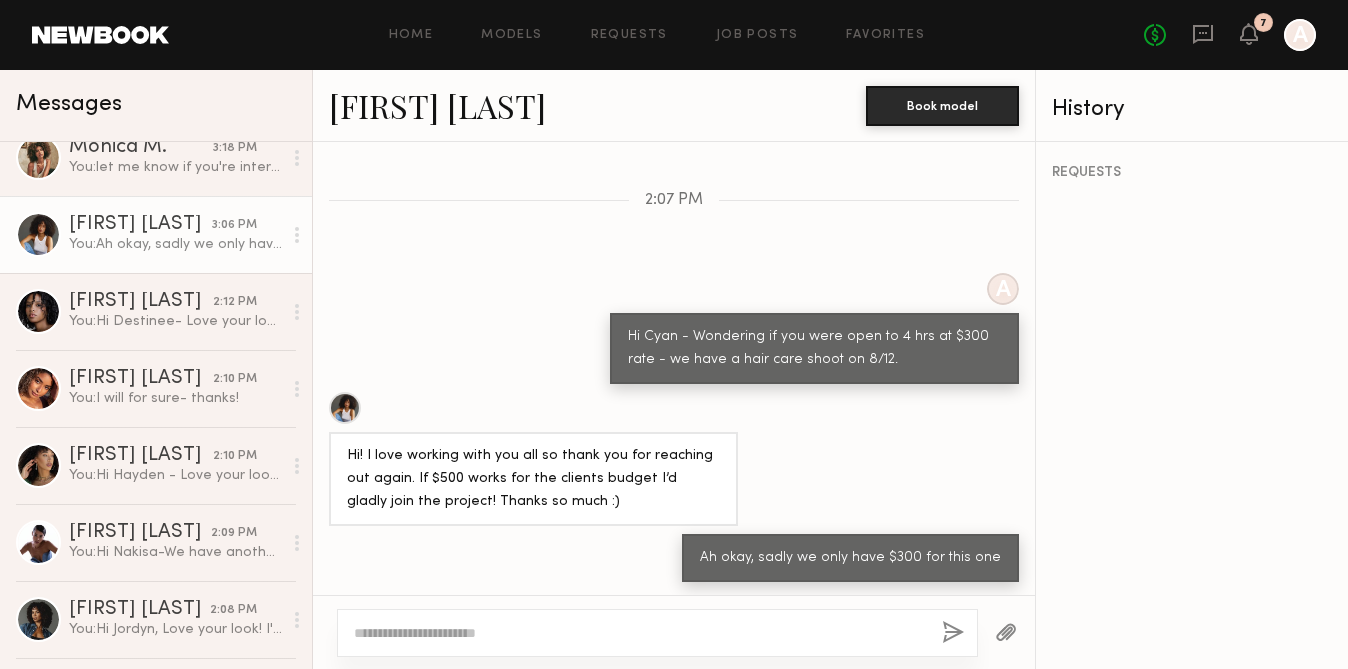 click on "[FIRST] [LAST]" 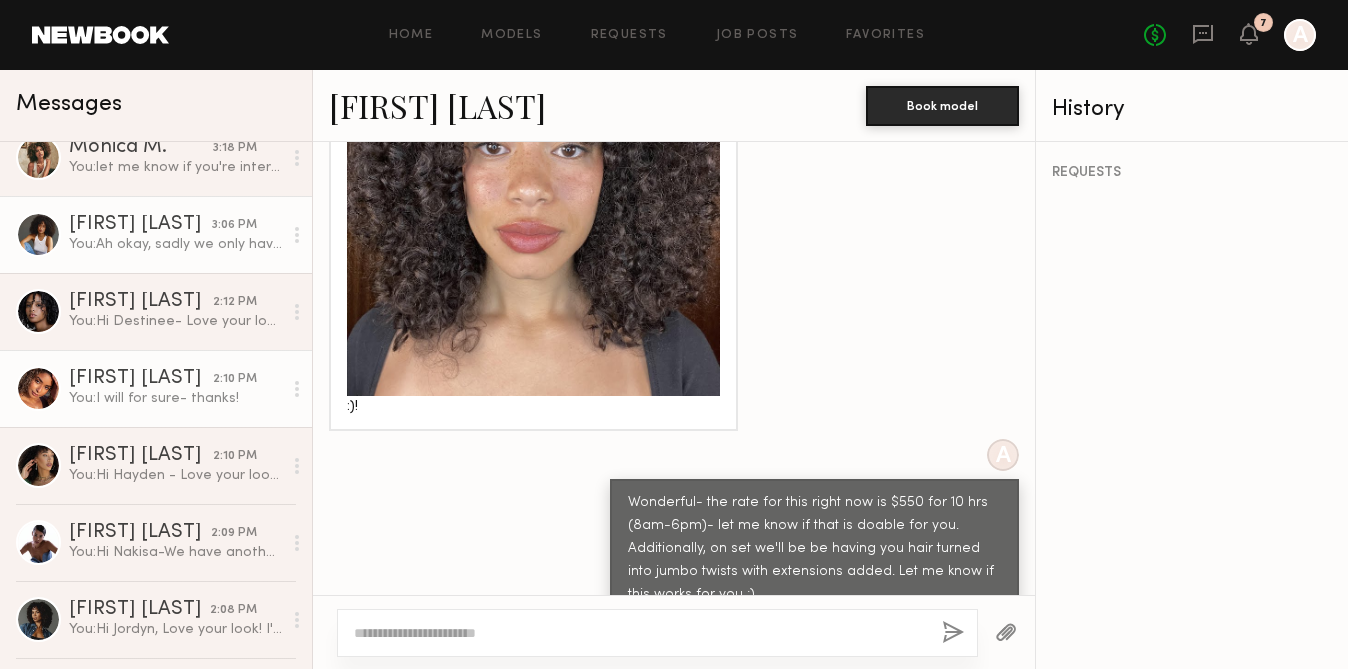 scroll, scrollTop: 0, scrollLeft: 0, axis: both 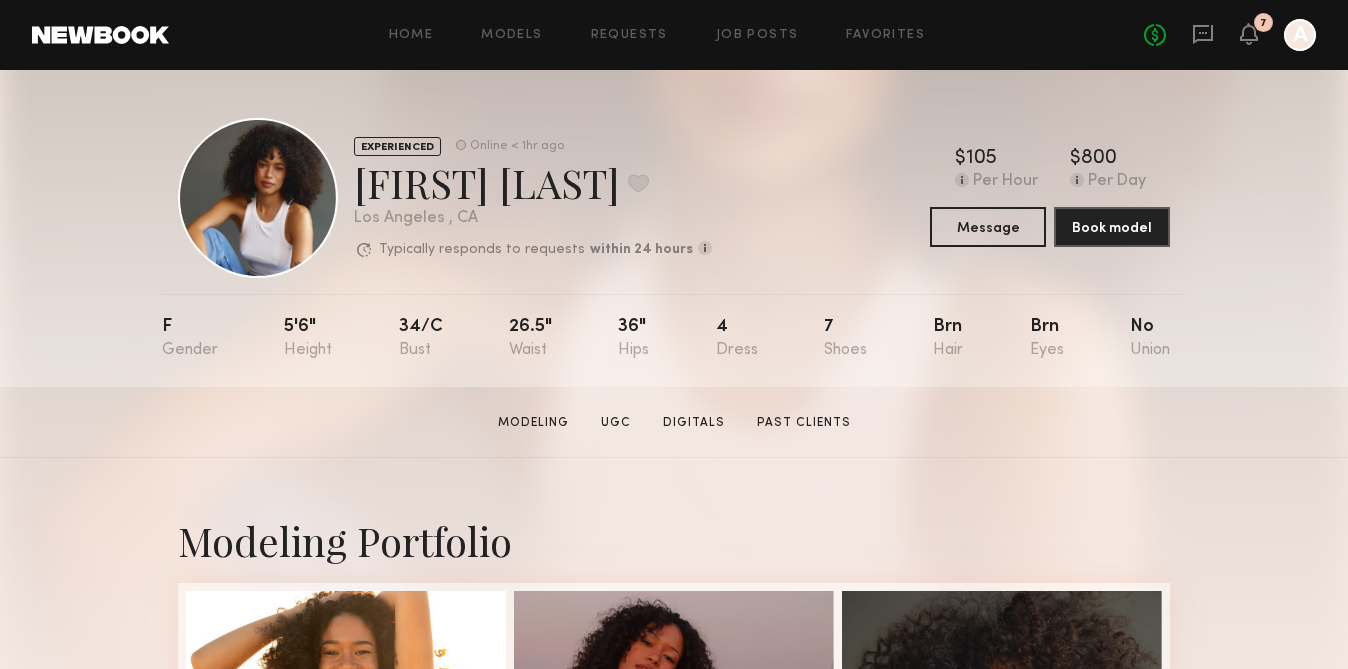 click on "Home Models Requests Job Posts Favorites Sign Out No fees up to $5,000 7 A" 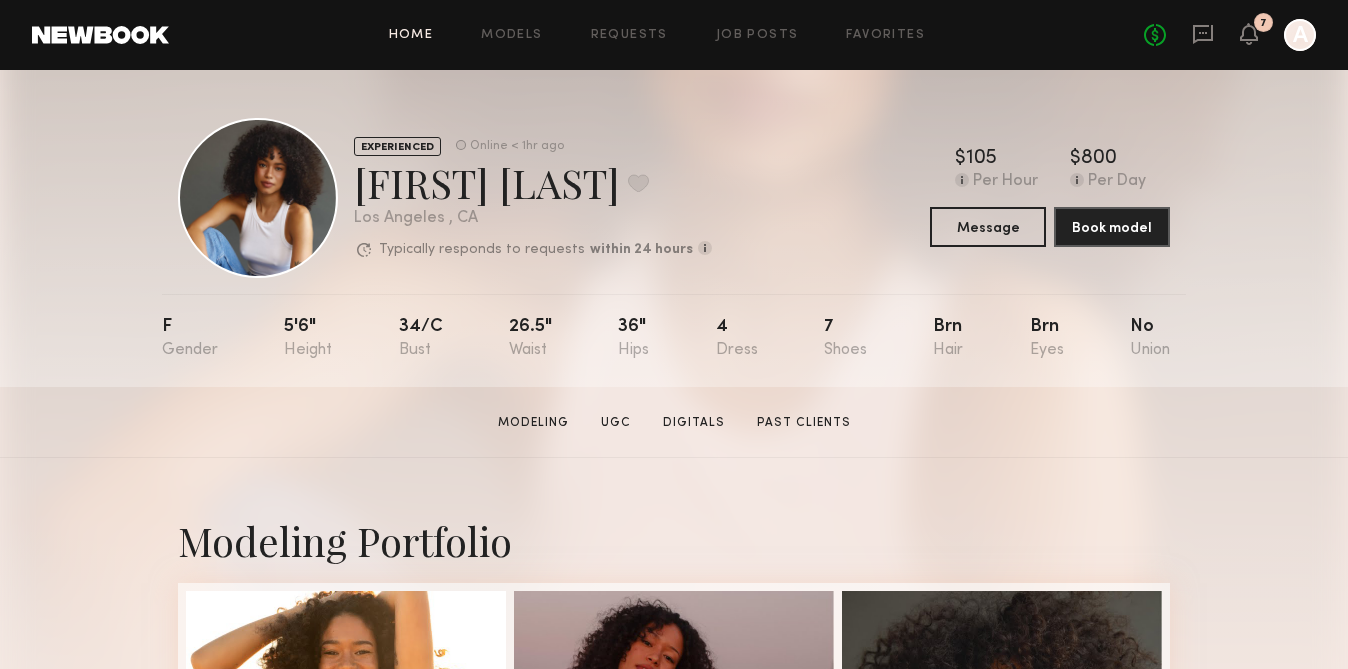 click on "Home" 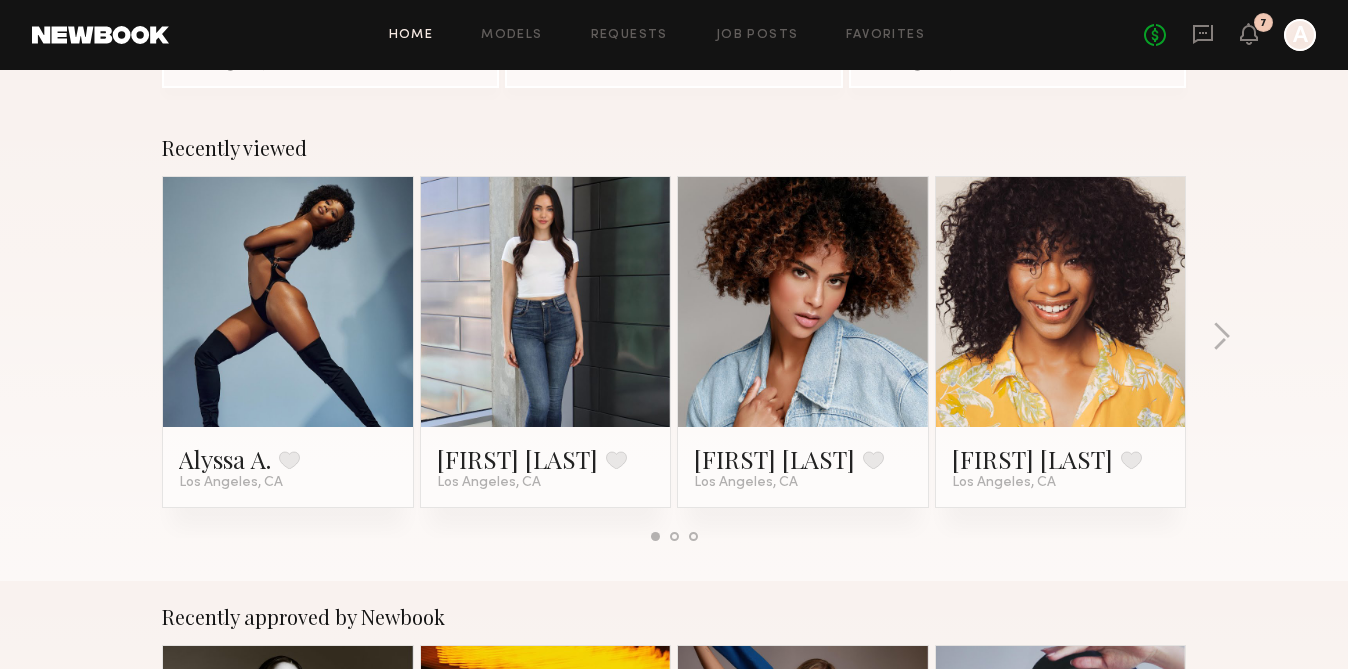 scroll, scrollTop: 322, scrollLeft: 0, axis: vertical 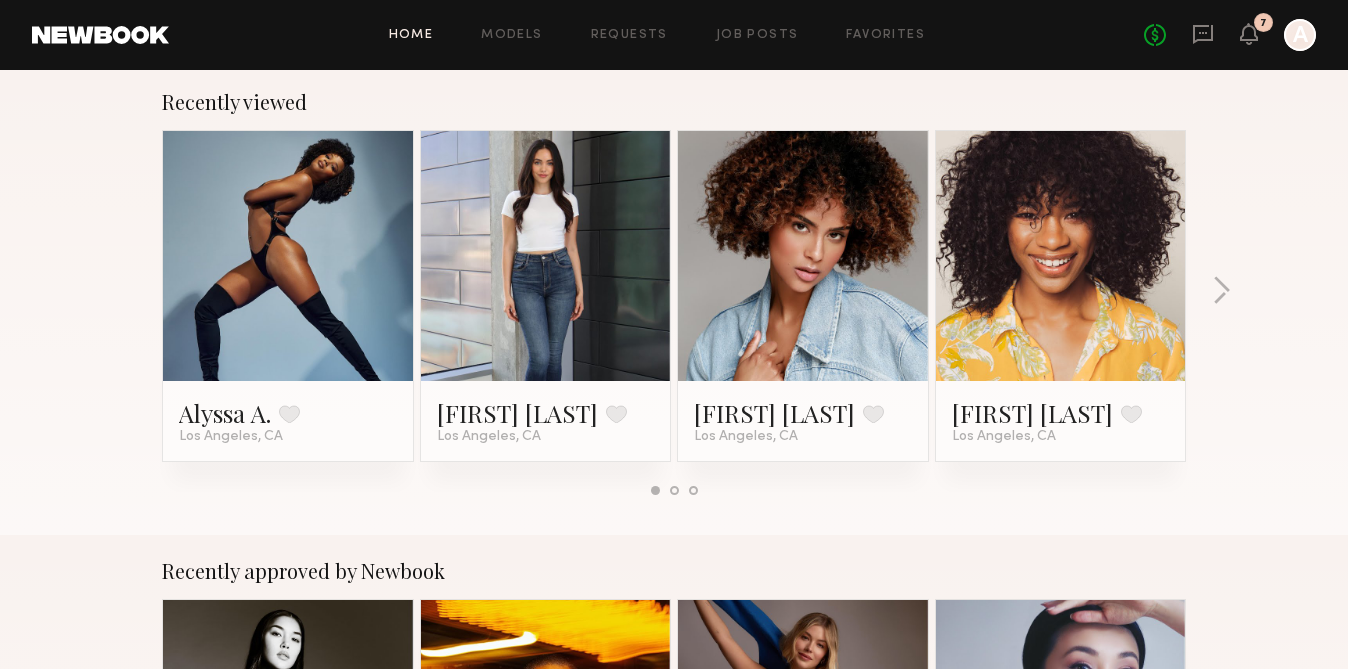 click 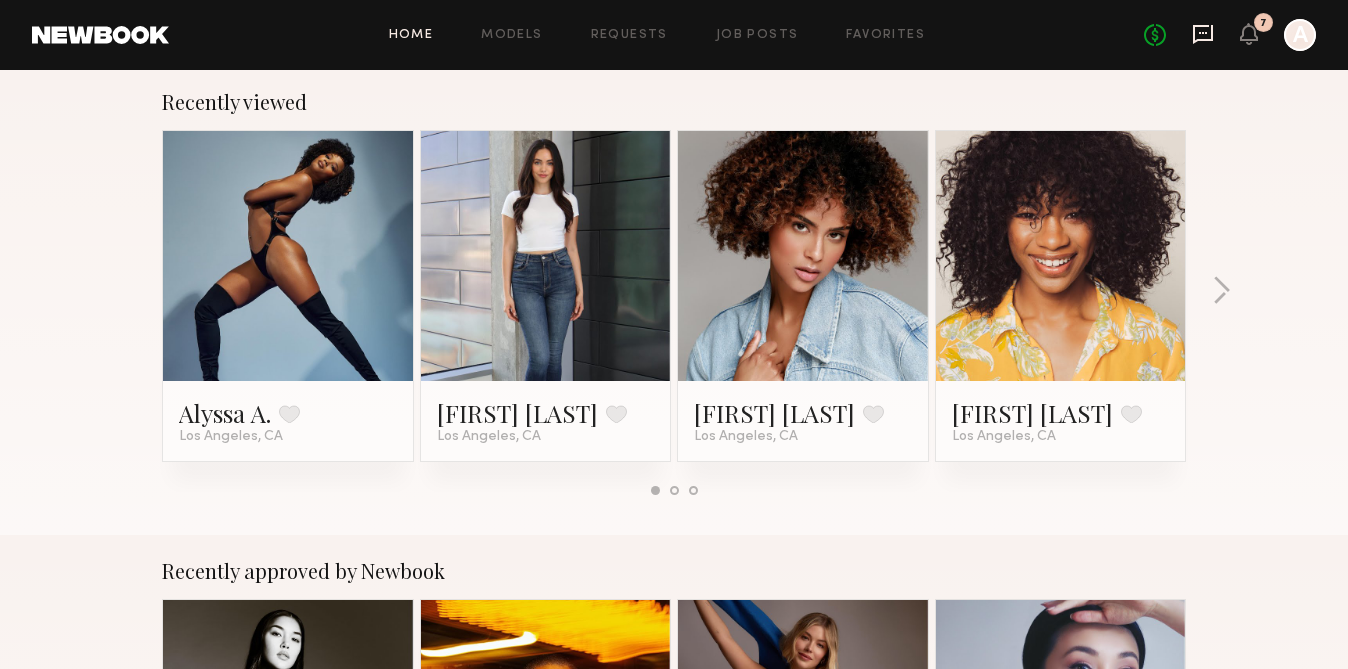 click 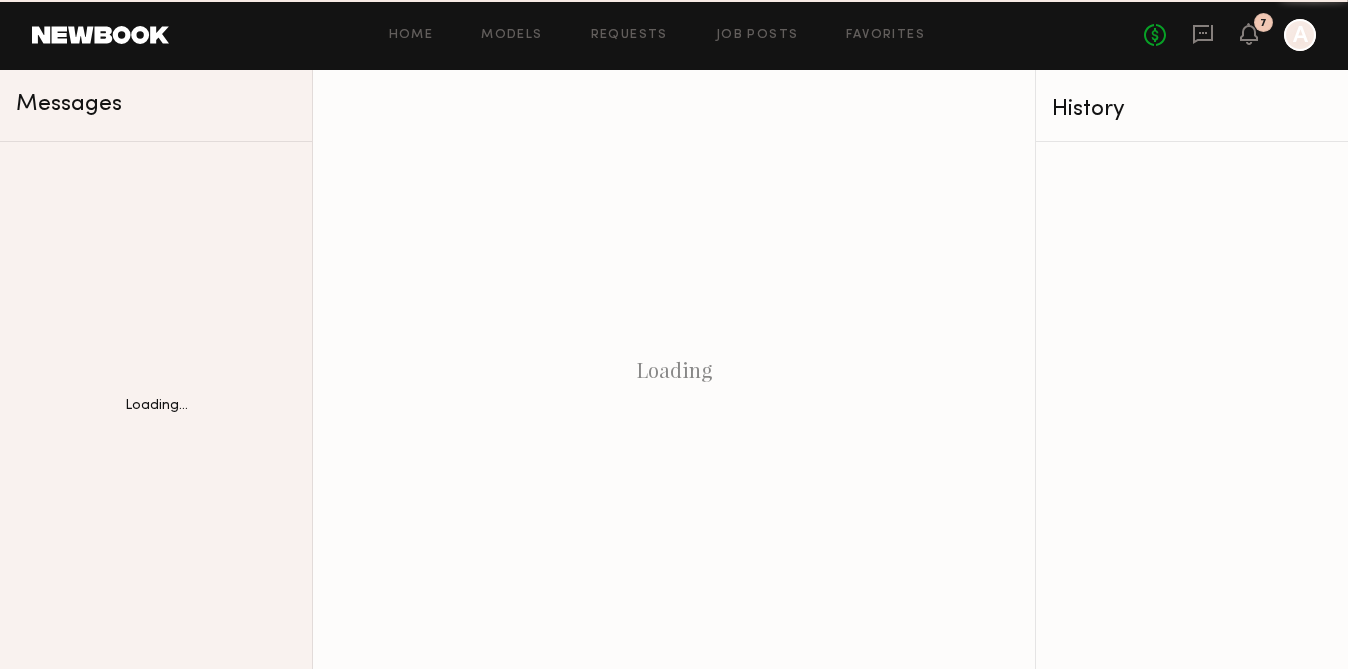 scroll, scrollTop: 0, scrollLeft: 0, axis: both 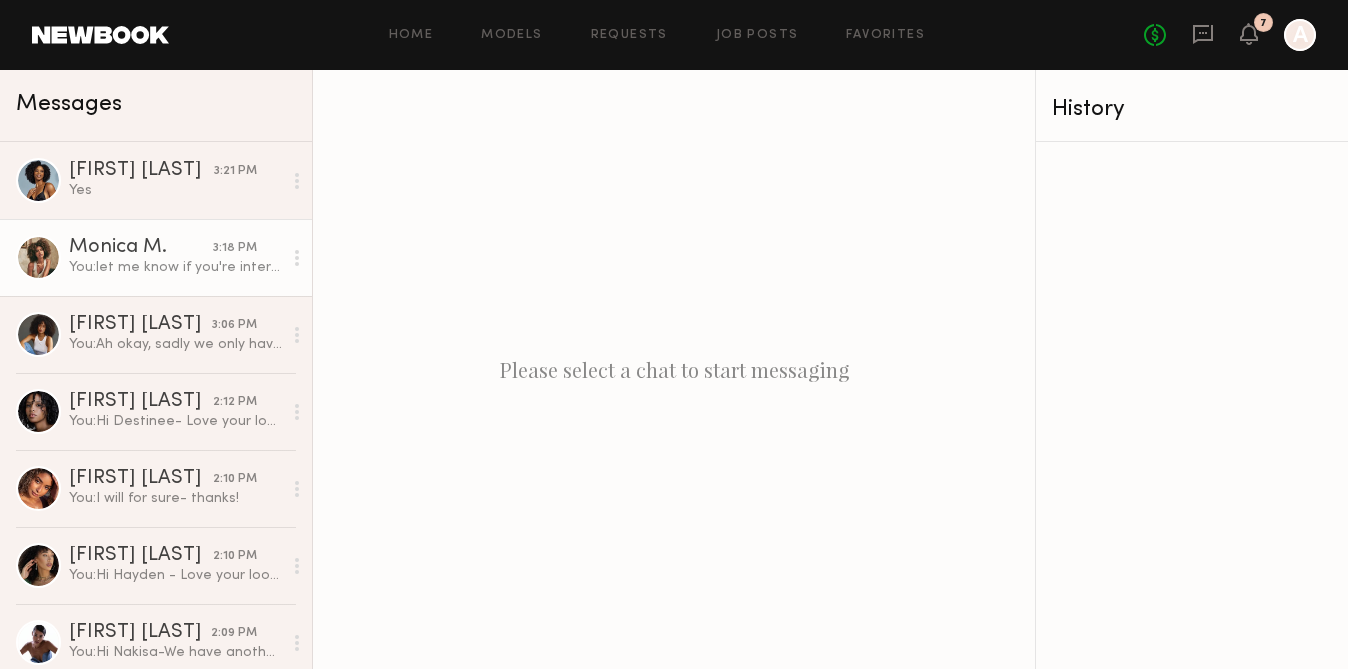 click on "[FIRST] [LAST] [TIME] [FIRST]:  let me know if you're interested - thx" 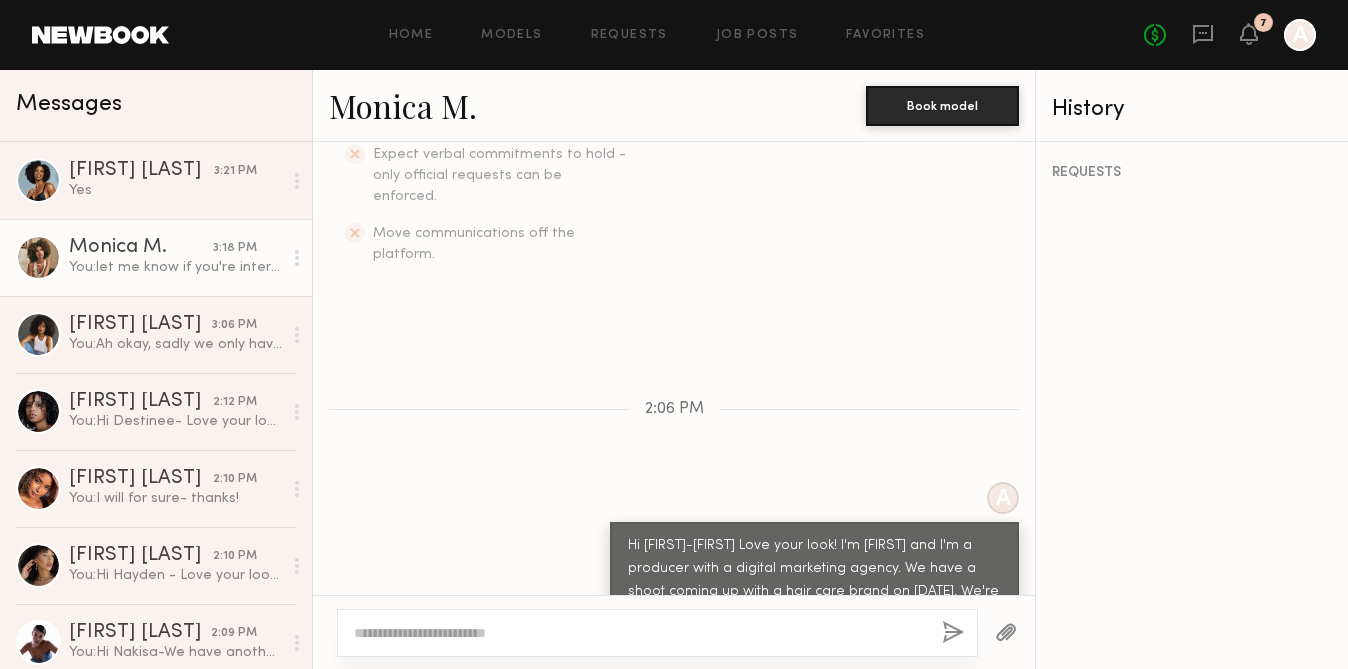 scroll, scrollTop: 844, scrollLeft: 0, axis: vertical 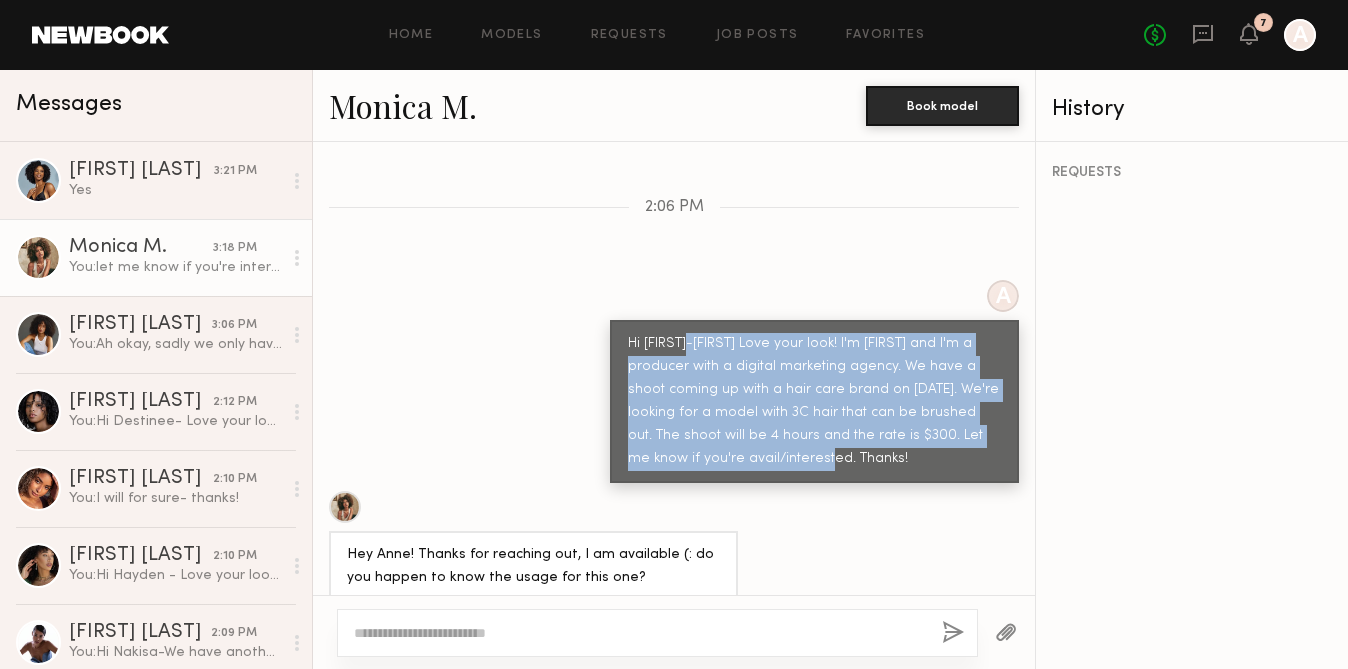 drag, startPoint x: 800, startPoint y: 433, endPoint x: 696, endPoint y: 313, distance: 158.79547 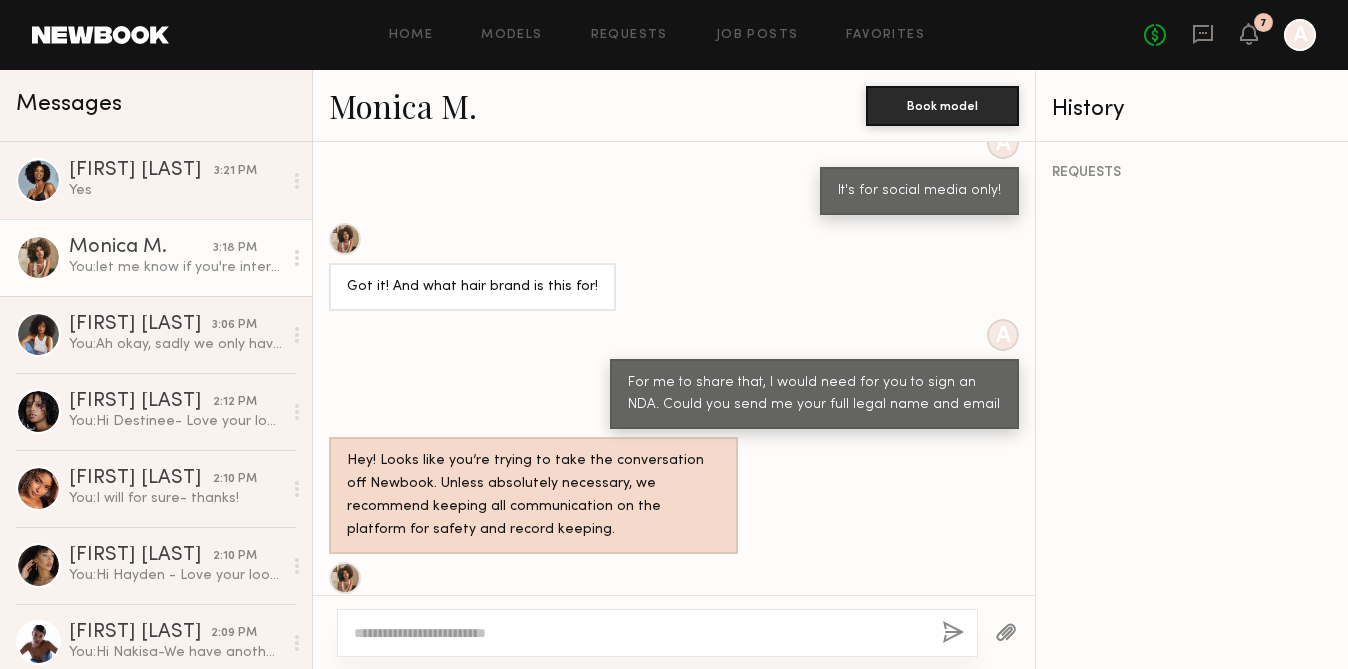 scroll, scrollTop: 2054, scrollLeft: 0, axis: vertical 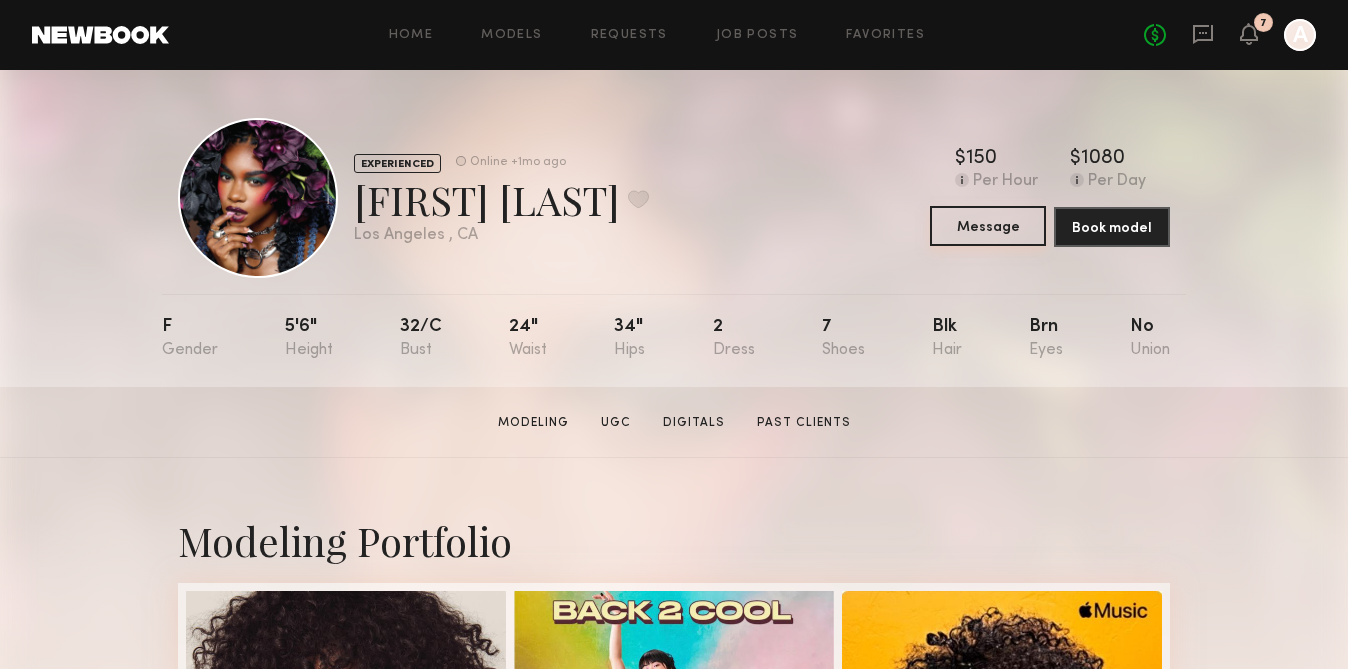 click on "Message" 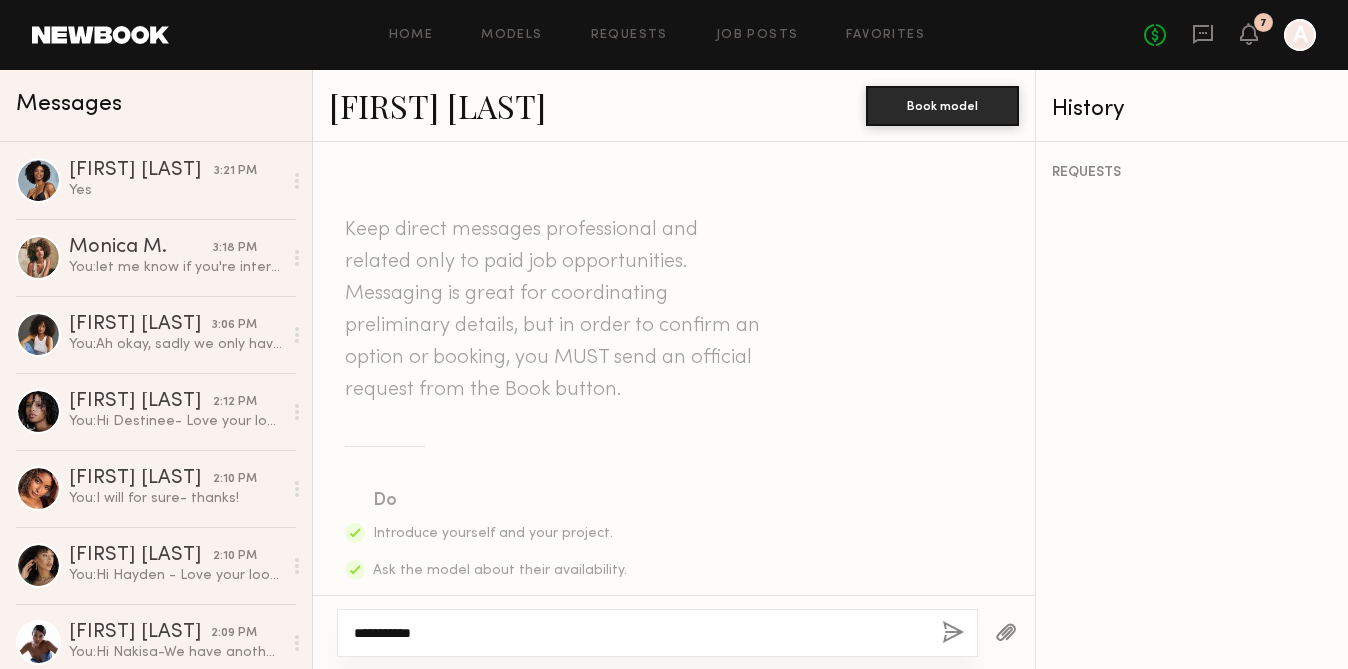 paste on "**********" 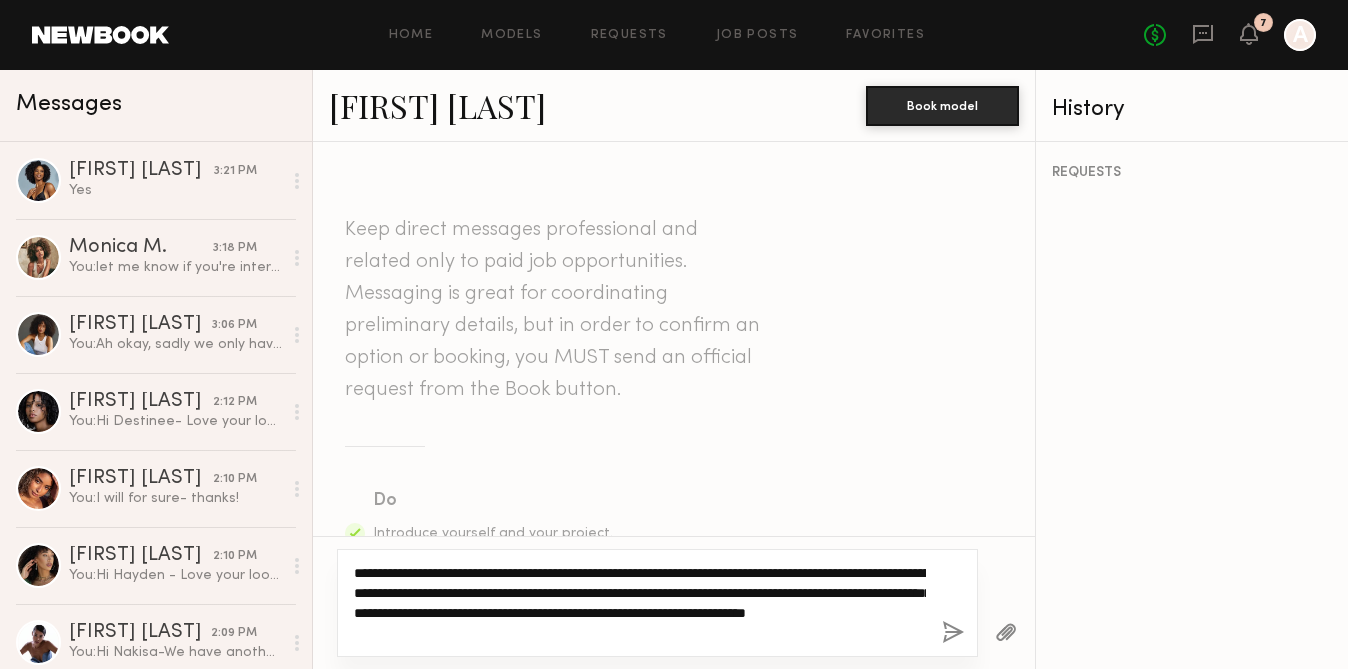 type on "**********" 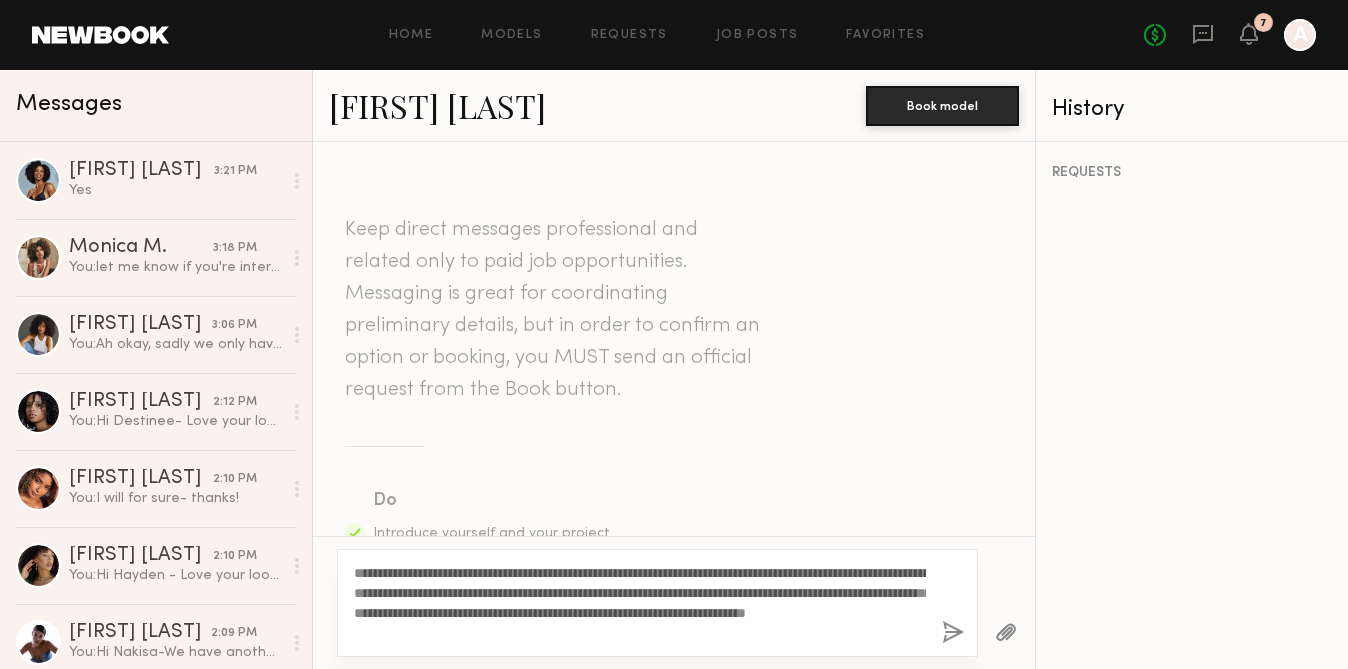 click on "**********" 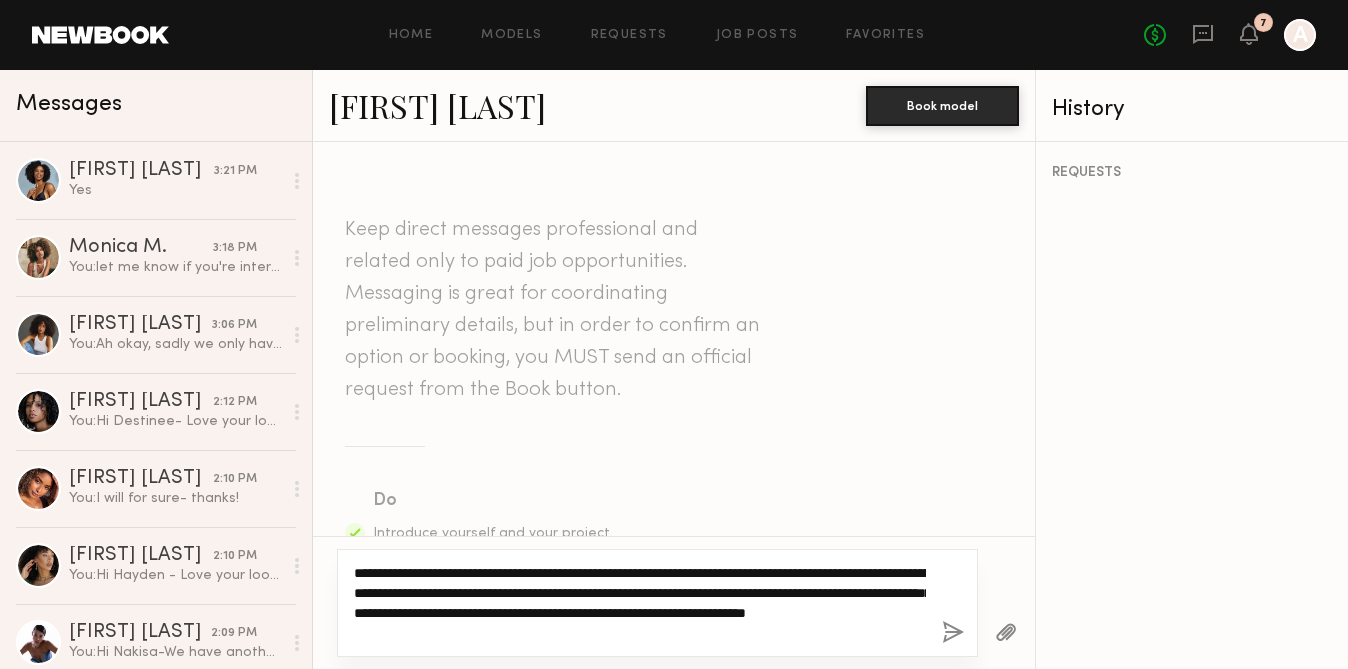 click on "**********" 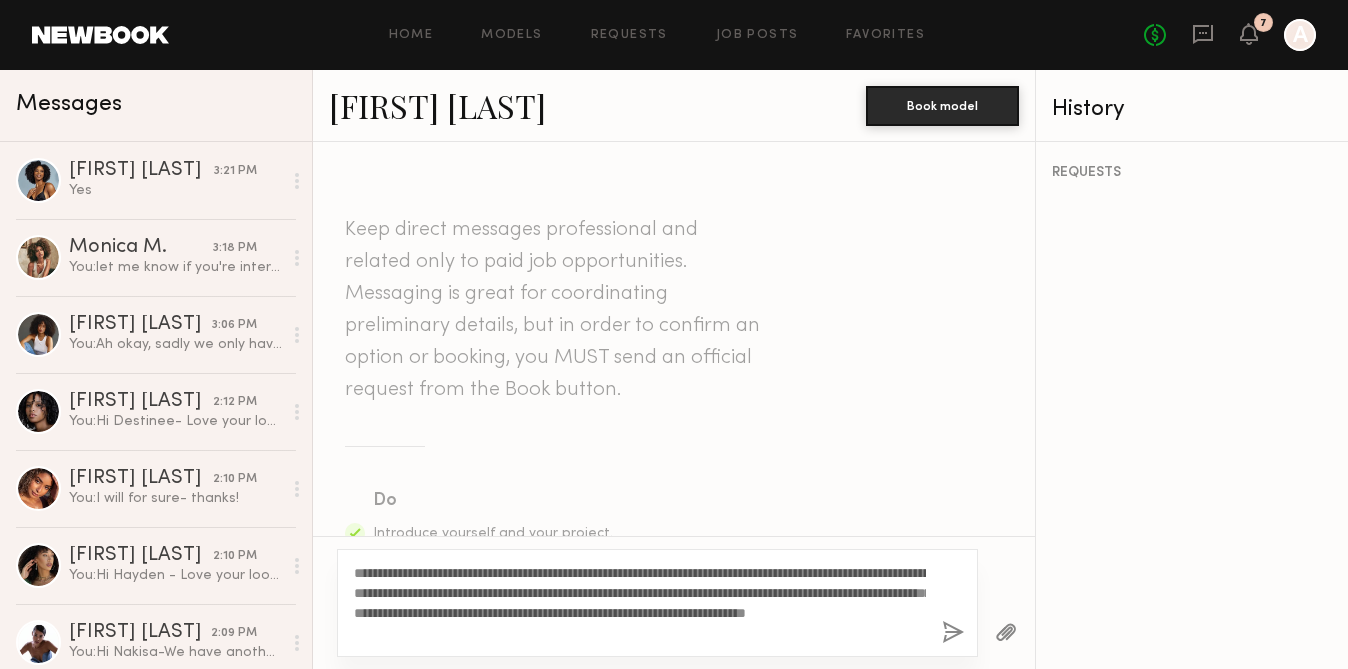 click 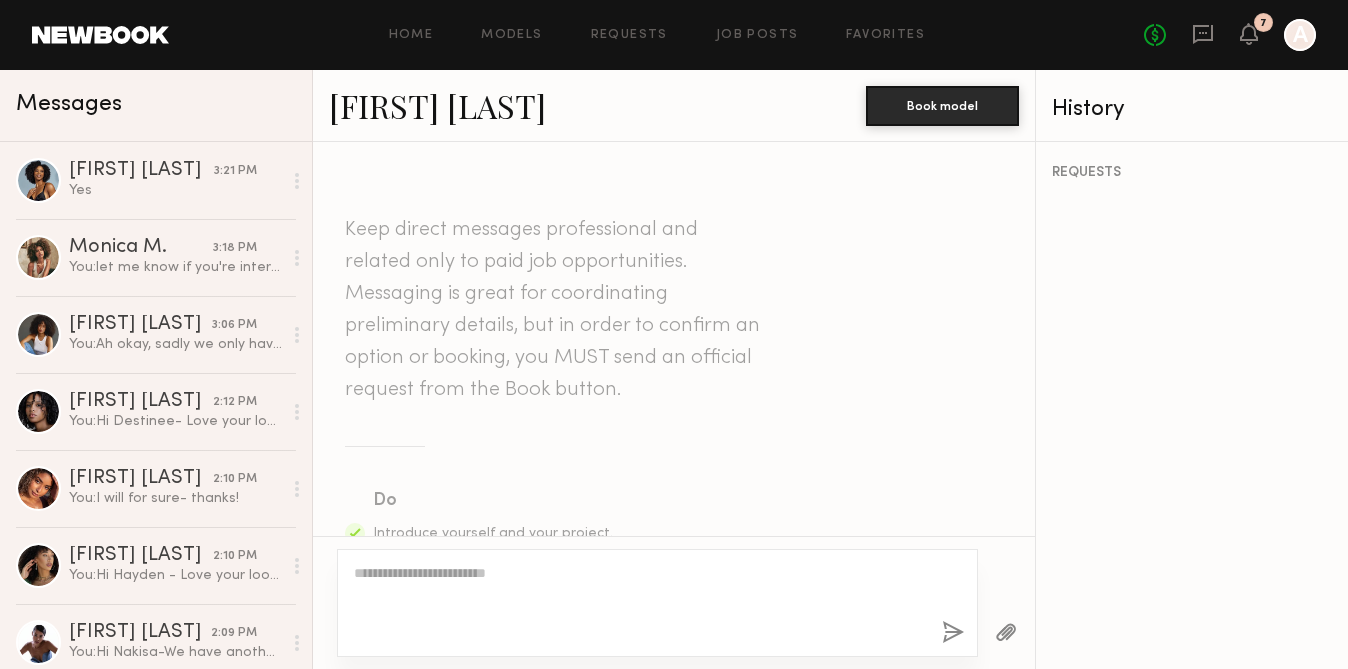 scroll, scrollTop: 710, scrollLeft: 0, axis: vertical 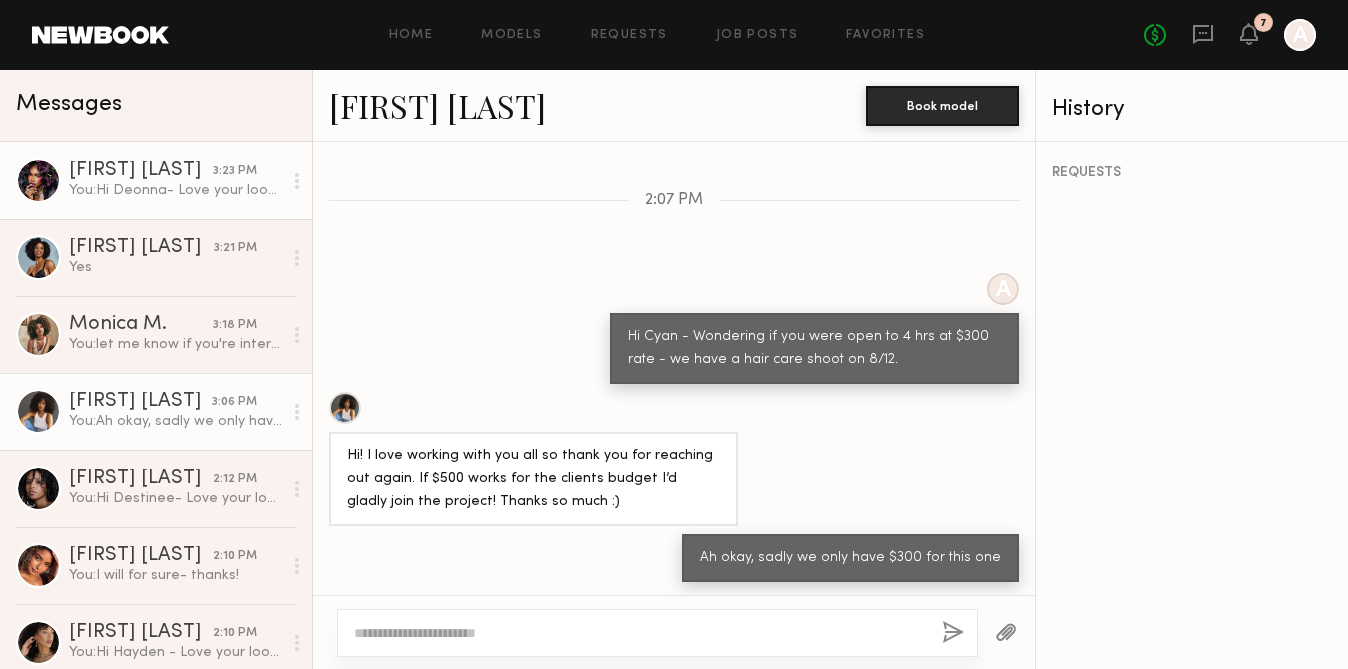 click on "[FIRST] [LAST]" 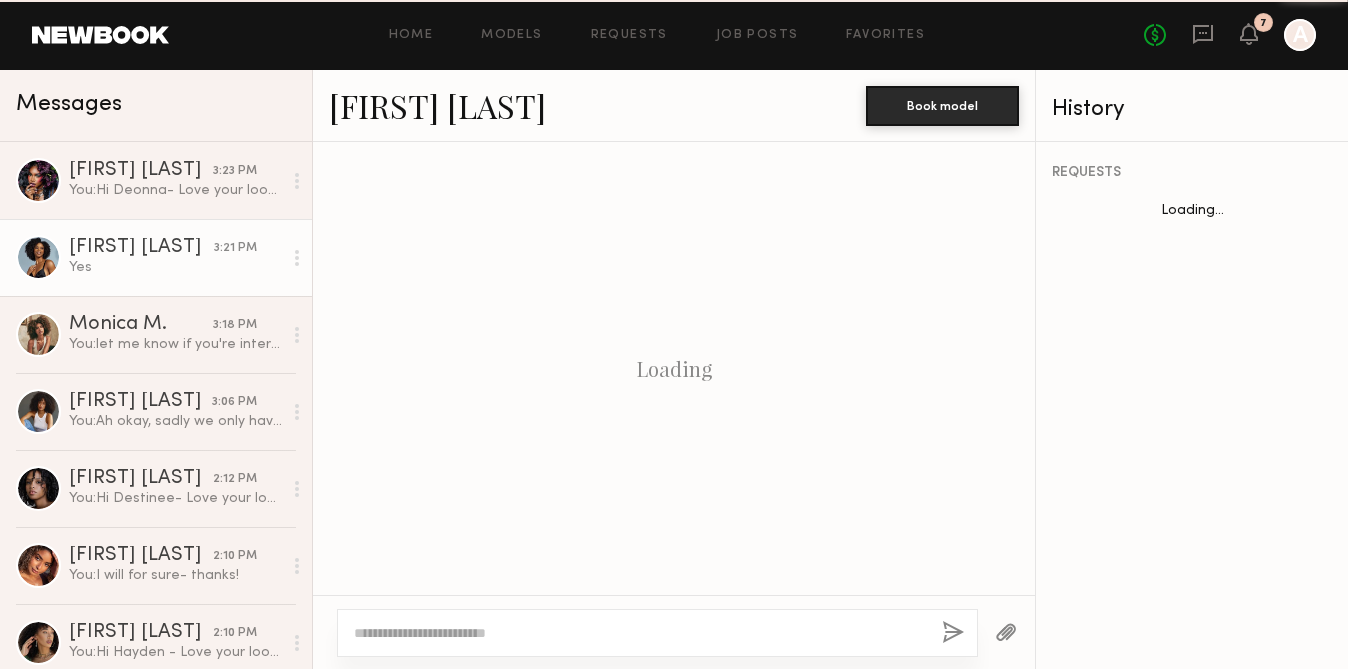 scroll, scrollTop: 1287, scrollLeft: 0, axis: vertical 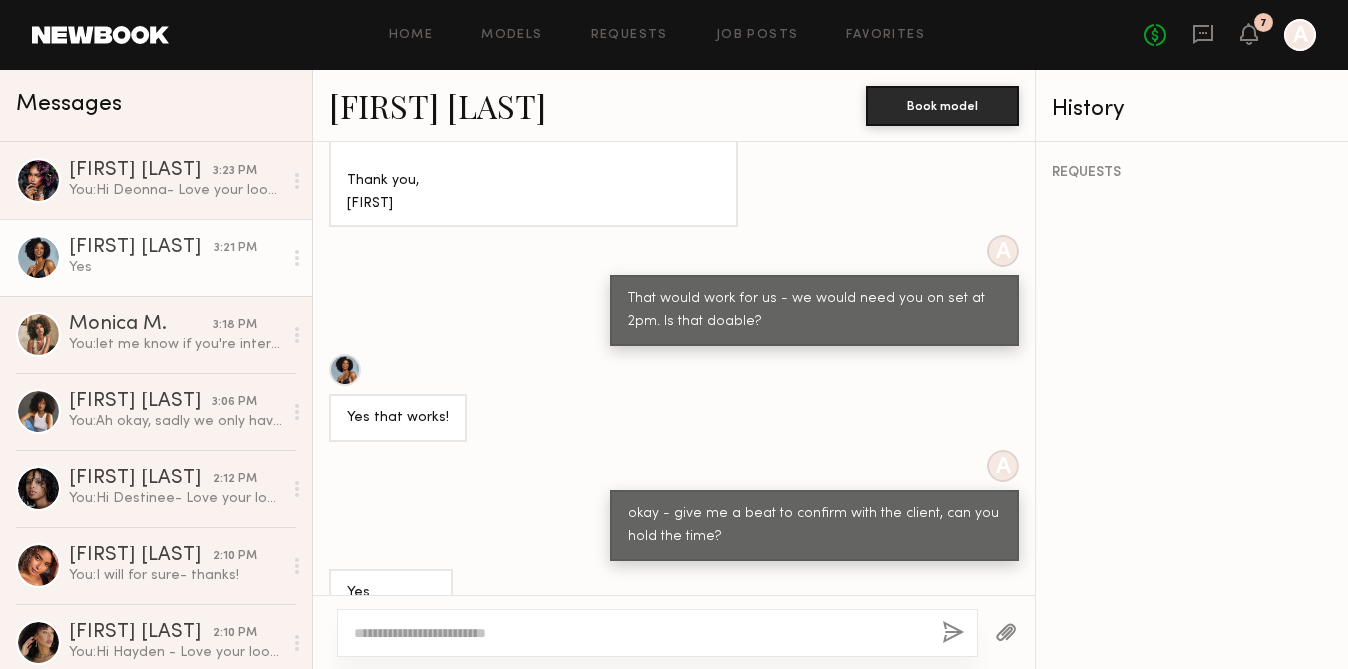 click on "[FIRST] [LAST]" 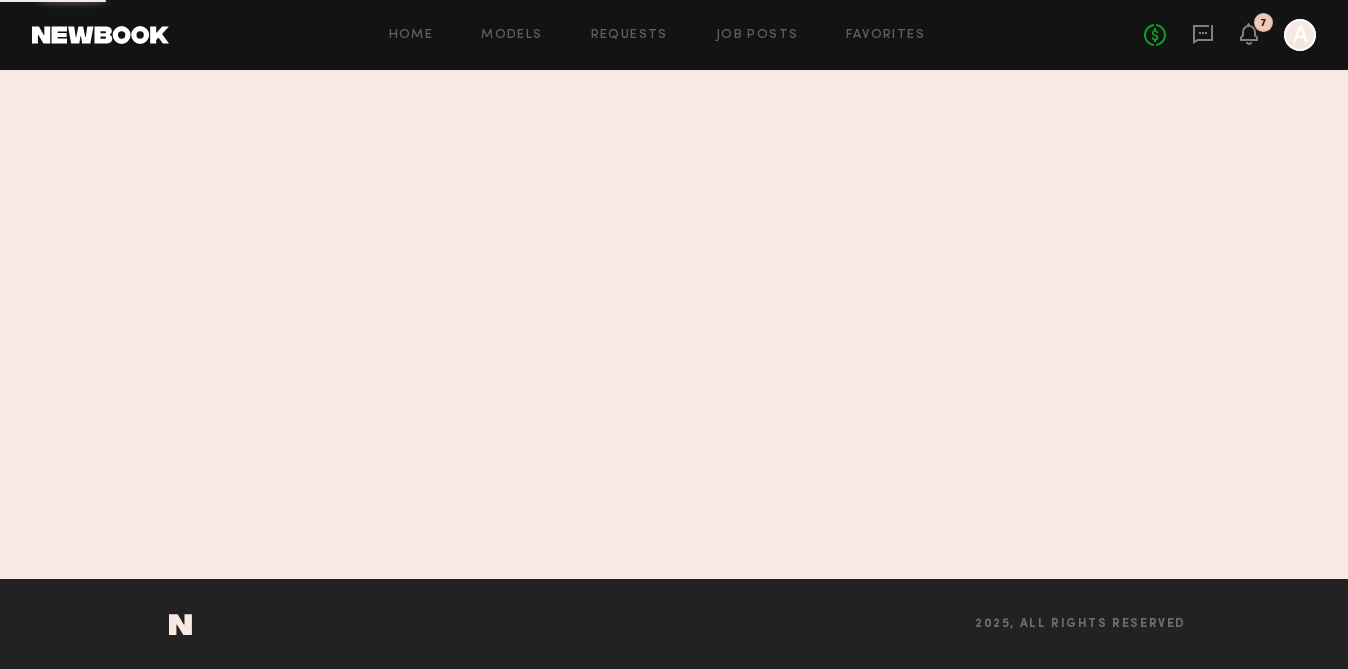 scroll, scrollTop: 0, scrollLeft: 0, axis: both 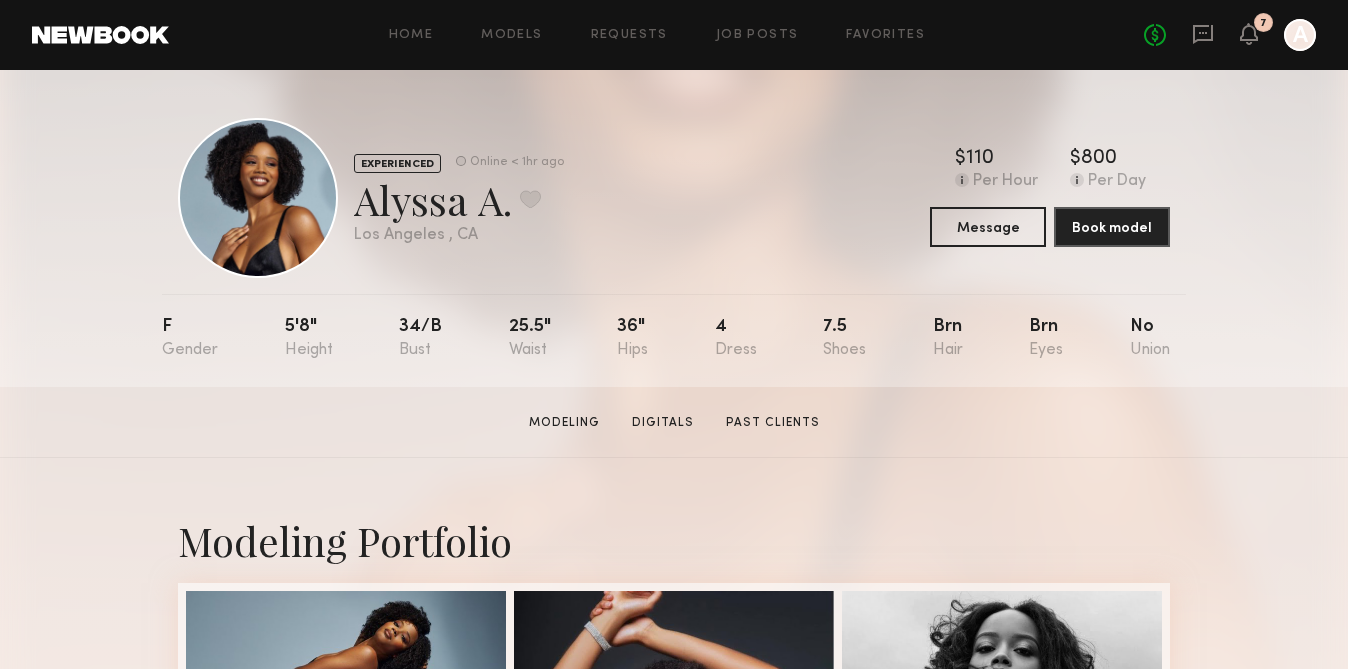 click on "No fees up to $5,000 7 A" 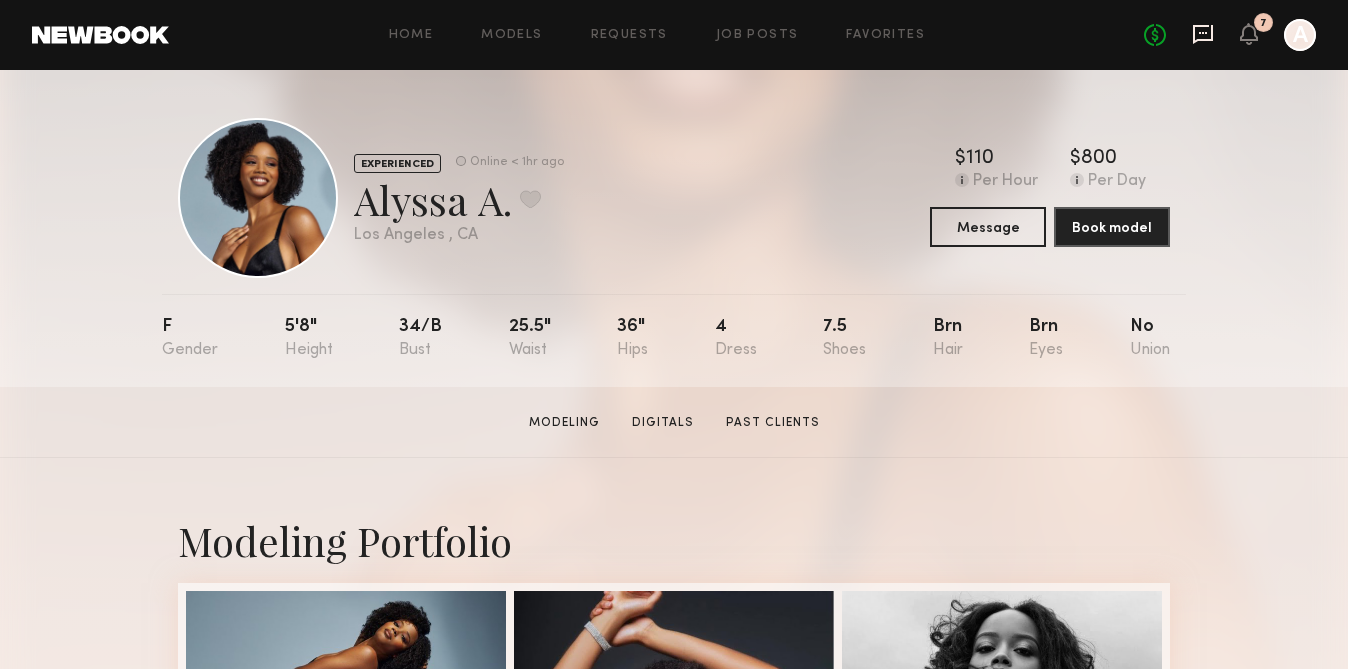 click 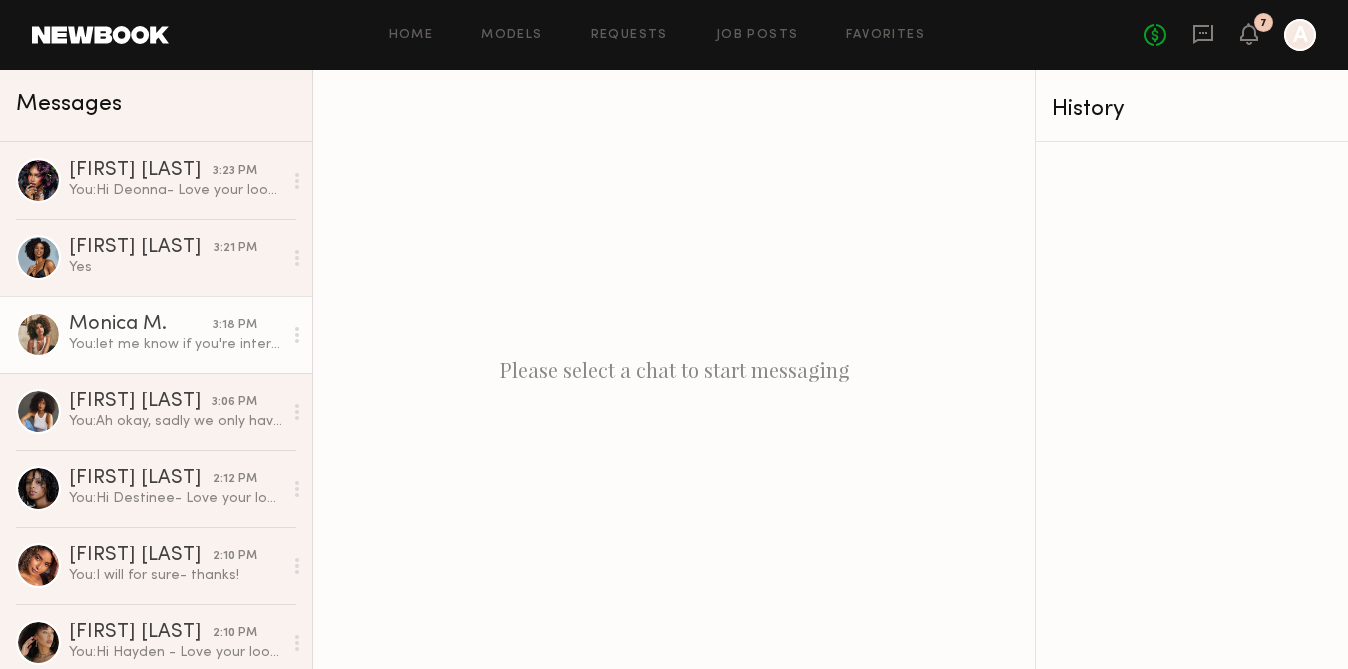 click on "You:  let me know if you're interested - thx" 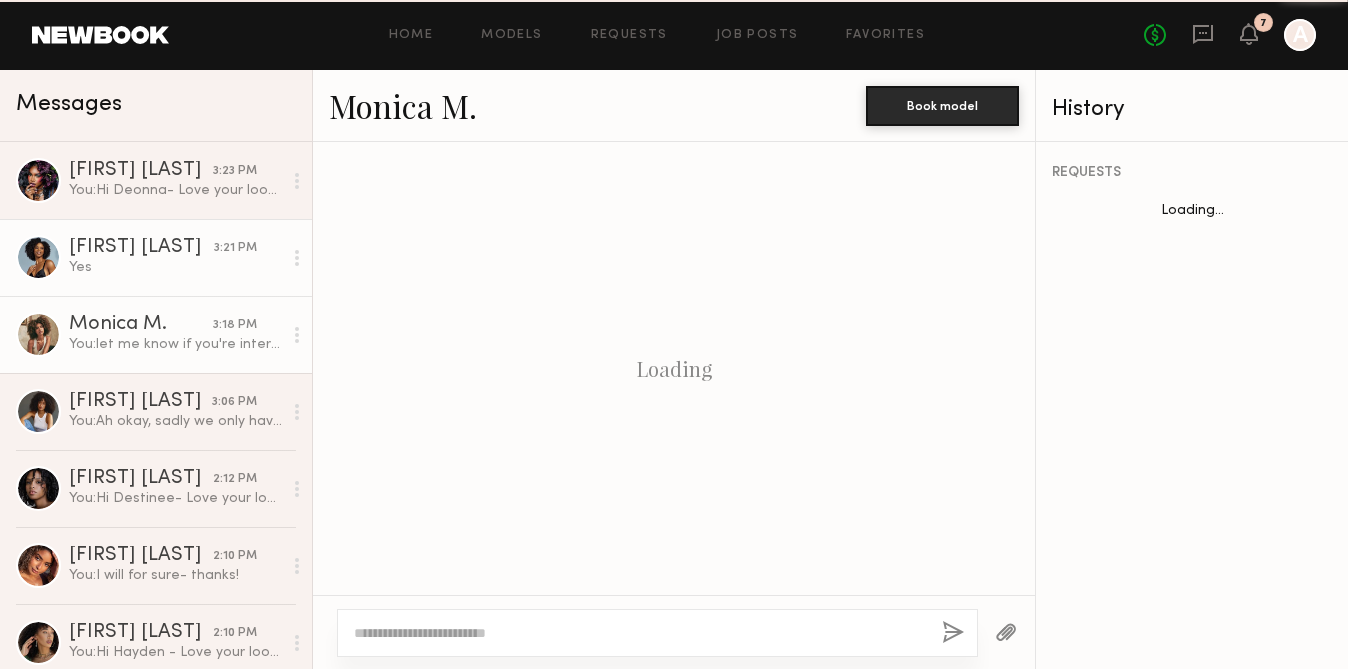 scroll, scrollTop: 748, scrollLeft: 0, axis: vertical 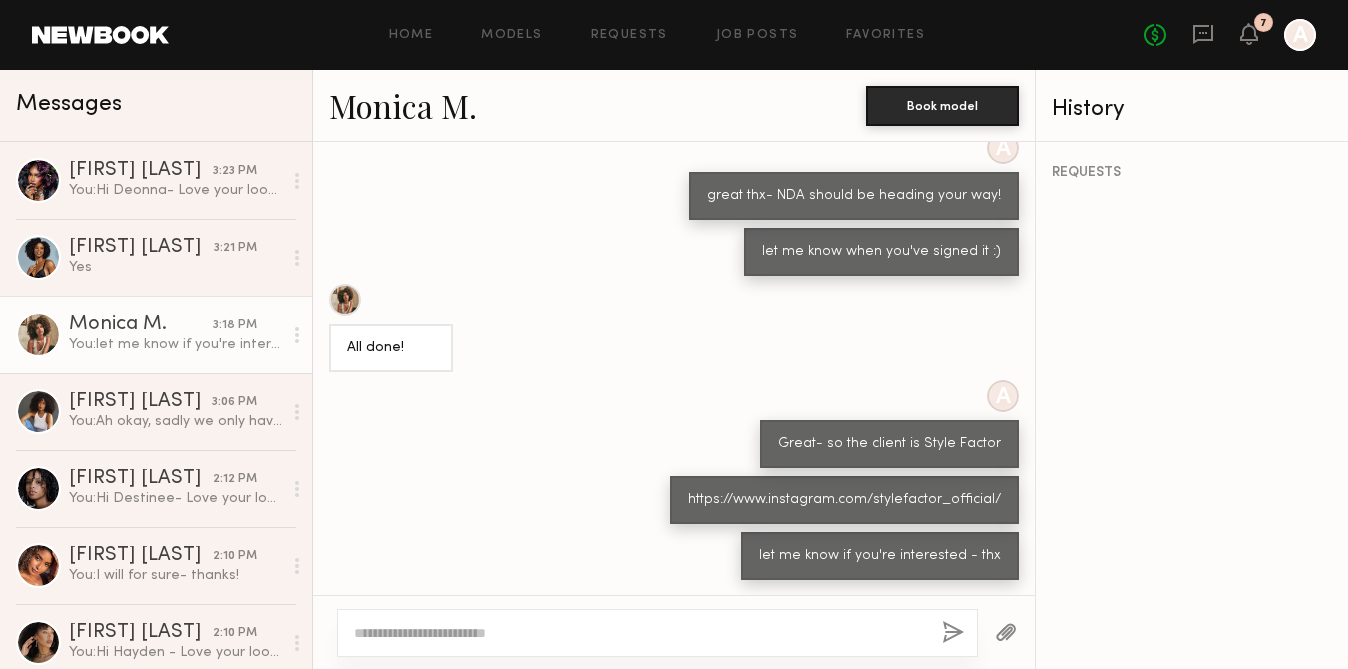 click on "Monica M." 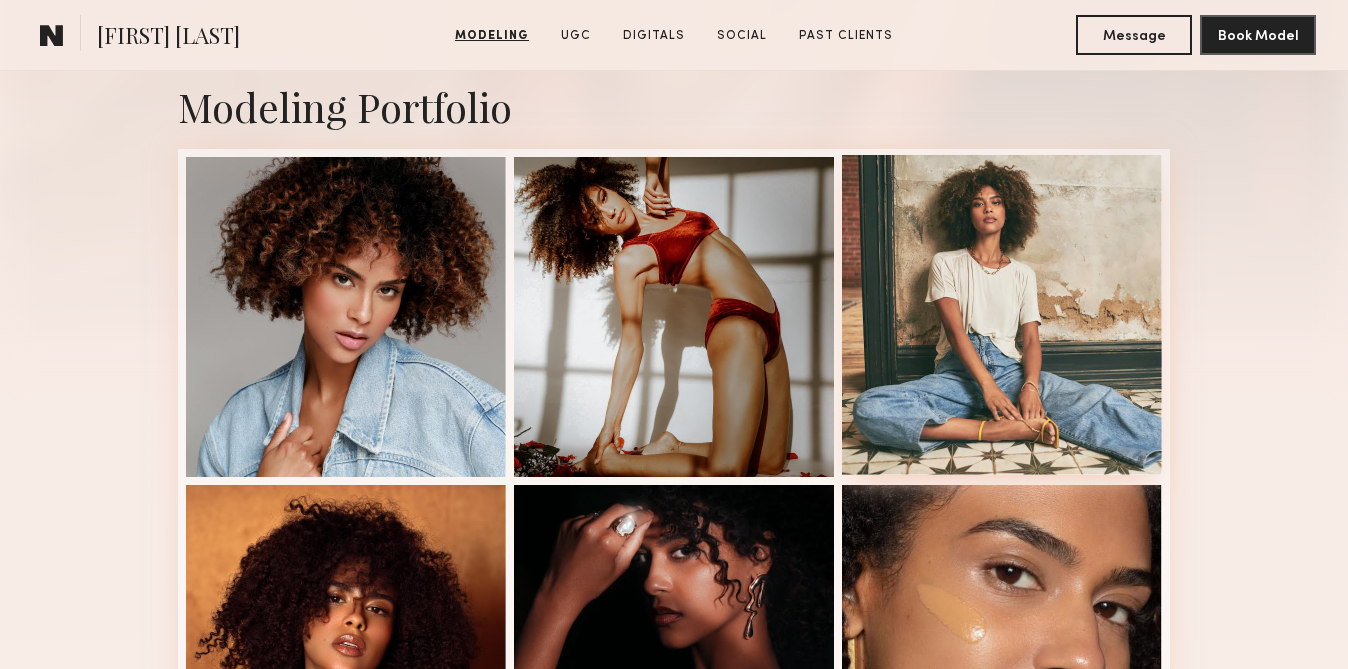 scroll, scrollTop: 0, scrollLeft: 0, axis: both 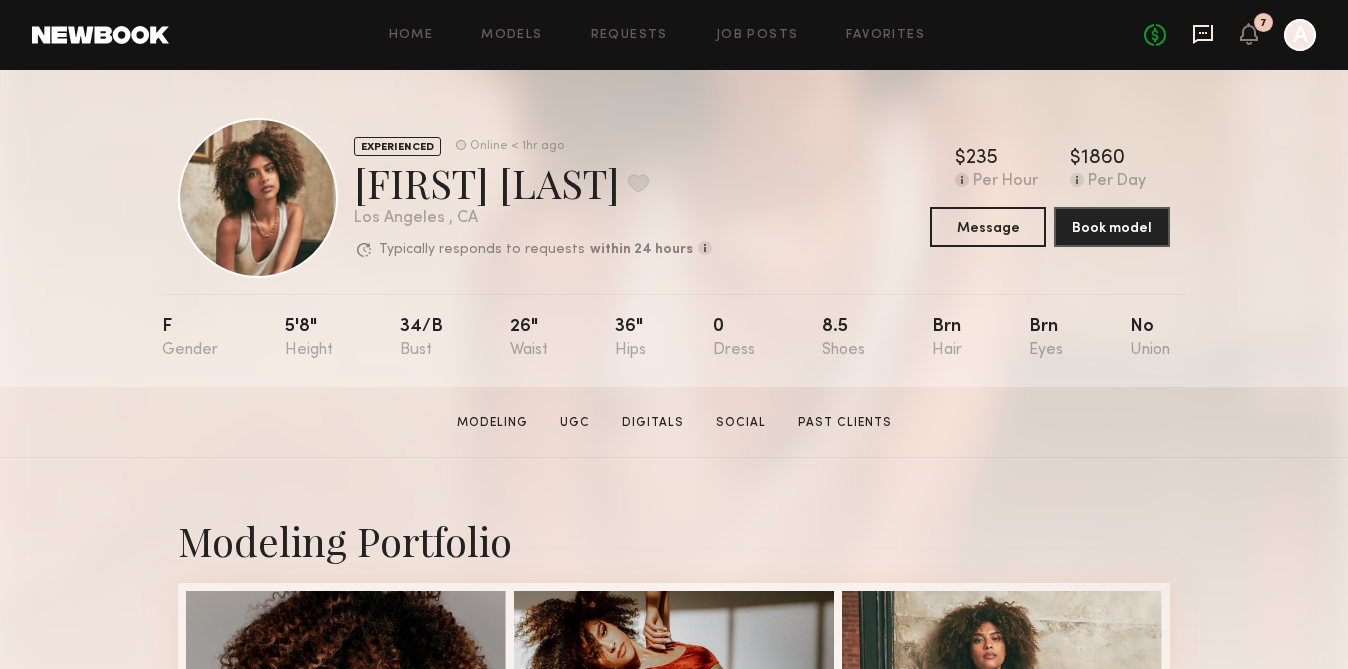 click 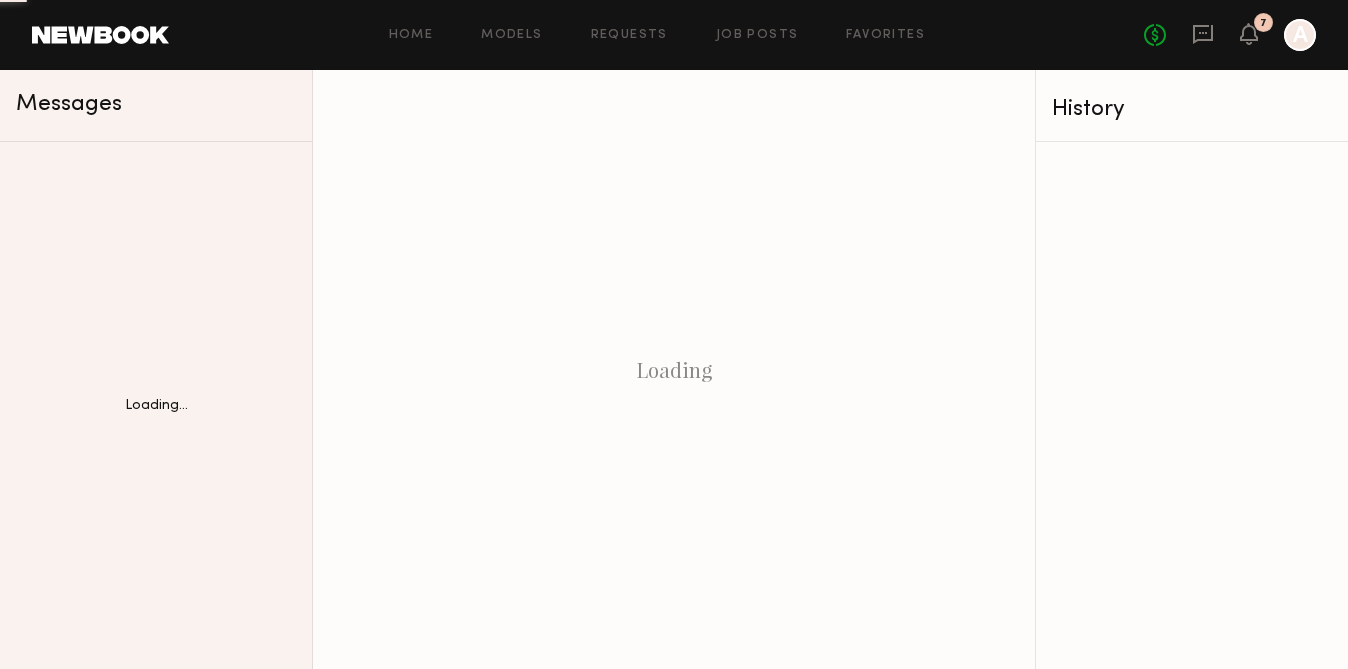 scroll, scrollTop: 0, scrollLeft: 0, axis: both 